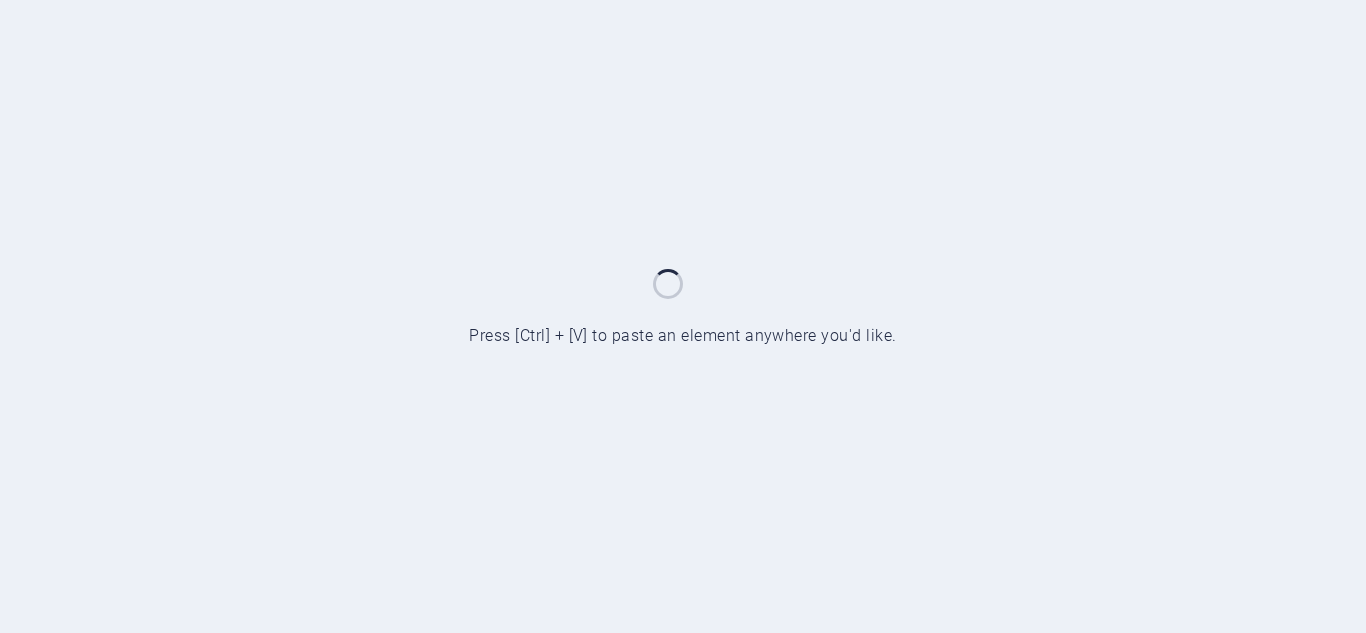 scroll, scrollTop: 0, scrollLeft: 0, axis: both 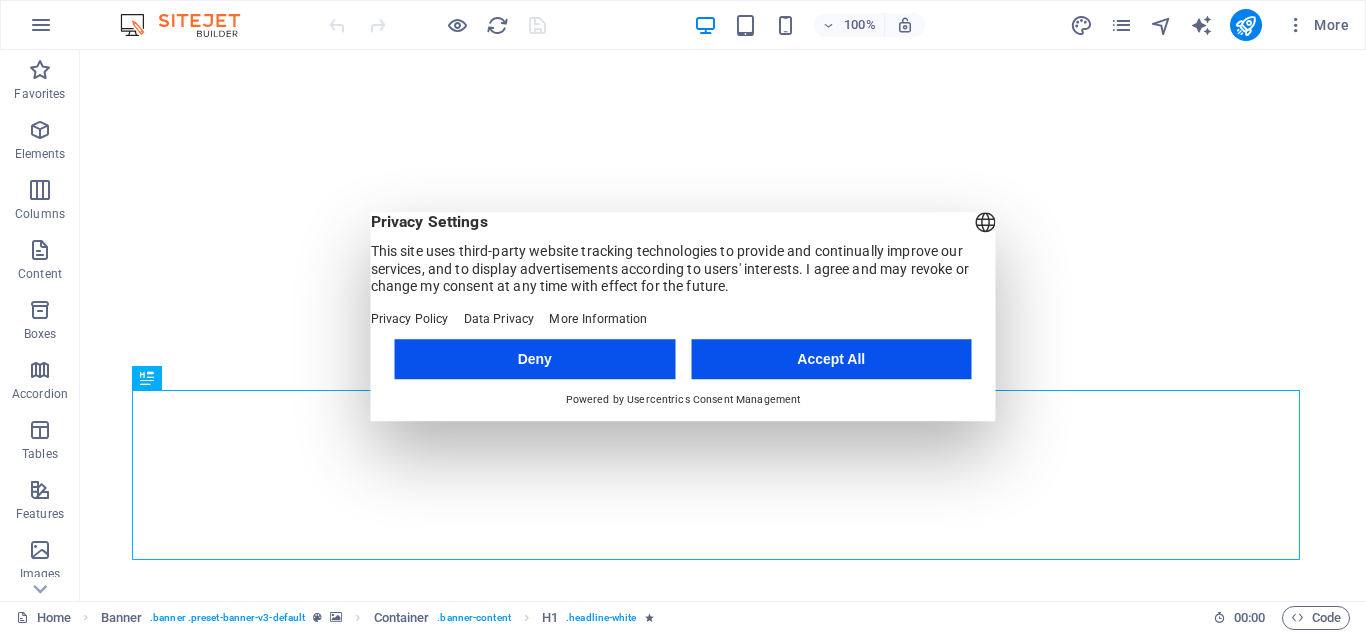 click on "Accept All" at bounding box center (831, 359) 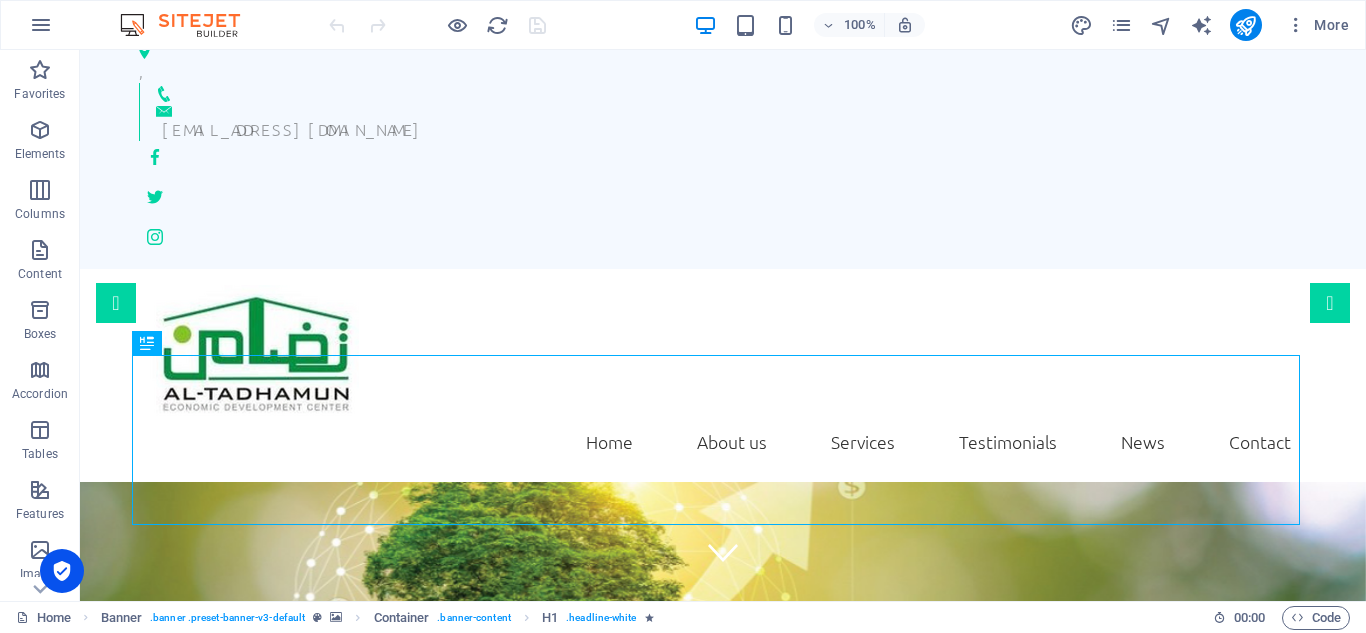 scroll, scrollTop: 0, scrollLeft: 0, axis: both 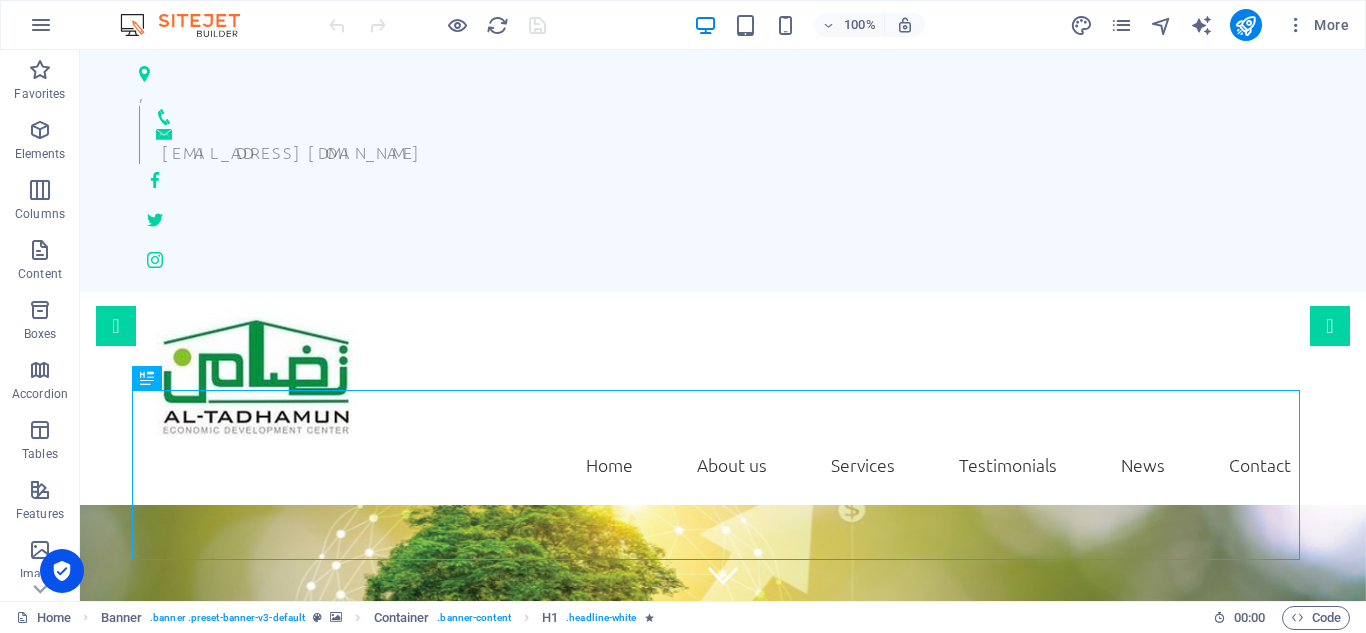 drag, startPoint x: 1358, startPoint y: 124, endPoint x: 1425, endPoint y: 89, distance: 75.591 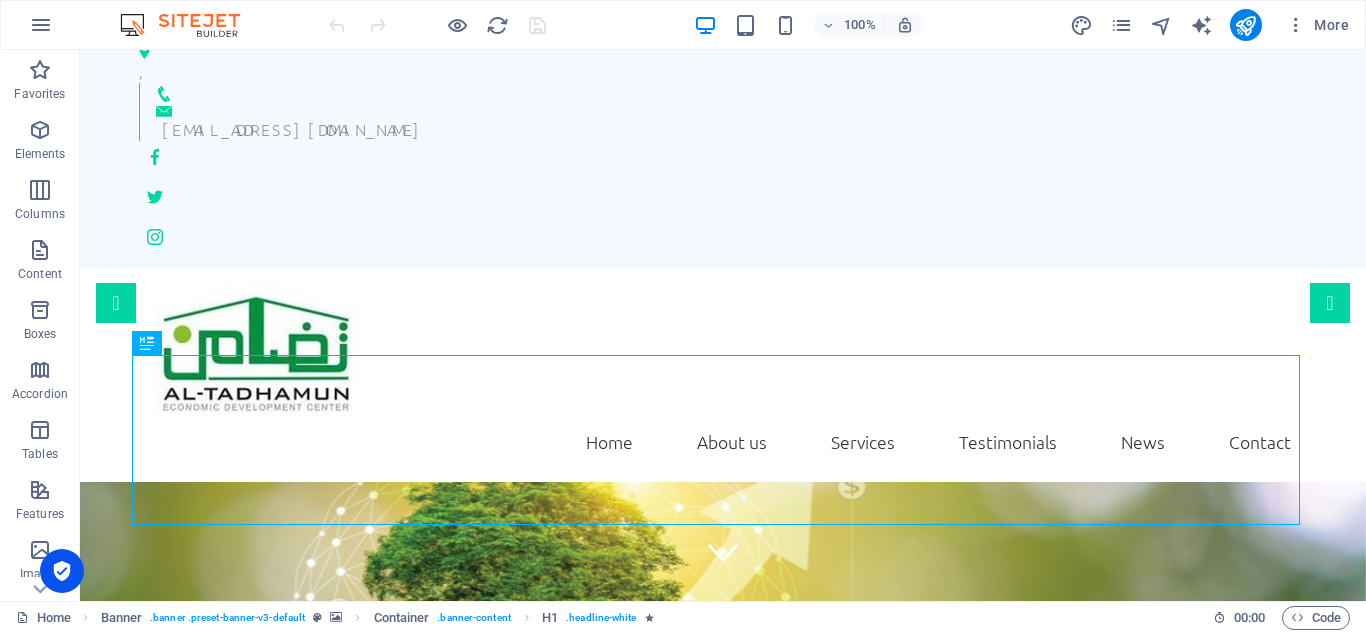 scroll, scrollTop: 0, scrollLeft: 0, axis: both 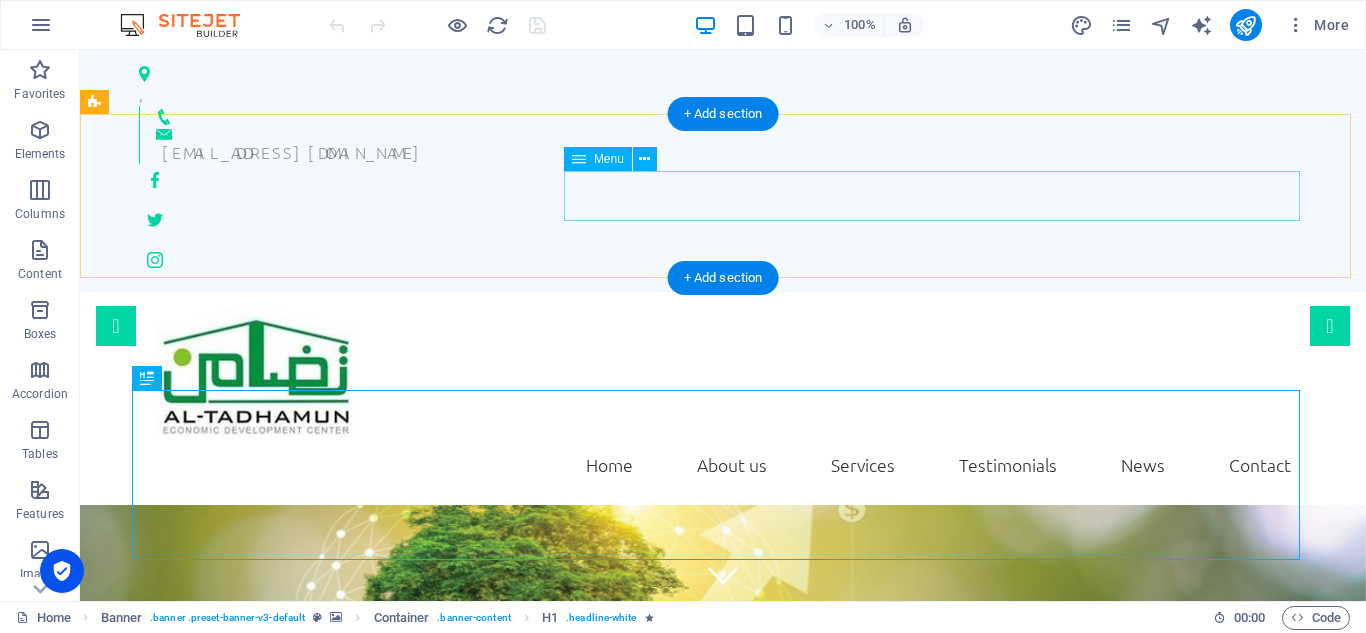 click on "Home About us Services Testimonials News Contact" at bounding box center (723, 465) 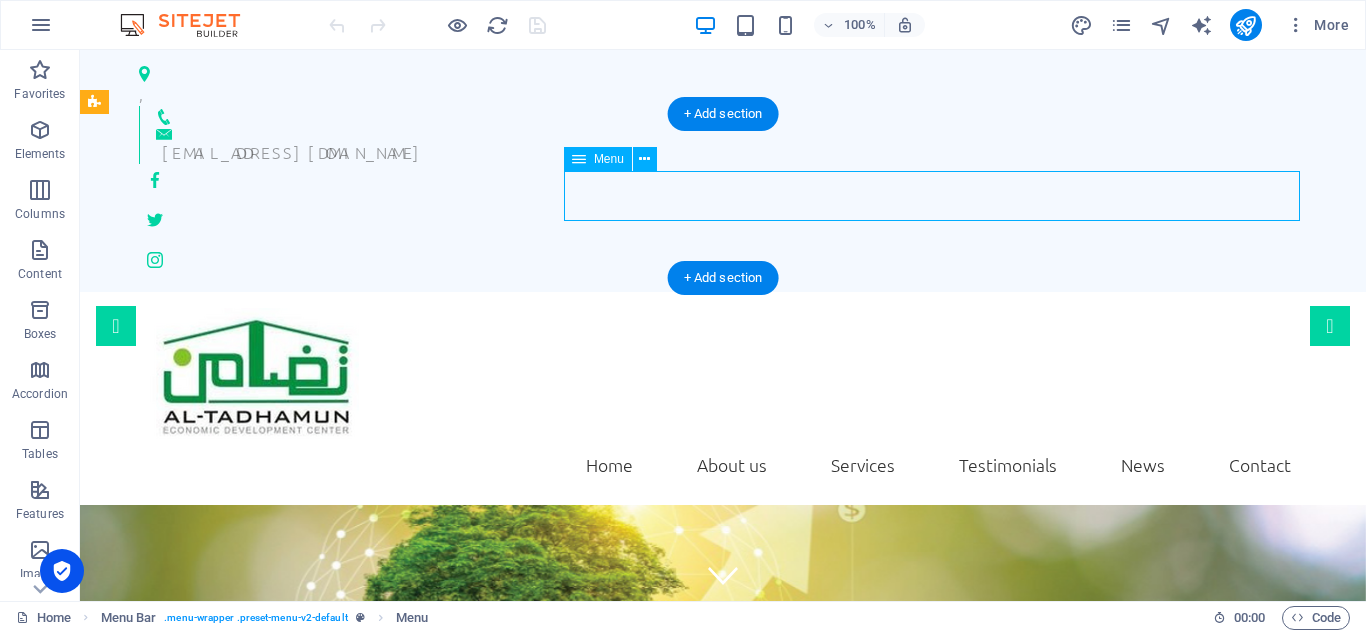 click on "Home About us Services Testimonials News Contact" at bounding box center [723, 465] 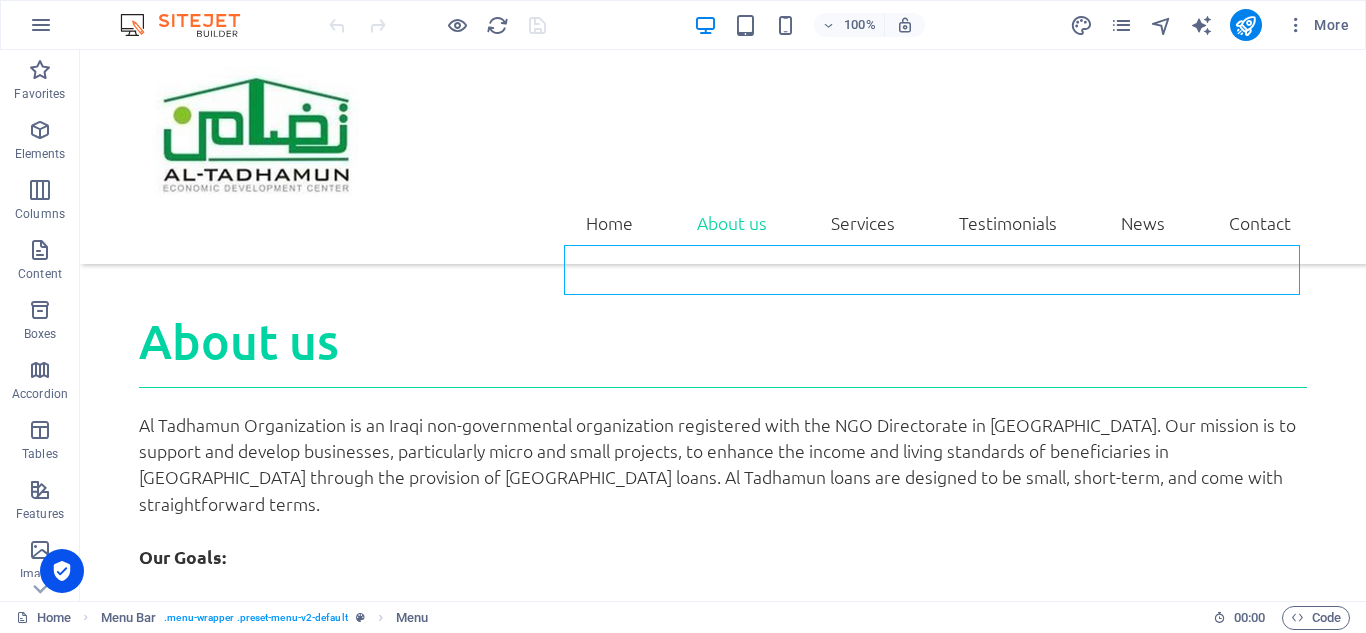 scroll, scrollTop: 1121, scrollLeft: 0, axis: vertical 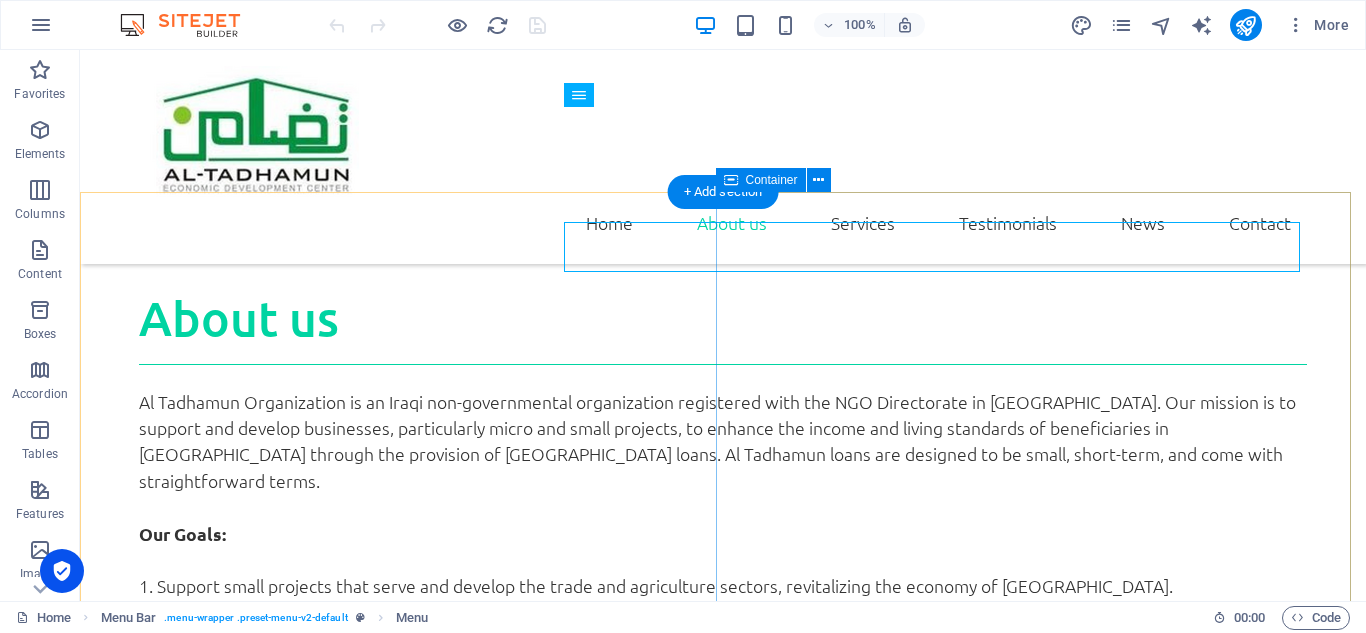 click on "We are here for you! Al-Tadhamun for Economic Development is committed to helping entrepreneurs, small businesses, and local farmers across [GEOGRAPHIC_DATA]. Whether you're seeking support to launch a new business or expand an existing one, our doors are open.   Our location   opening hours" at bounding box center [723, 1696] 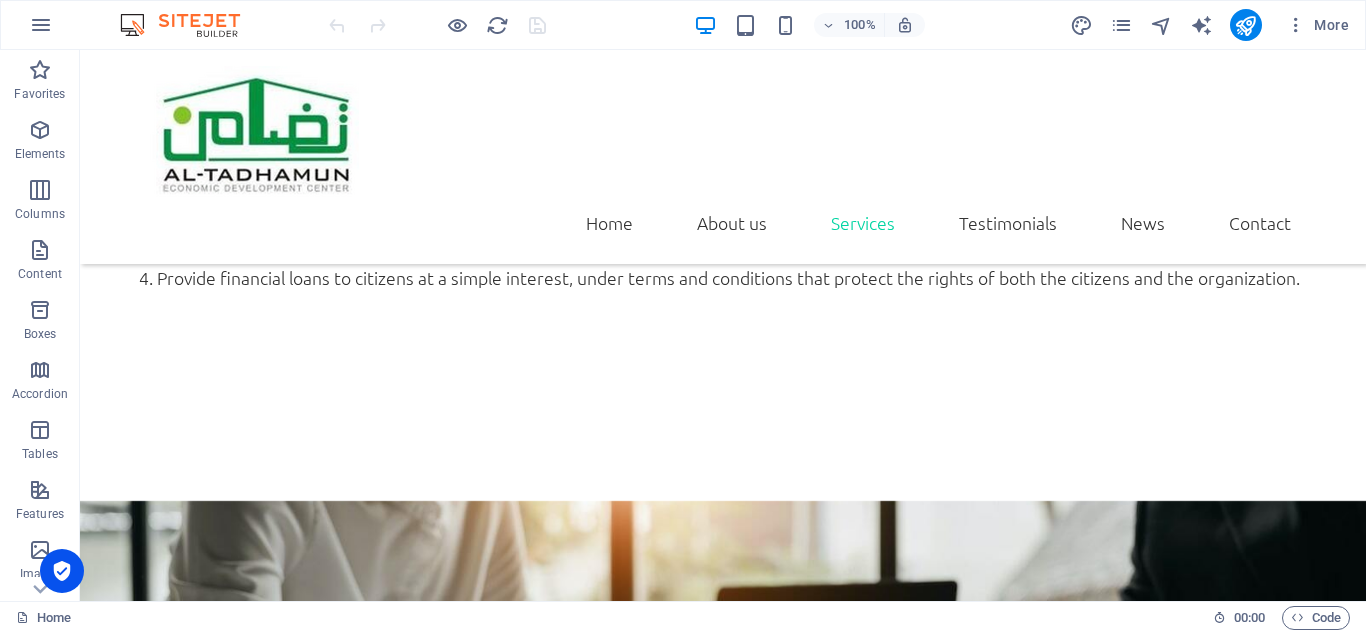 scroll, scrollTop: 1716, scrollLeft: 0, axis: vertical 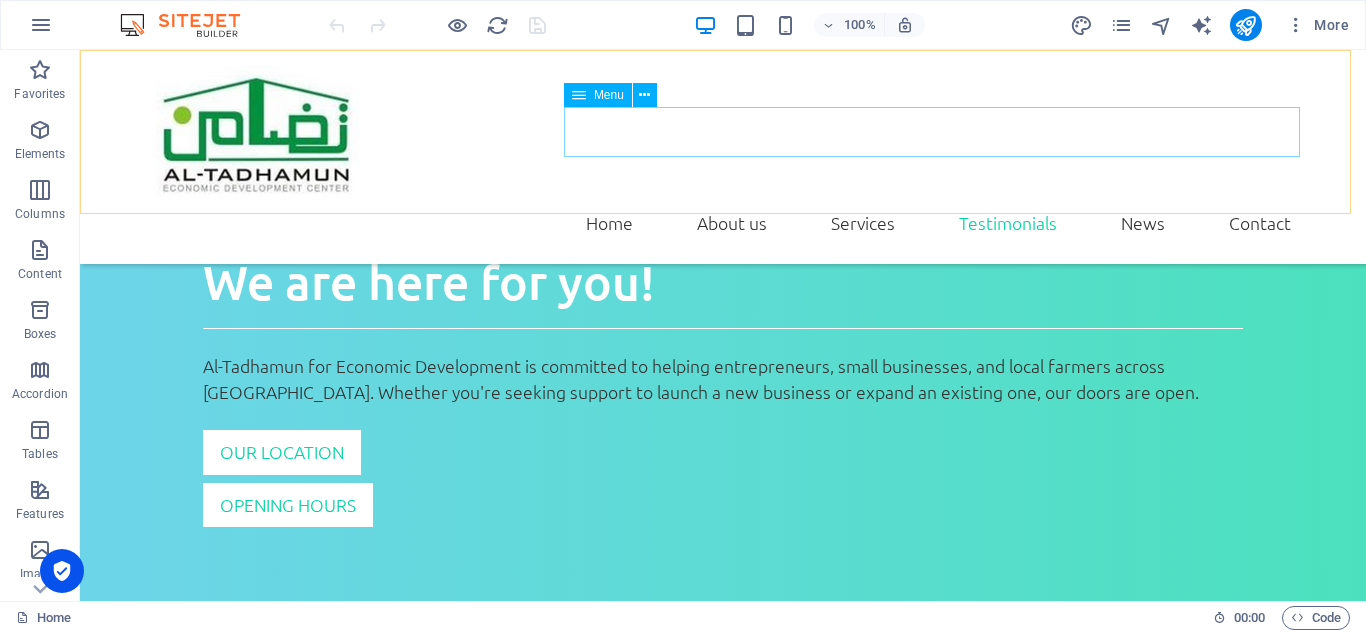 click on "Home About us Services Testimonials News Contact" at bounding box center (723, 223) 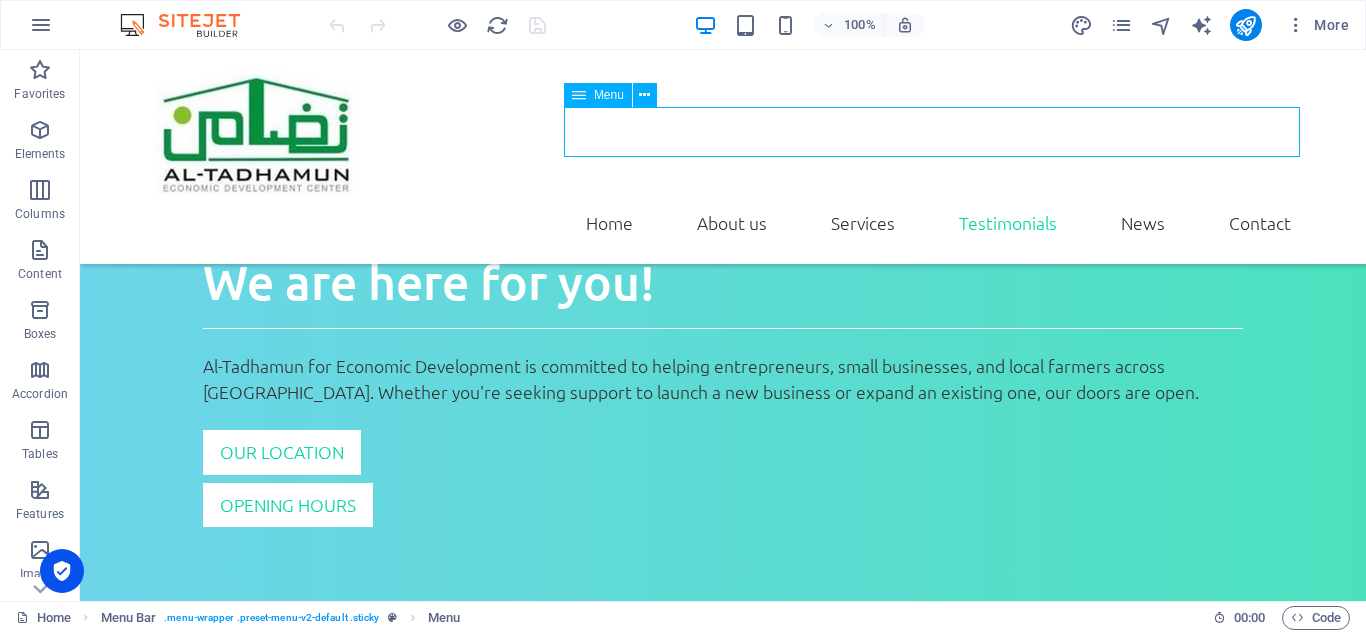 click on "Home About us Services Testimonials News Contact" at bounding box center [723, 223] 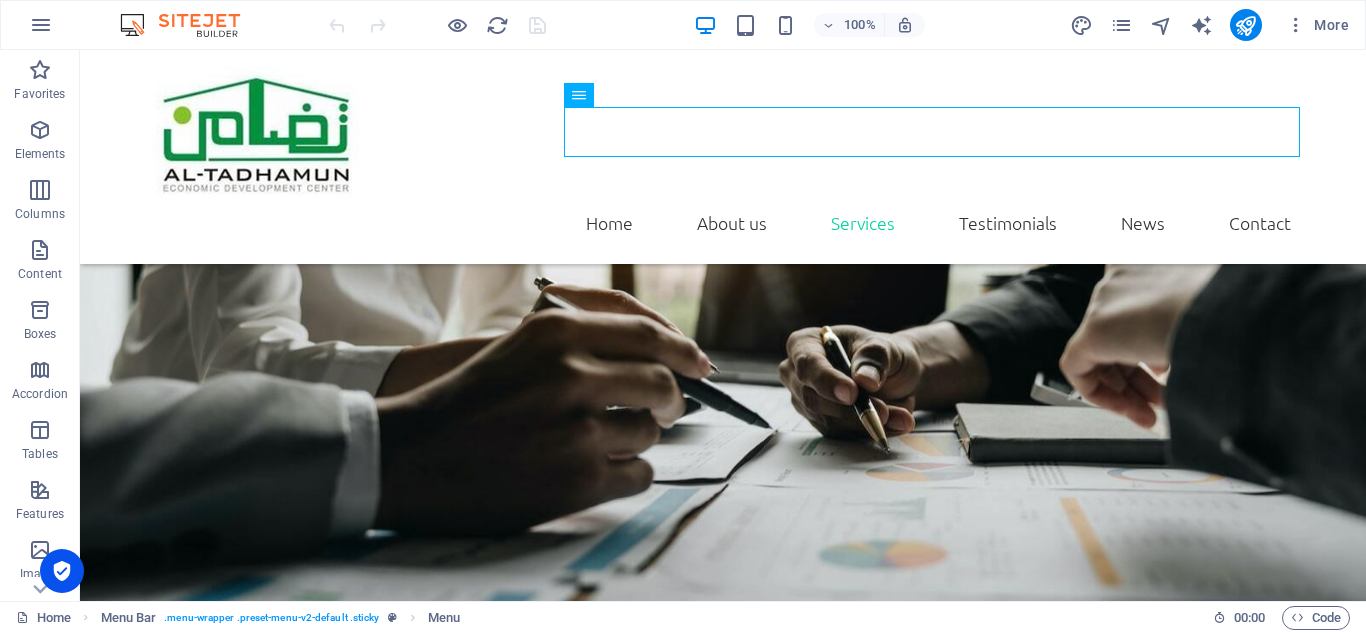 drag, startPoint x: 574, startPoint y: 136, endPoint x: 255, endPoint y: 145, distance: 319.12692 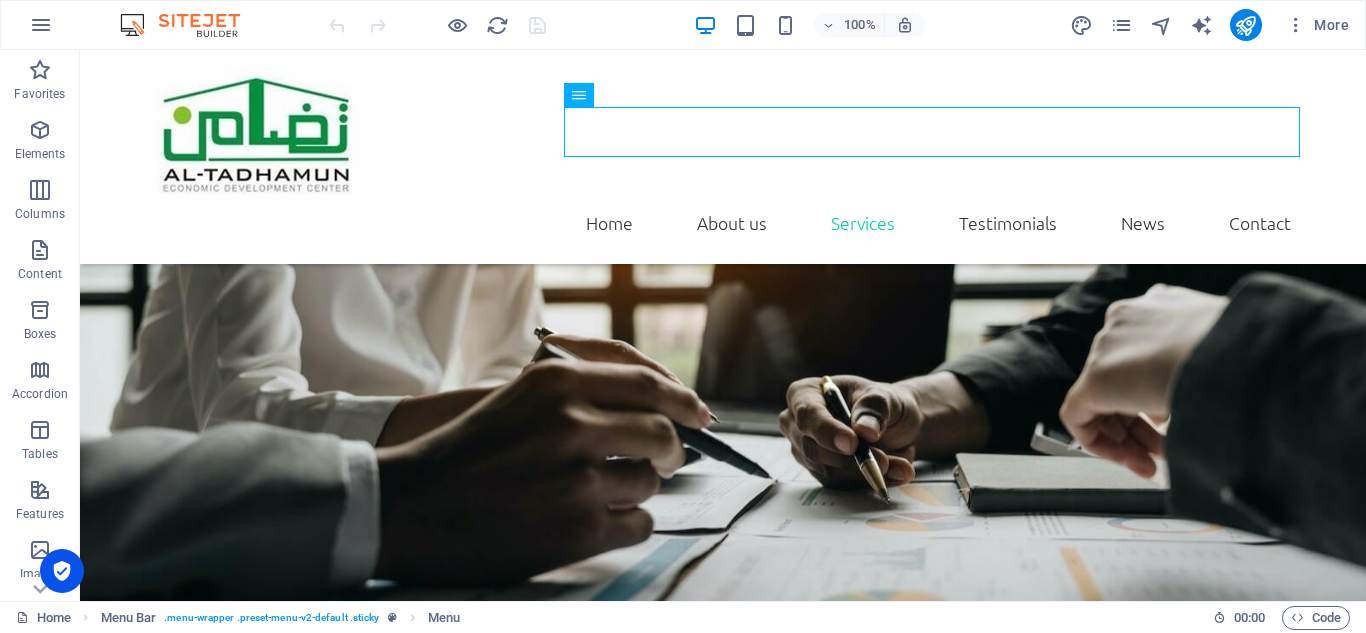 click at bounding box center (723, 132) 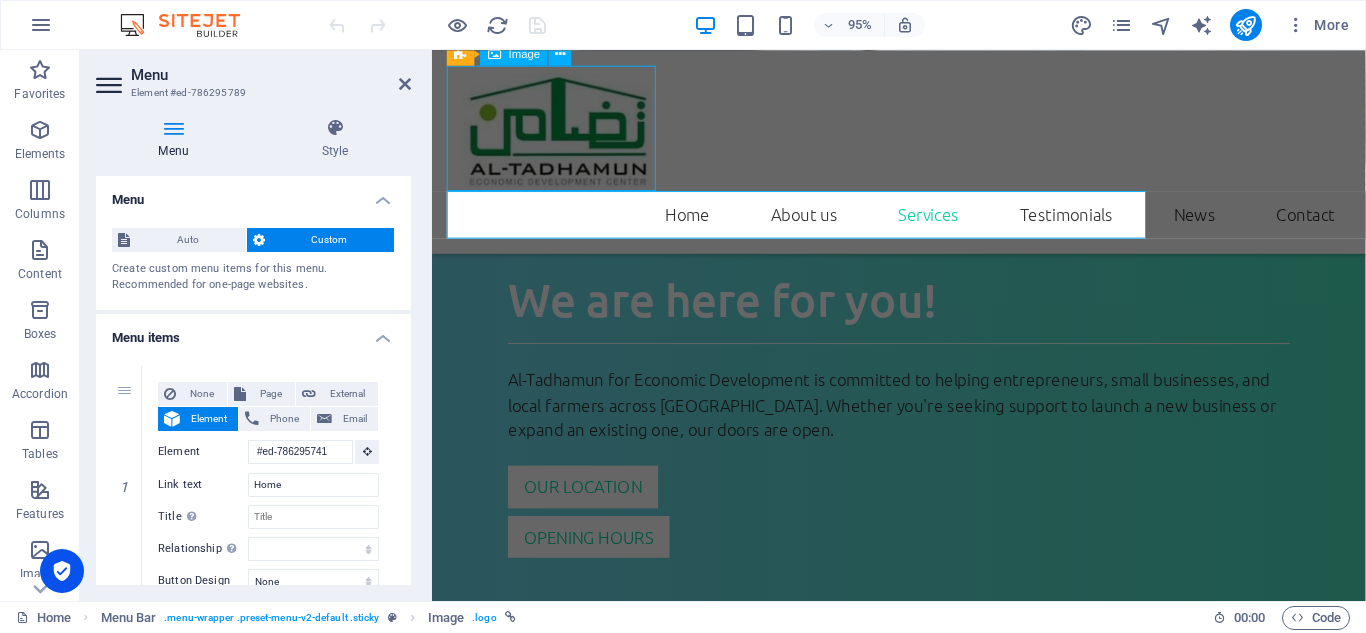 scroll, scrollTop: 2024, scrollLeft: 0, axis: vertical 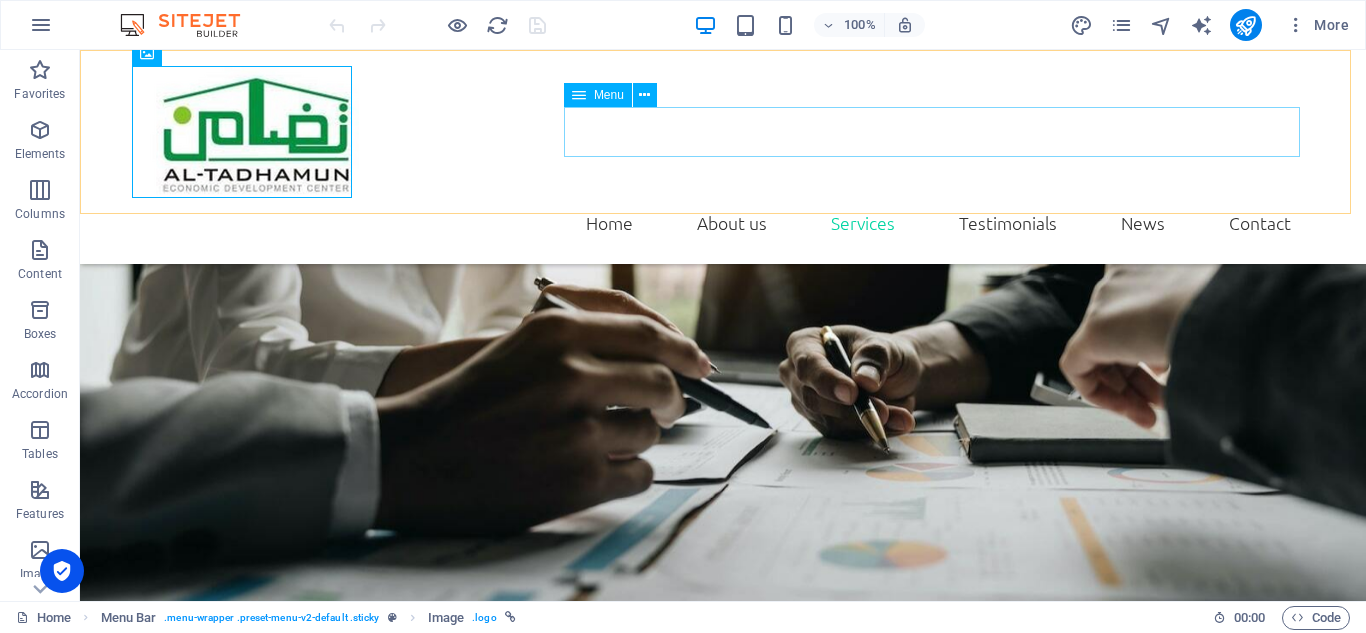 click on "Home About us Services Testimonials News Contact" at bounding box center [723, 223] 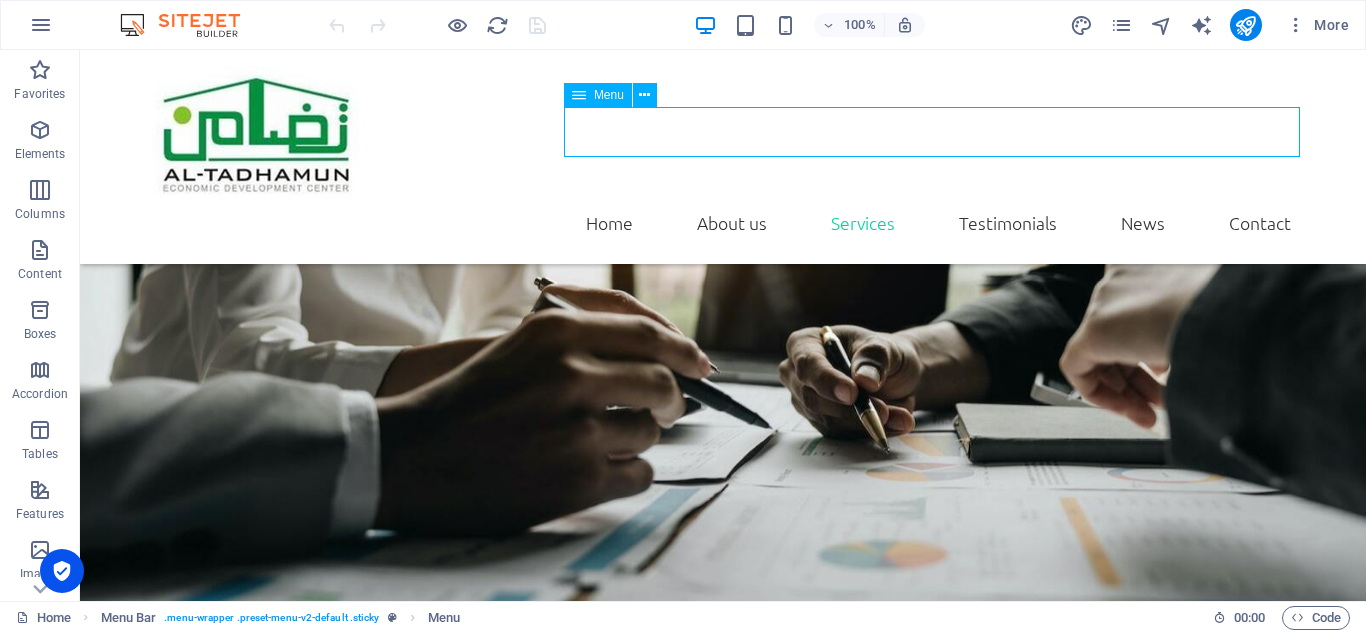 click on "Home About us Services Testimonials News Contact" at bounding box center (723, 223) 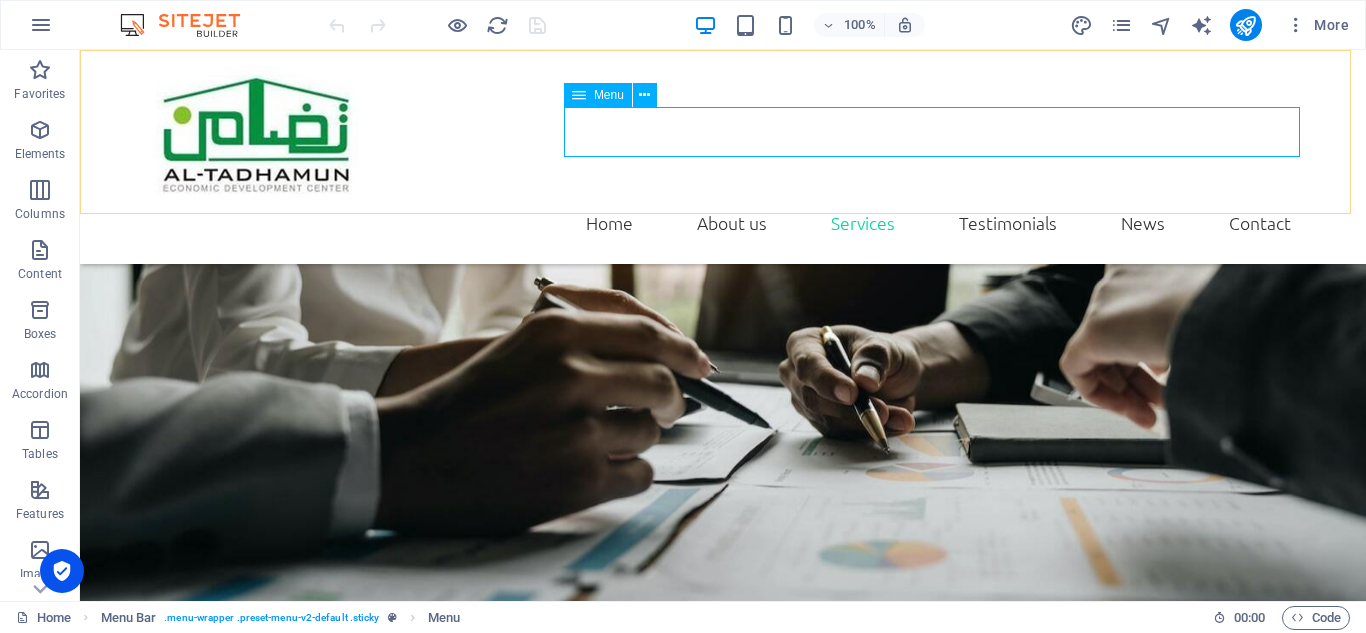 click on "Home About us Services Testimonials News Contact" at bounding box center [723, 223] 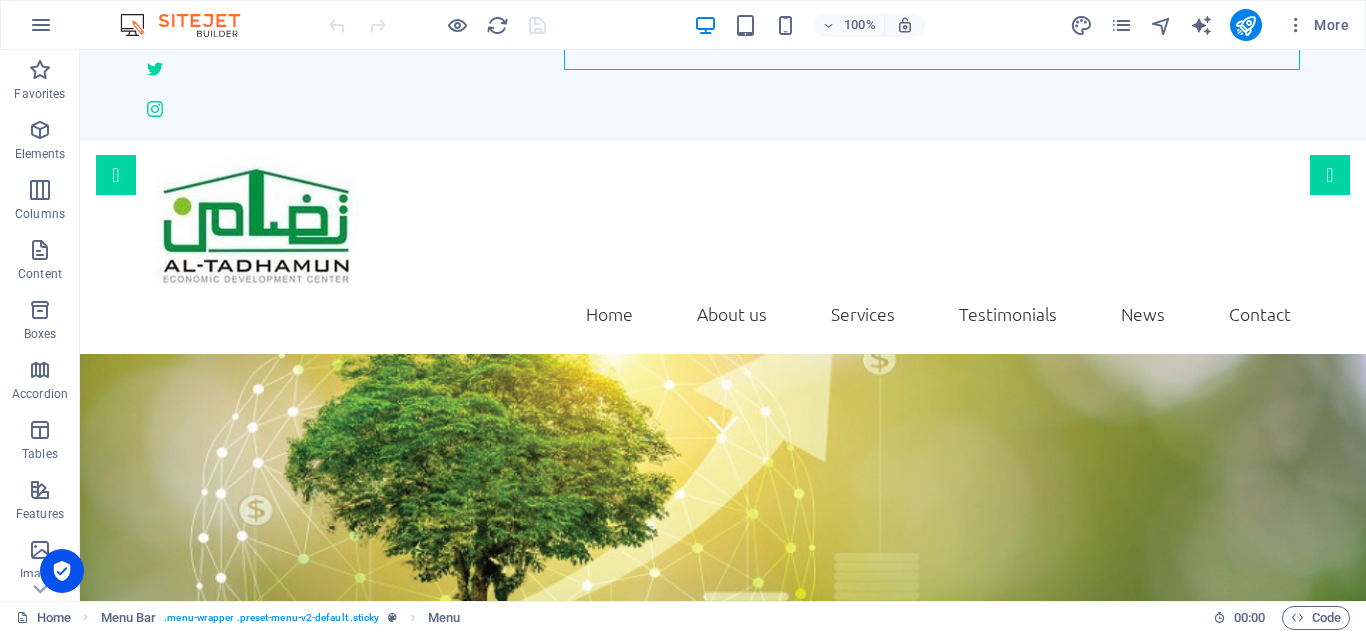 scroll, scrollTop: 0, scrollLeft: 0, axis: both 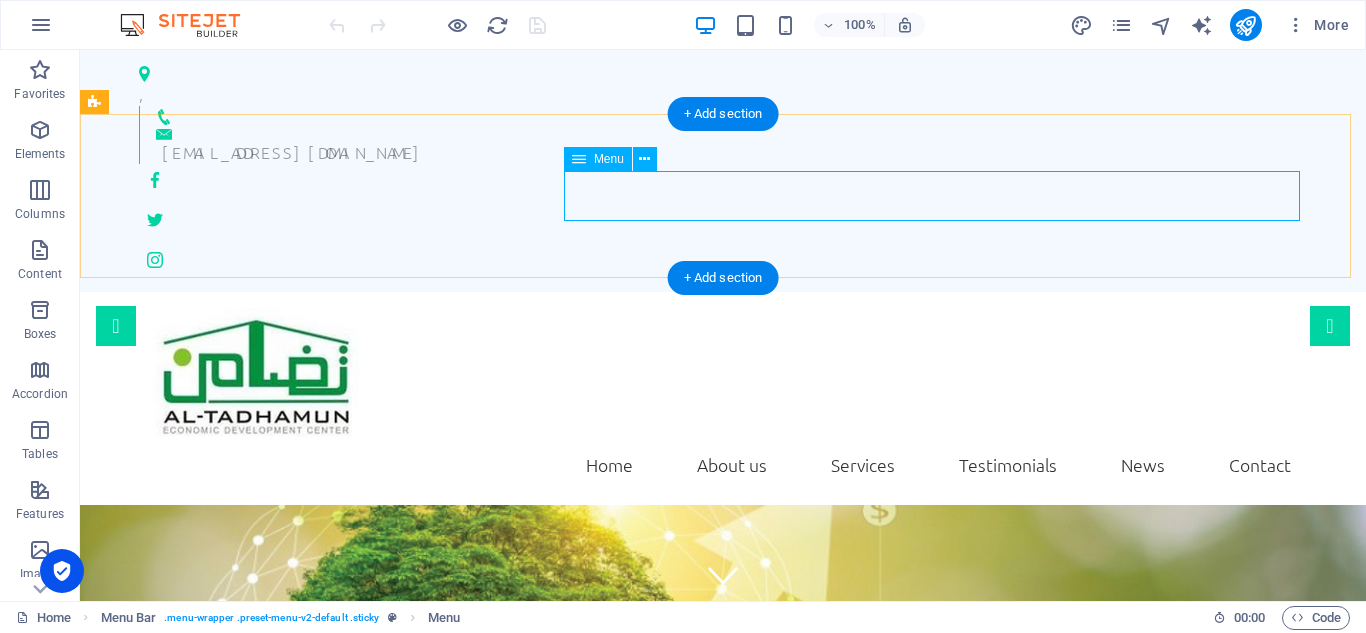 click on "Home About us Services Testimonials News Contact" at bounding box center (723, 465) 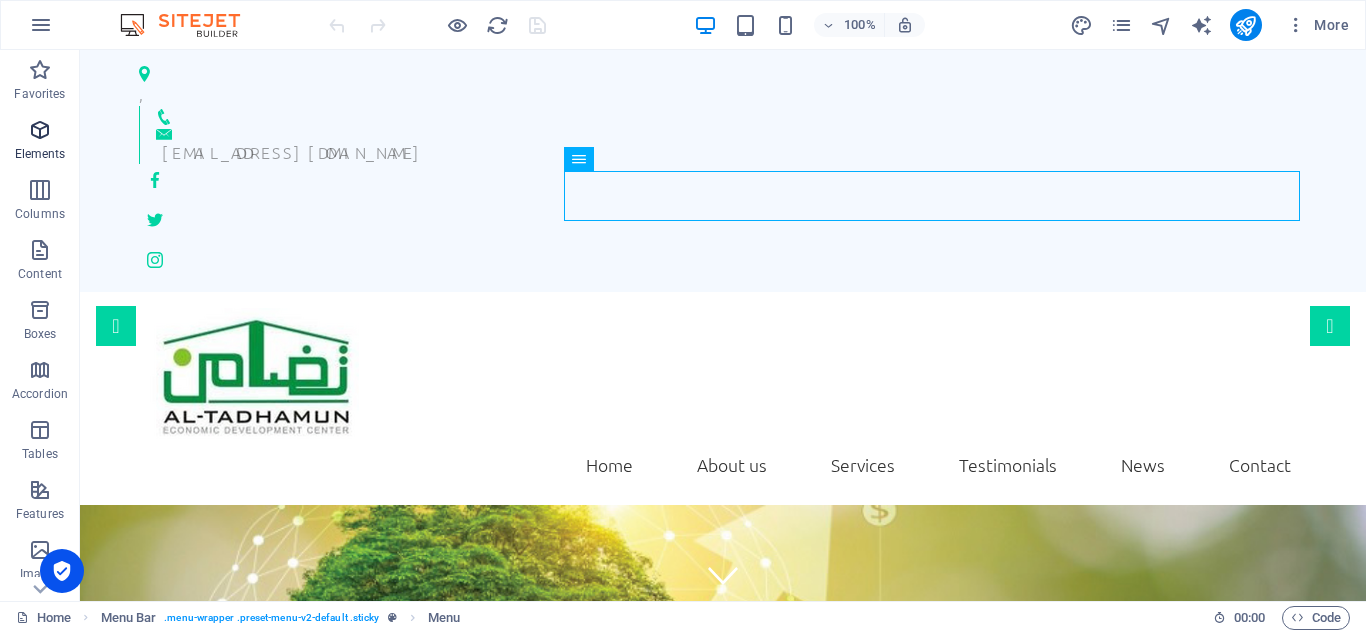 click at bounding box center [40, 130] 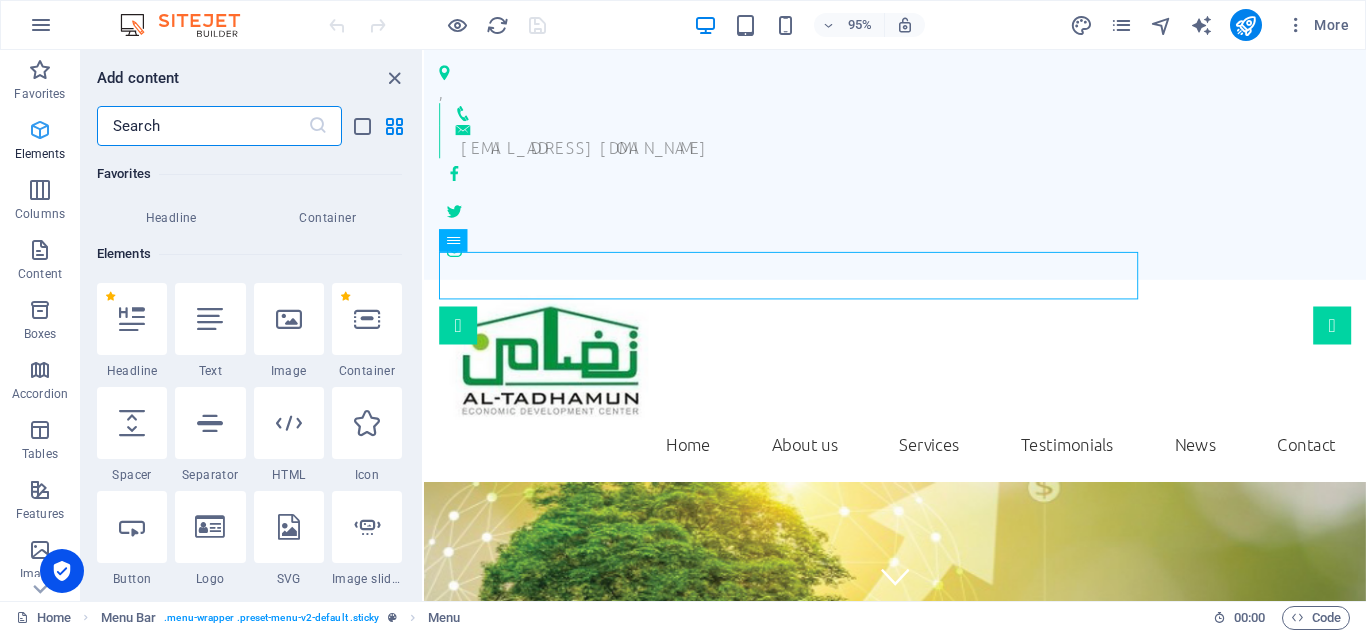 scroll, scrollTop: 213, scrollLeft: 0, axis: vertical 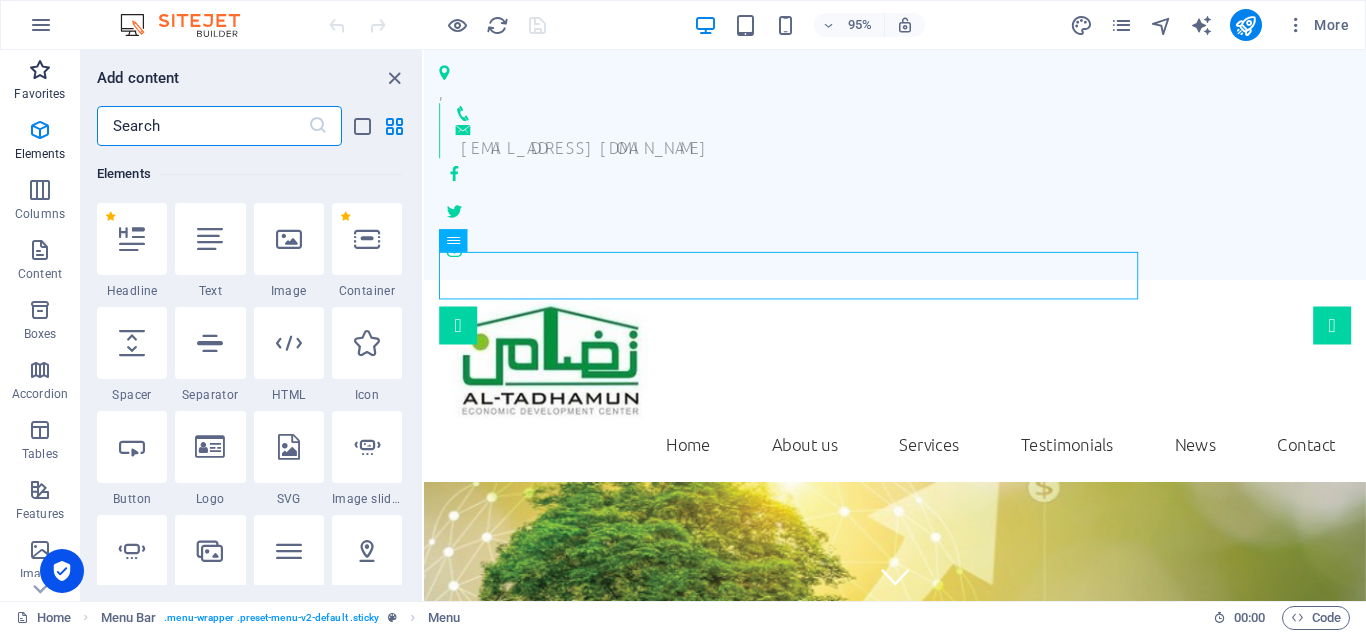 click on "Favorites" at bounding box center (40, 82) 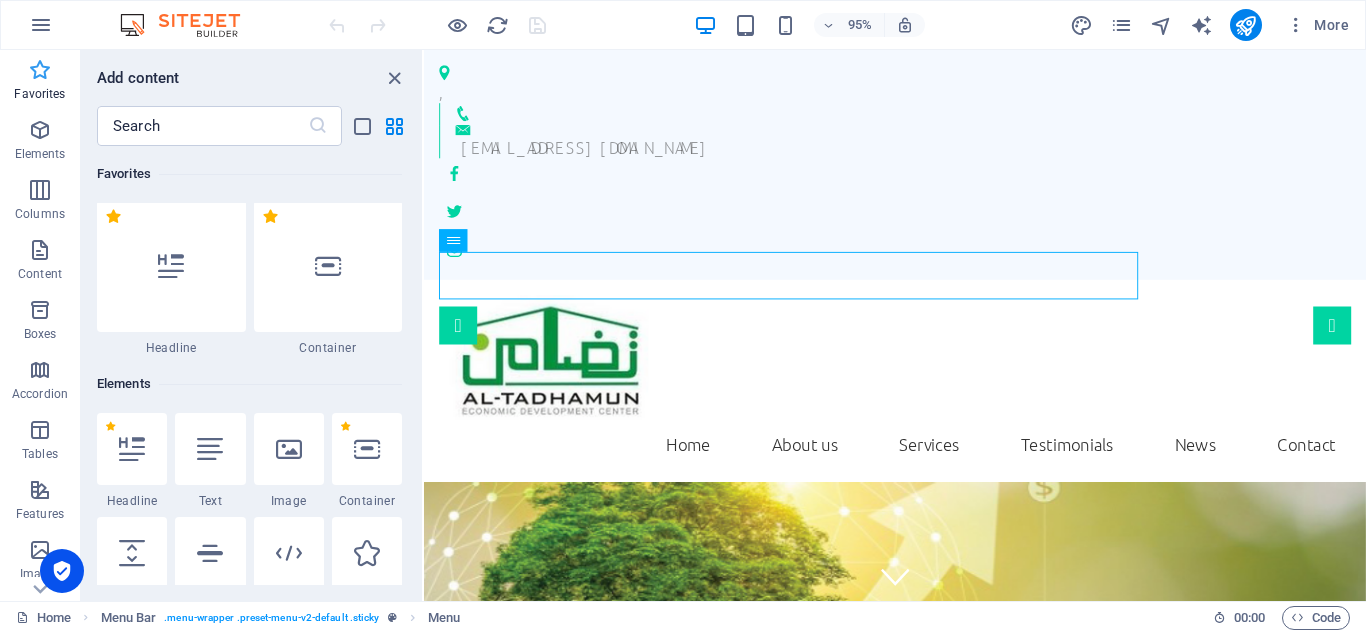 scroll, scrollTop: 0, scrollLeft: 0, axis: both 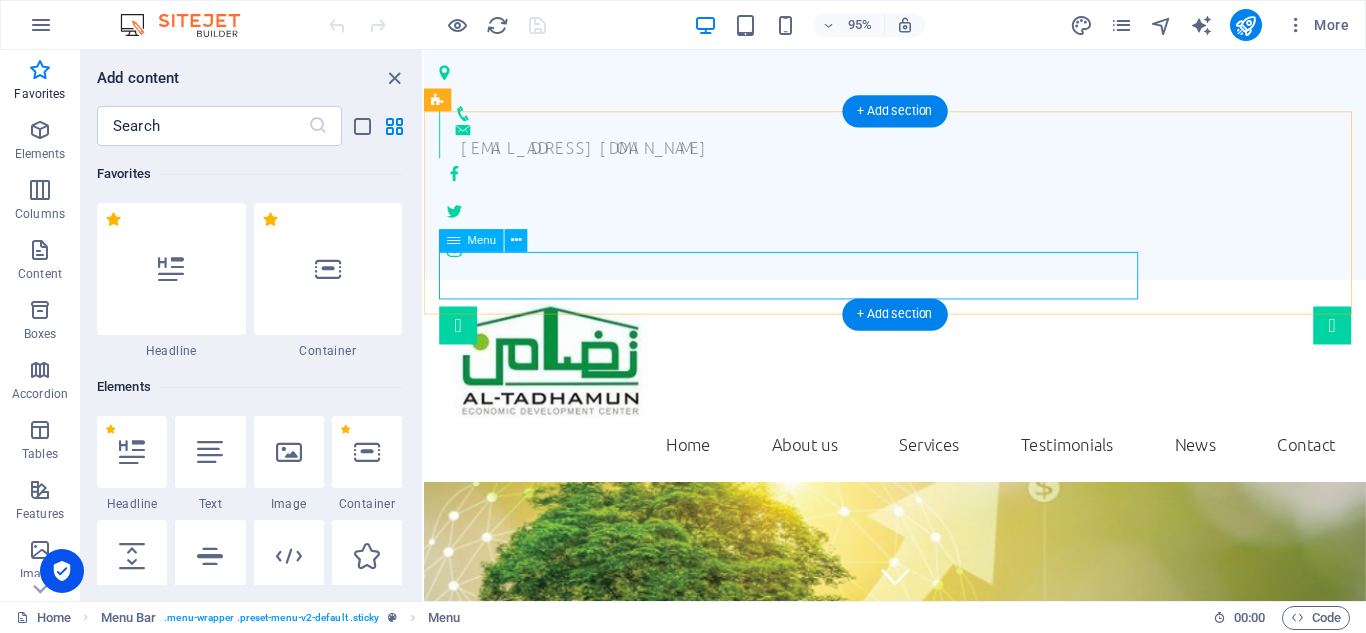 click on "Home About us Services Testimonials News Contact" at bounding box center (920, 465) 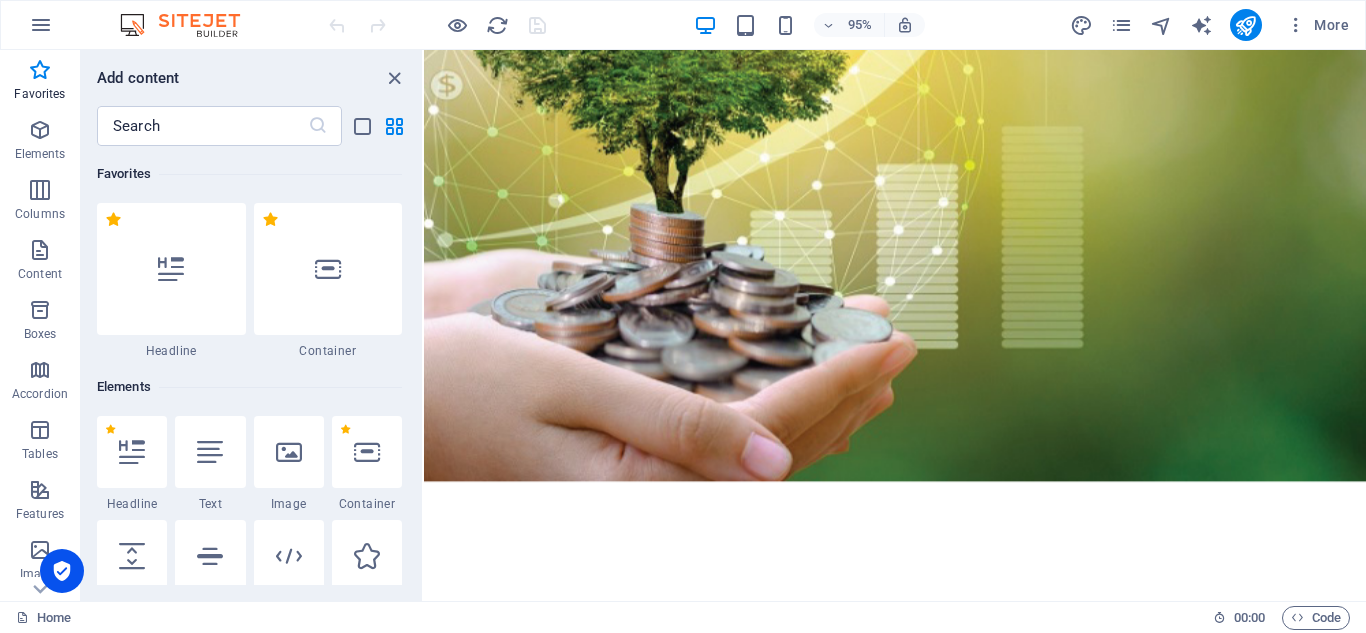 scroll, scrollTop: 551, scrollLeft: 0, axis: vertical 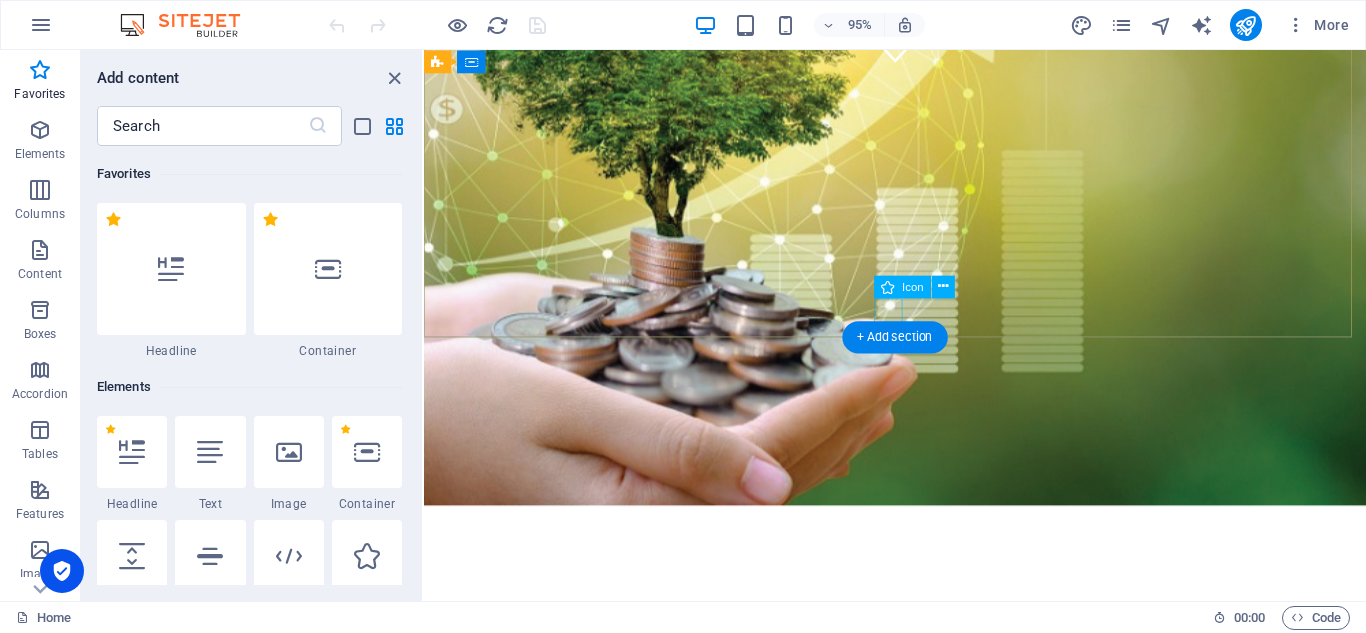 click at bounding box center [920, 53] 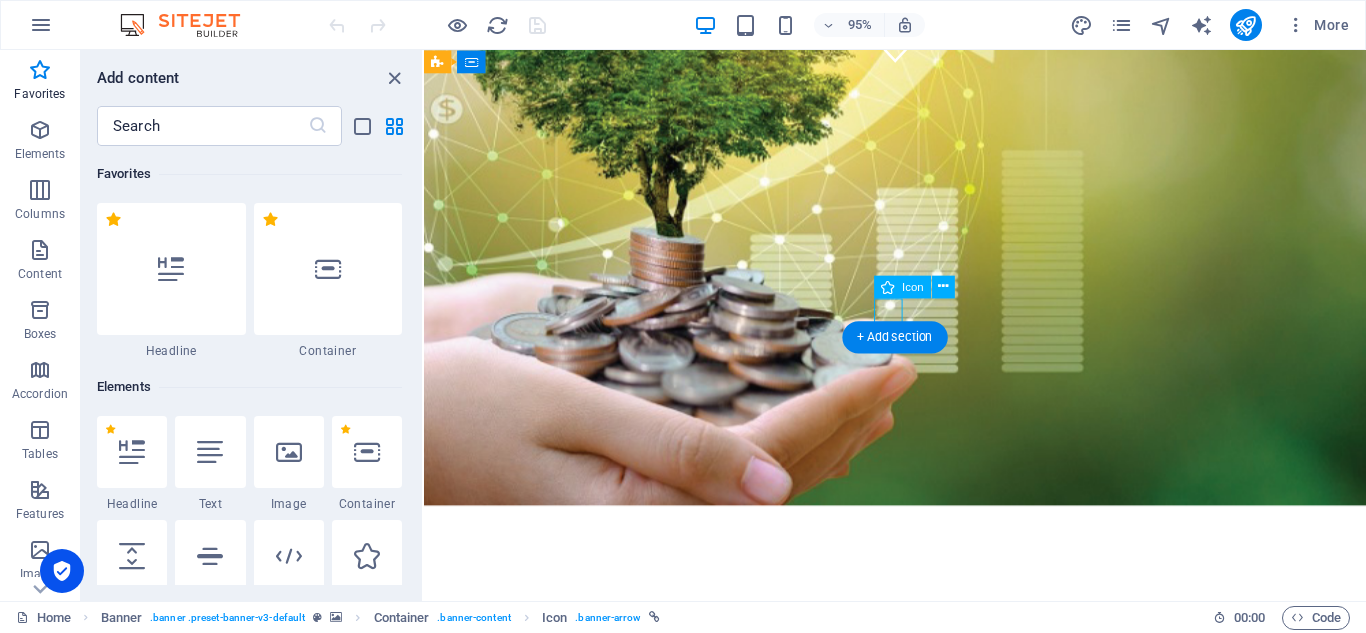 click at bounding box center (920, 53) 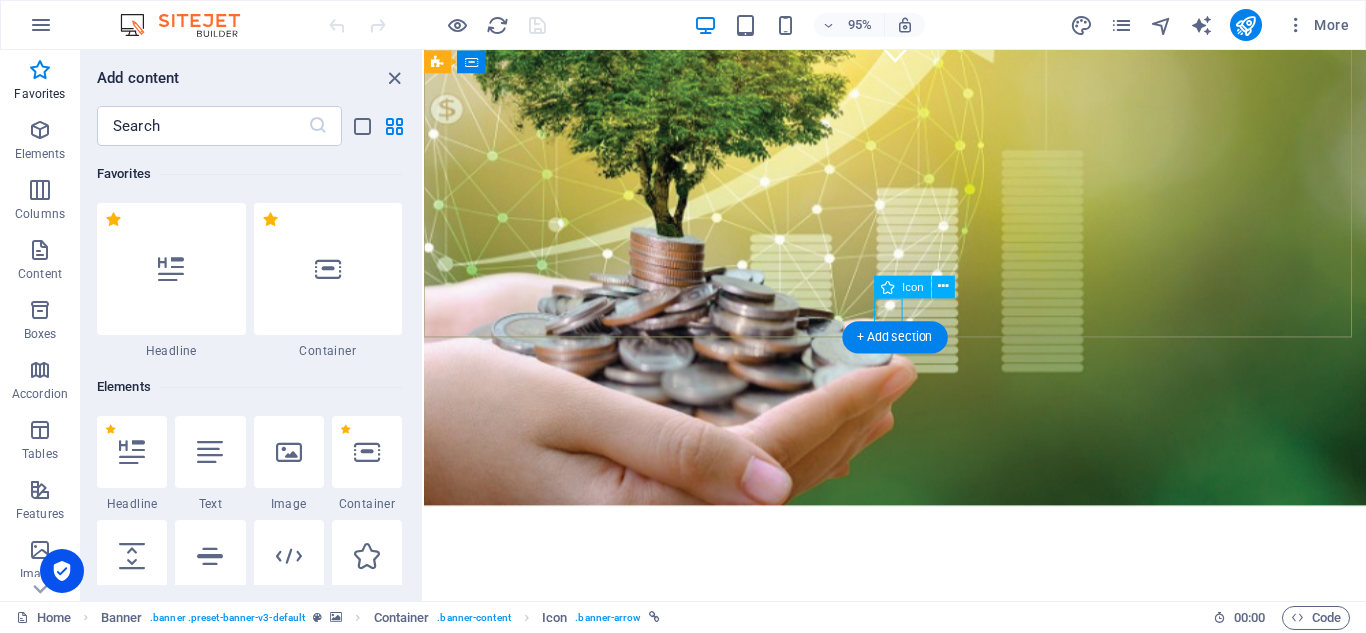 click at bounding box center (920, 53) 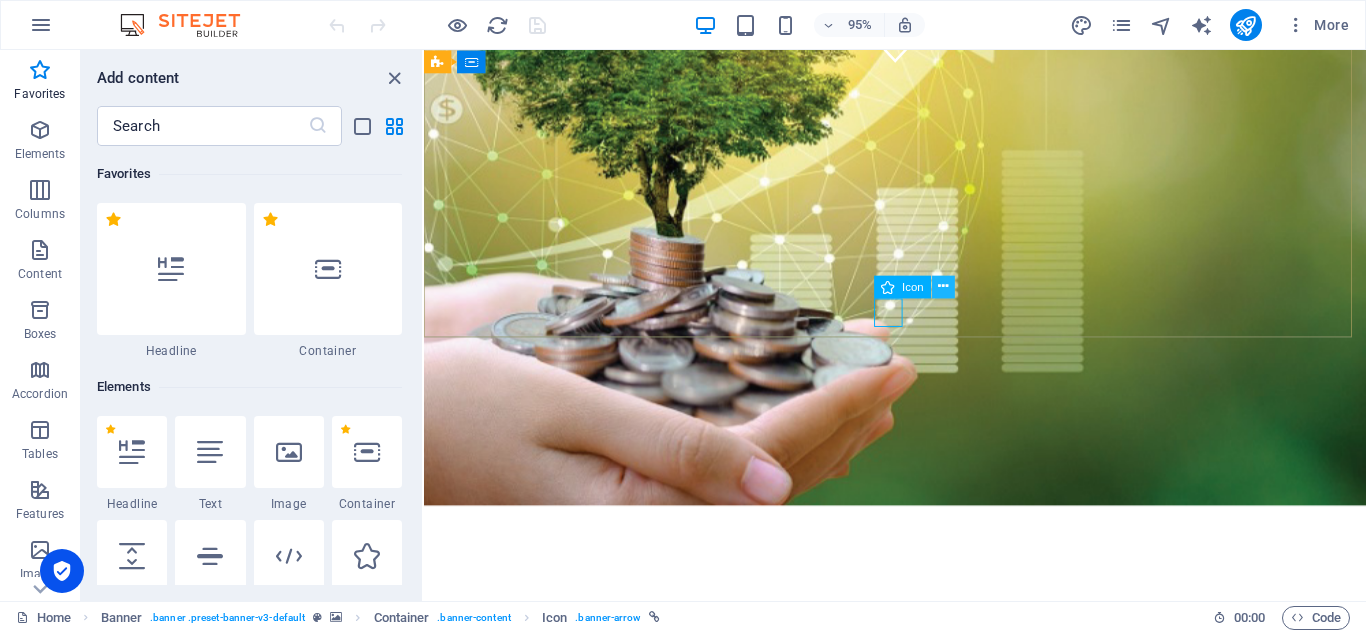 click at bounding box center [944, 286] 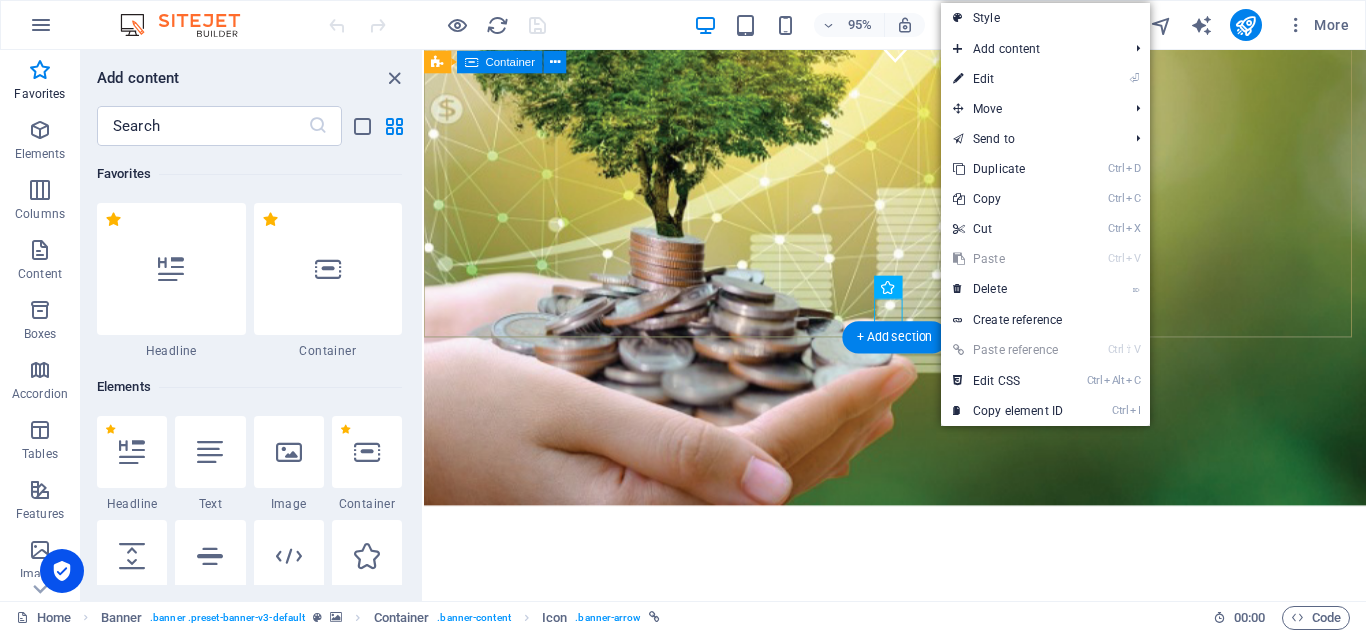 click on "[DOMAIN_NAME] We support you!" at bounding box center (920, 731) 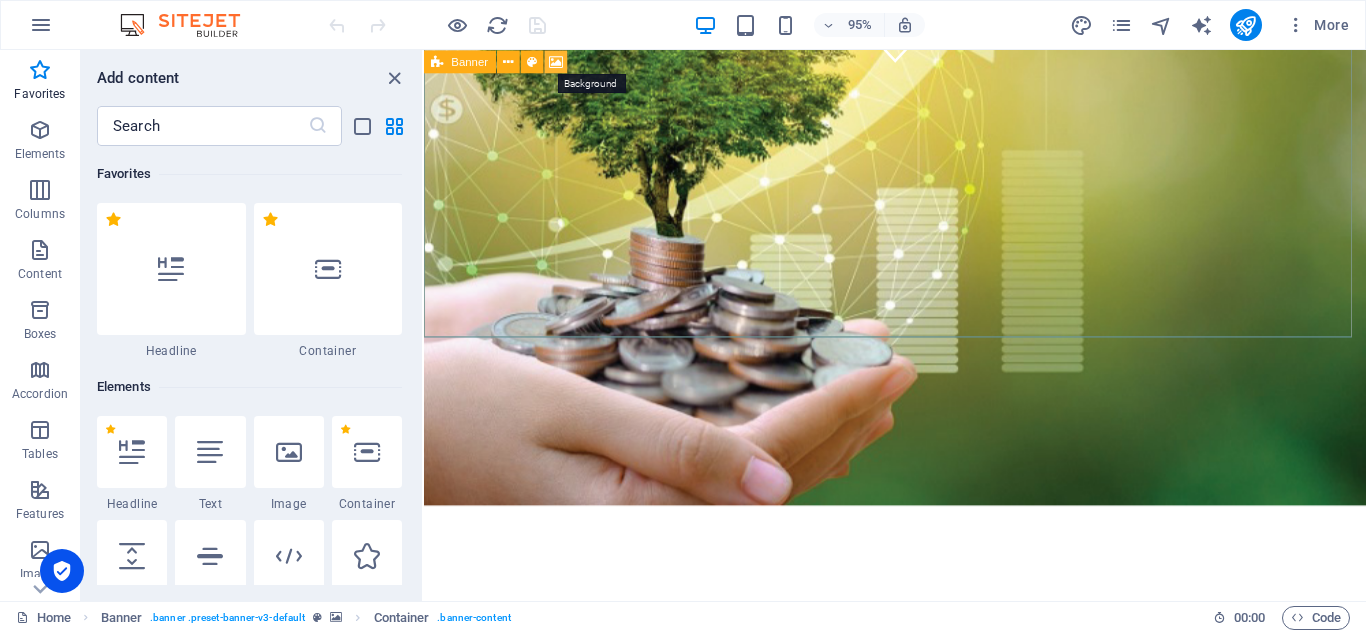 click at bounding box center (556, 61) 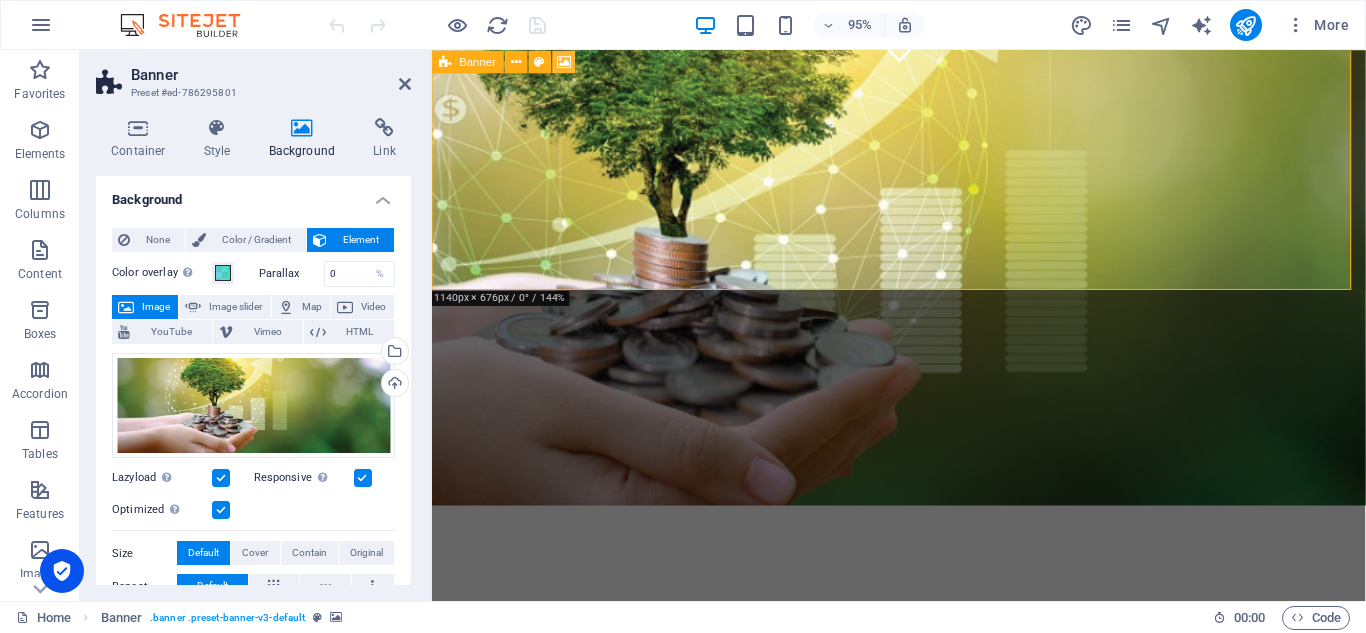 scroll, scrollTop: 601, scrollLeft: 0, axis: vertical 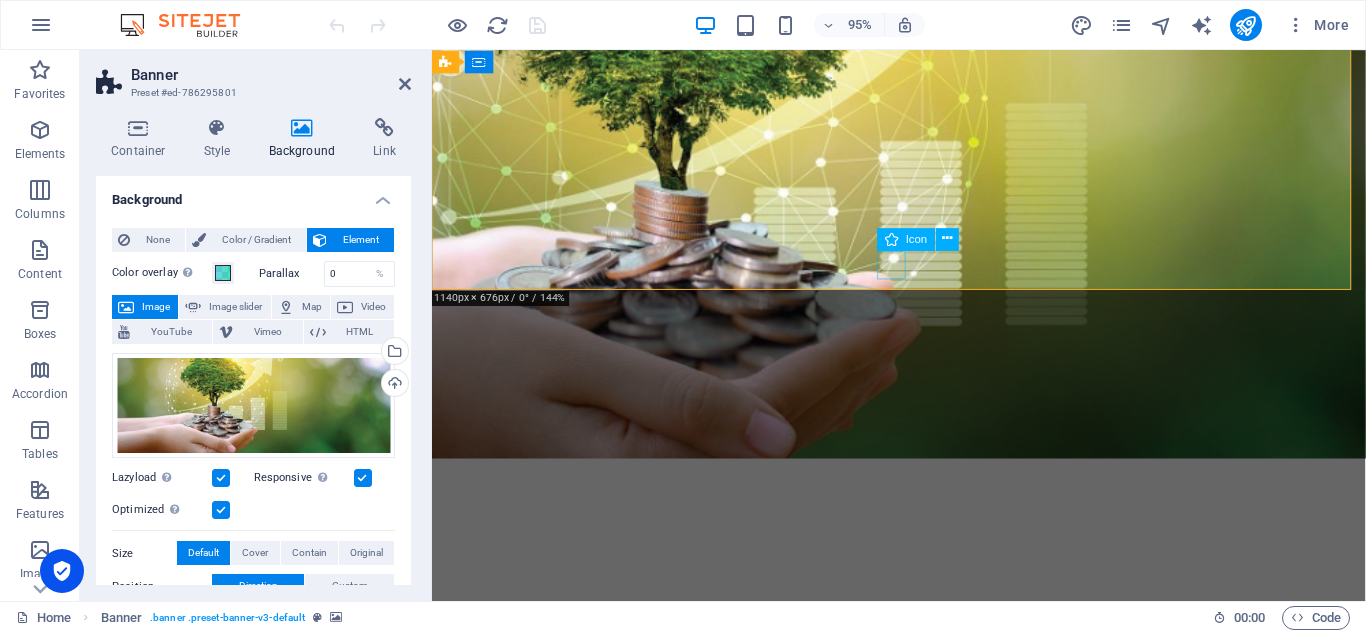 click at bounding box center (924, 3) 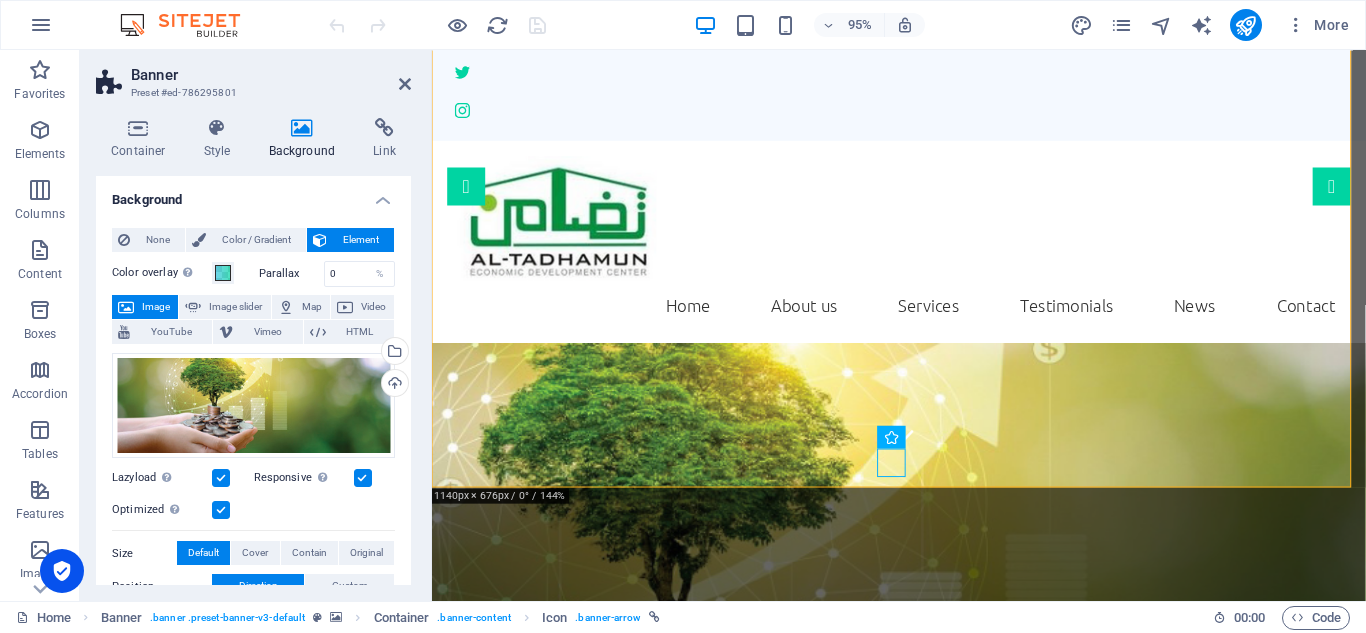 scroll, scrollTop: 0, scrollLeft: 0, axis: both 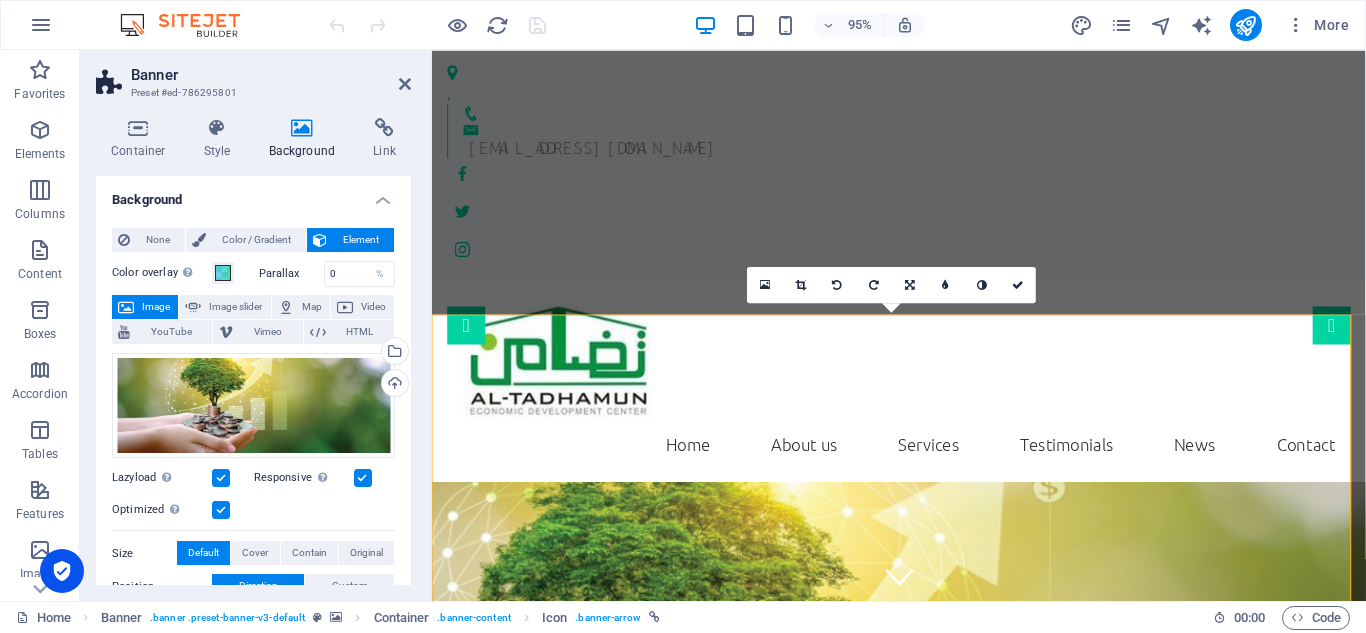 click at bounding box center [437, 25] 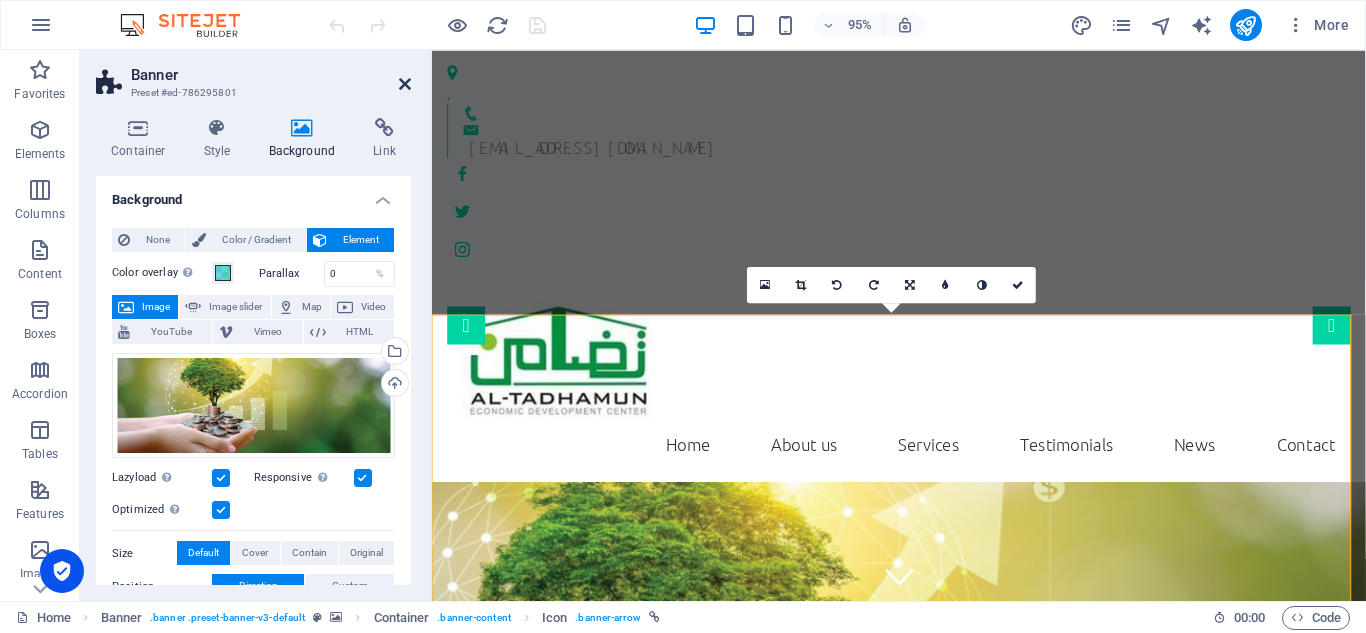click at bounding box center [405, 84] 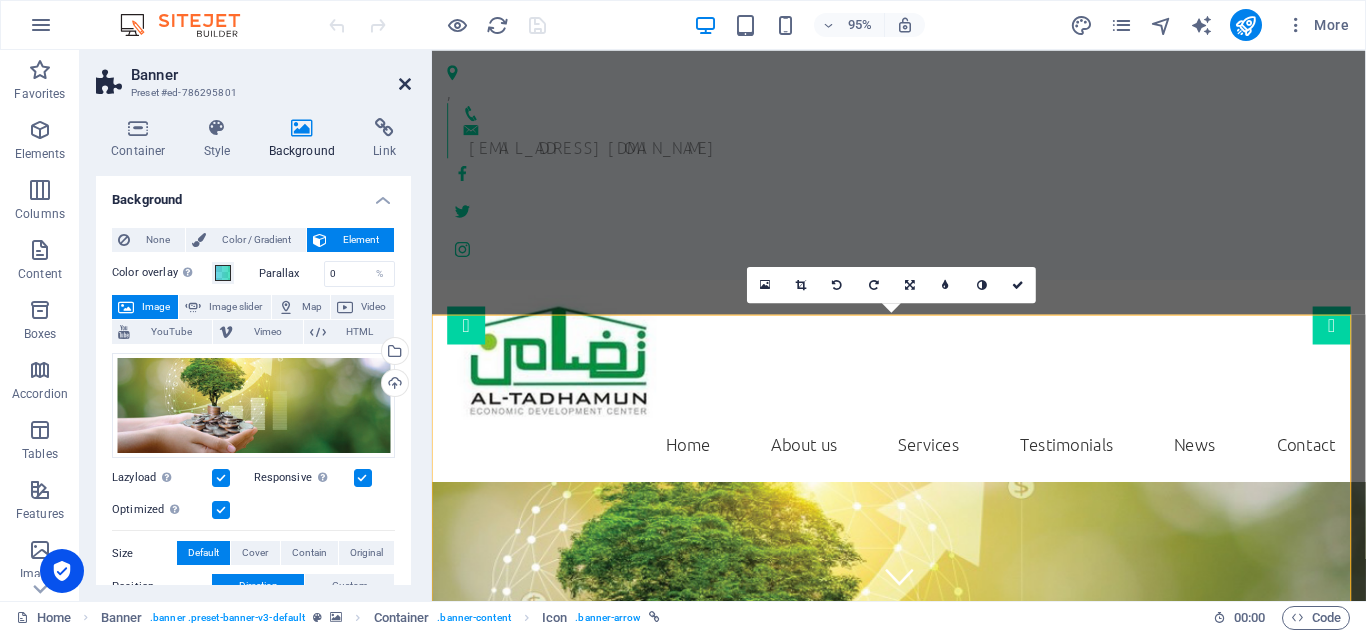 scroll, scrollTop: 395, scrollLeft: 0, axis: vertical 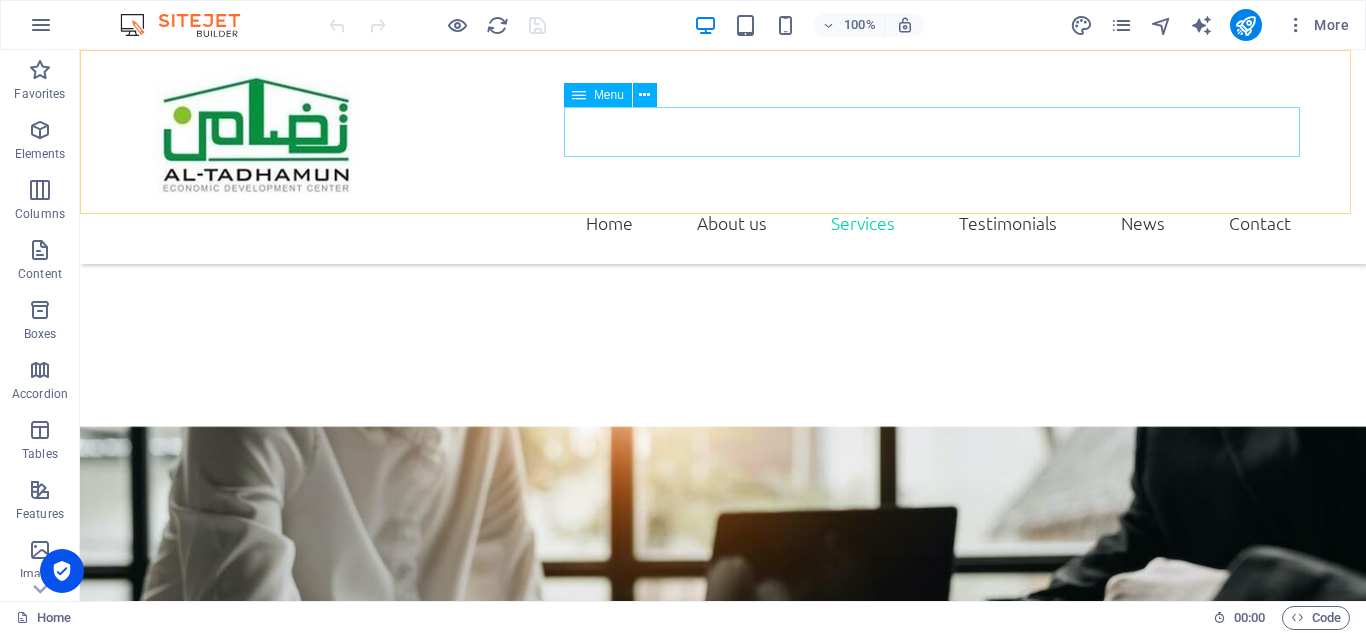 click on "Home About us Services Testimonials News Contact" at bounding box center (723, 223) 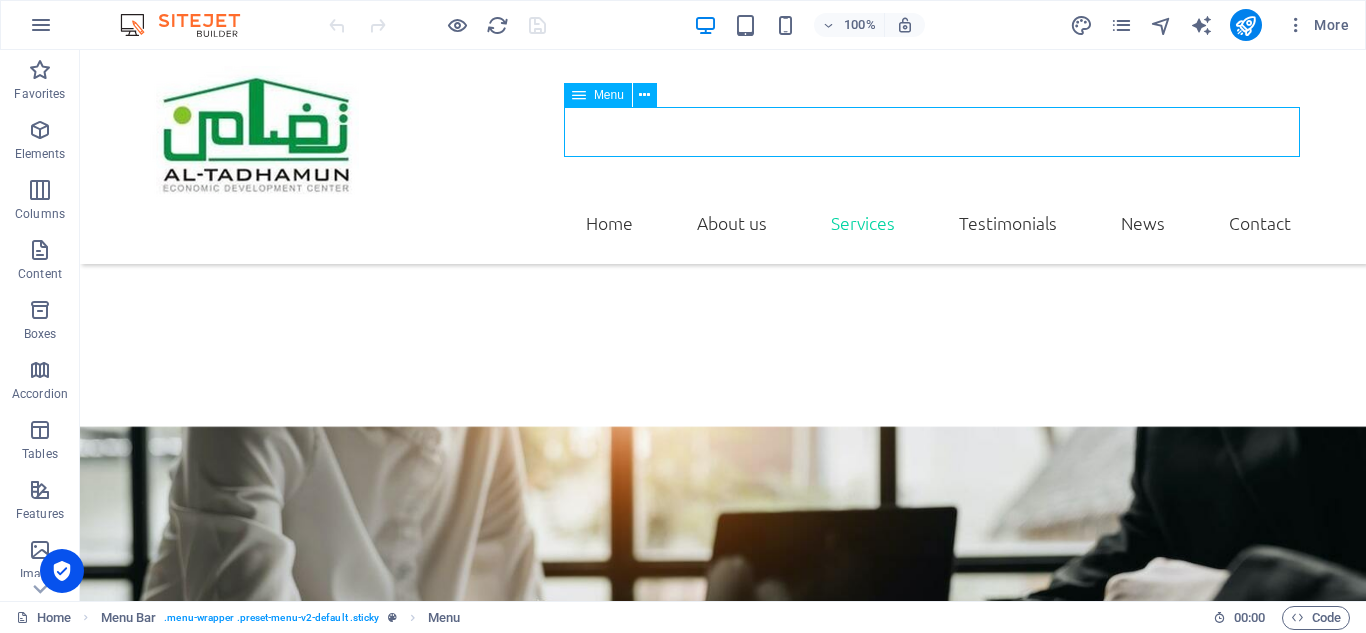 click on "Home About us Services Testimonials News Contact" at bounding box center (723, 223) 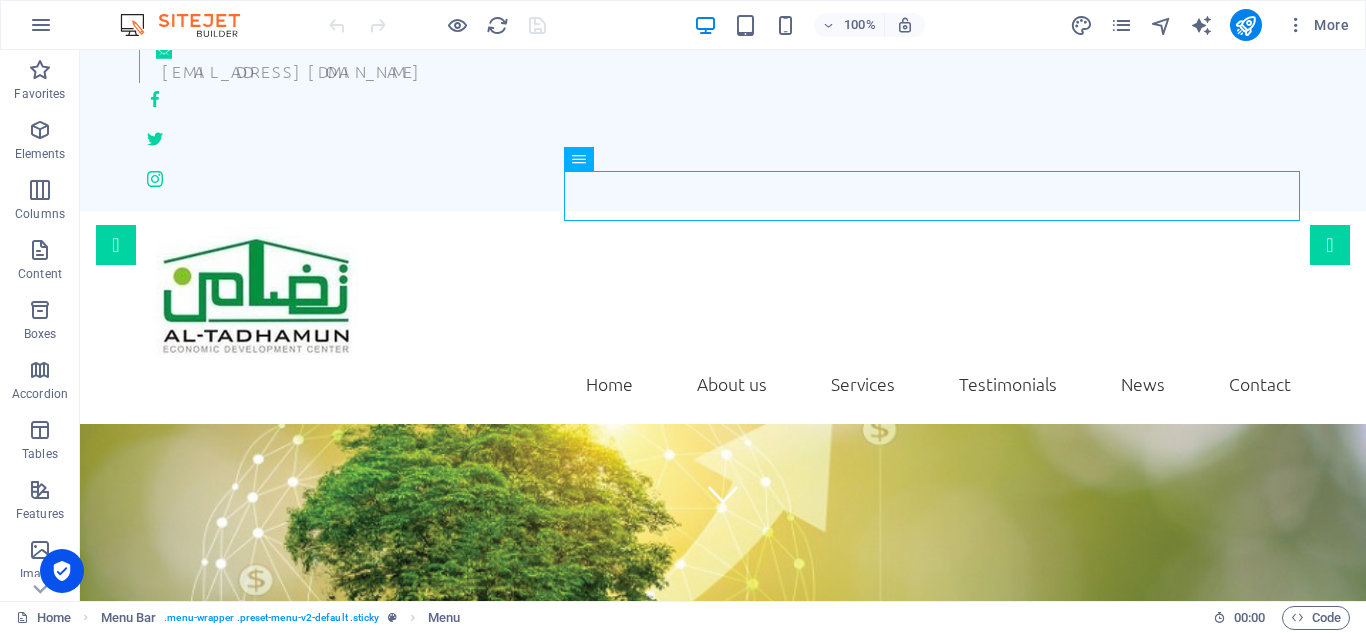 scroll, scrollTop: 0, scrollLeft: 0, axis: both 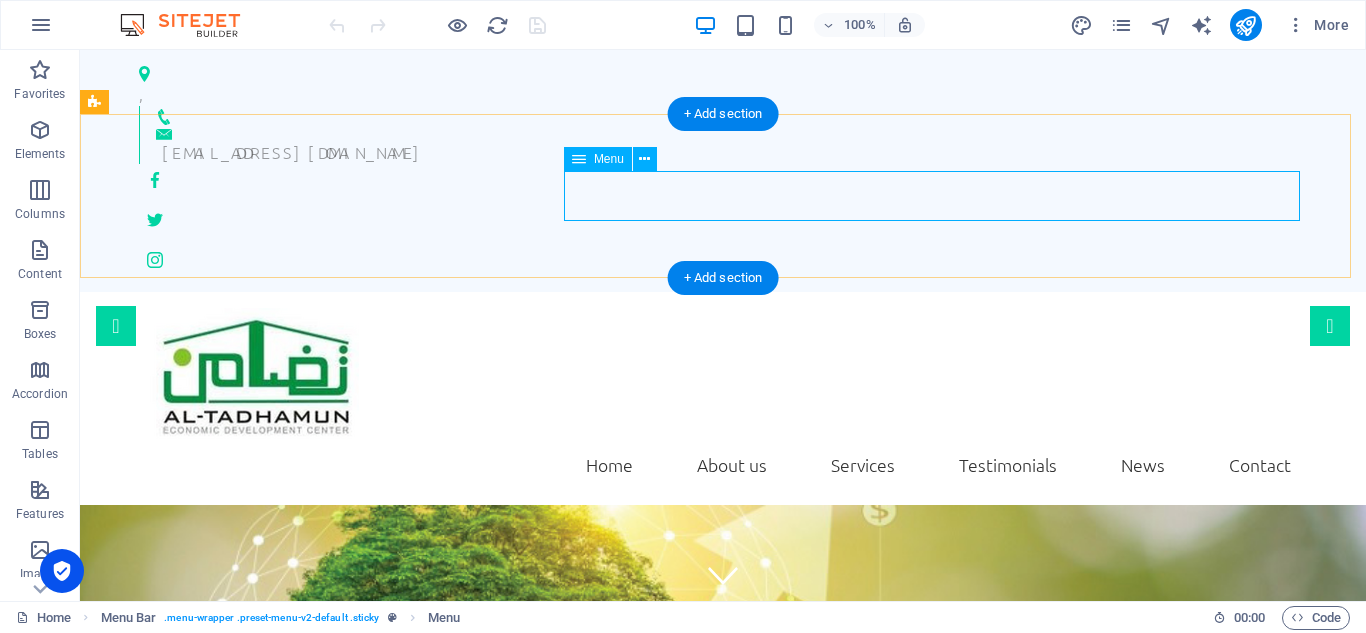click on "Home About us Services Testimonials News Contact" at bounding box center [723, 465] 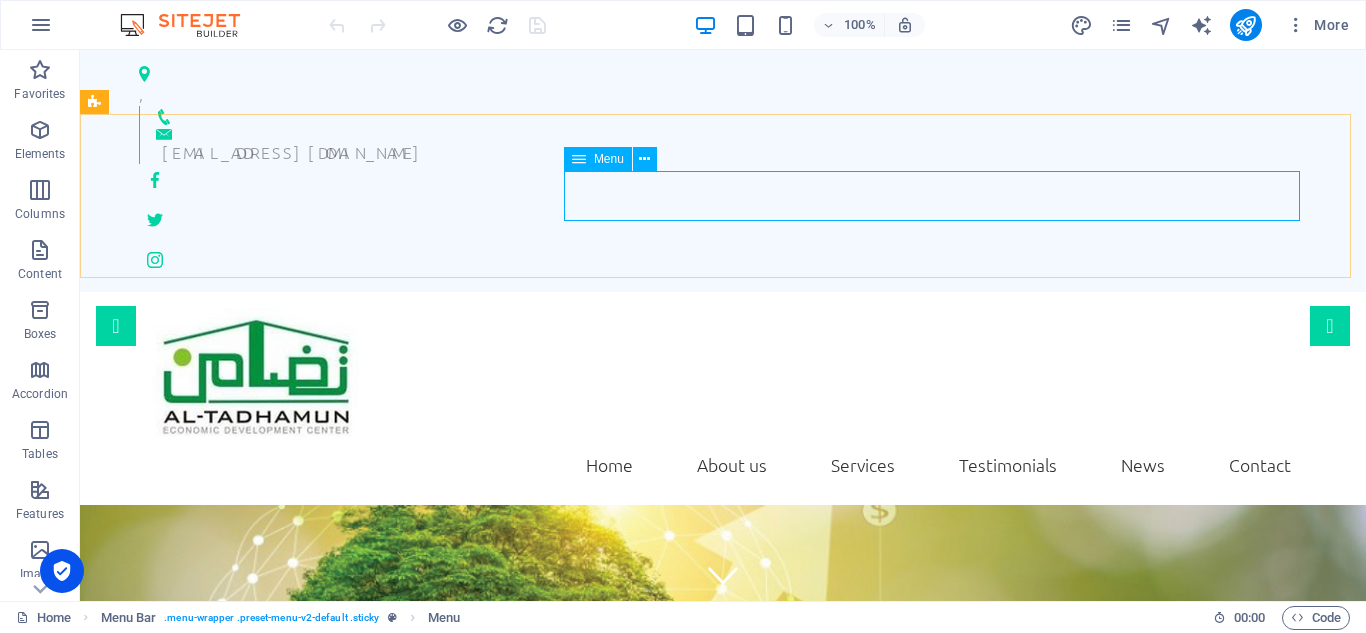 click at bounding box center [579, 159] 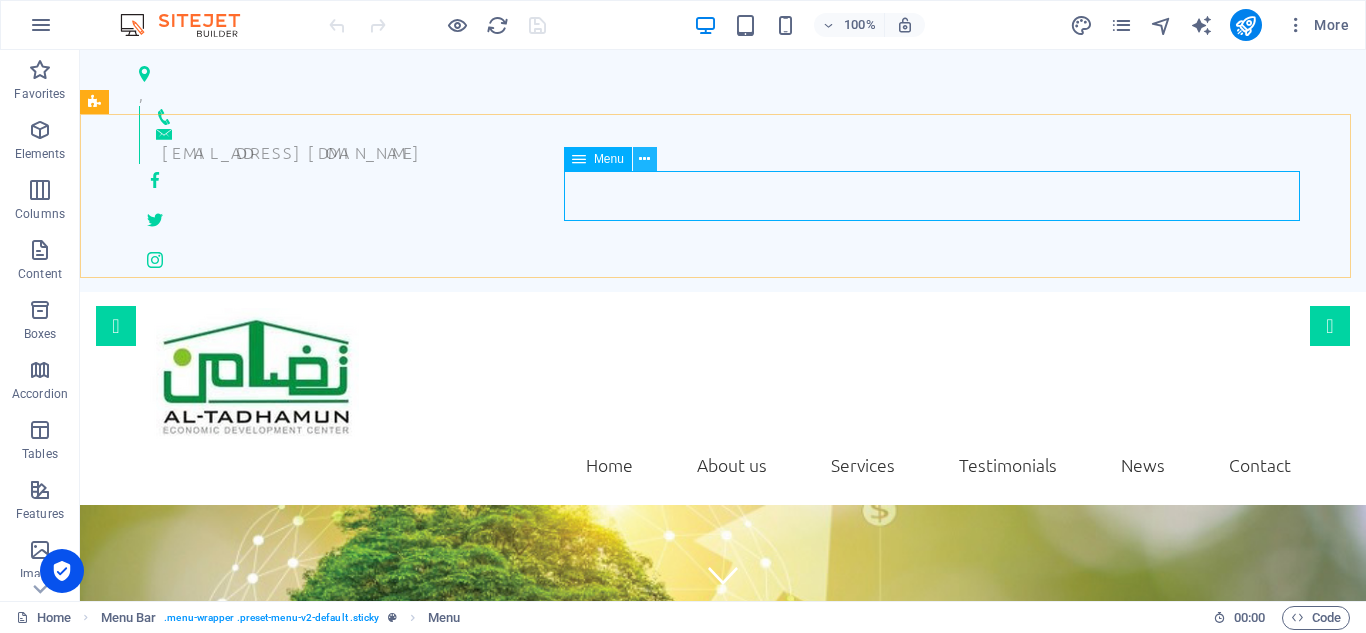 click at bounding box center (644, 159) 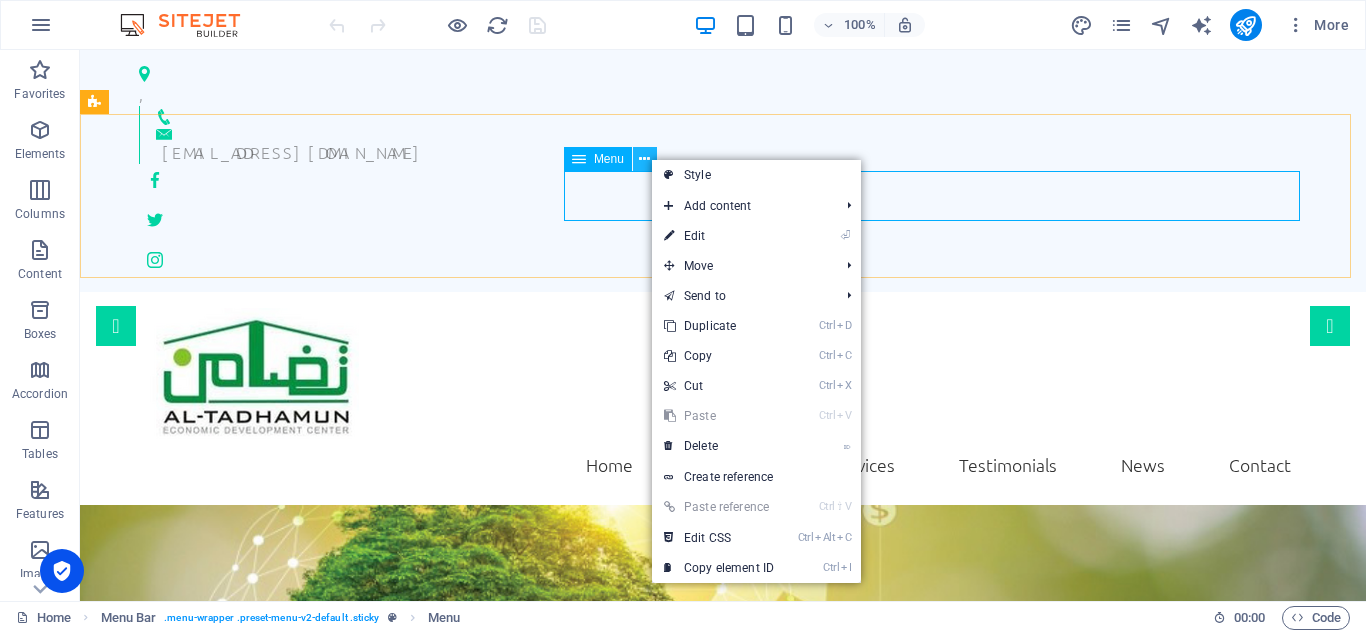 click at bounding box center (644, 159) 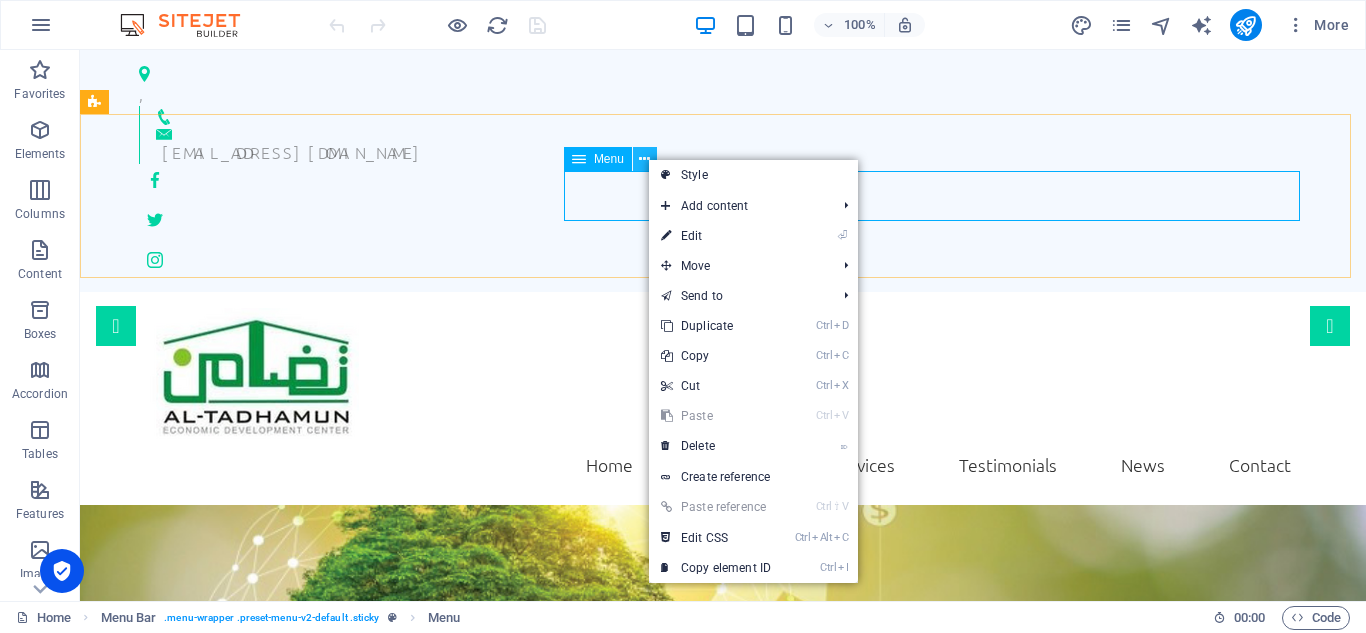 click at bounding box center [644, 159] 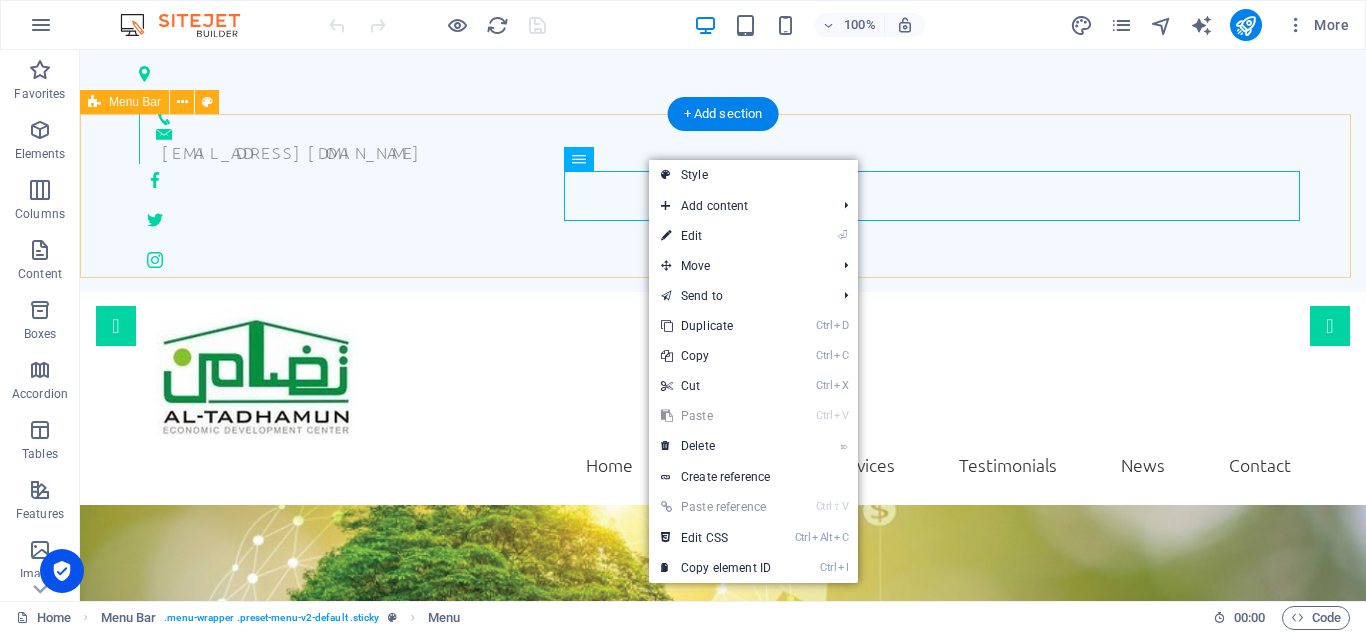 click on "Home About us Services Testimonials News Contact" at bounding box center [723, 399] 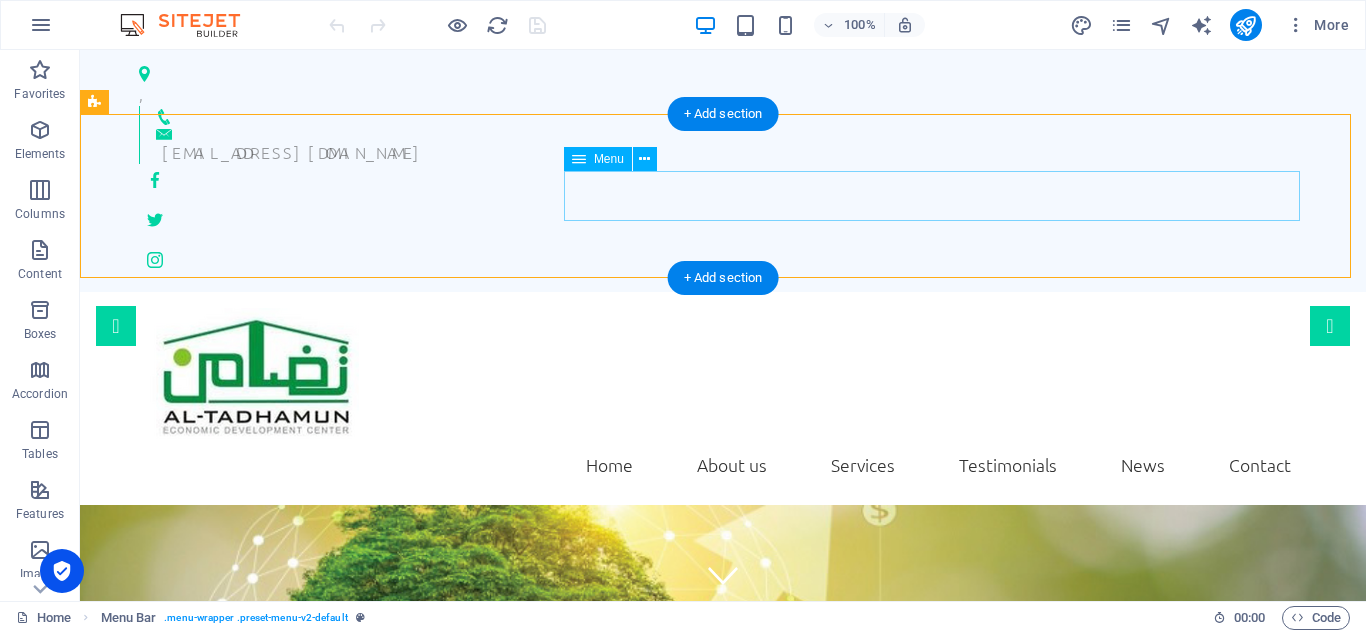 click on "Home About us Services Testimonials News Contact" at bounding box center (723, 465) 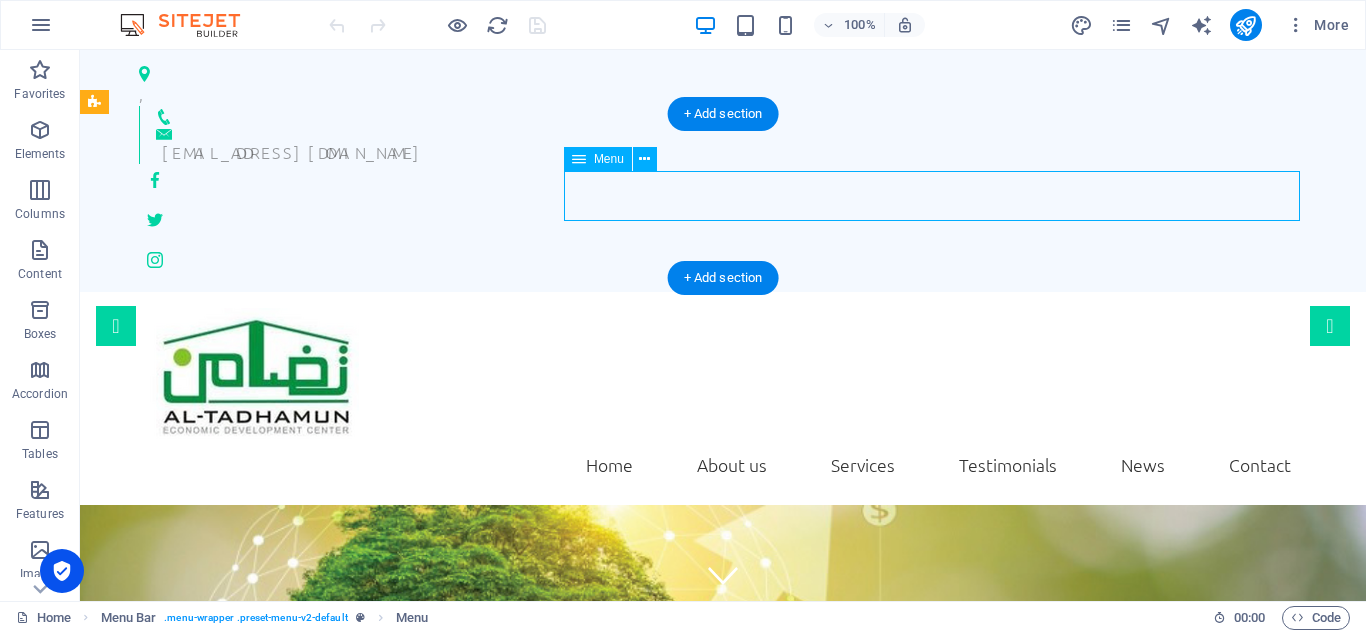 click on "Home About us Services Testimonials News Contact" at bounding box center (723, 465) 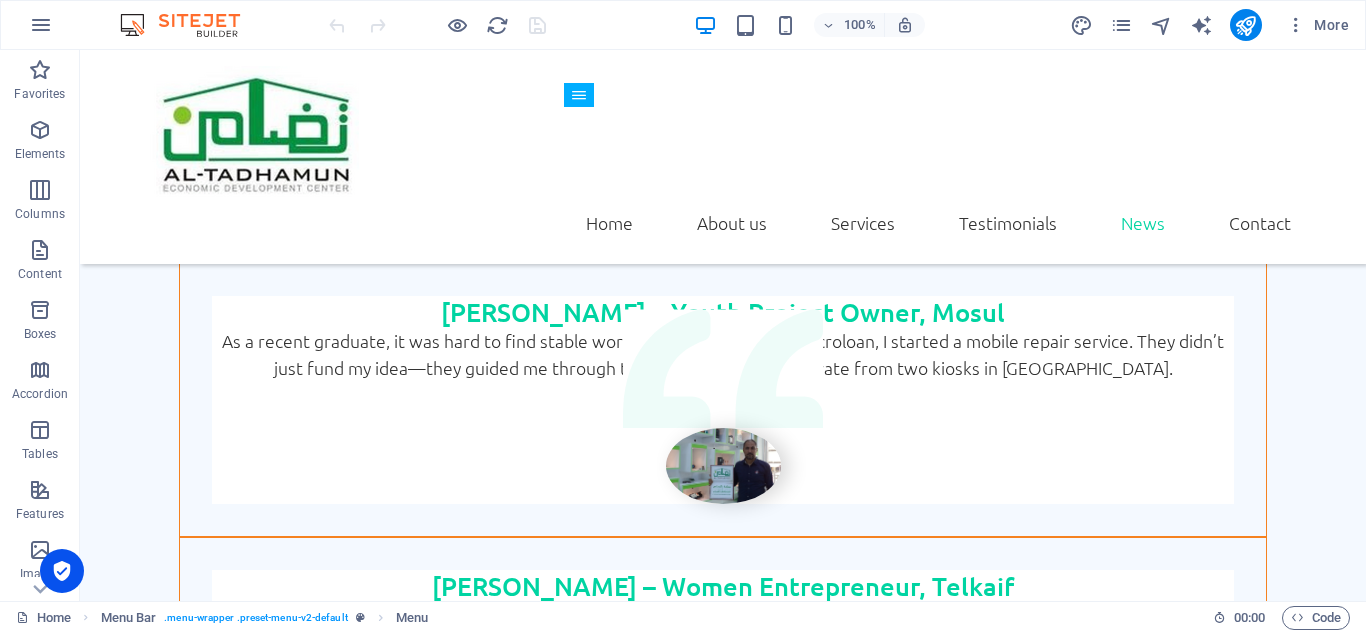 scroll, scrollTop: 3591, scrollLeft: 0, axis: vertical 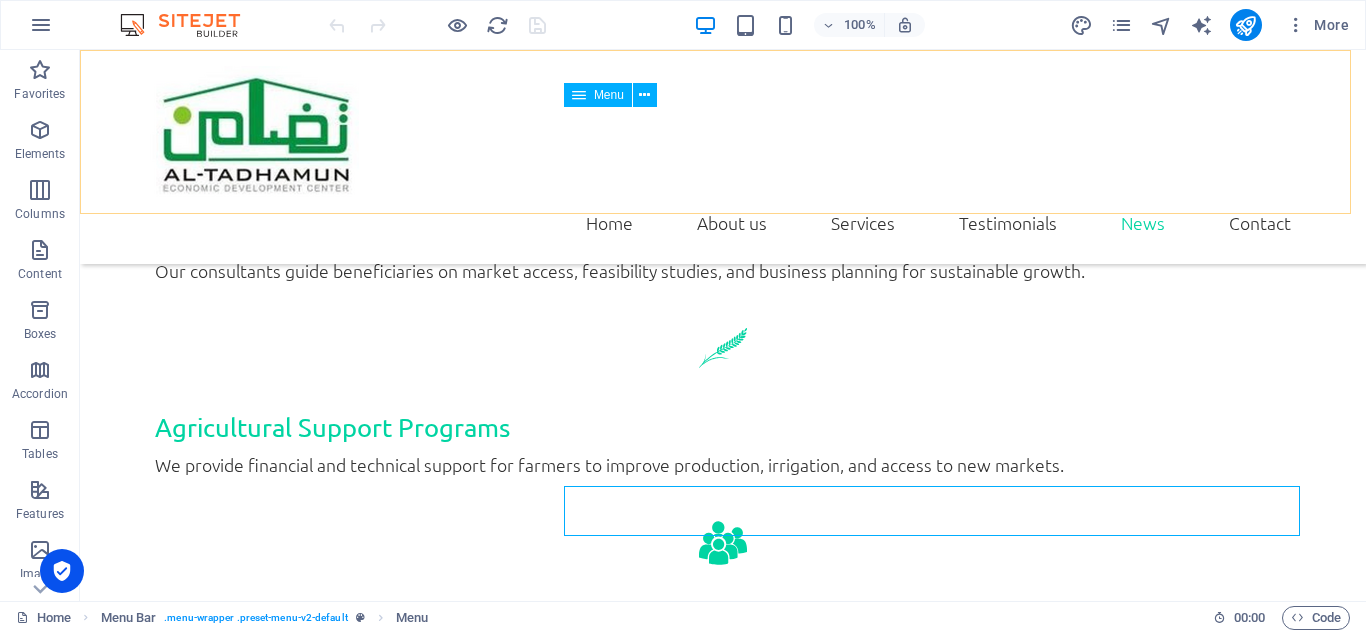 click on "Home About us Services Testimonials News Contact" at bounding box center (723, 223) 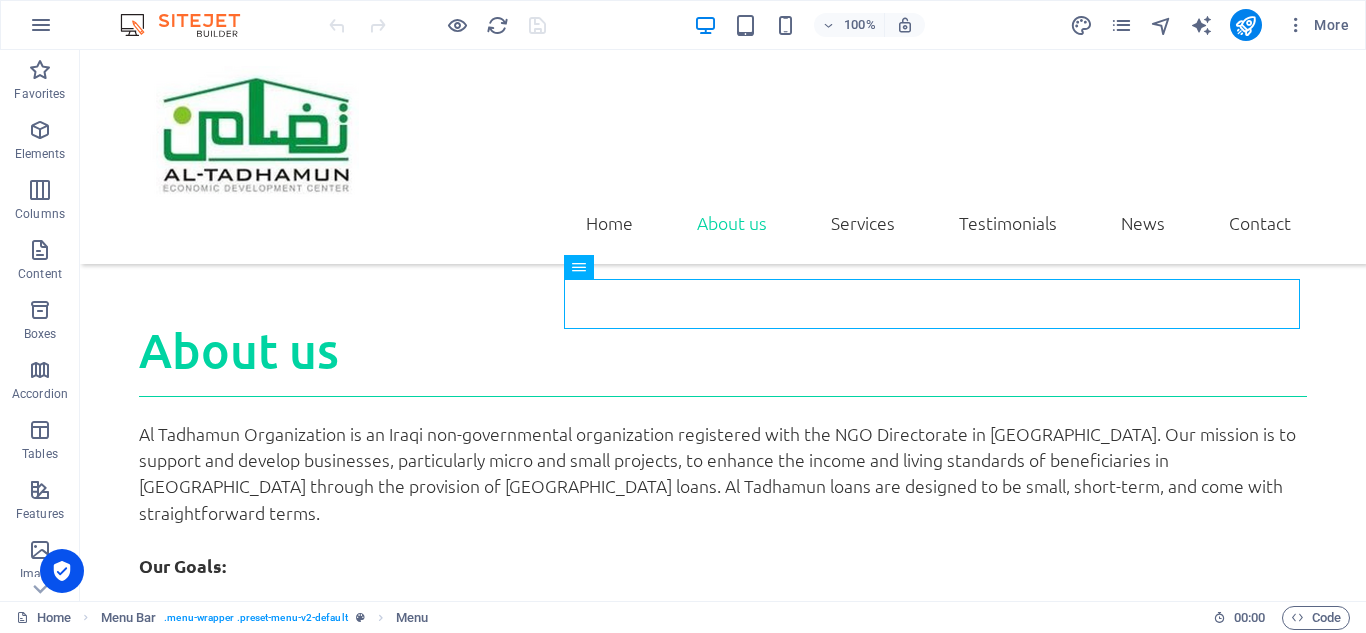 scroll, scrollTop: 1178, scrollLeft: 0, axis: vertical 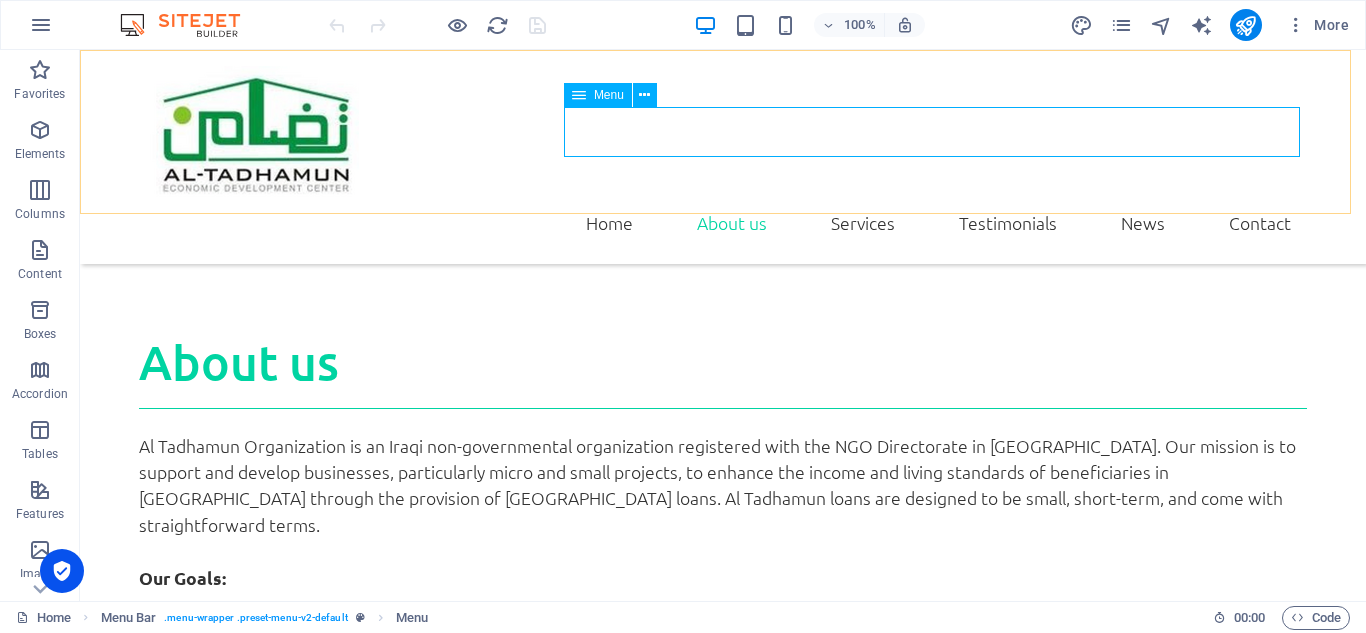 click on "Home About us Services Testimonials News Contact" at bounding box center (723, 223) 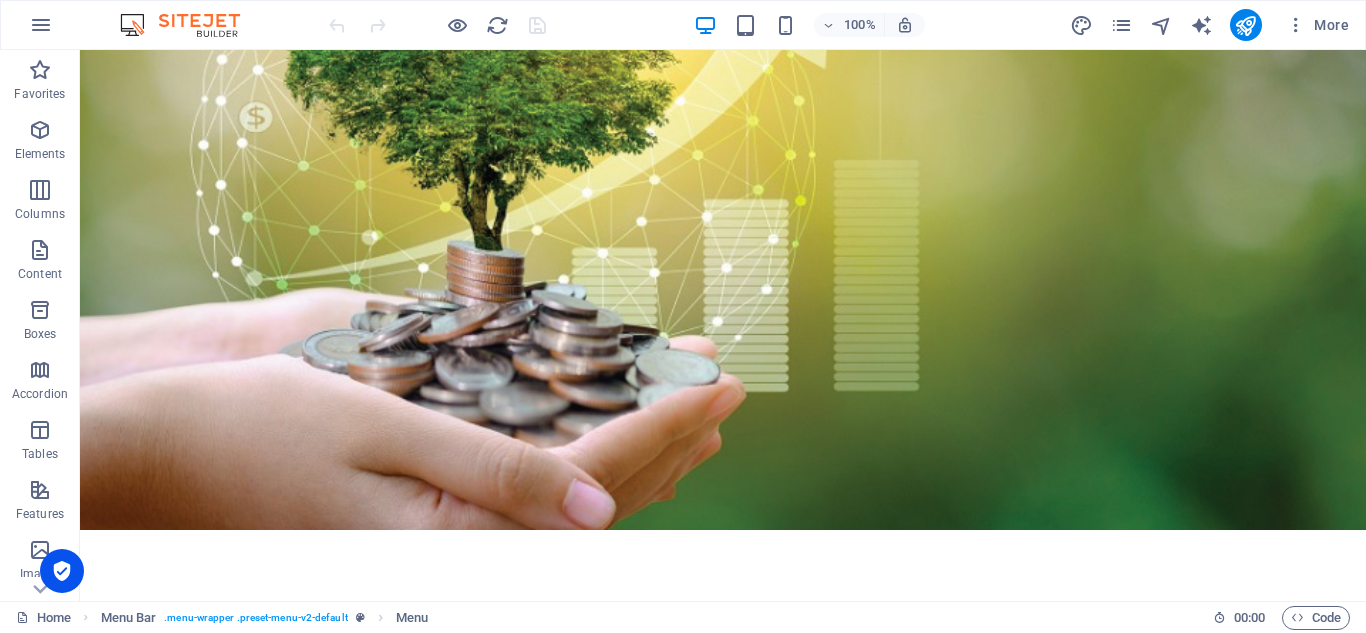scroll, scrollTop: 428, scrollLeft: 0, axis: vertical 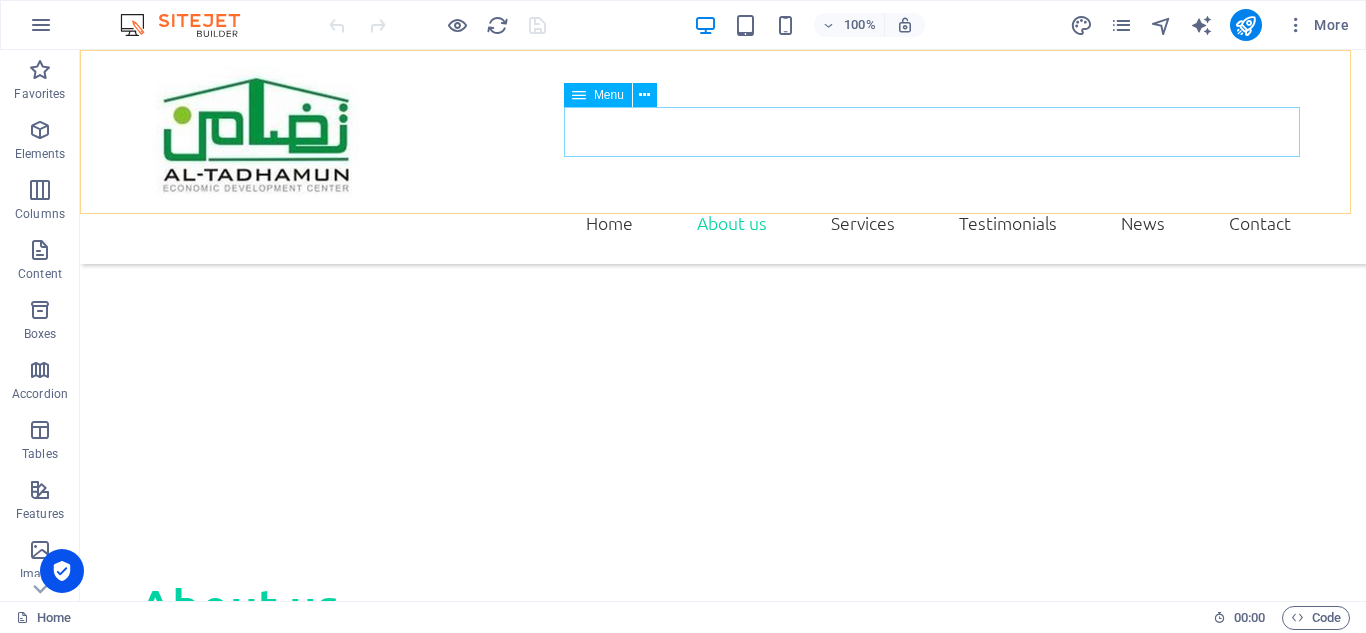 click on "Home About us Services Testimonials News Contact" at bounding box center (723, 223) 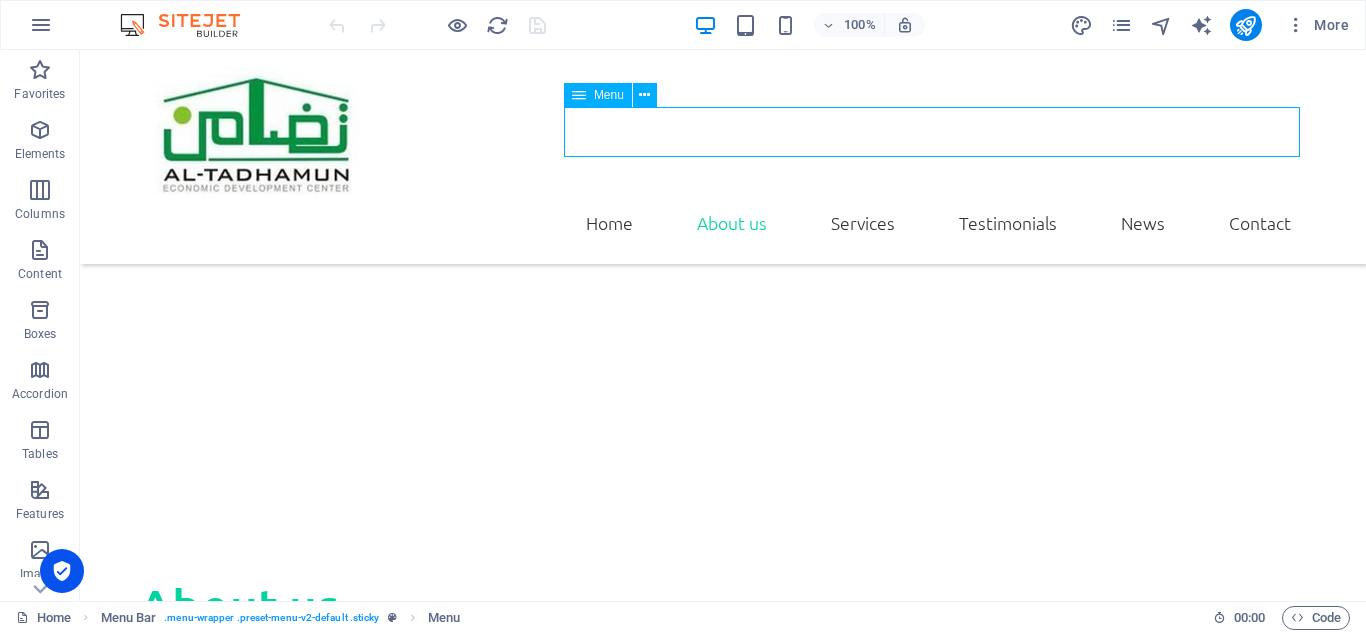 click on "Home About us Services Testimonials News Contact" at bounding box center [723, 223] 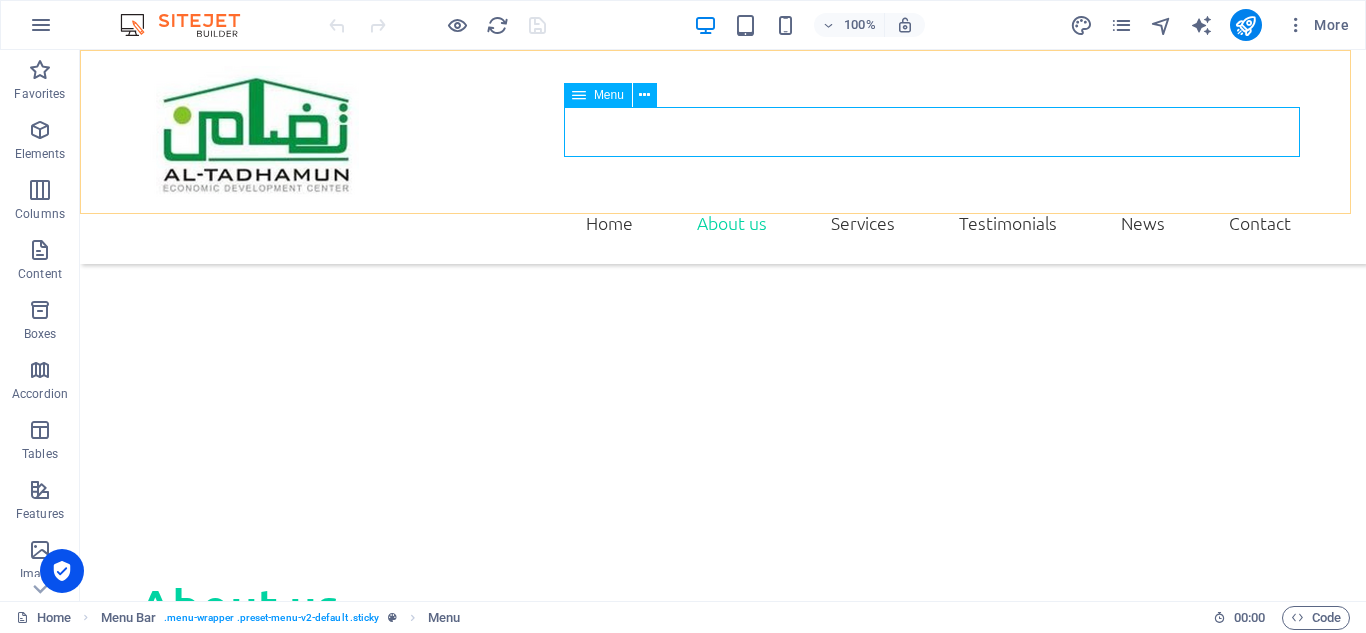 click on "Home About us Services Testimonials News Contact" at bounding box center [723, 223] 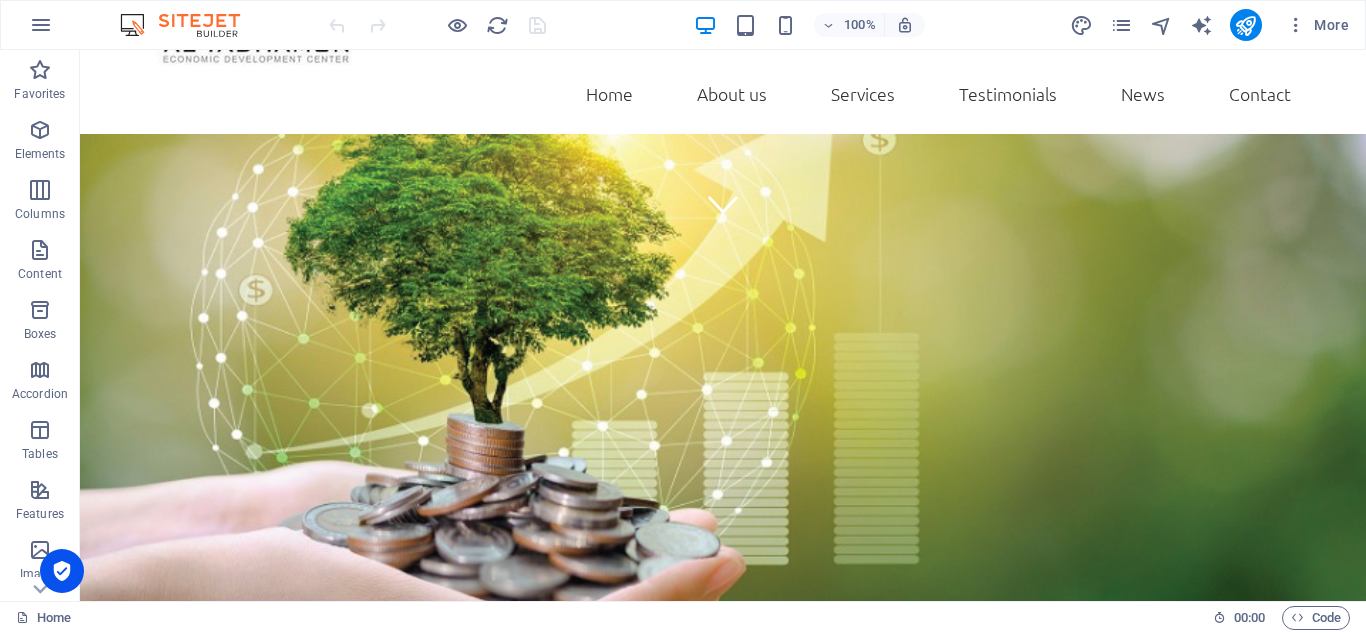 scroll, scrollTop: 358, scrollLeft: 0, axis: vertical 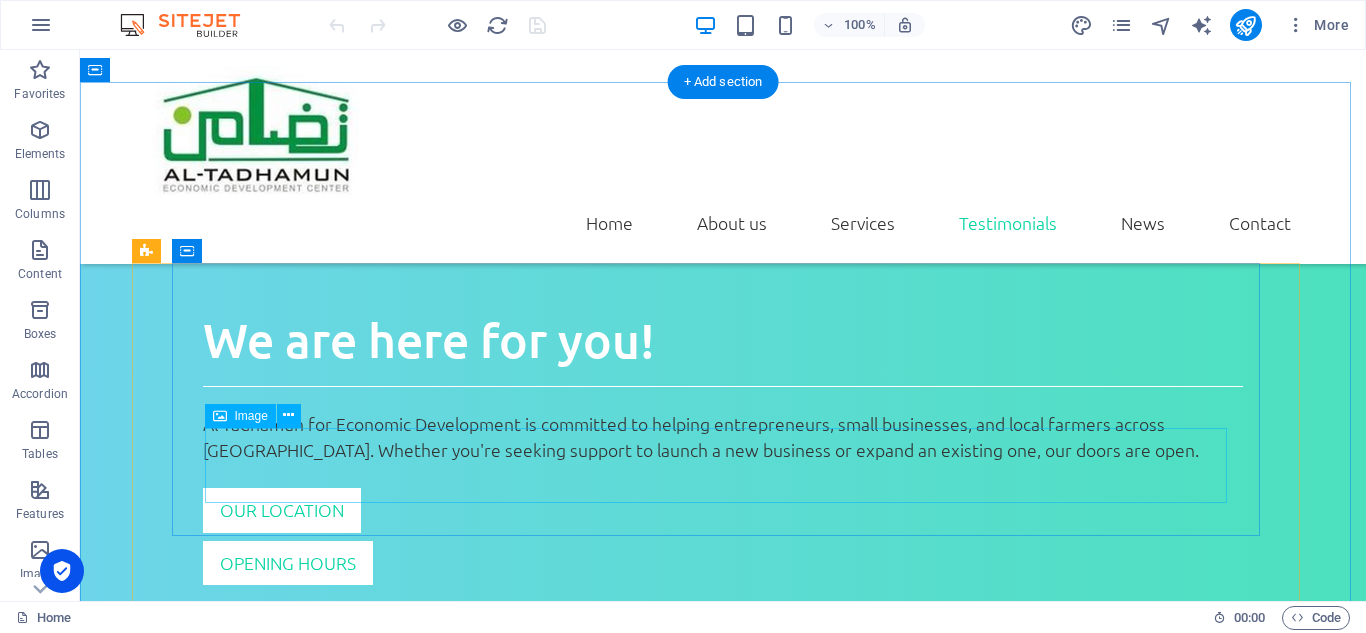click at bounding box center [723, 2468] 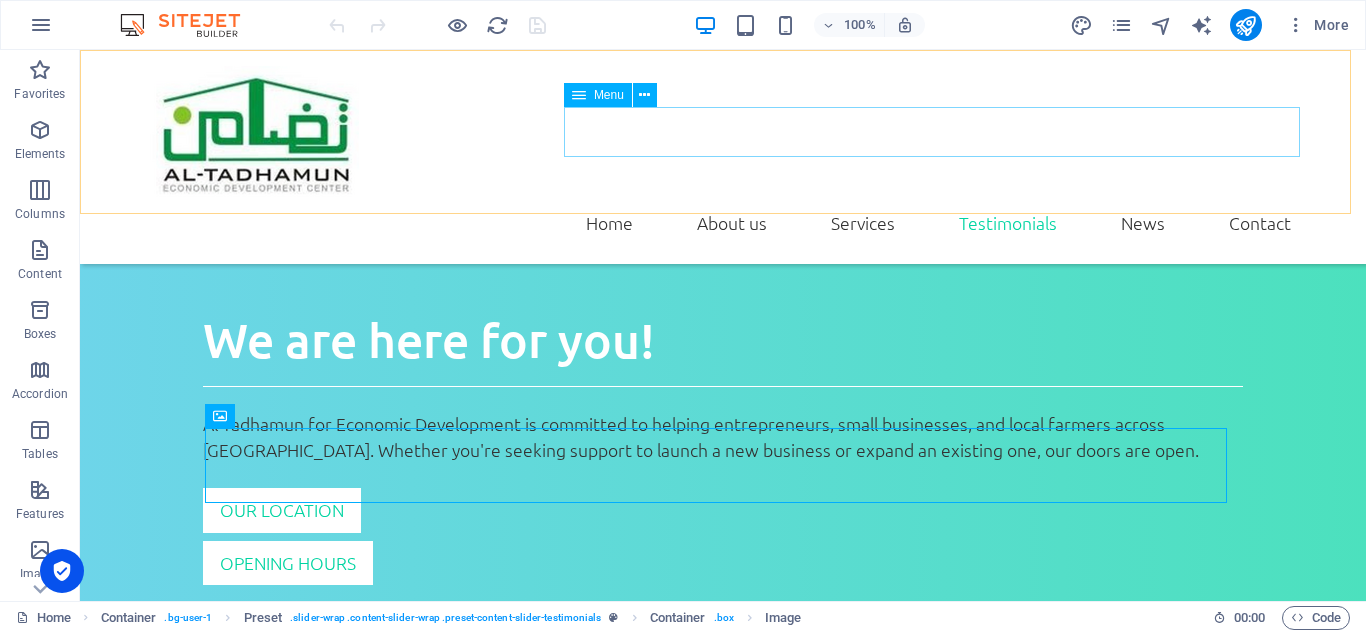 click on "Home About us Services Testimonials News Contact" at bounding box center (723, 223) 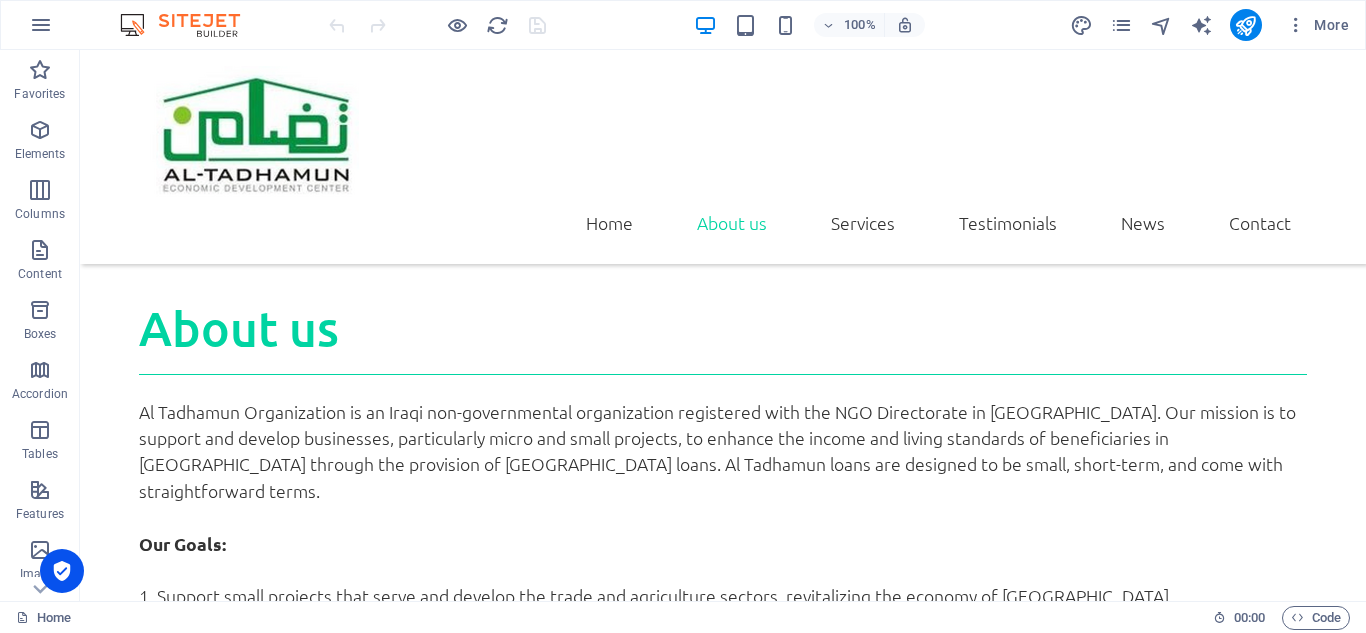 scroll, scrollTop: 1133, scrollLeft: 0, axis: vertical 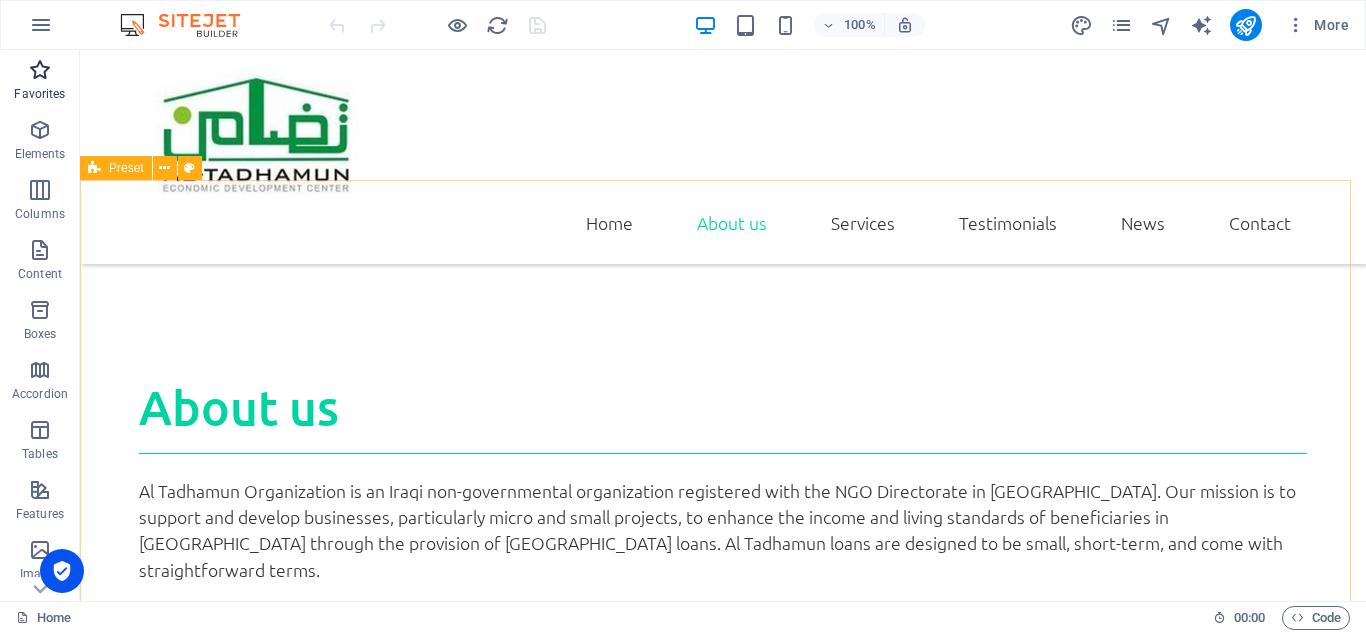 click on "Favorites" at bounding box center [39, 94] 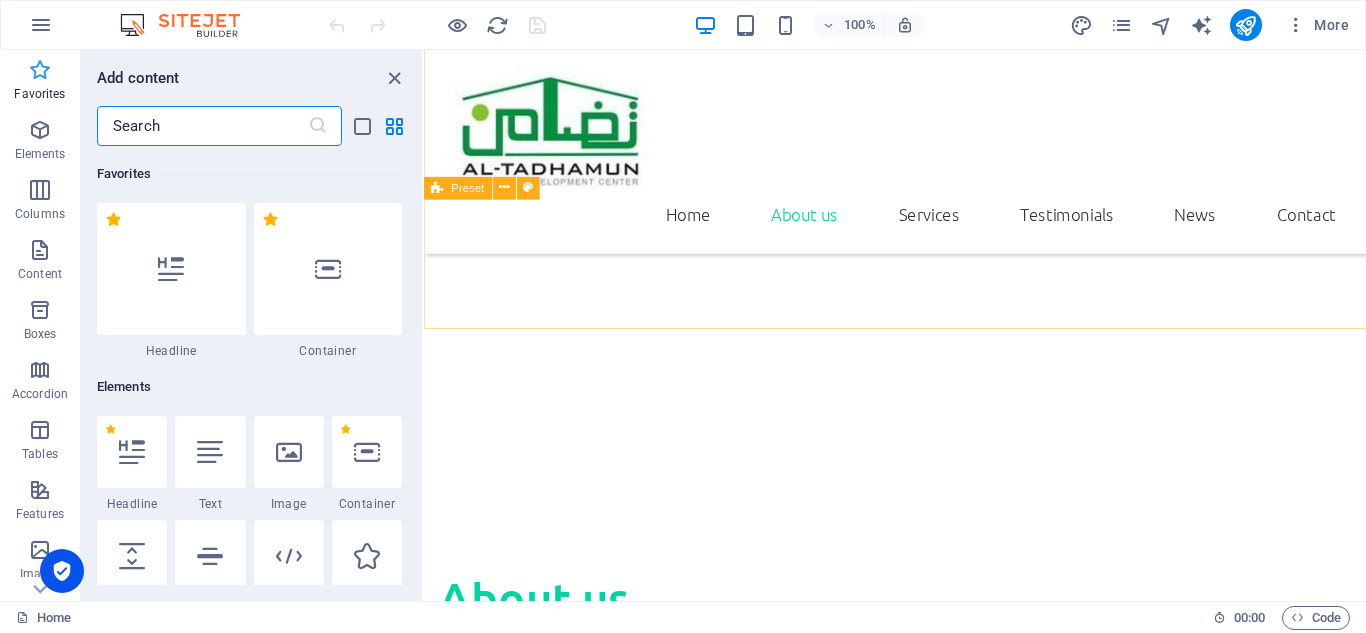 scroll, scrollTop: 1406, scrollLeft: 0, axis: vertical 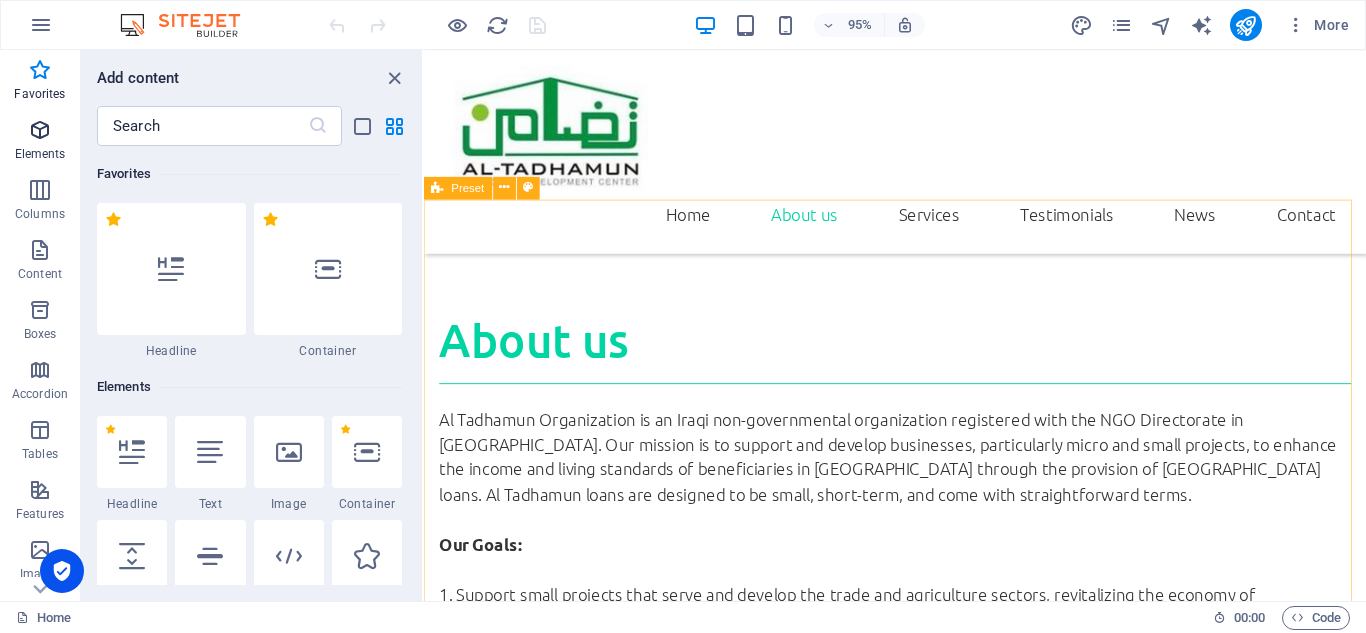 click at bounding box center (40, 130) 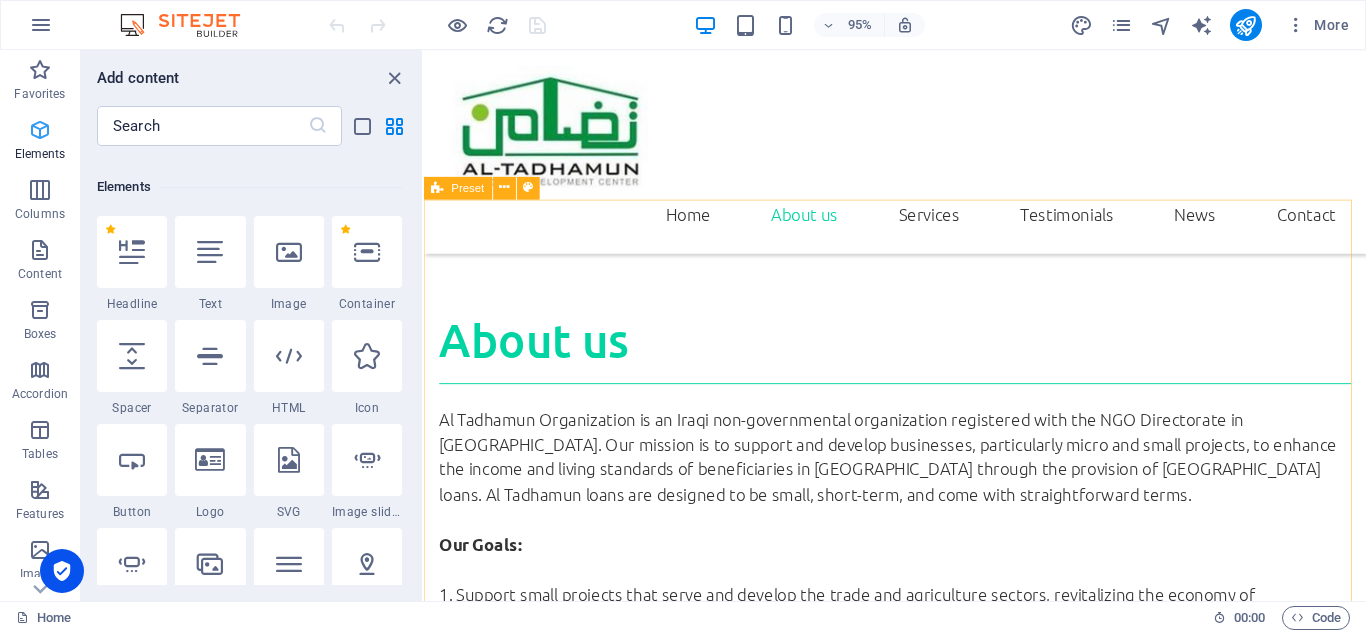 scroll, scrollTop: 213, scrollLeft: 0, axis: vertical 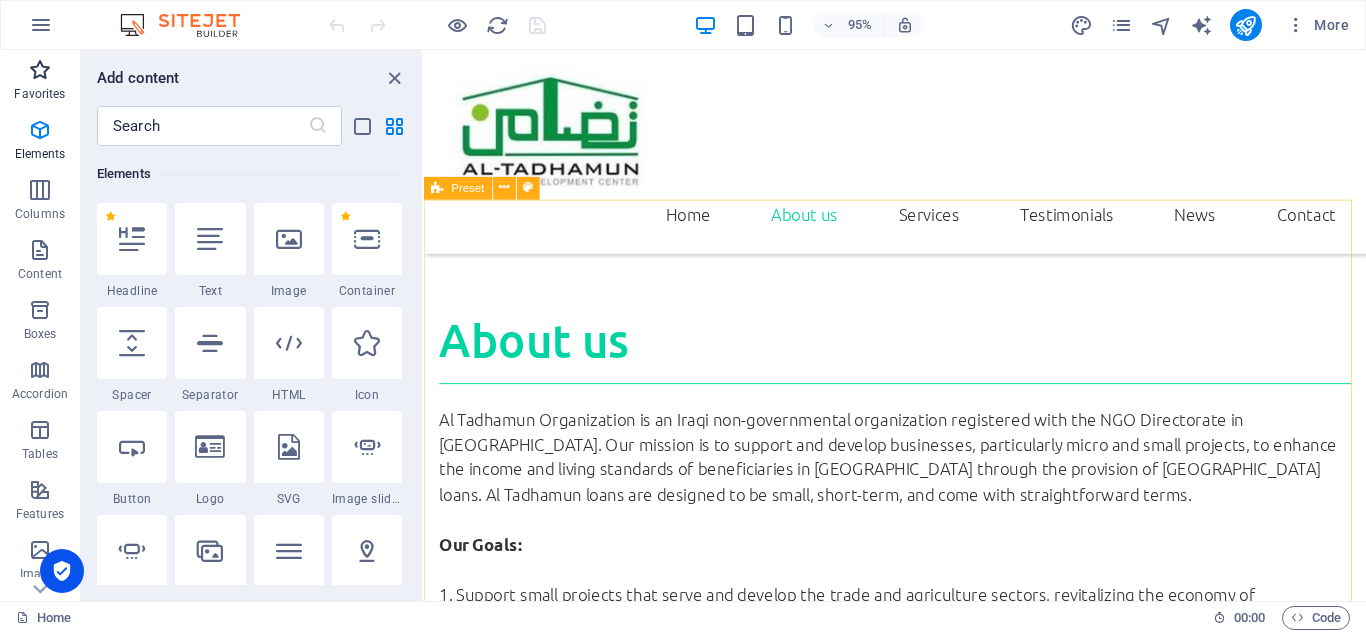 click at bounding box center (40, 70) 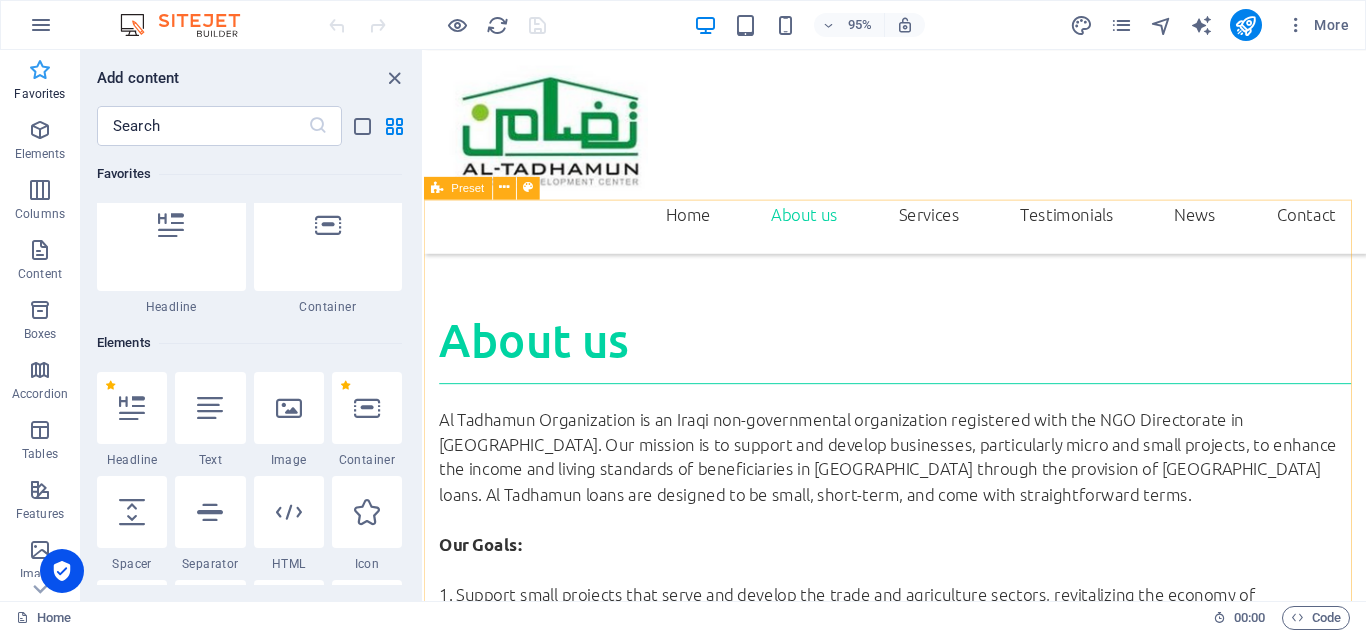 scroll, scrollTop: 0, scrollLeft: 0, axis: both 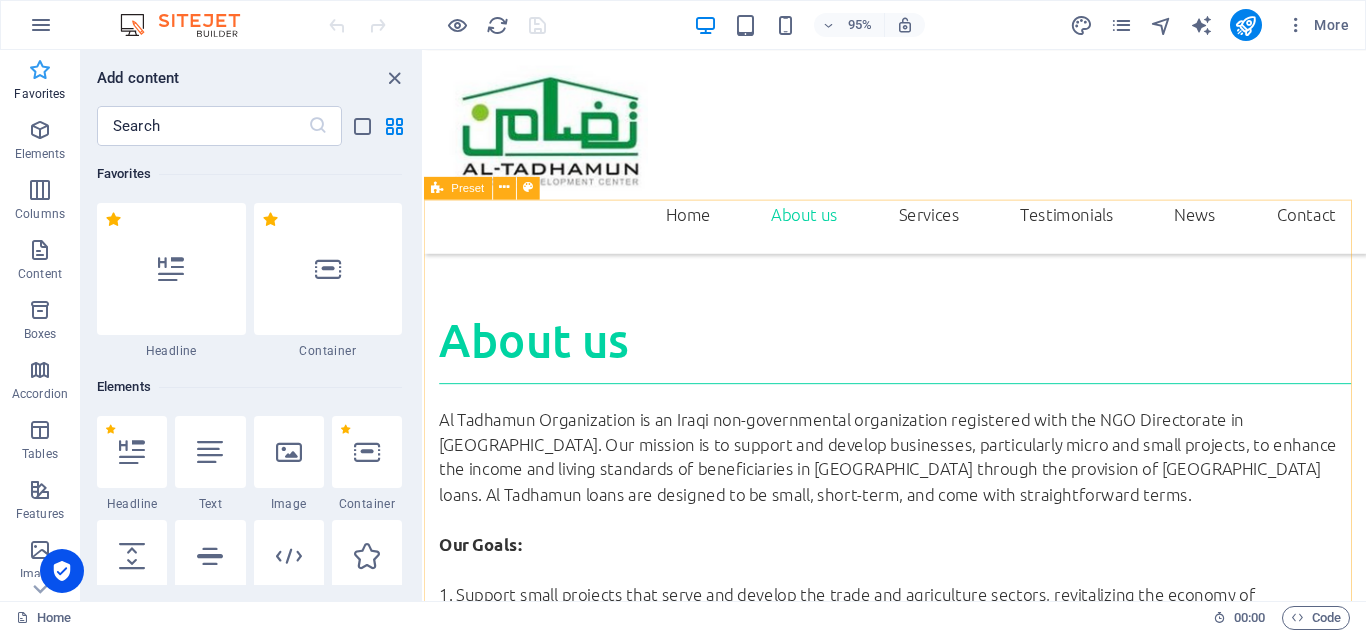 click at bounding box center [40, 70] 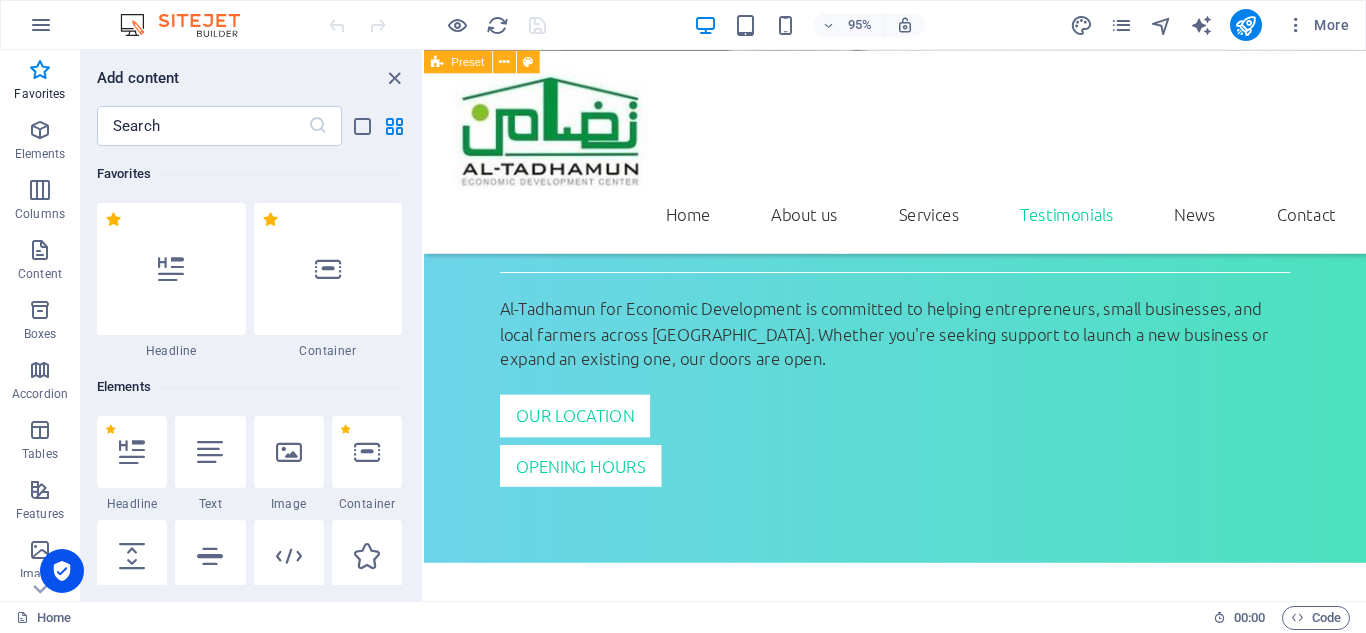 scroll, scrollTop: 2977, scrollLeft: 0, axis: vertical 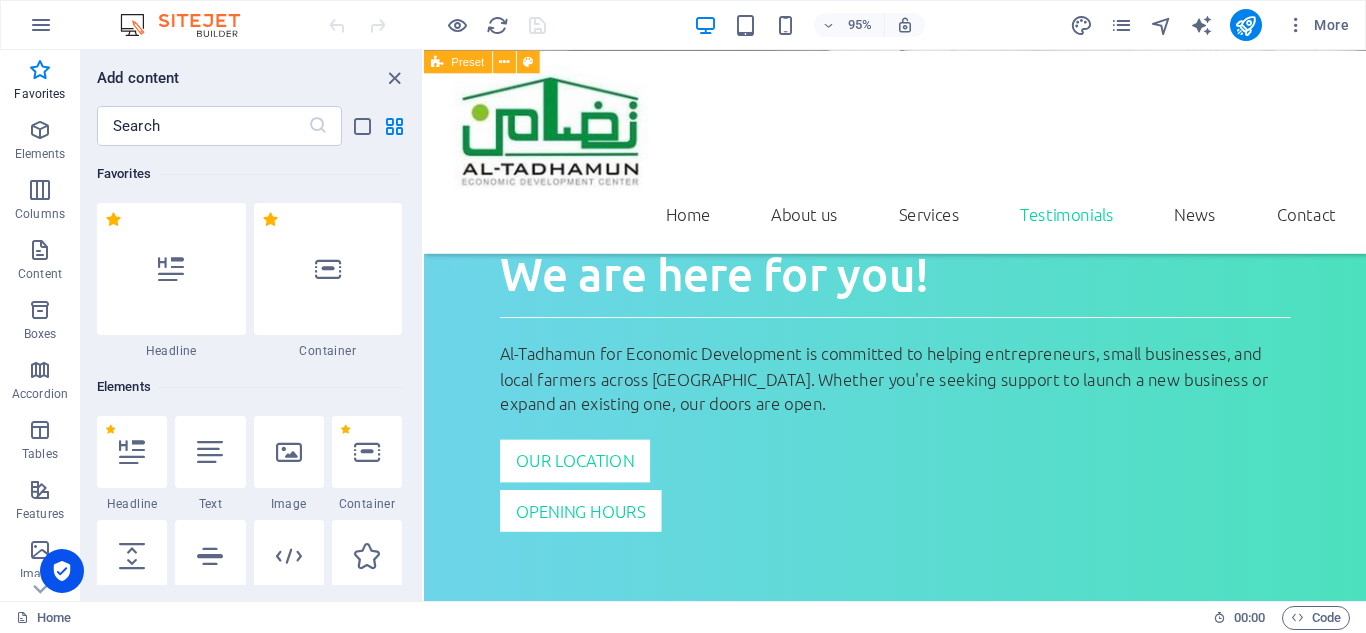 click on "95% More" at bounding box center [683, 25] 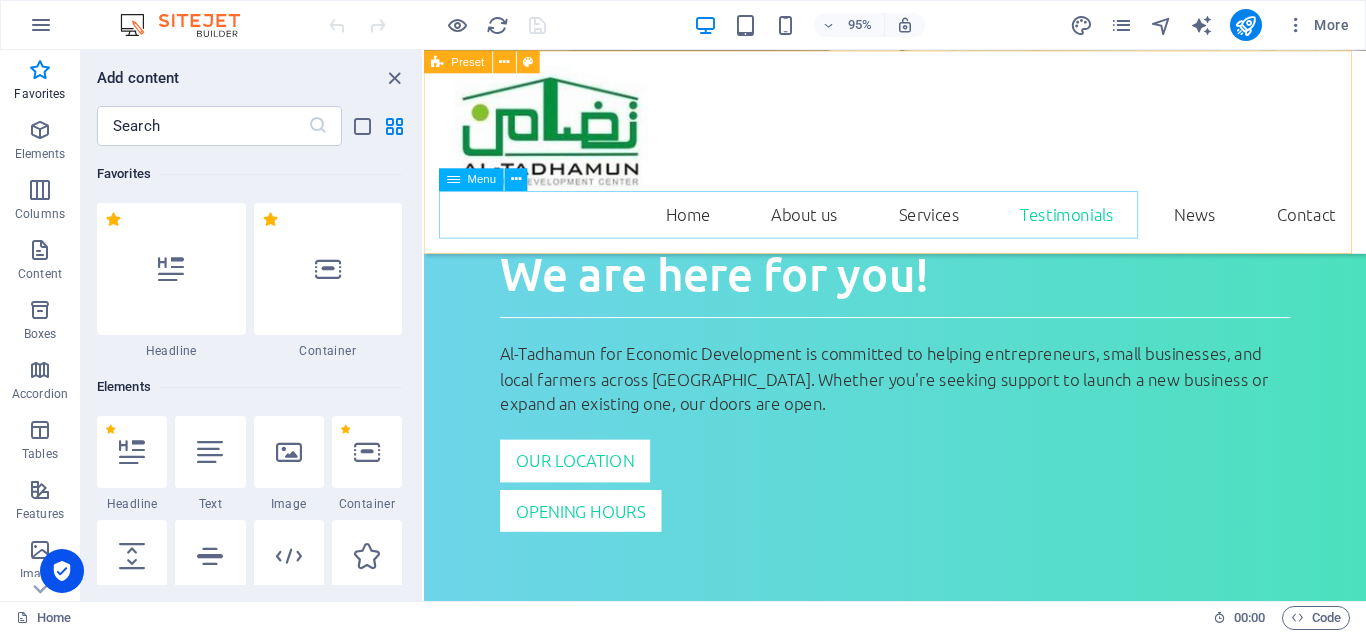 click on "Home About us Services Testimonials News Contact" at bounding box center (920, 223) 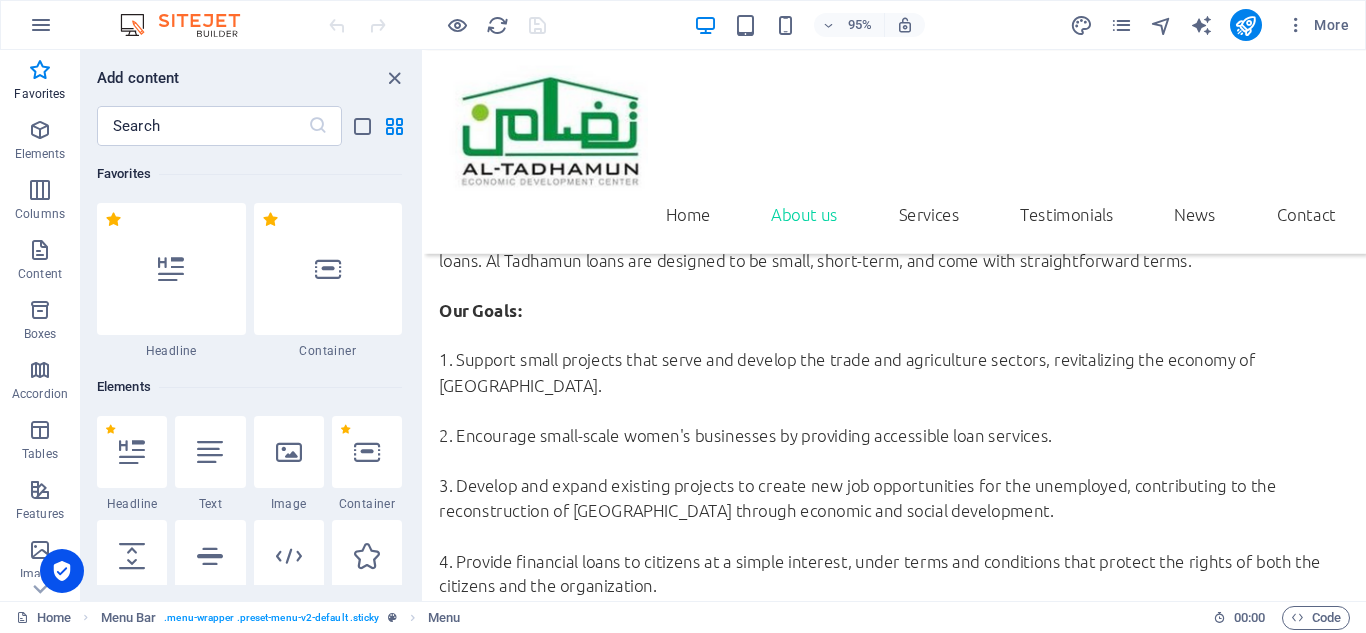 scroll, scrollTop: 1715, scrollLeft: 0, axis: vertical 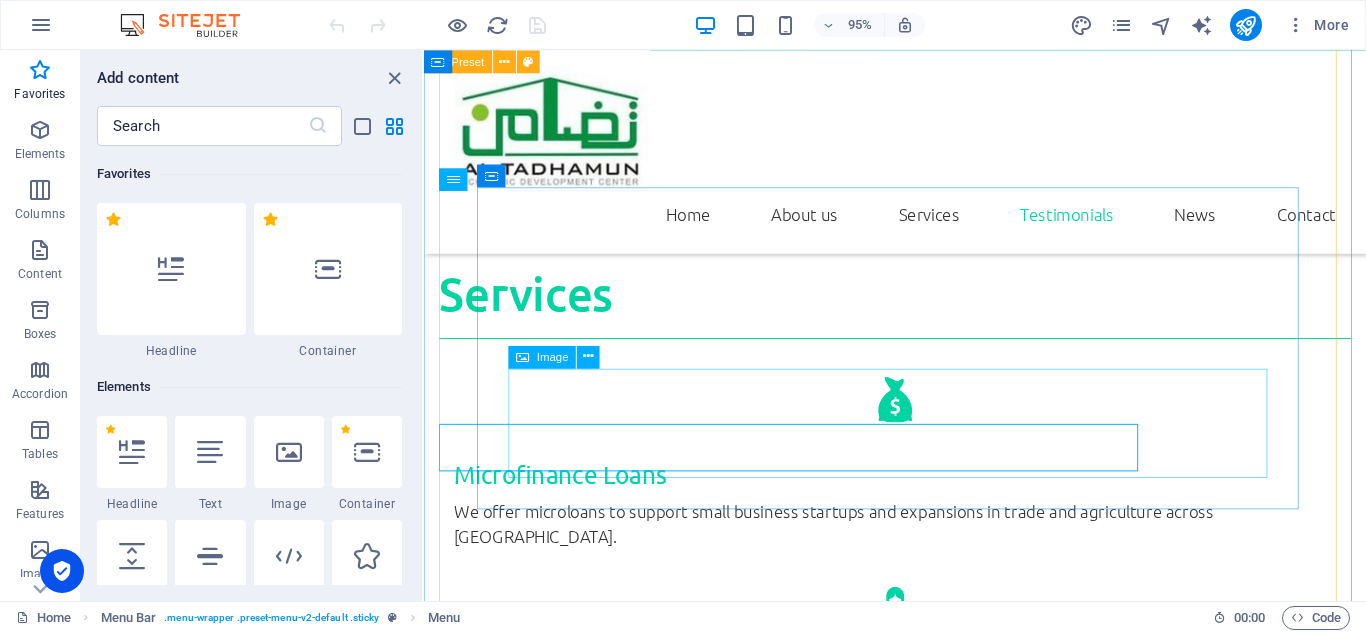 click at bounding box center (920, 2425) 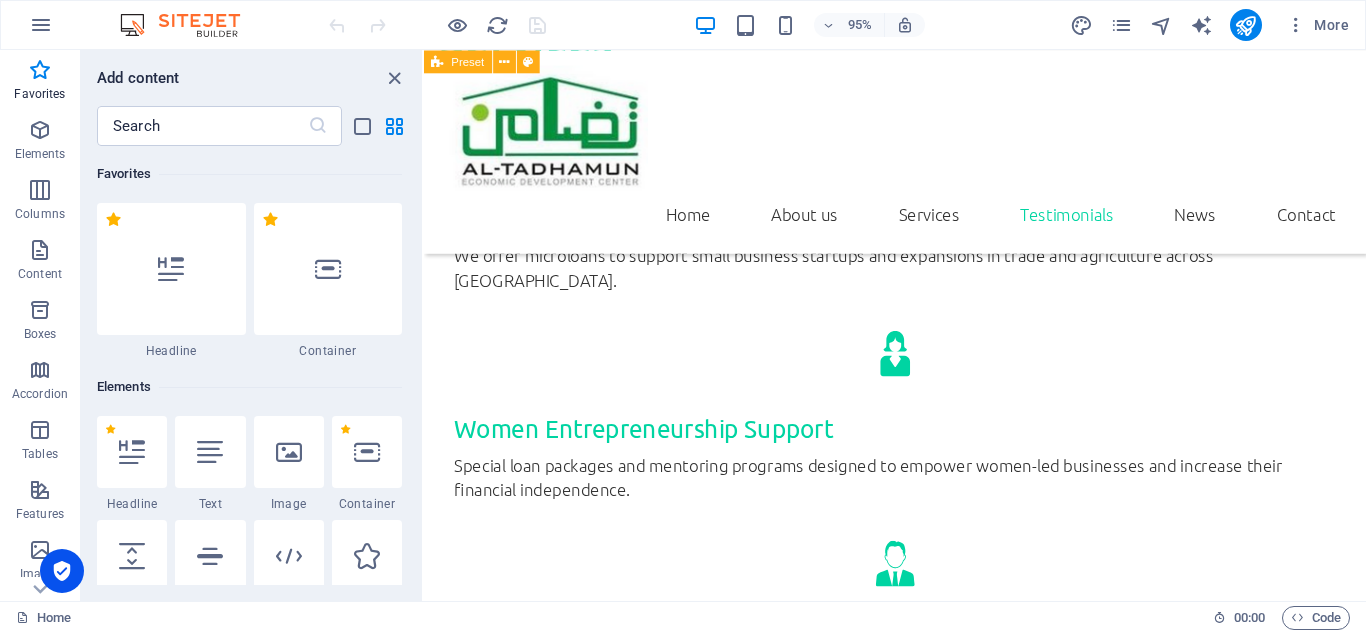 scroll, scrollTop: 3638, scrollLeft: 0, axis: vertical 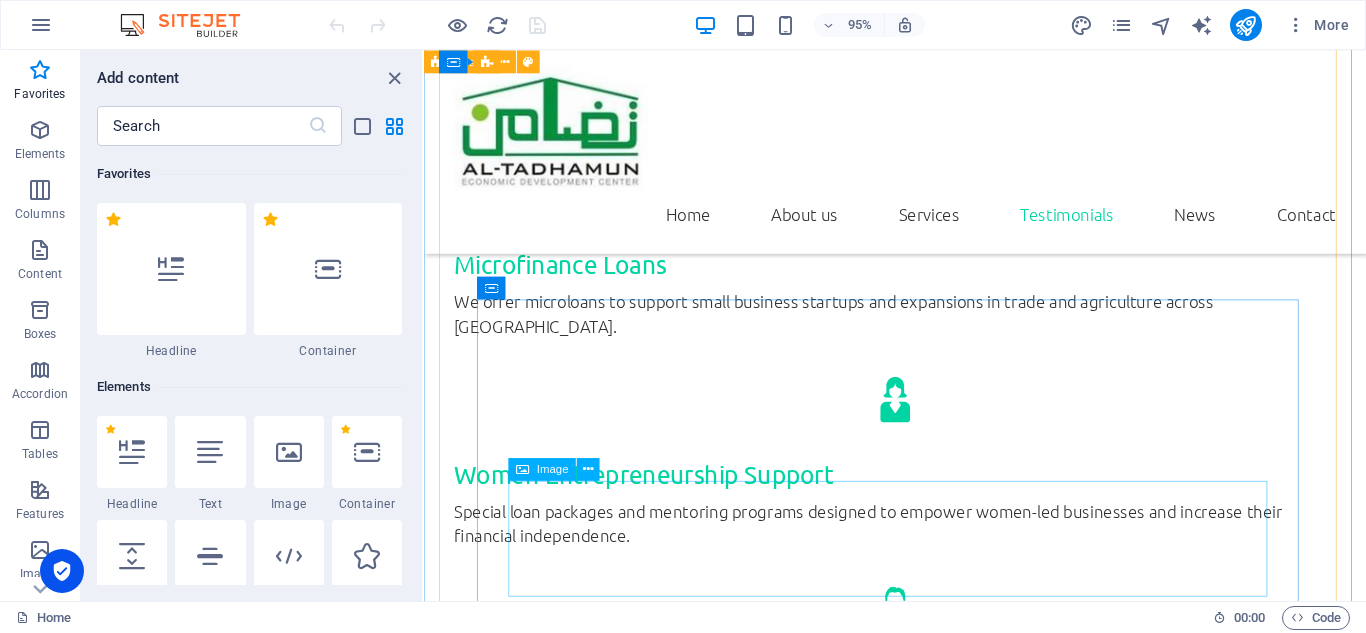 click at bounding box center [920, 2547] 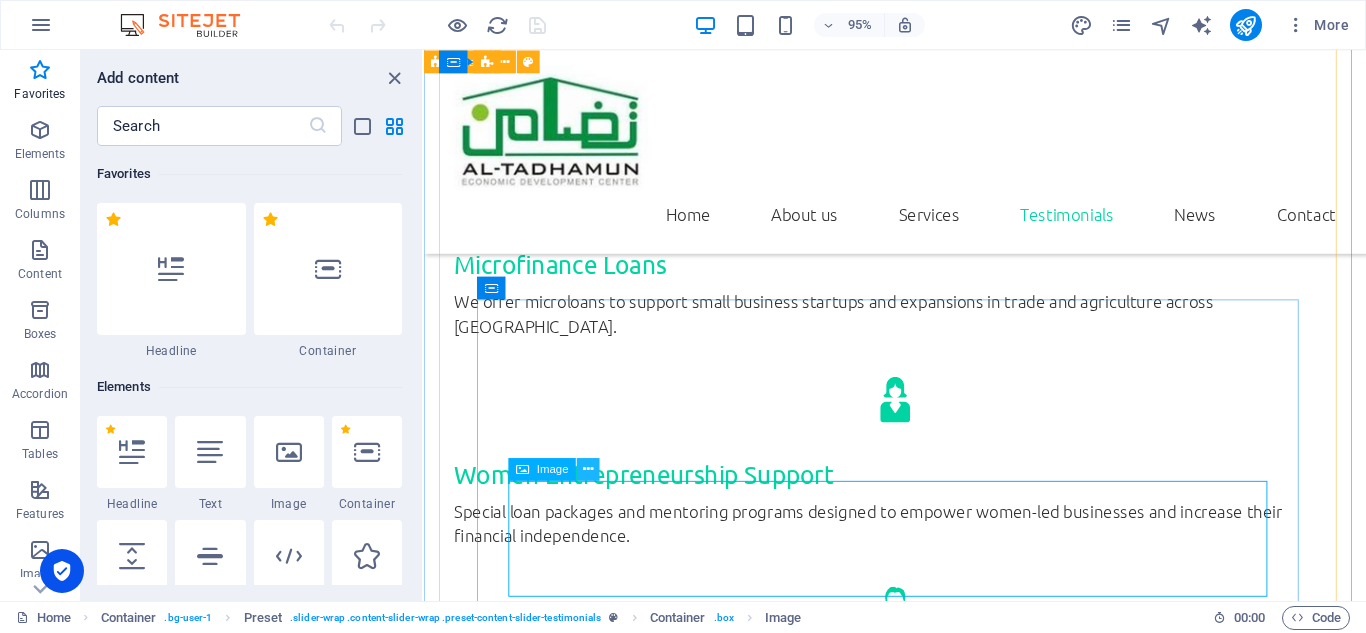 click at bounding box center (588, 469) 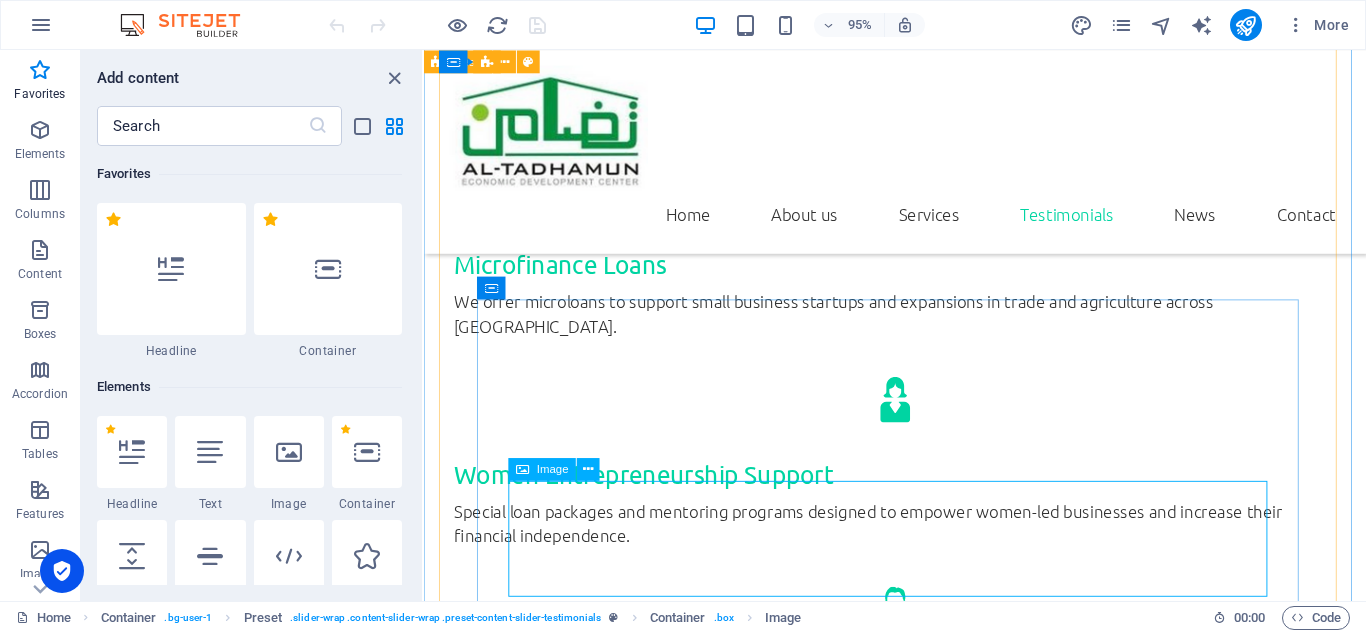 click at bounding box center [522, 469] 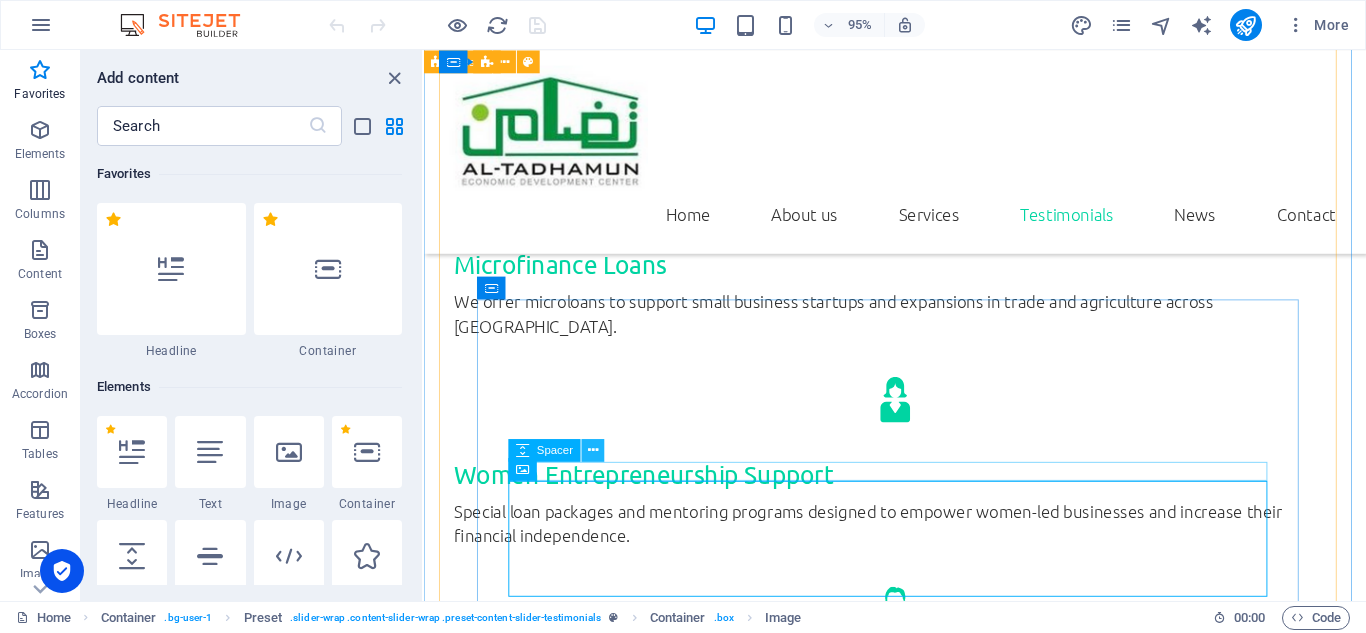 click at bounding box center [593, 450] 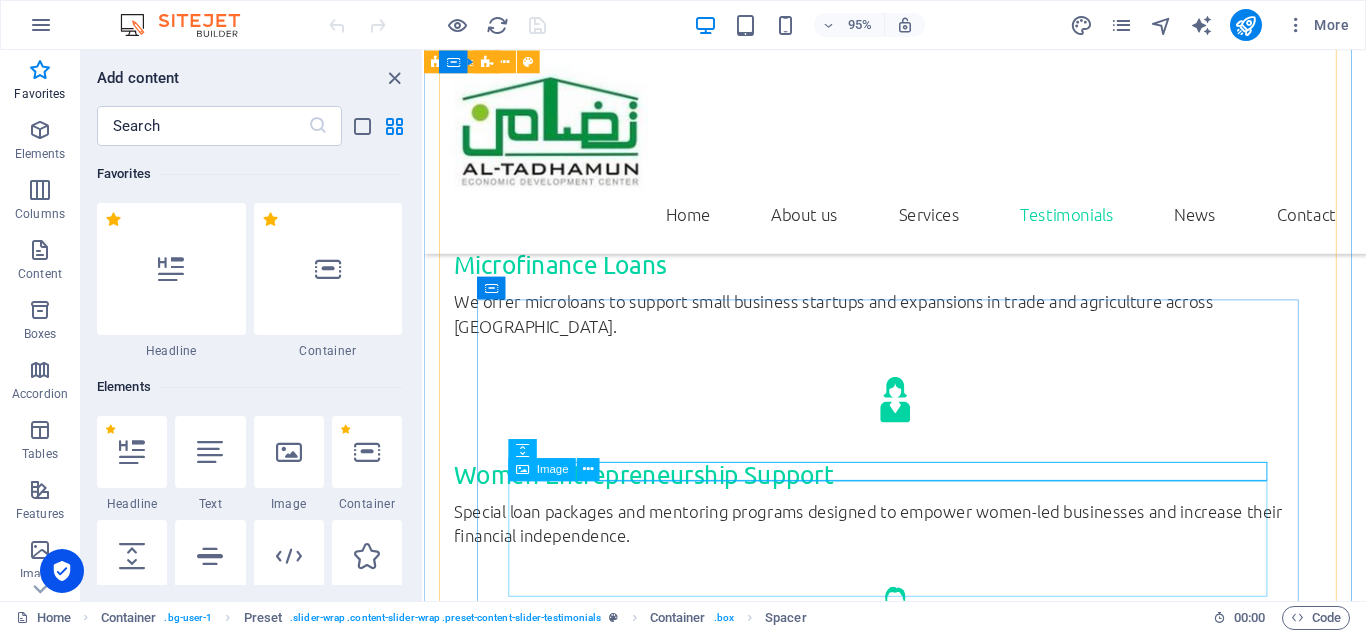 click at bounding box center [920, 2547] 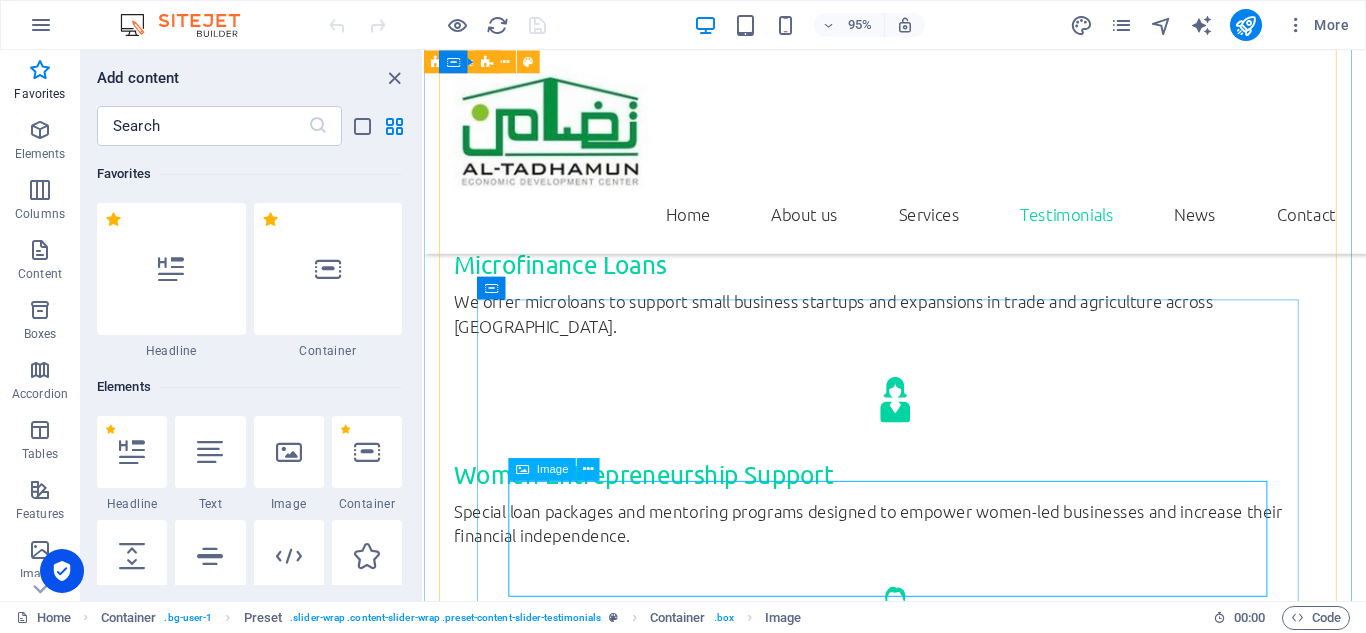 click on "Image" at bounding box center (543, 469) 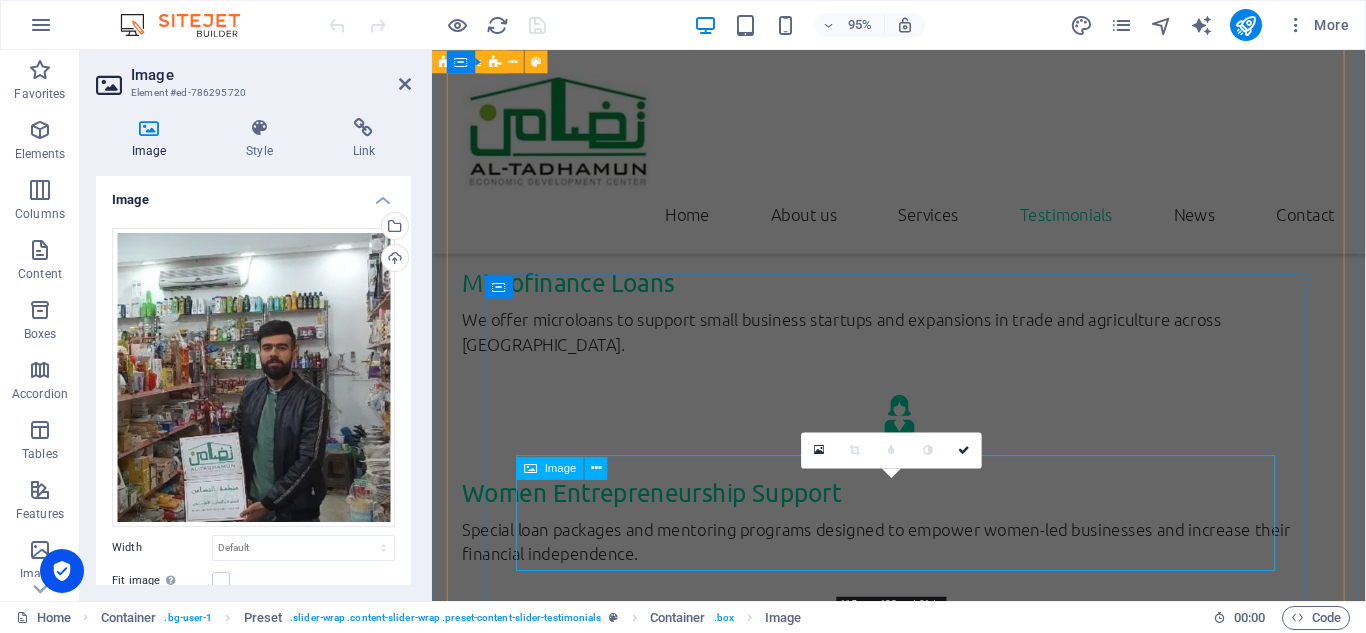 scroll, scrollTop: 3665, scrollLeft: 0, axis: vertical 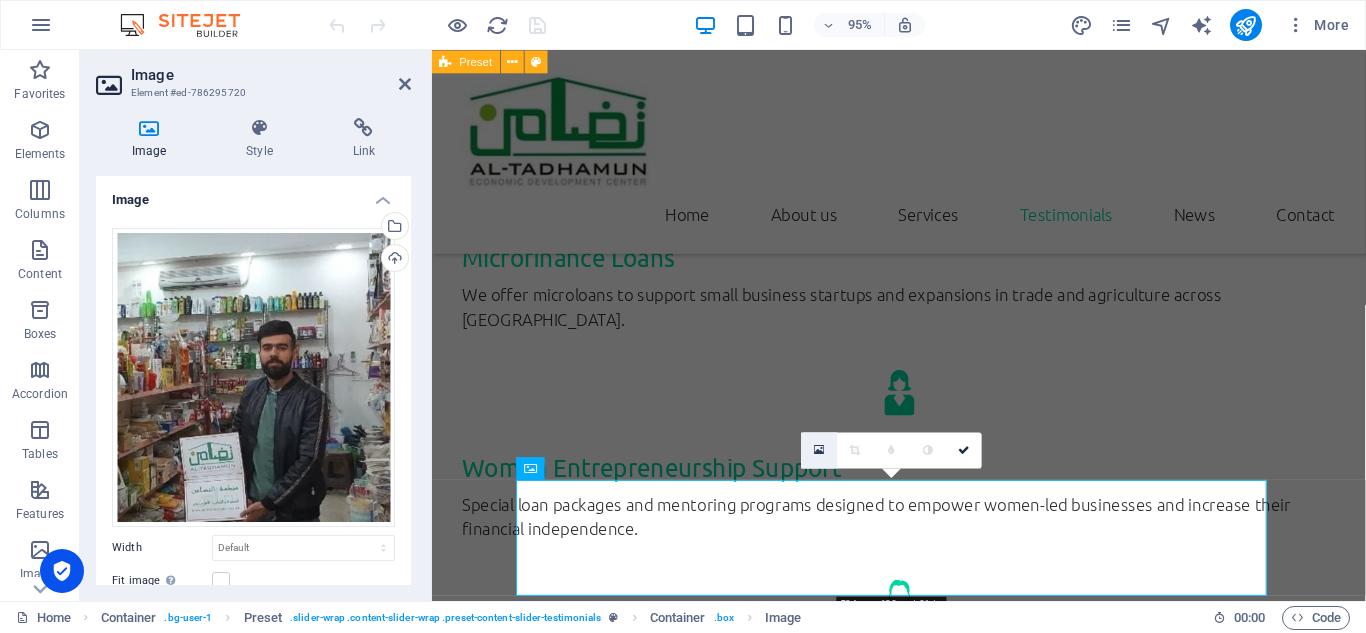 click at bounding box center [819, 450] 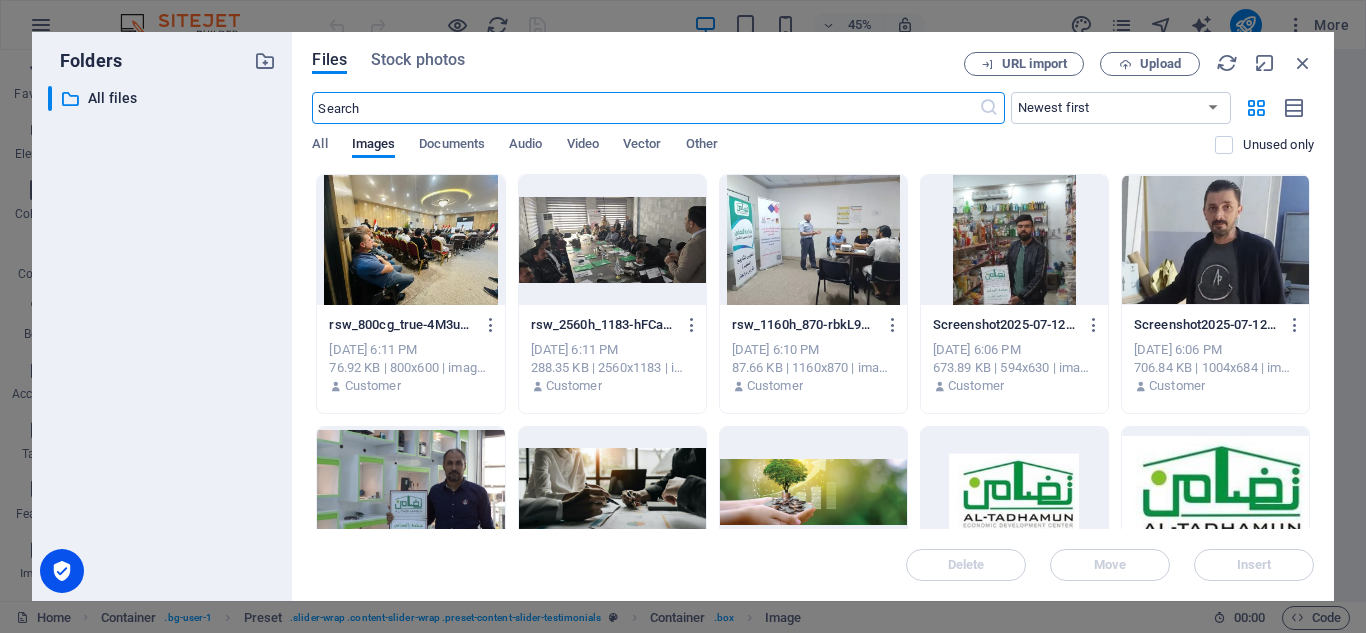 scroll, scrollTop: 3890, scrollLeft: 0, axis: vertical 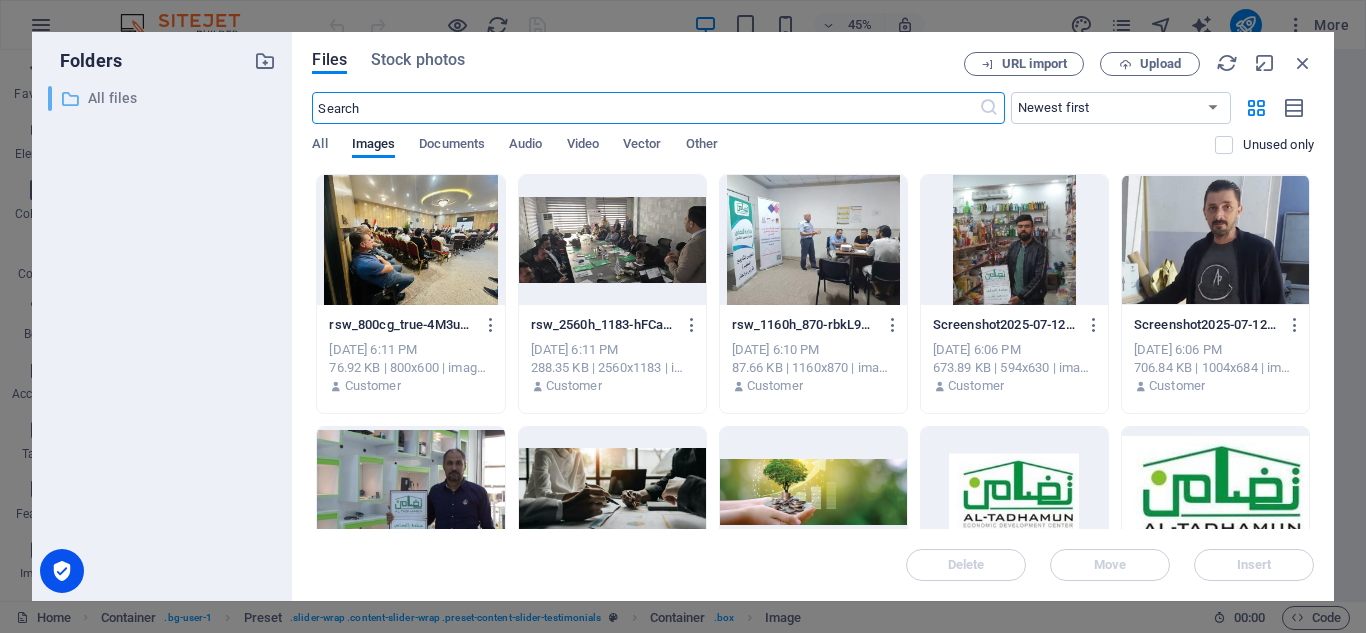 click on "All files" at bounding box center (164, 98) 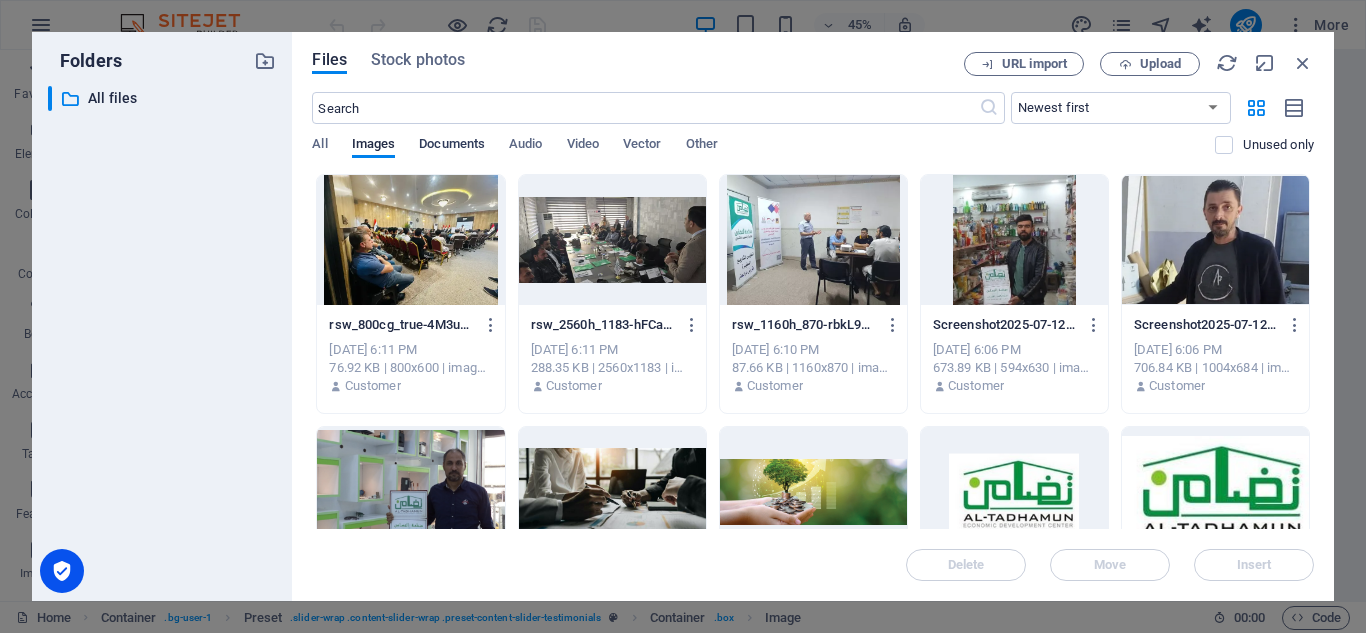 click on "Documents" at bounding box center (452, 146) 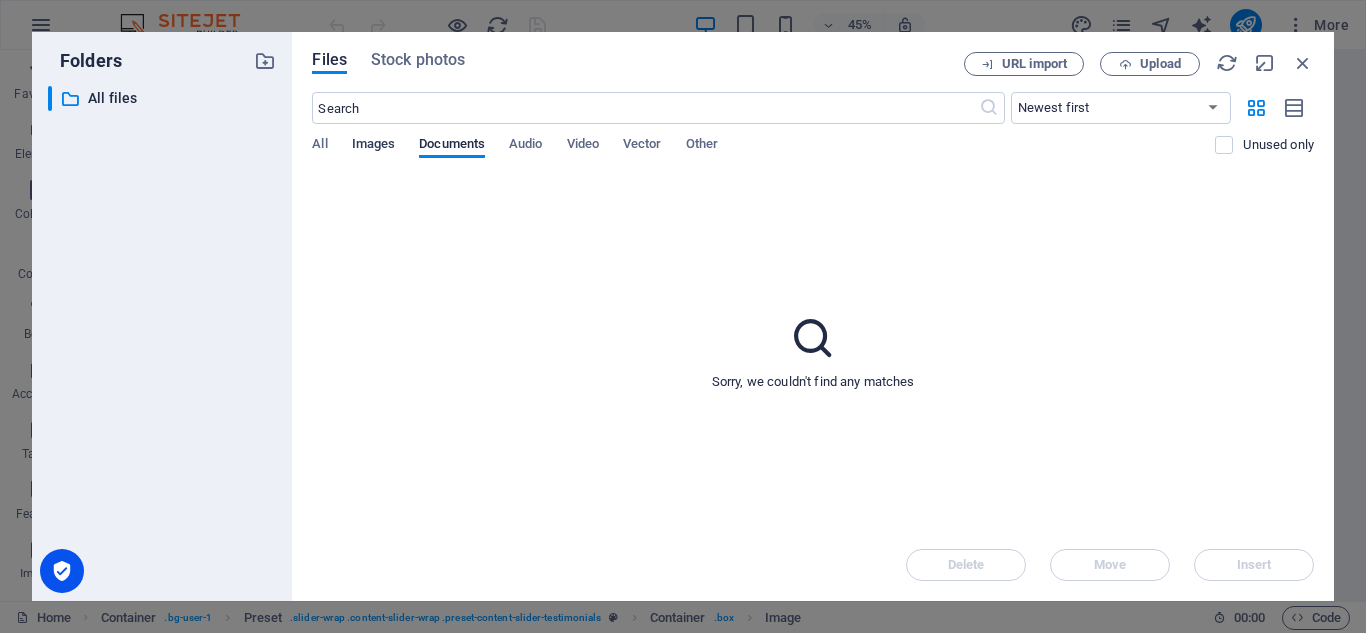 click on "Images" at bounding box center [374, 146] 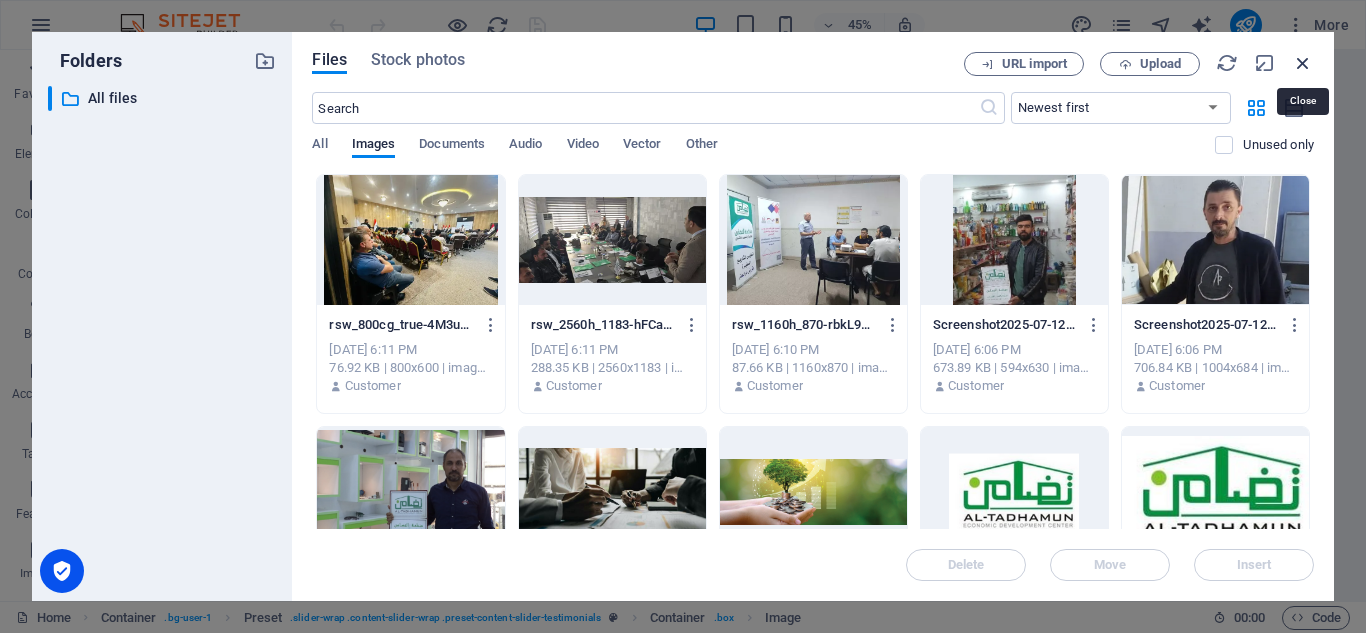 click at bounding box center (1303, 63) 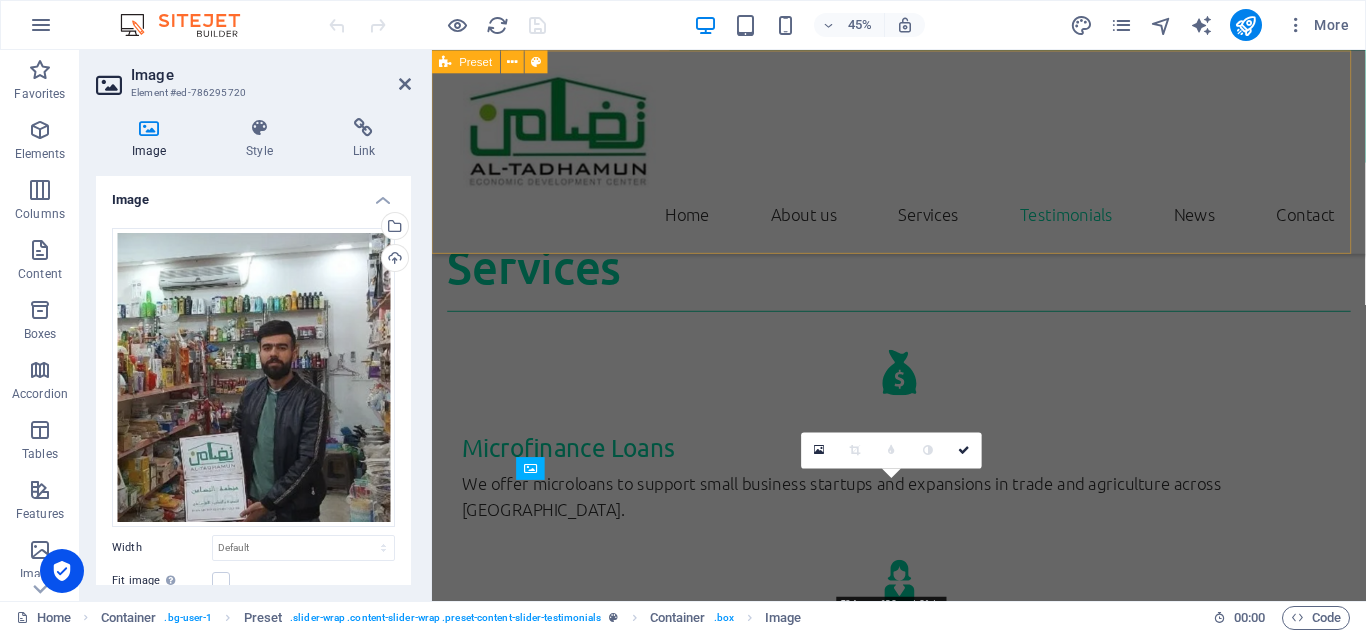 scroll, scrollTop: 3665, scrollLeft: 0, axis: vertical 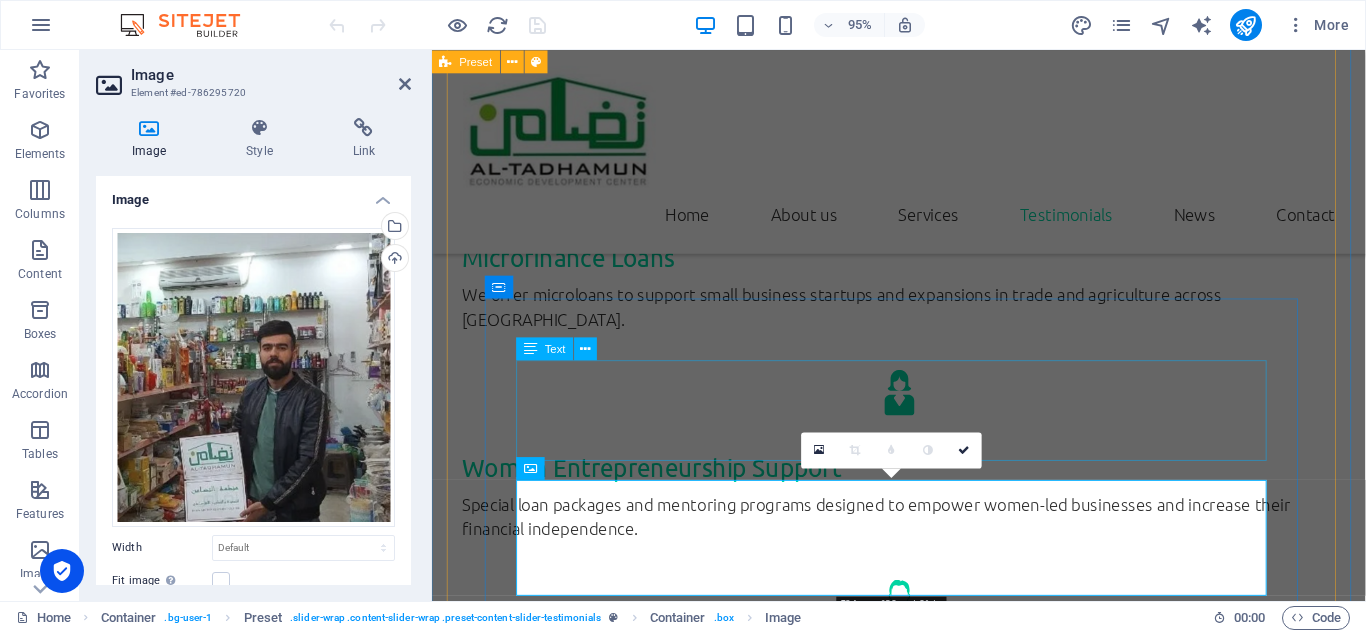 click on "Thanks to Al-Tadhamun, I was able to invest in greenhouse supplies for my farm. Their financial support came with genuine encouragement. It helped me improve crop yield and supply local markets year-round." at bounding box center (923, 2405) 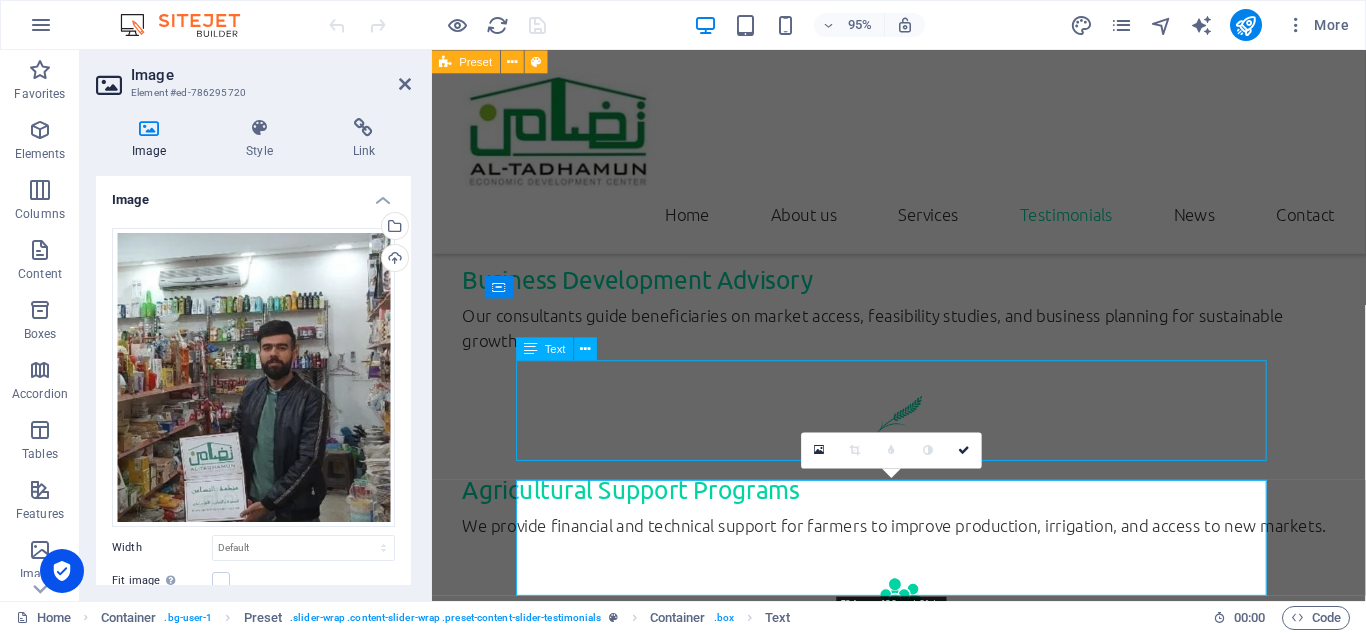 scroll, scrollTop: 3034, scrollLeft: 0, axis: vertical 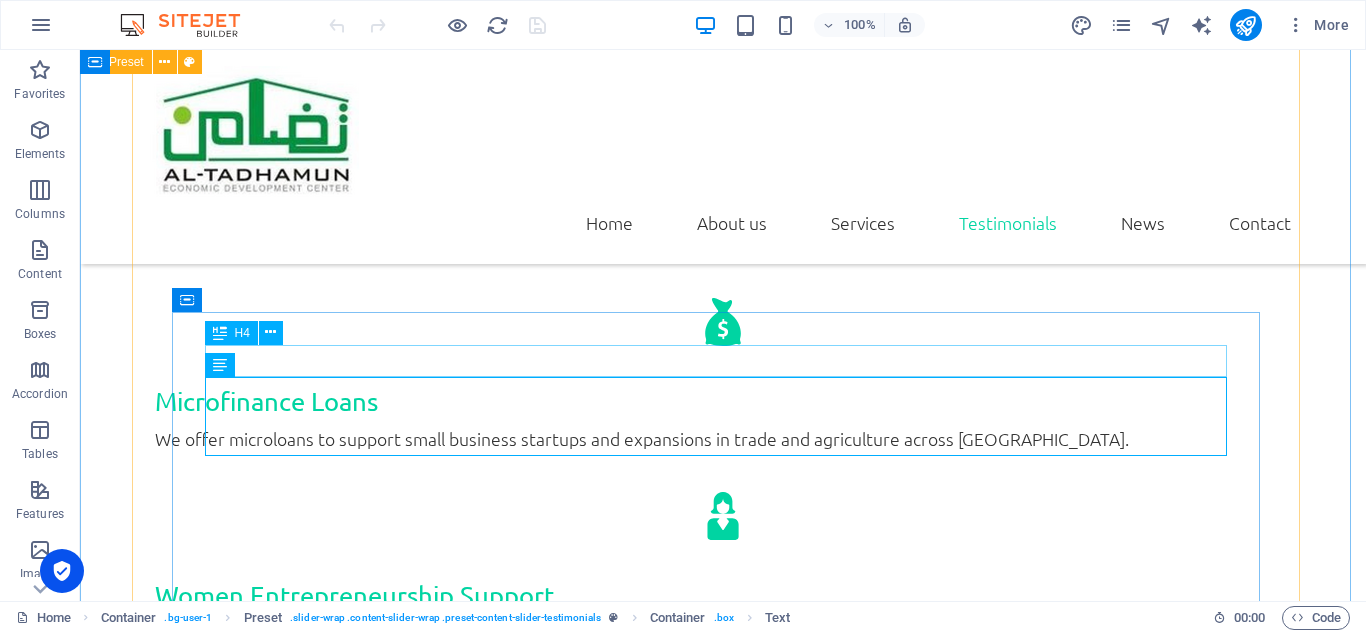 click on "[PERSON_NAME] – Agricultural Project Beneficiary," at bounding box center (723, 2363) 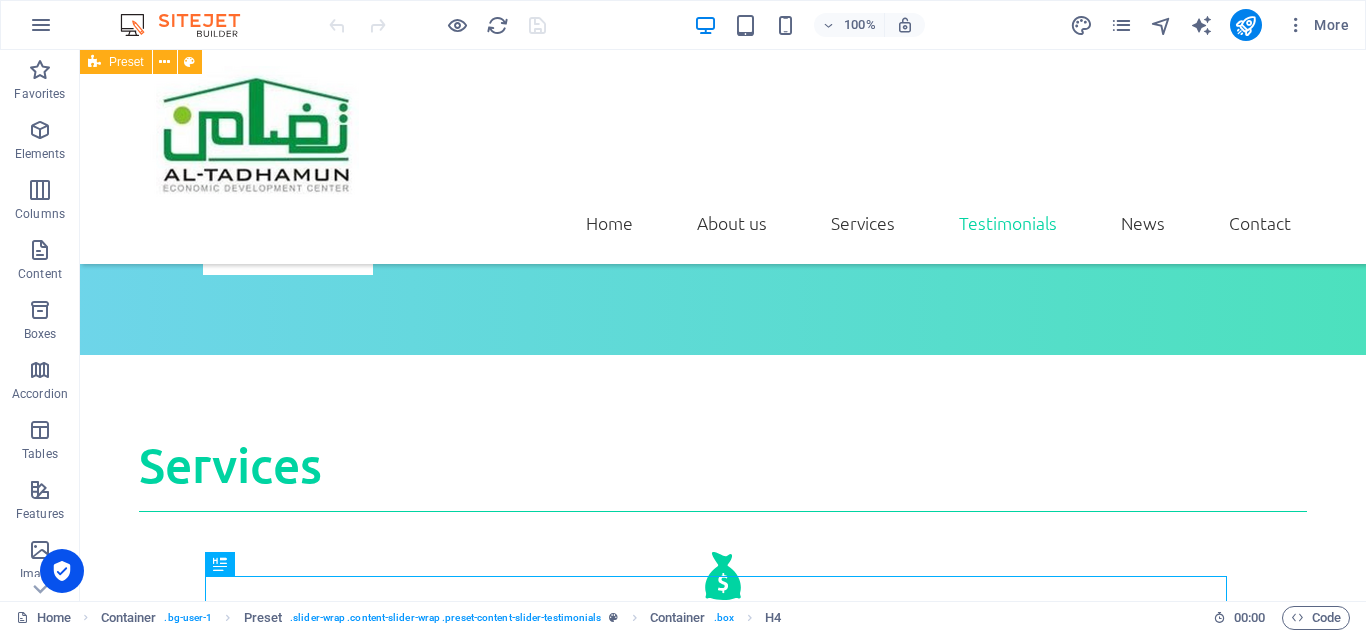 scroll, scrollTop: 2803, scrollLeft: 0, axis: vertical 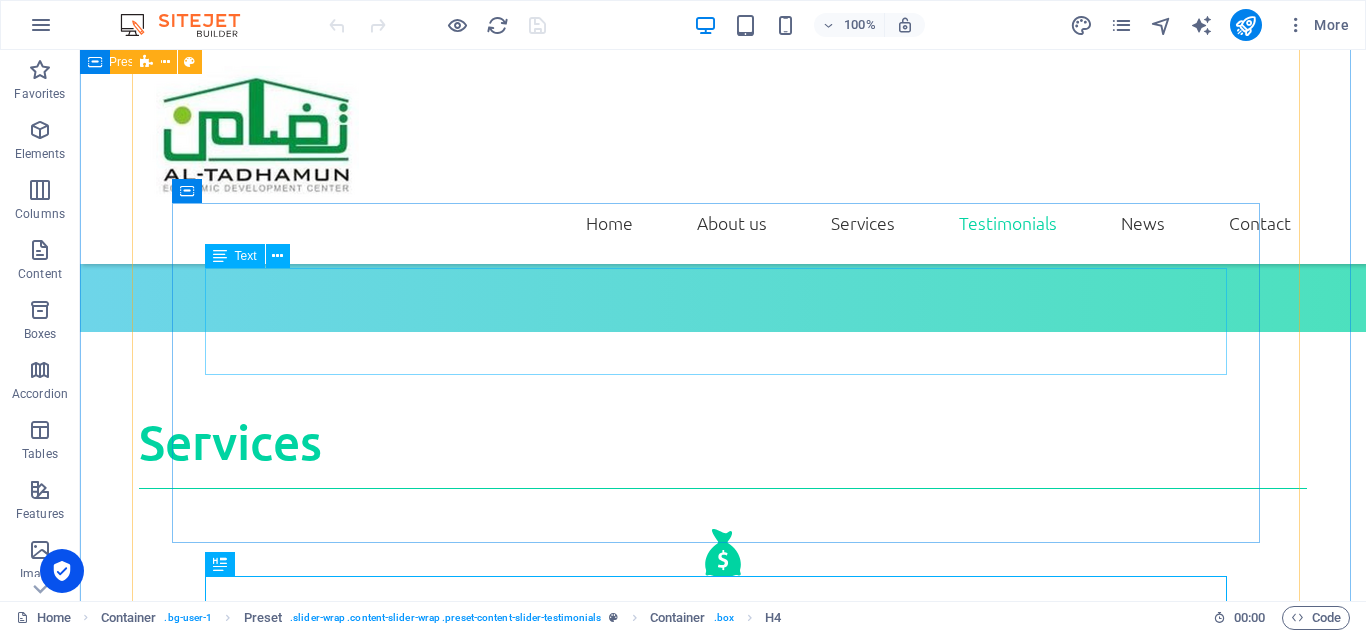 click on "Before receiving support from Al-Tadhamun, I was running a small home-based bakery. The loan and training I received helped me open my own shop and hire two women from my neighborhood. Their team believed in my vision, and now I serve over 100 customers every week" at bounding box center [723, 2324] 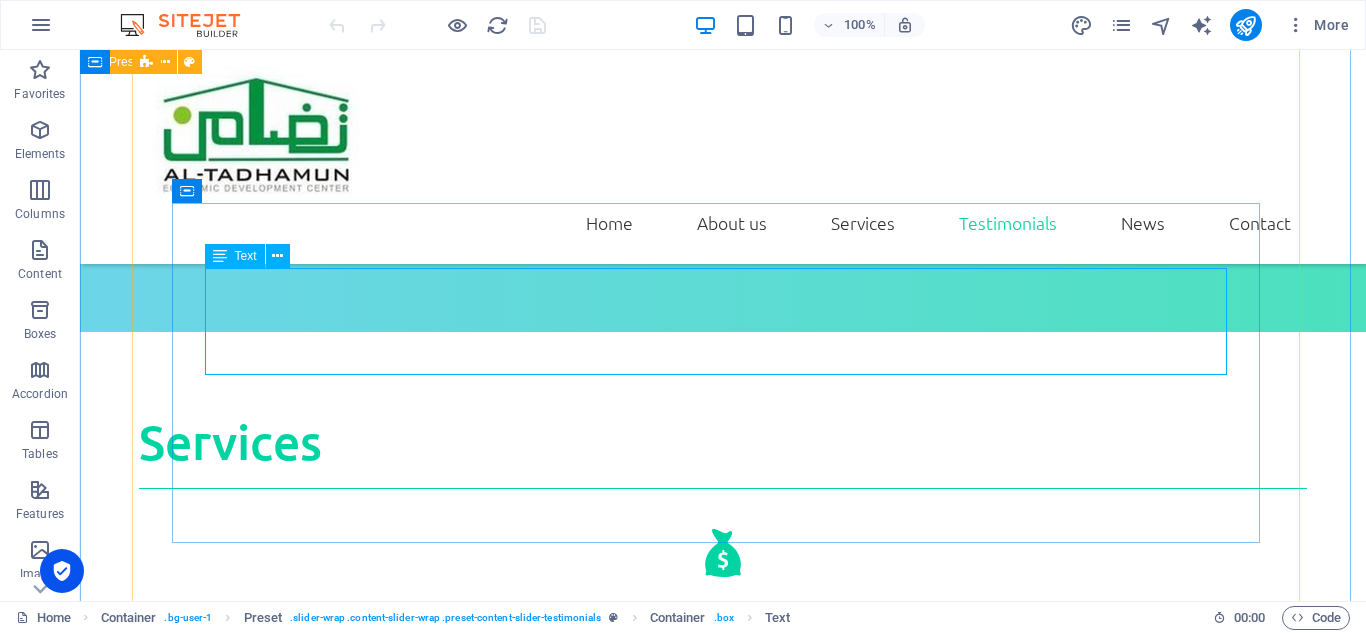 click on "Before receiving support from Al-Tadhamun, I was running a small home-based bakery. The loan and training I received helped me open my own shop and hire two women from my neighborhood. Their team believed in my vision, and now I serve over 100 customers every week" at bounding box center (723, 2324) 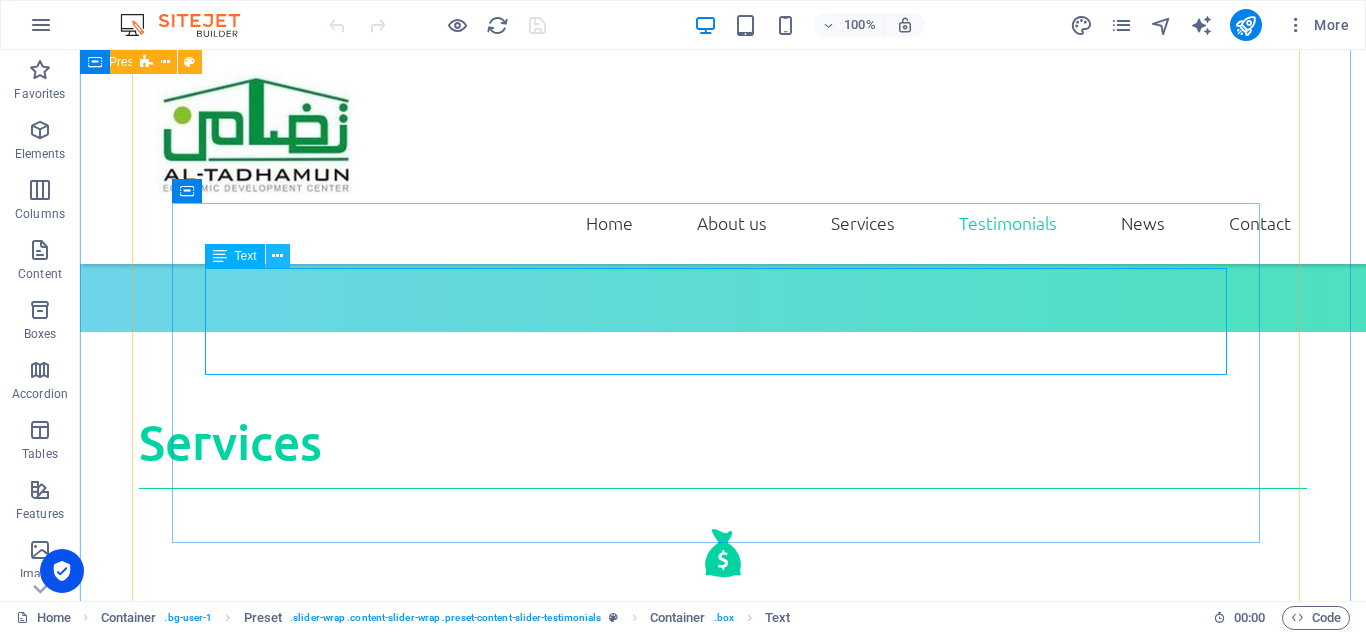 click at bounding box center (277, 256) 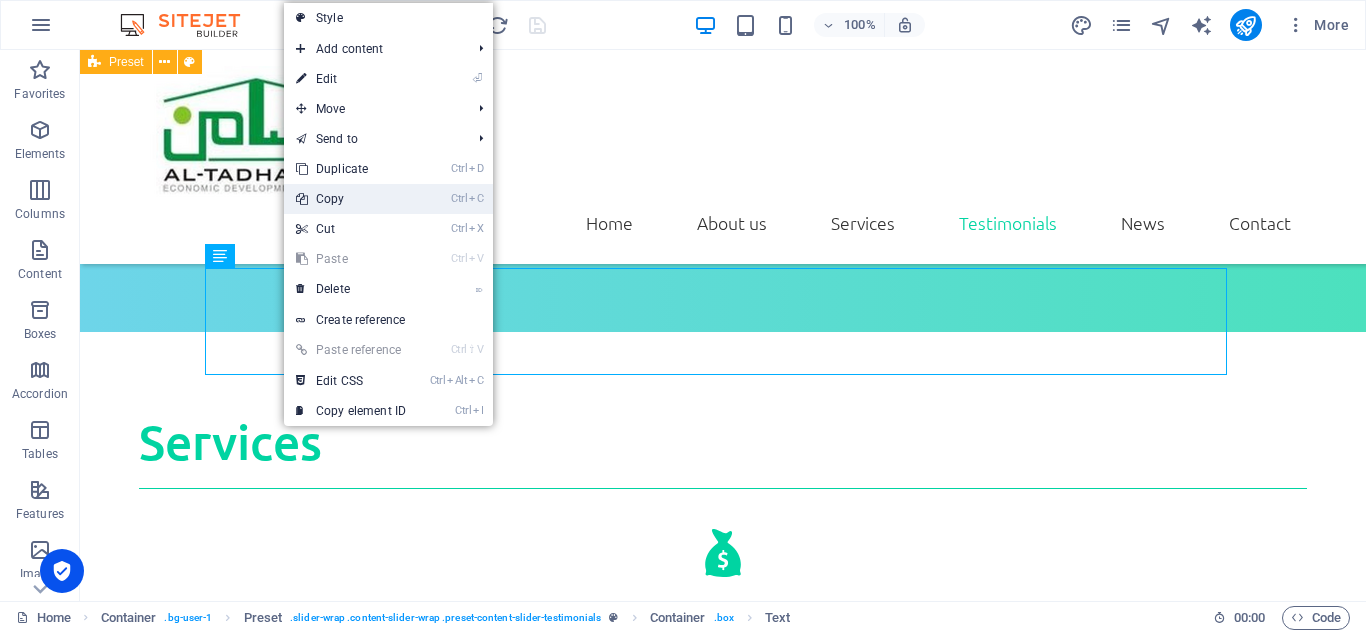 click on "Ctrl C  Copy" at bounding box center [351, 199] 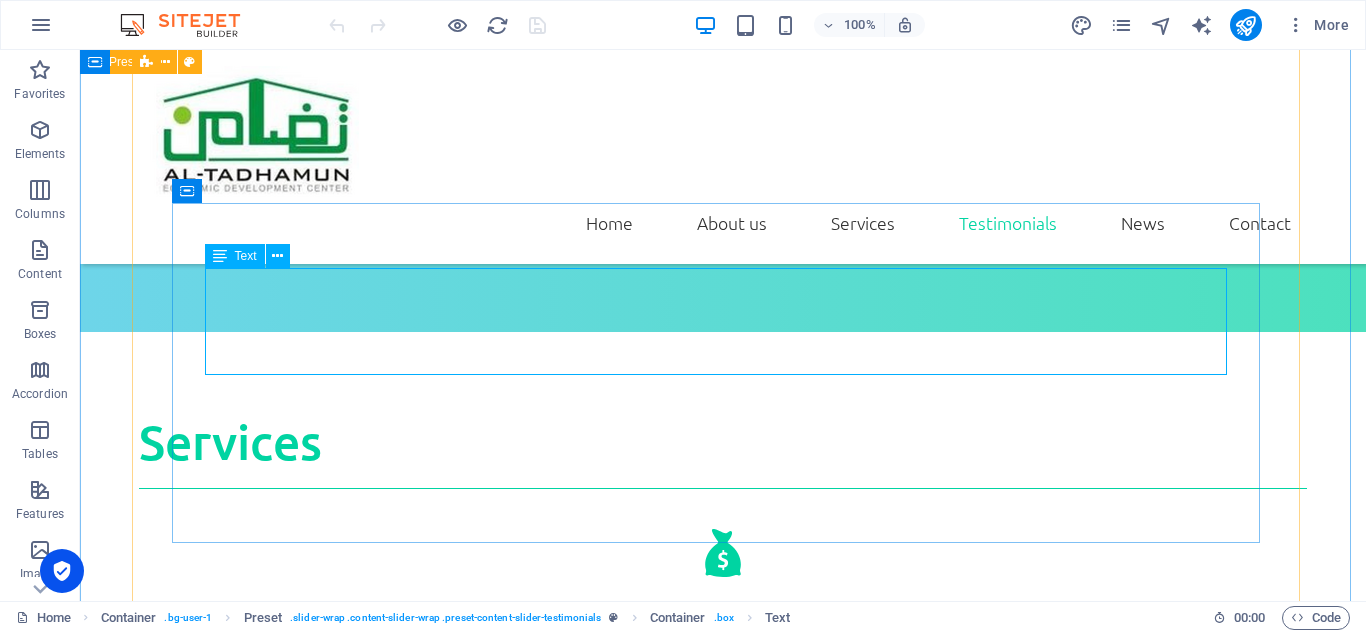 click on "Before receiving support from Al-Tadhamun, I was running a small home-based bakery. The loan and training I received helped me open my own shop and hire two women from my neighborhood. Their team believed in my vision, and now I serve over 100 customers every week" at bounding box center (723, 2324) 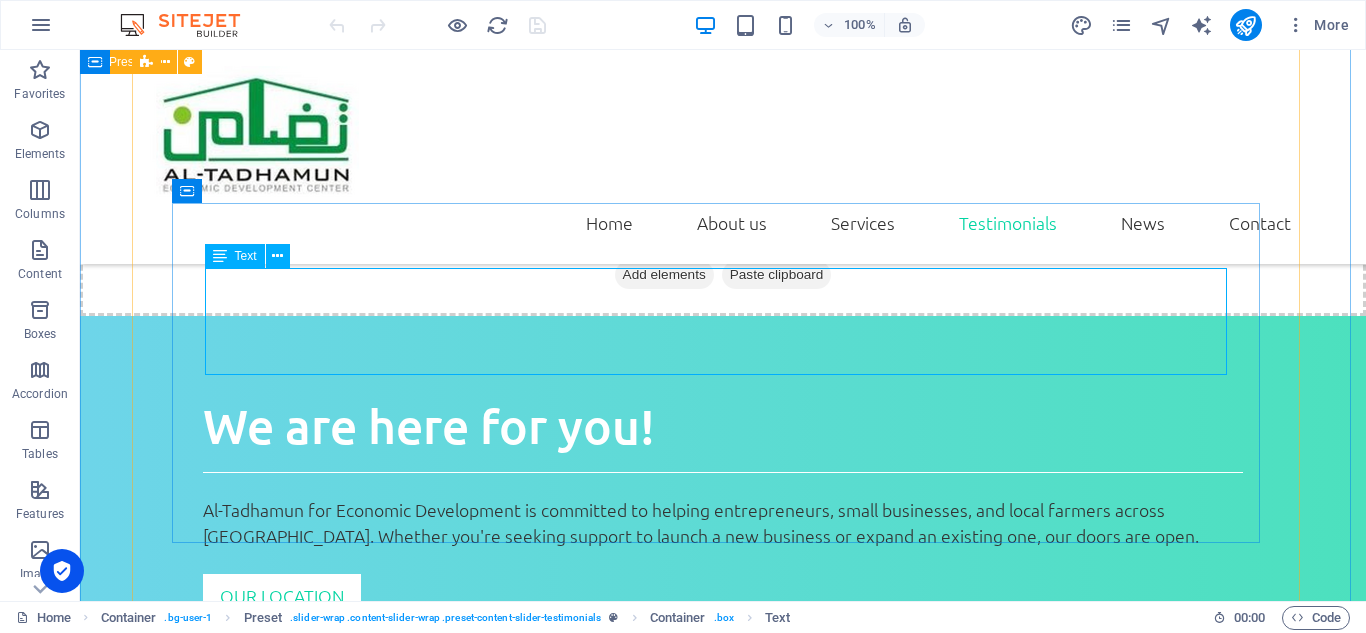 click on "Before receiving support from Al-Tadhamun, I was running a small home-based bakery. The loan and training I received helped me open my own shop and hire two women from my neighborhood. Their team believed in my vision, and now I serve over 100 customers every week" at bounding box center (723, 2743) 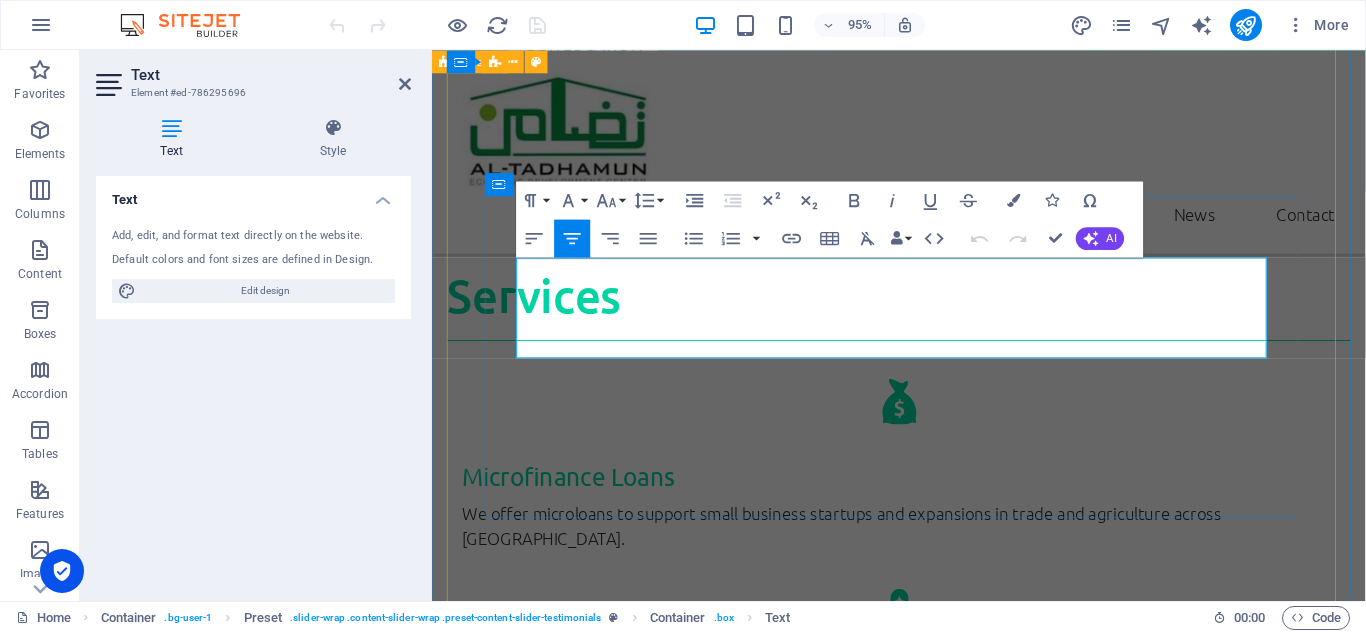 click on "Before receiving support from Al-Tadhamun, I was running a small home-based bakery. The loan and training I received helped me open my own shop and hire two women from my neighborhood. Their team believed in my vision, and now I serve over 100 customers every week" at bounding box center (923, 2297) 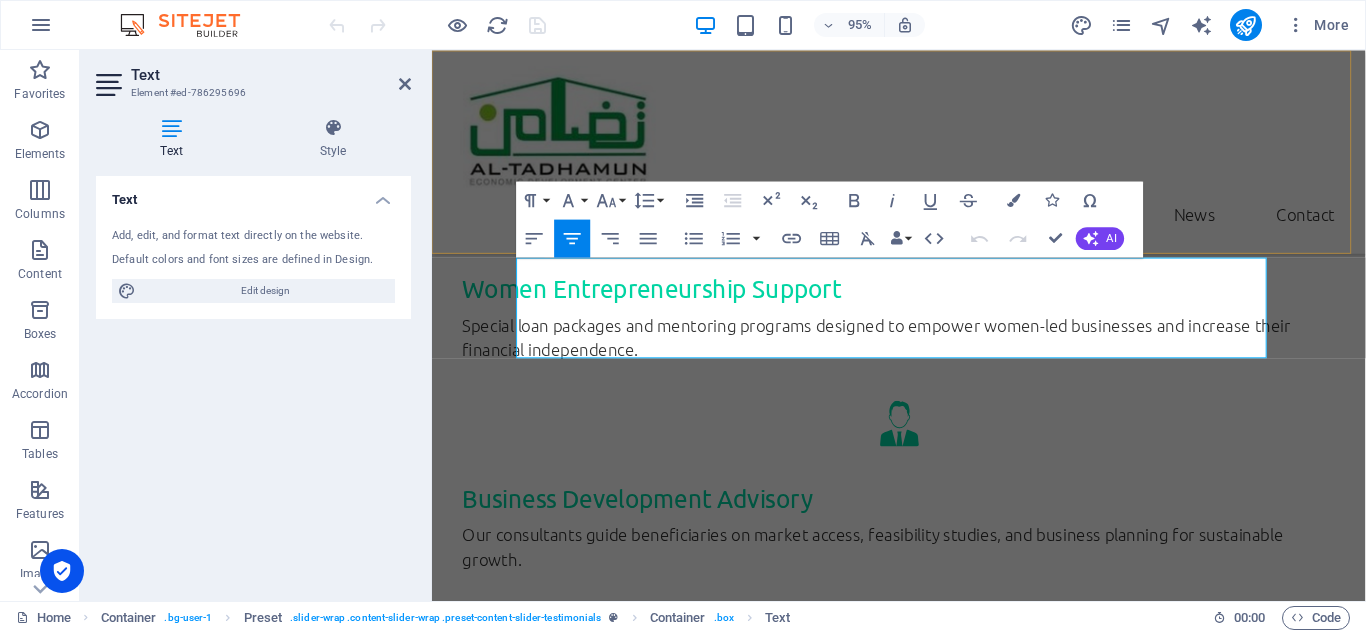 scroll, scrollTop: 2803, scrollLeft: 0, axis: vertical 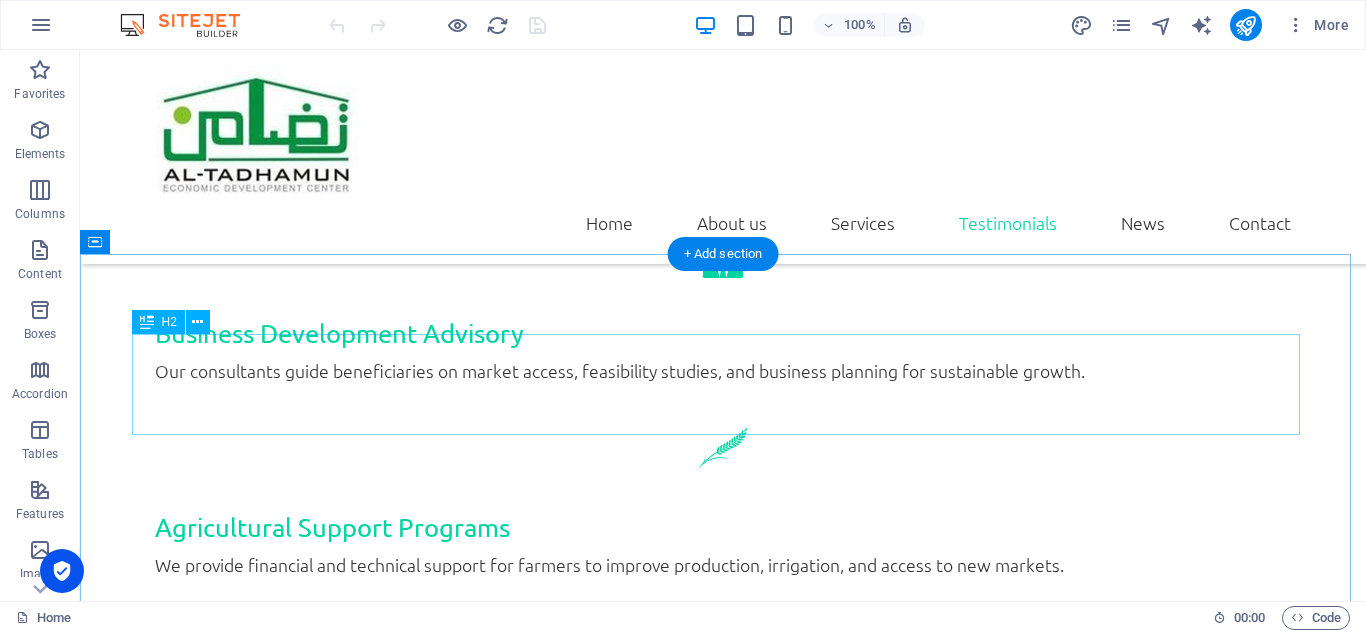 click on "News" at bounding box center (723, 2375) 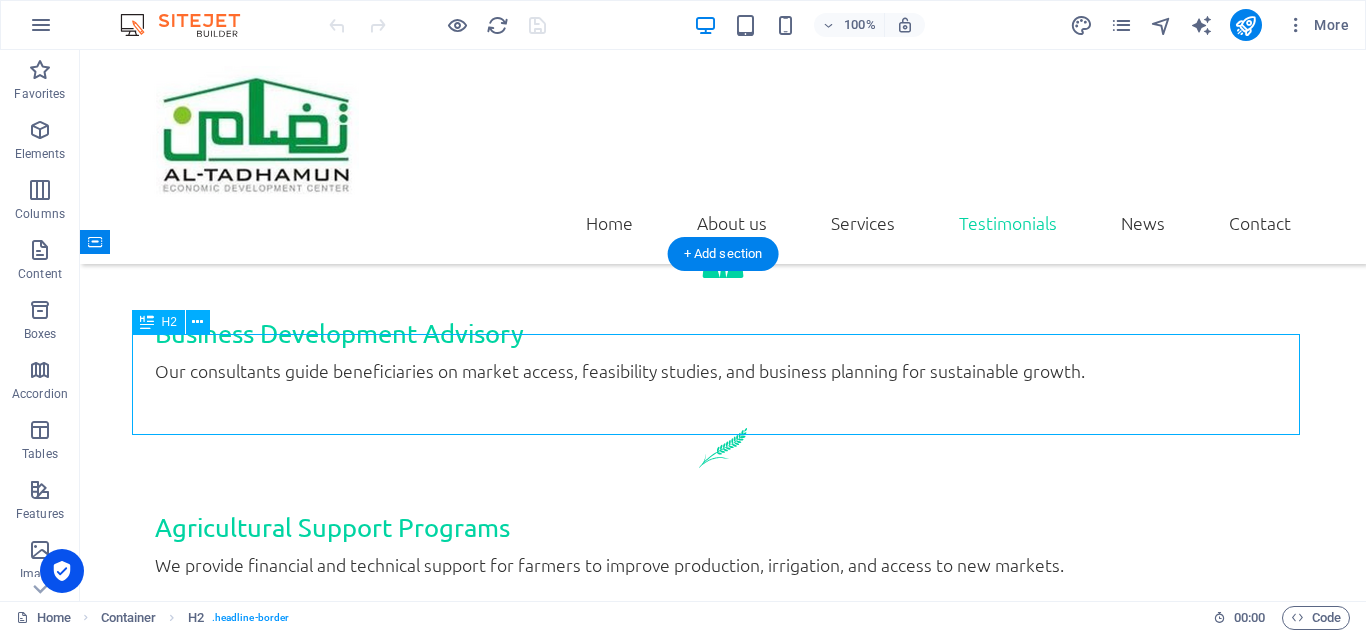 click on "News" at bounding box center (723, 2375) 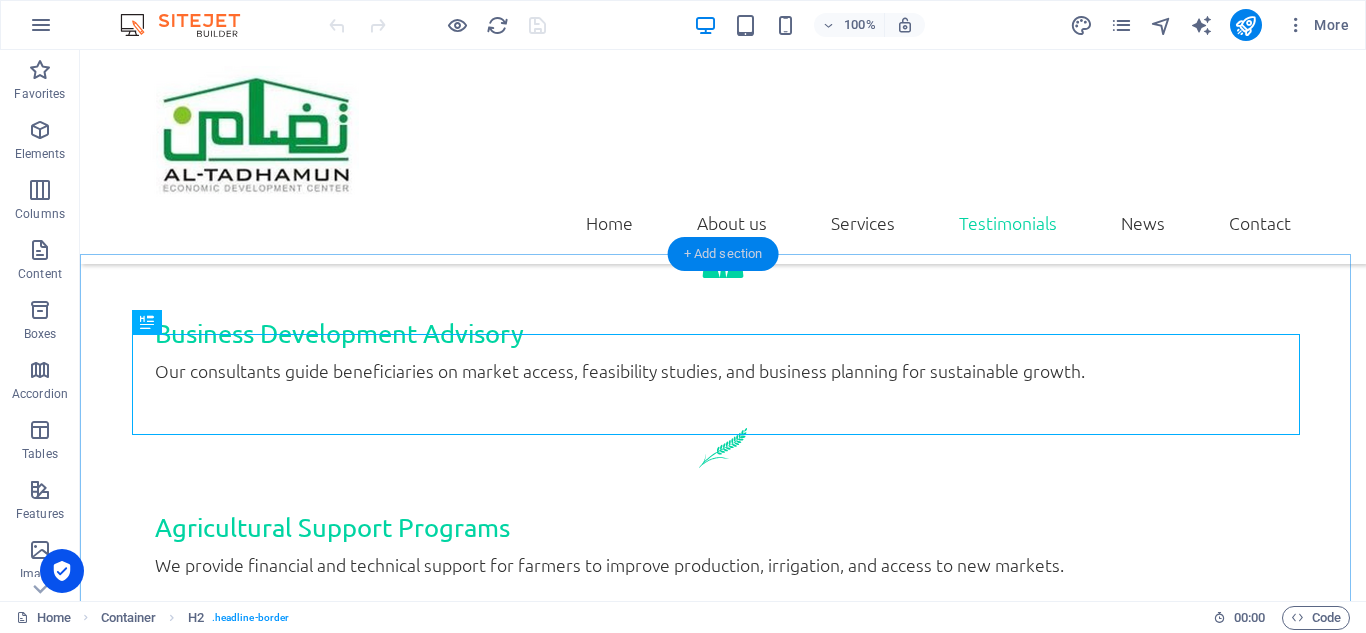 click on "+ Add section" at bounding box center [723, 254] 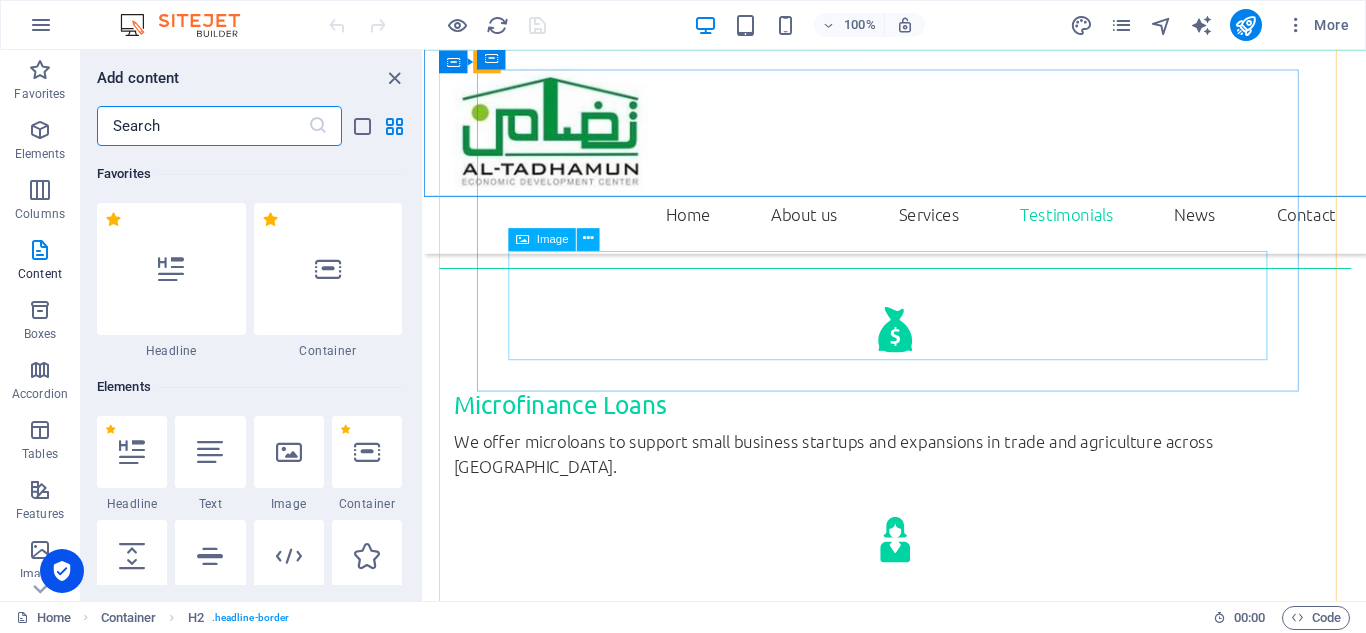 scroll, scrollTop: 3541, scrollLeft: 0, axis: vertical 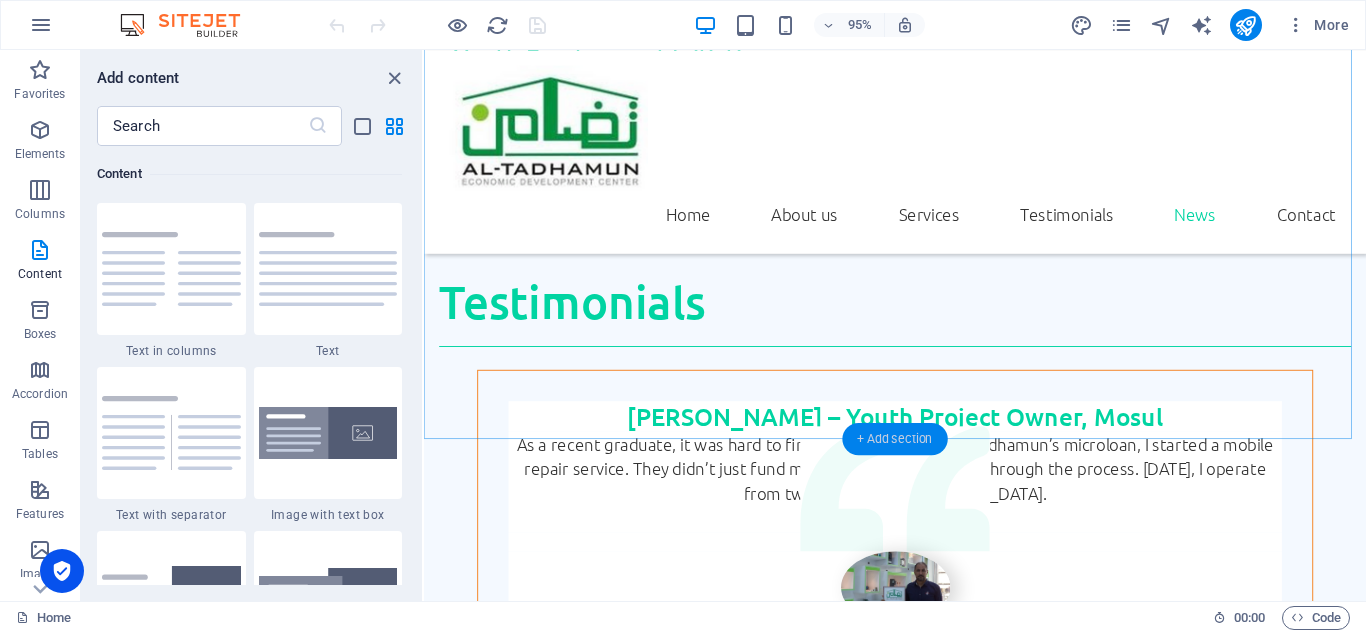 click on "+ Add section" at bounding box center (894, 438) 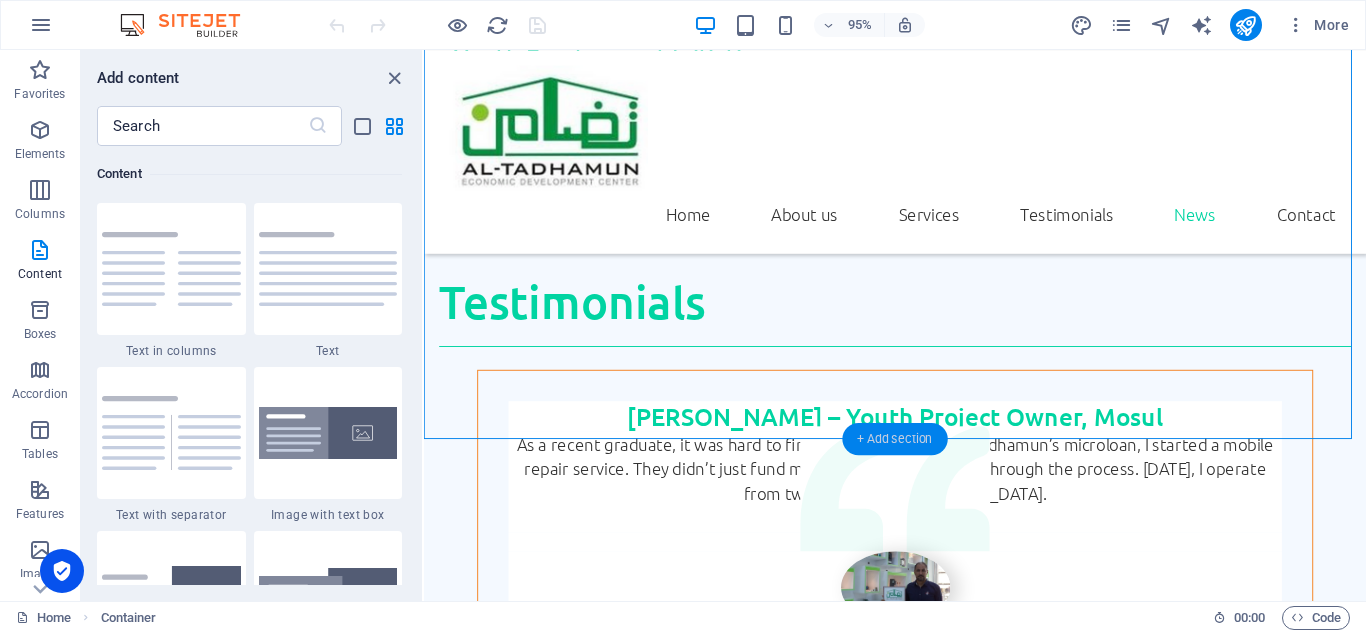 click on "+ Add section" at bounding box center (894, 438) 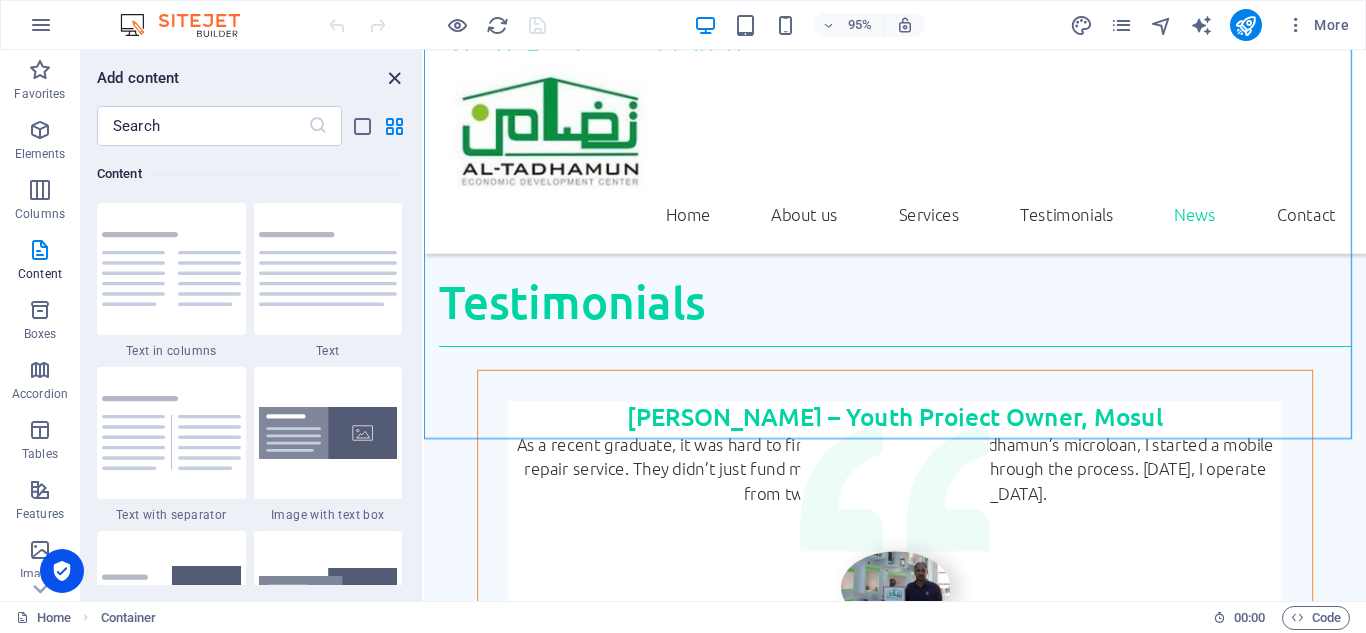 click at bounding box center (394, 78) 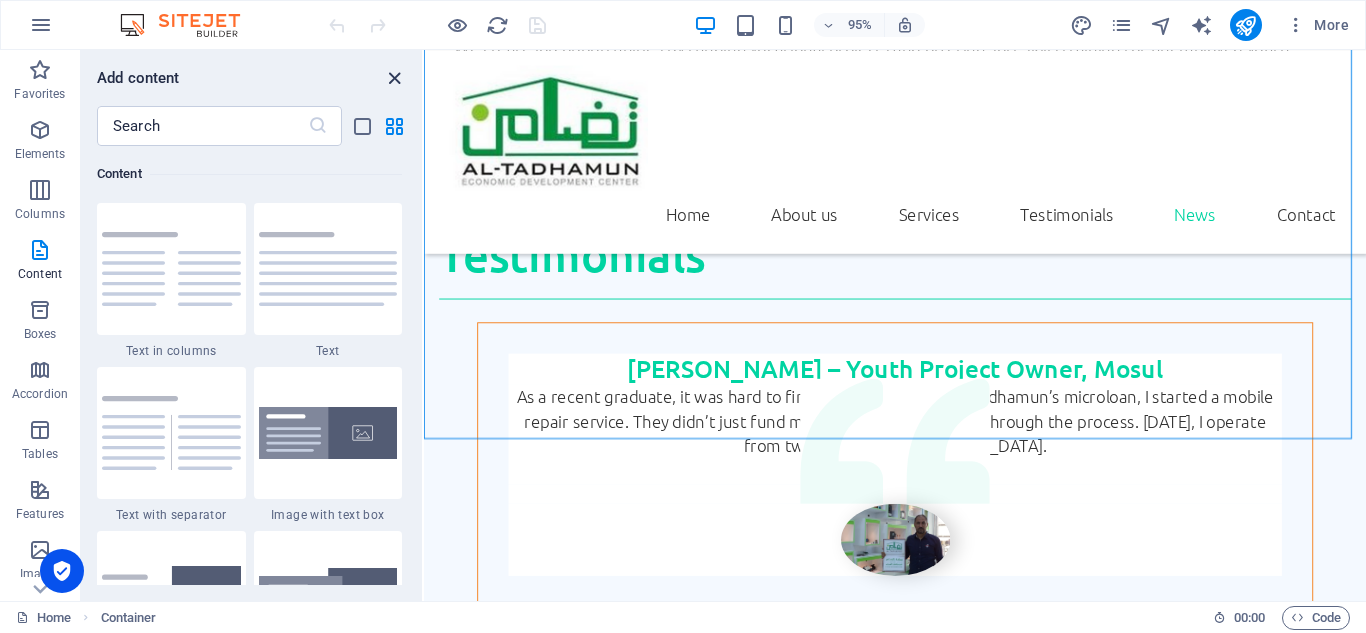 scroll, scrollTop: 4298, scrollLeft: 0, axis: vertical 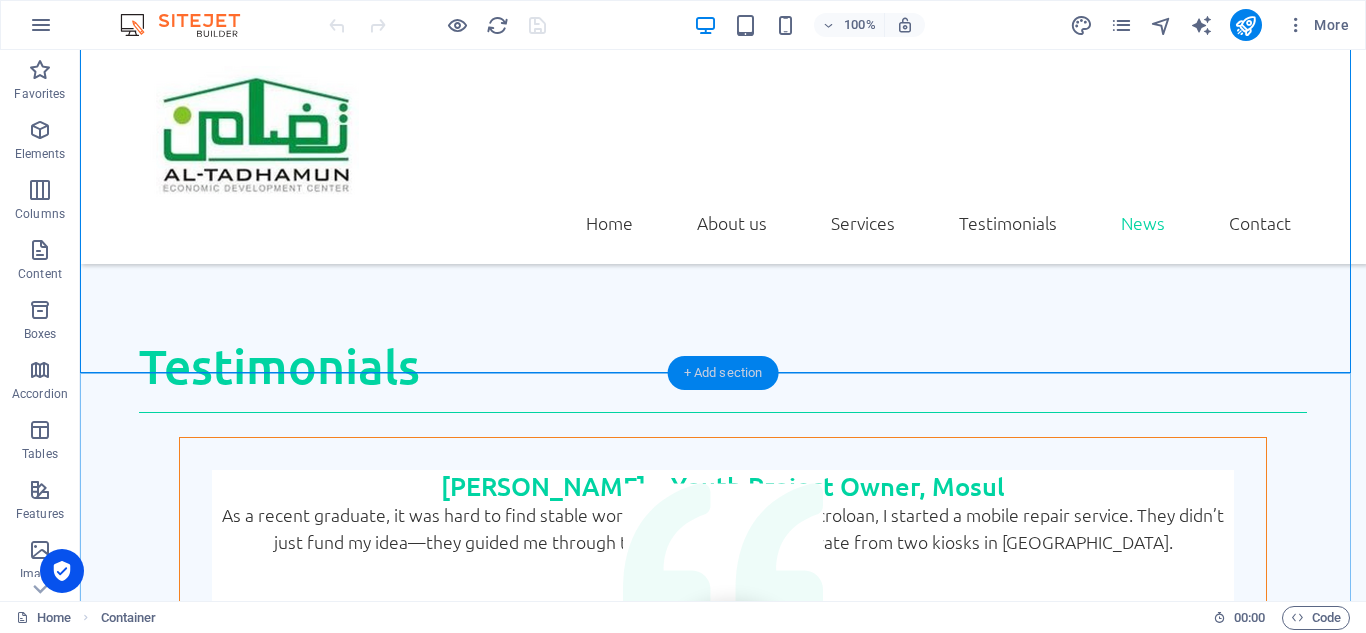 click on "+ Add section" at bounding box center [723, 373] 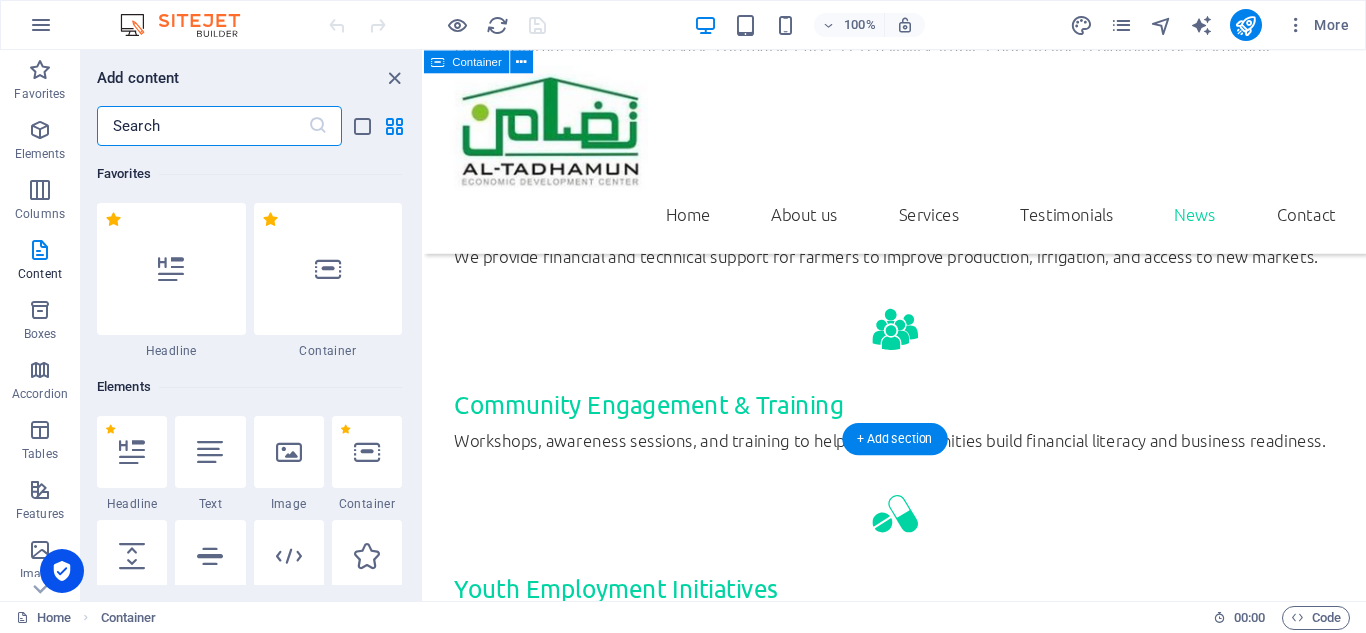scroll, scrollTop: 4908, scrollLeft: 0, axis: vertical 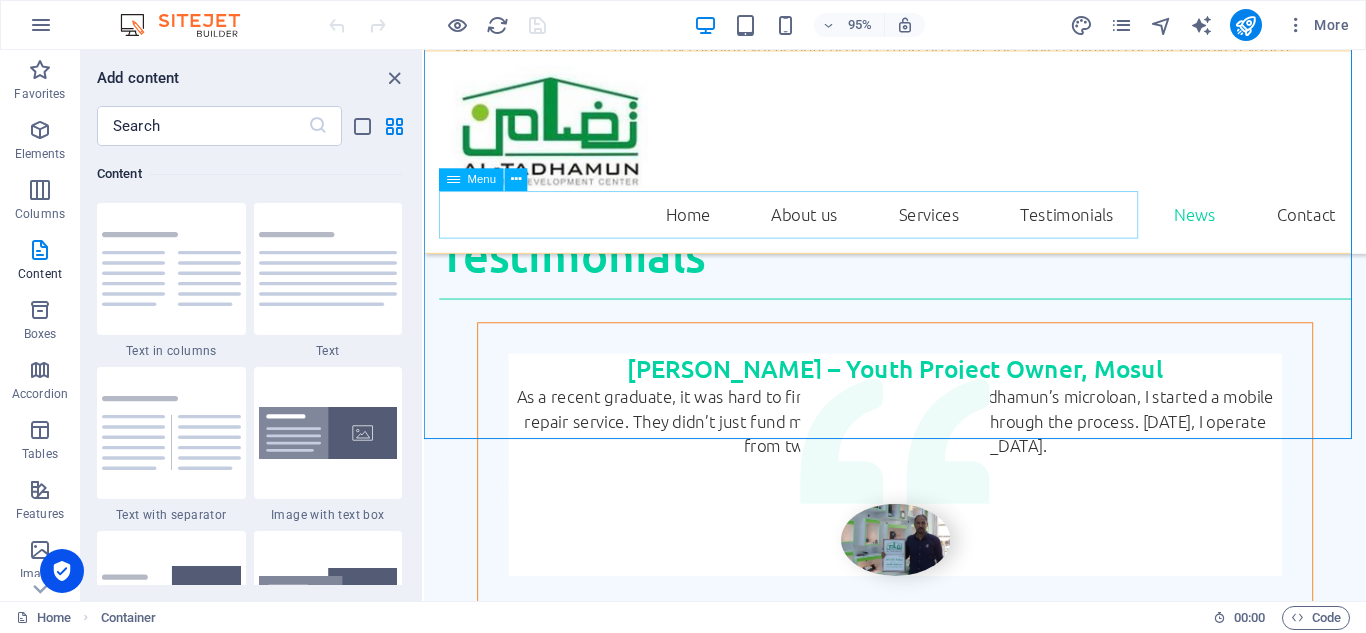 click on "Home About us Services Testimonials News Contact" at bounding box center (920, 223) 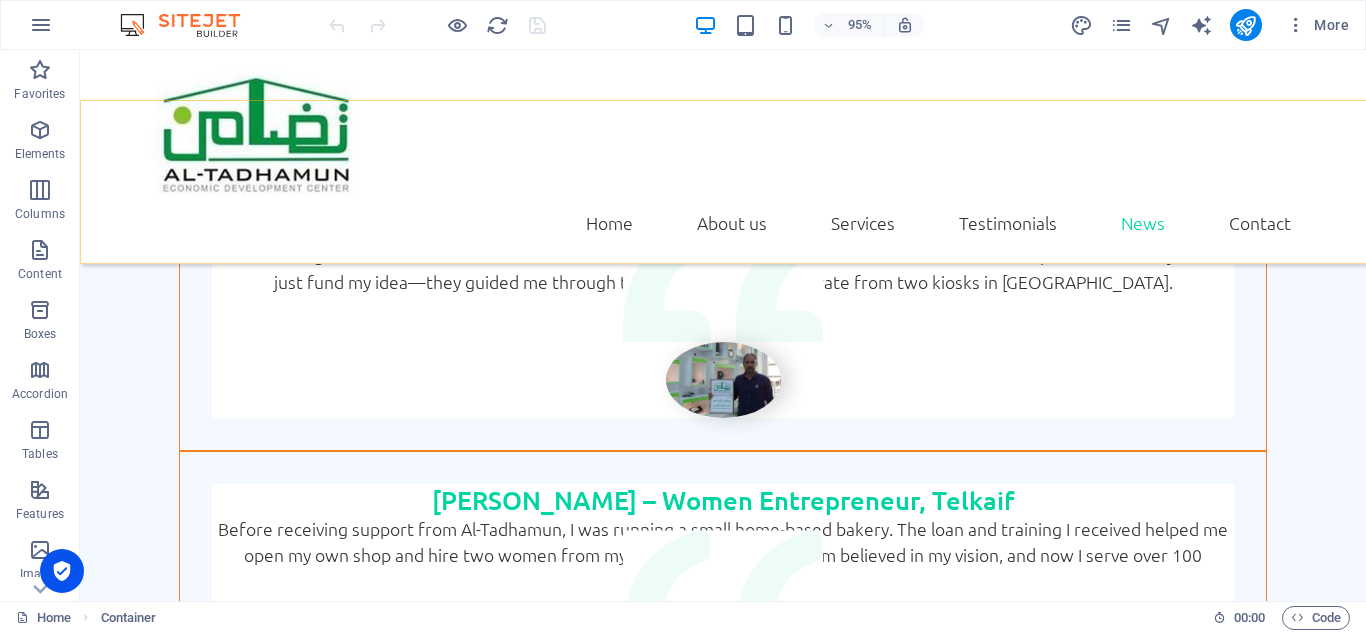 scroll, scrollTop: 4298, scrollLeft: 0, axis: vertical 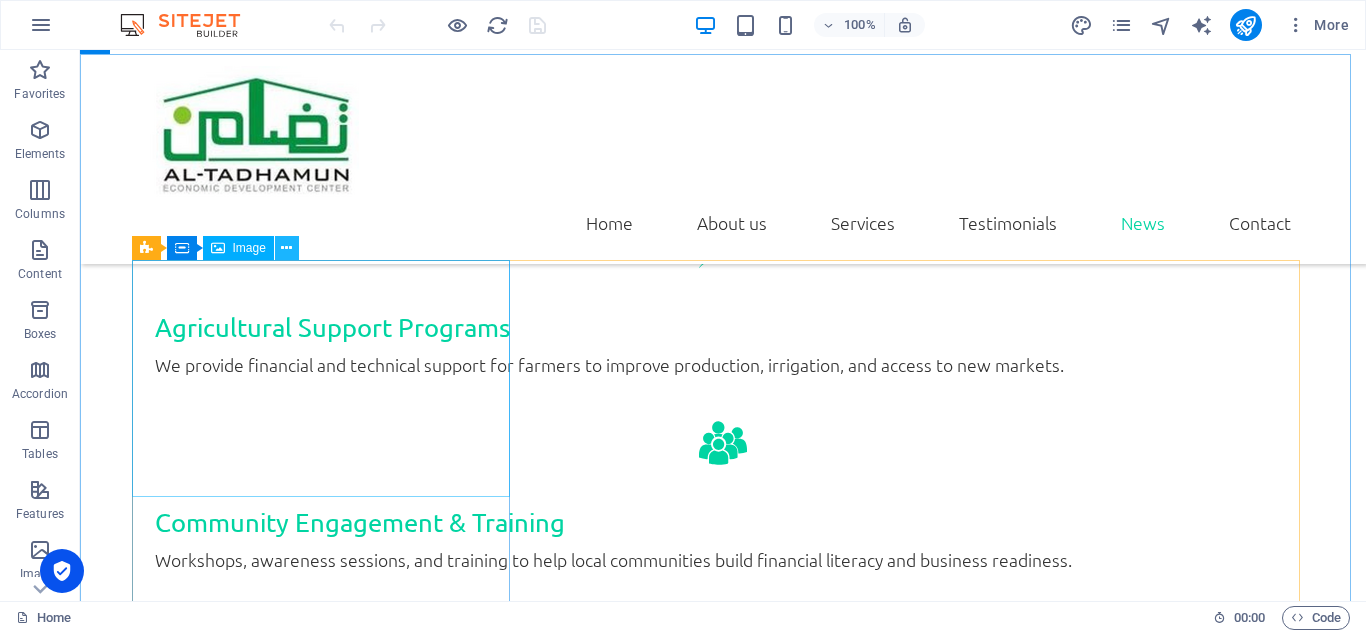 click at bounding box center (286, 248) 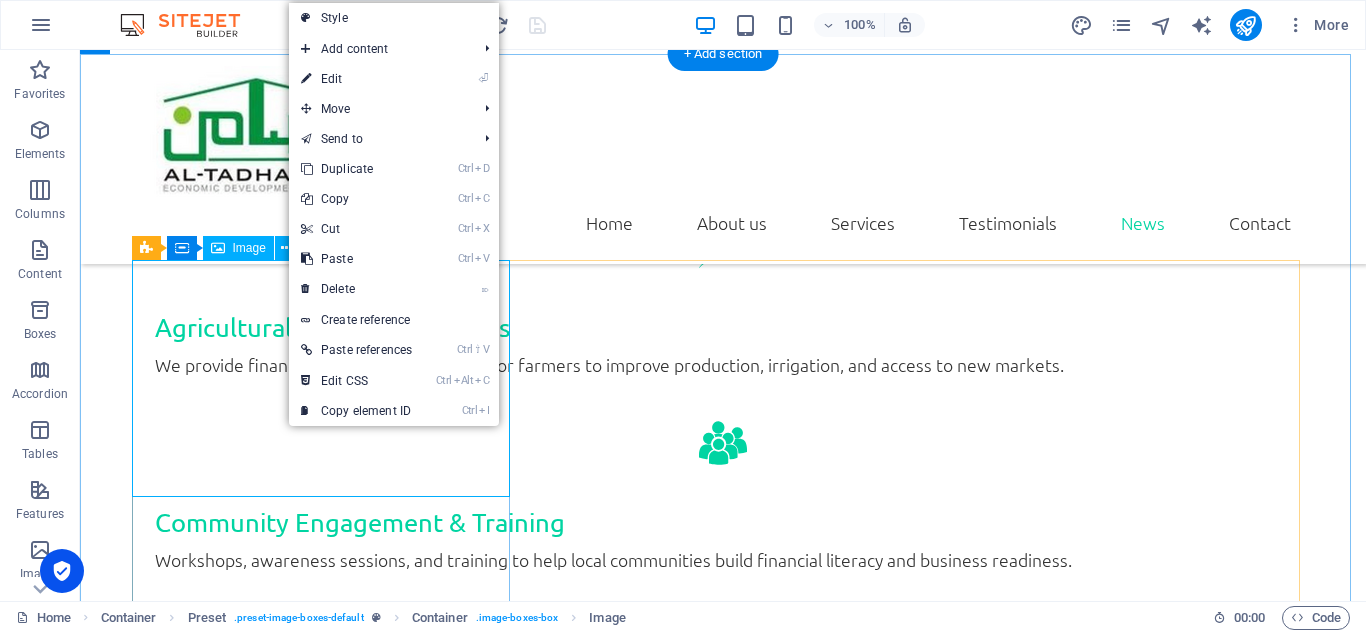 click at bounding box center (723, 2628) 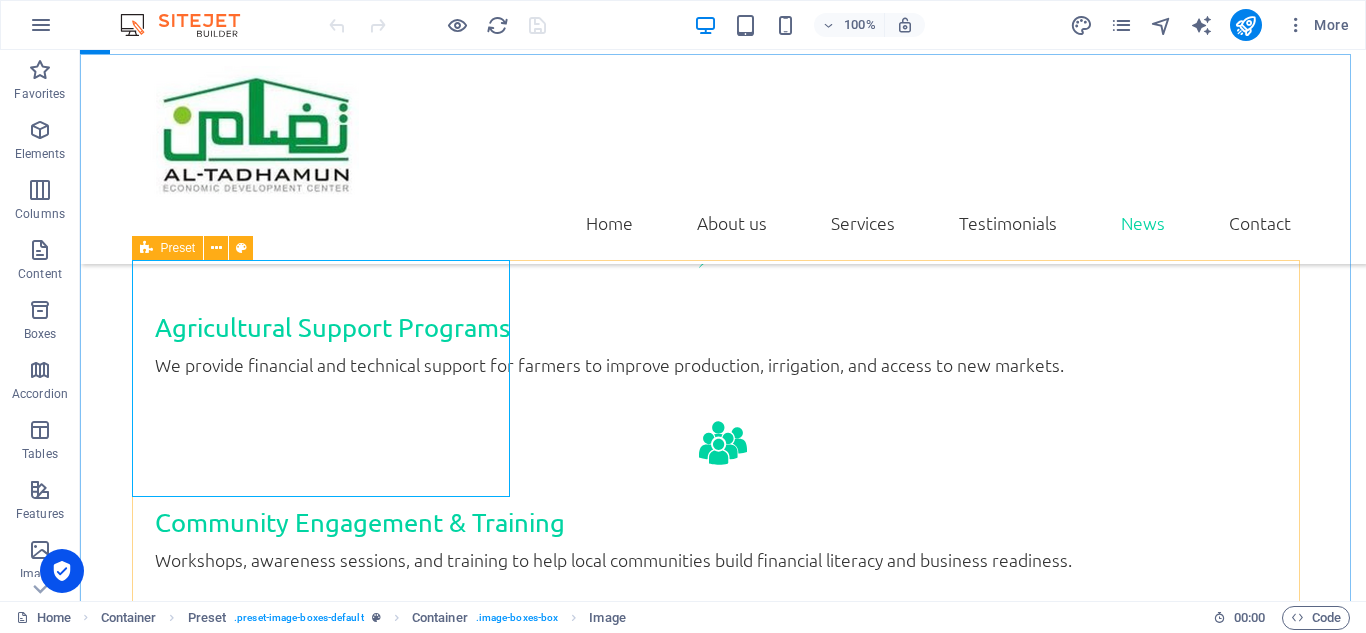 click at bounding box center [146, 248] 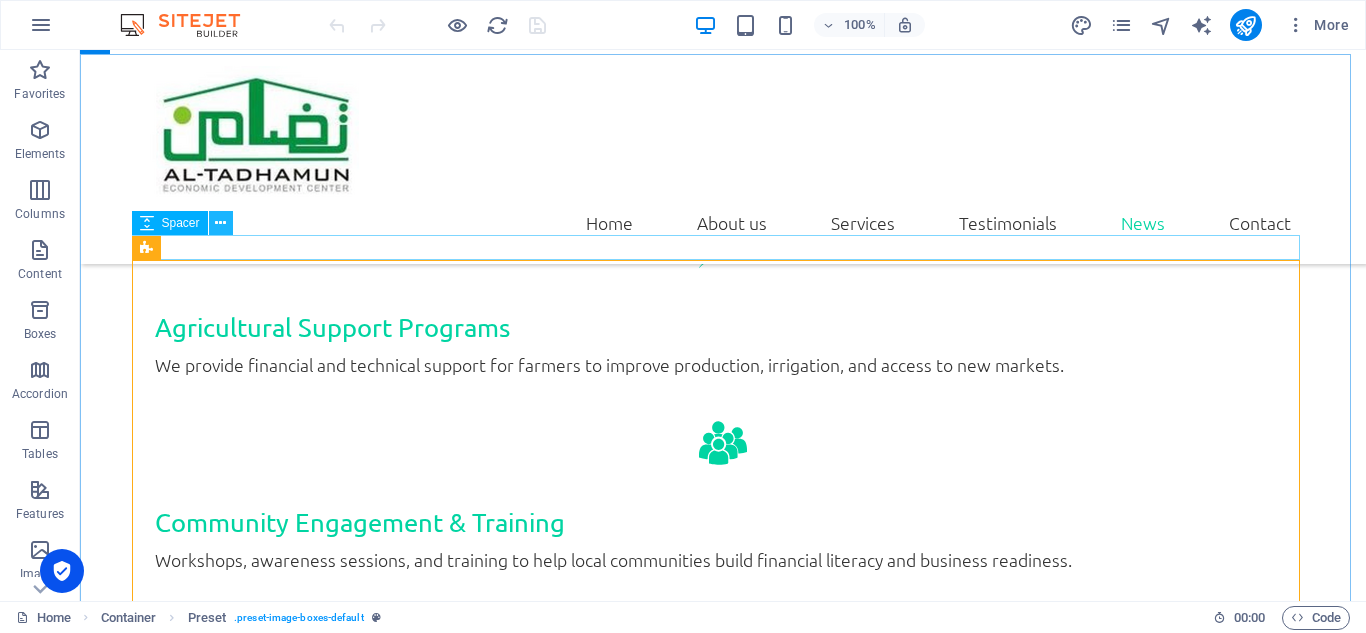 click at bounding box center (221, 223) 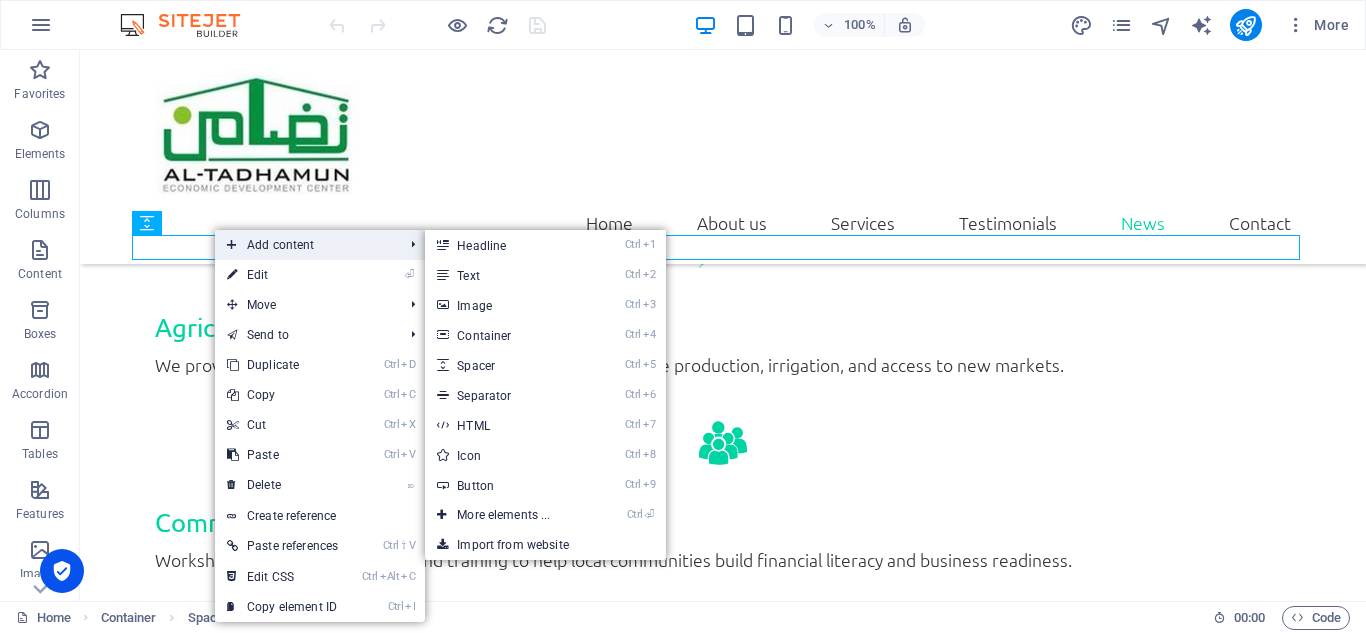 click at bounding box center (232, 245) 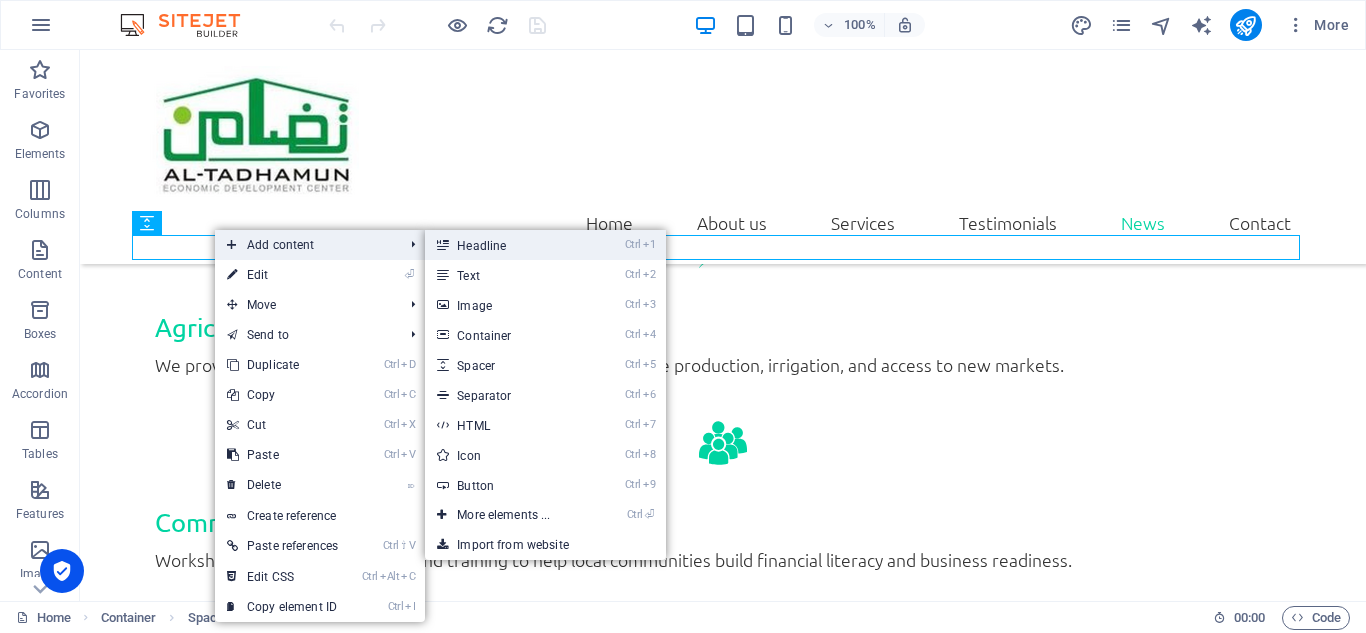 click on "Ctrl 1  Headline" at bounding box center [507, 245] 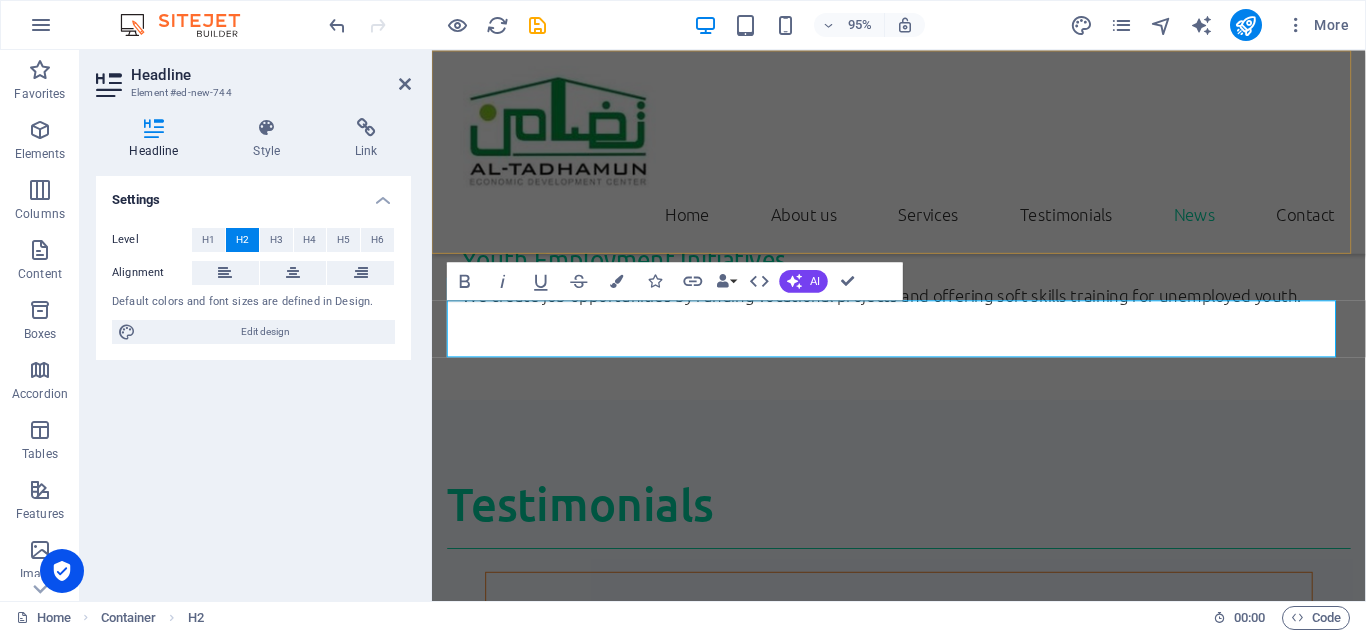 scroll, scrollTop: 3638, scrollLeft: 0, axis: vertical 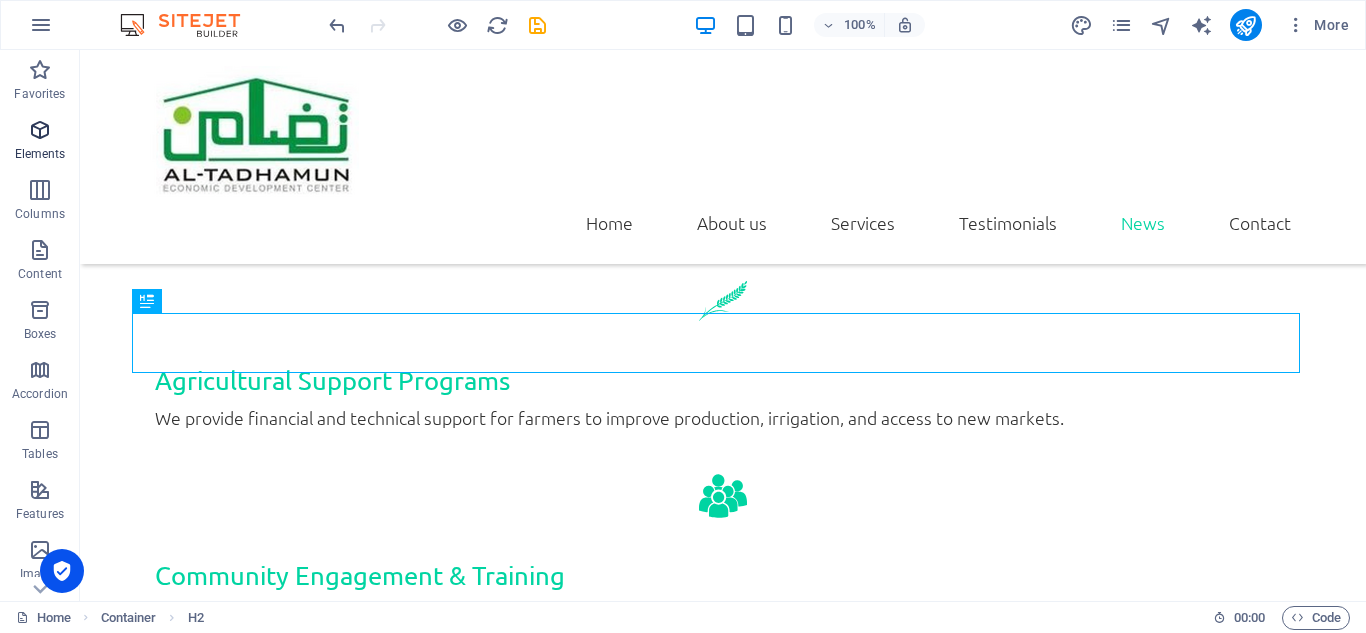 click at bounding box center [40, 130] 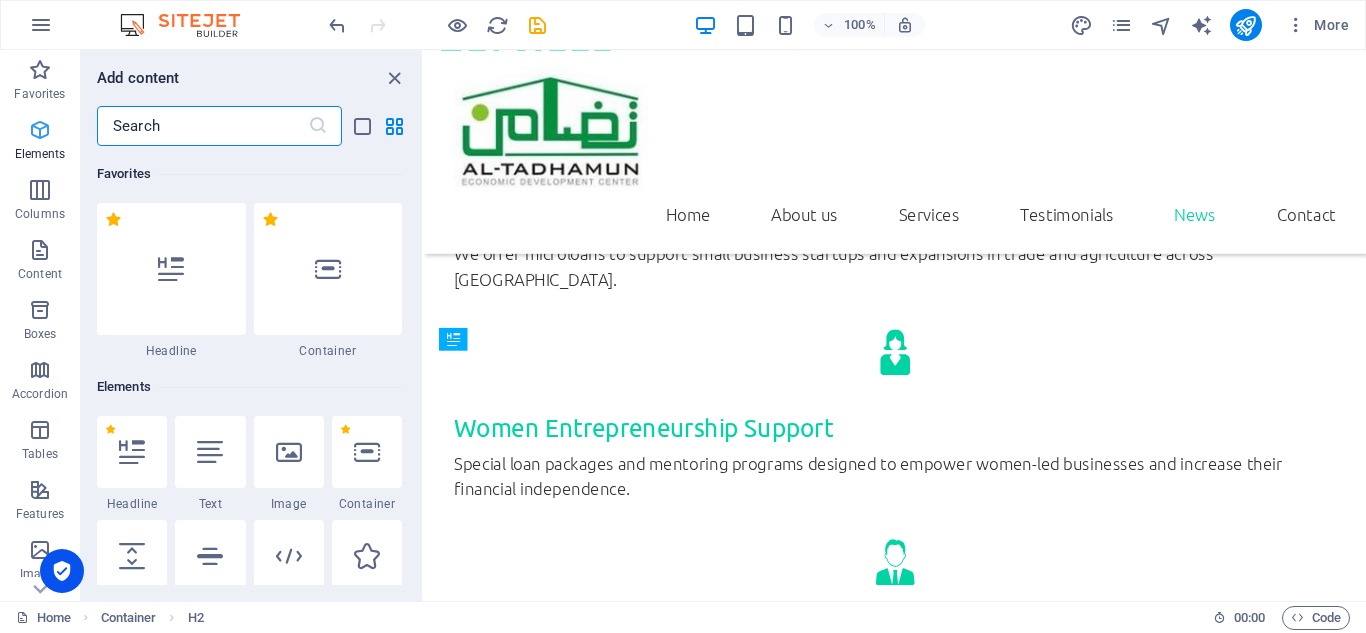 scroll, scrollTop: 4216, scrollLeft: 0, axis: vertical 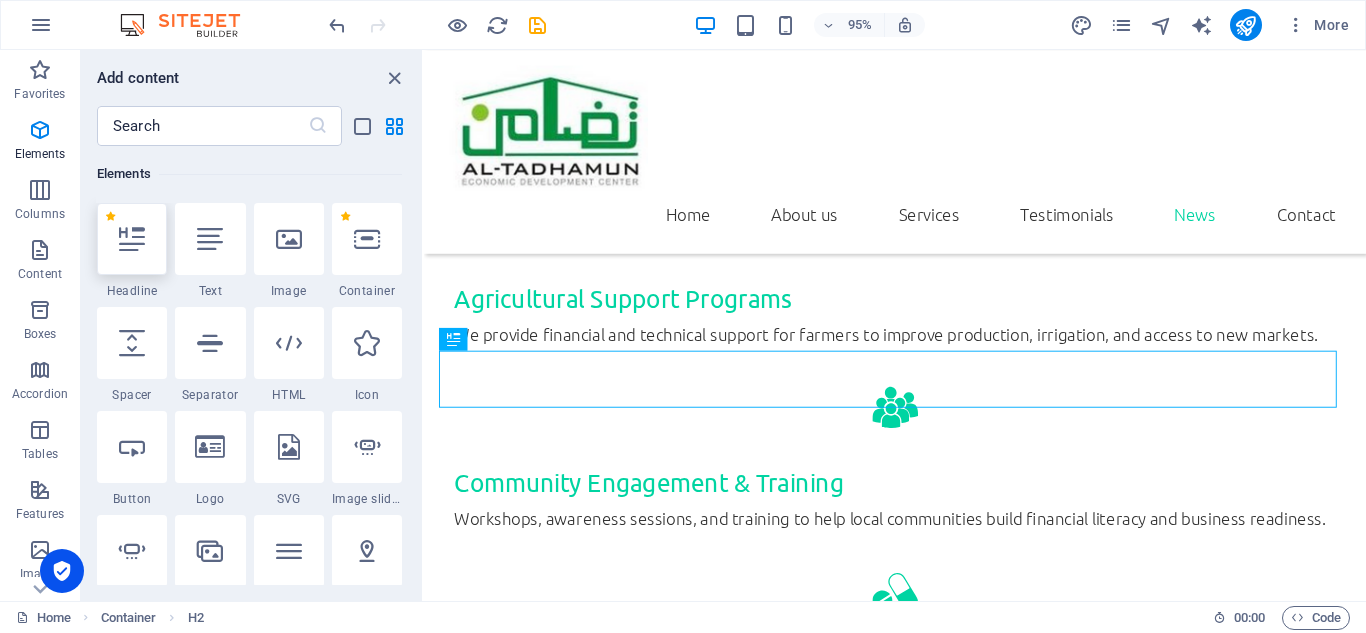 click at bounding box center [132, 239] 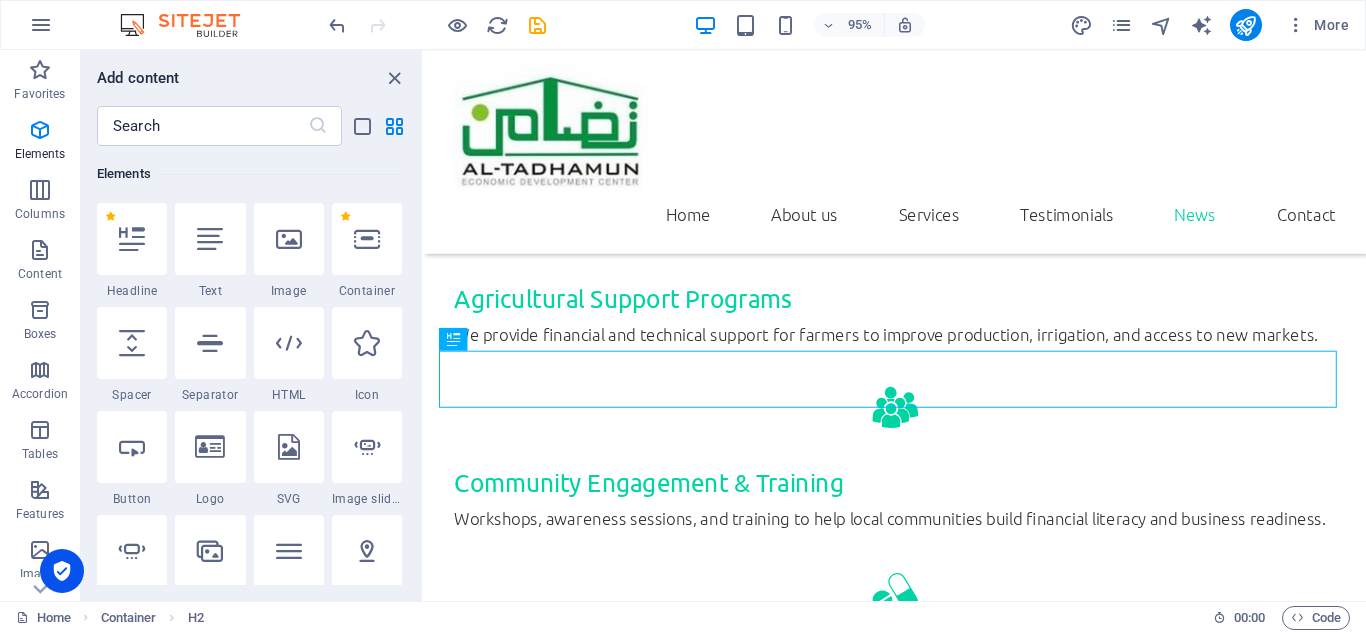 click on "H1   Banner   Banner   Container   Menu Bar   H2   Icon   Spacer   Icon   Info Bar   Social Media Icons   Icon   Menu   Image   Container   Preset   H2   Placeholder   Container   Container   Preset   Container   Preset   H2   Text   Container   Text   Container   H2   Container   Container   Image   Preset   Container   H2   Spacer   Container   Image   Container   Text   Spacer   Button   Preset   Preset   Button   Container   Text   Container   Icon   Image   H2   Spacer   Container   Icon   Image   Text   Text   Container   Icon   Image   Spacer   H4   H4   Container   Button   Button   Spacer   Preset   Container   Image   H2" at bounding box center [895, 325] 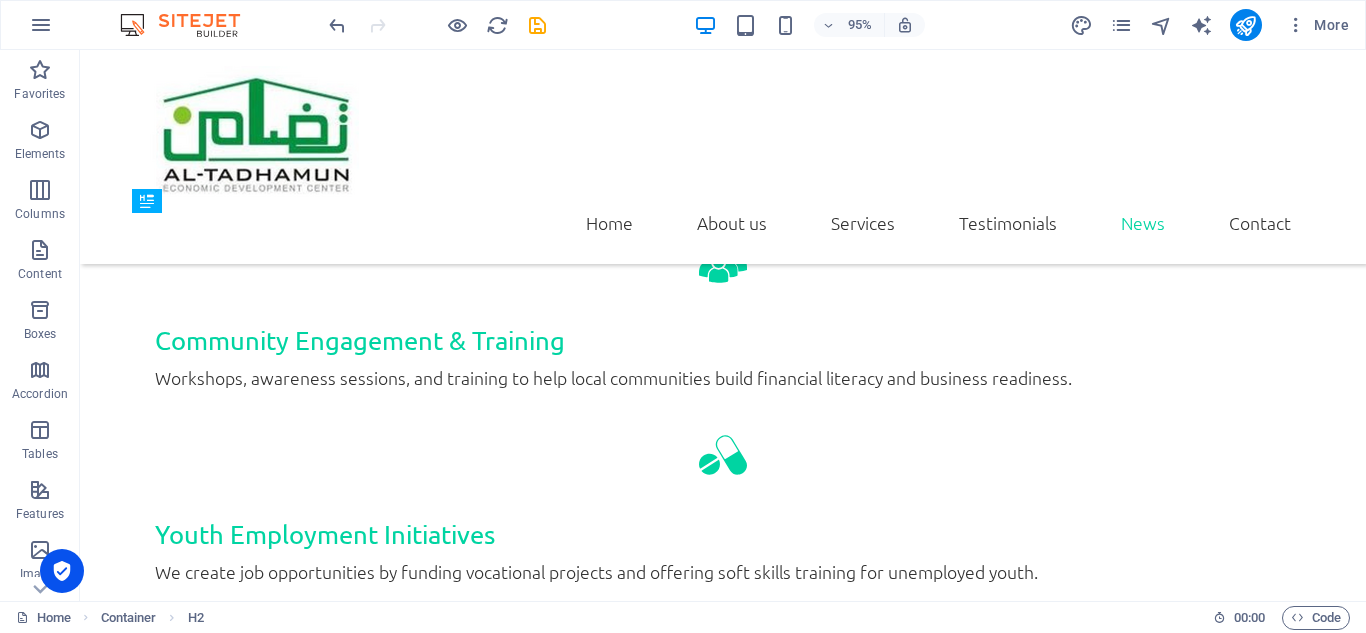 scroll, scrollTop: 3612, scrollLeft: 0, axis: vertical 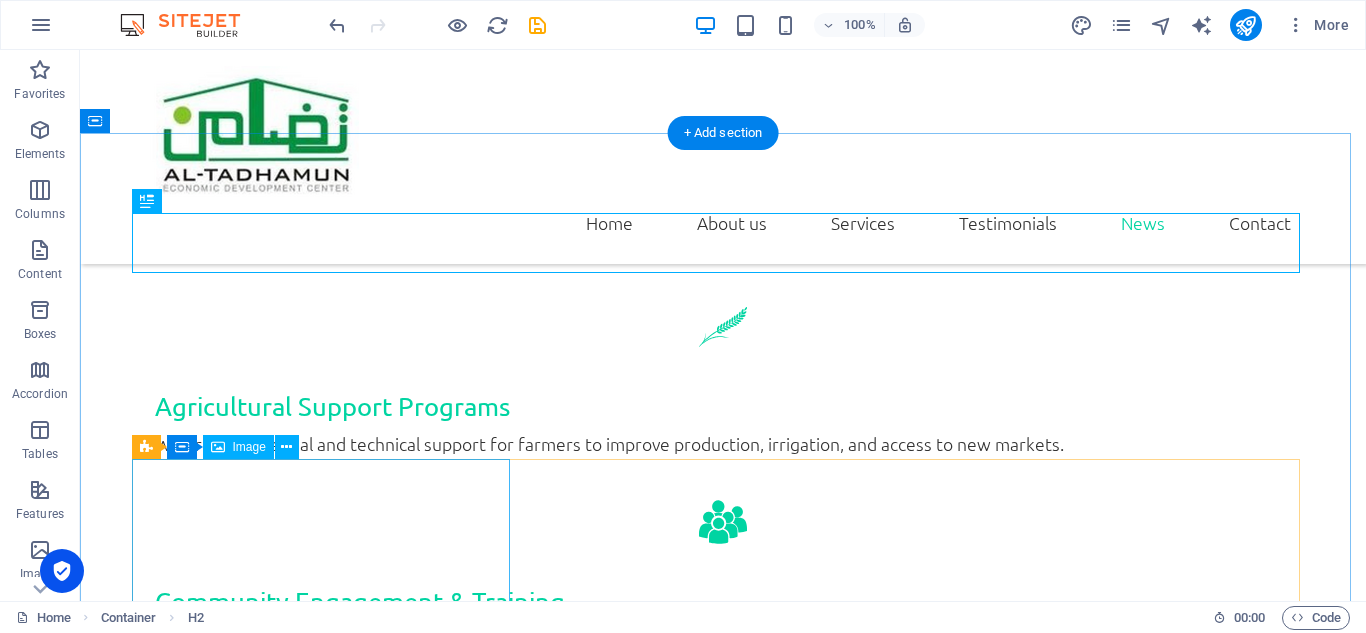 click at bounding box center [723, 2827] 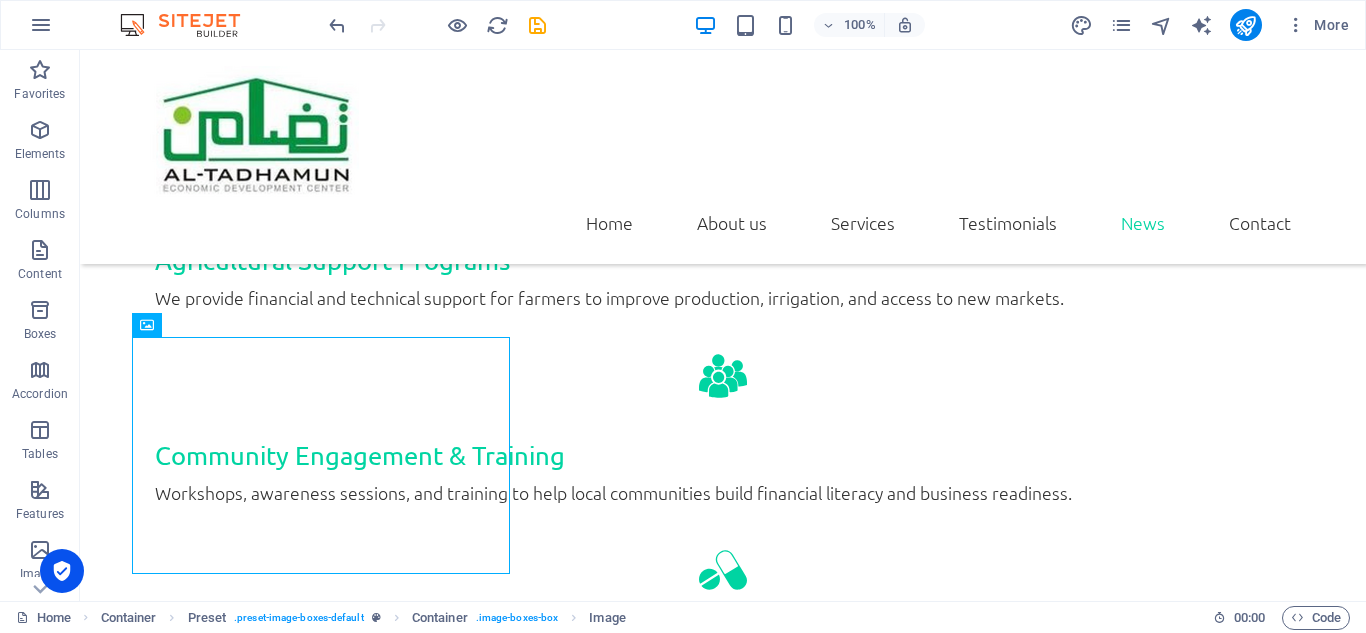 scroll, scrollTop: 3828, scrollLeft: 0, axis: vertical 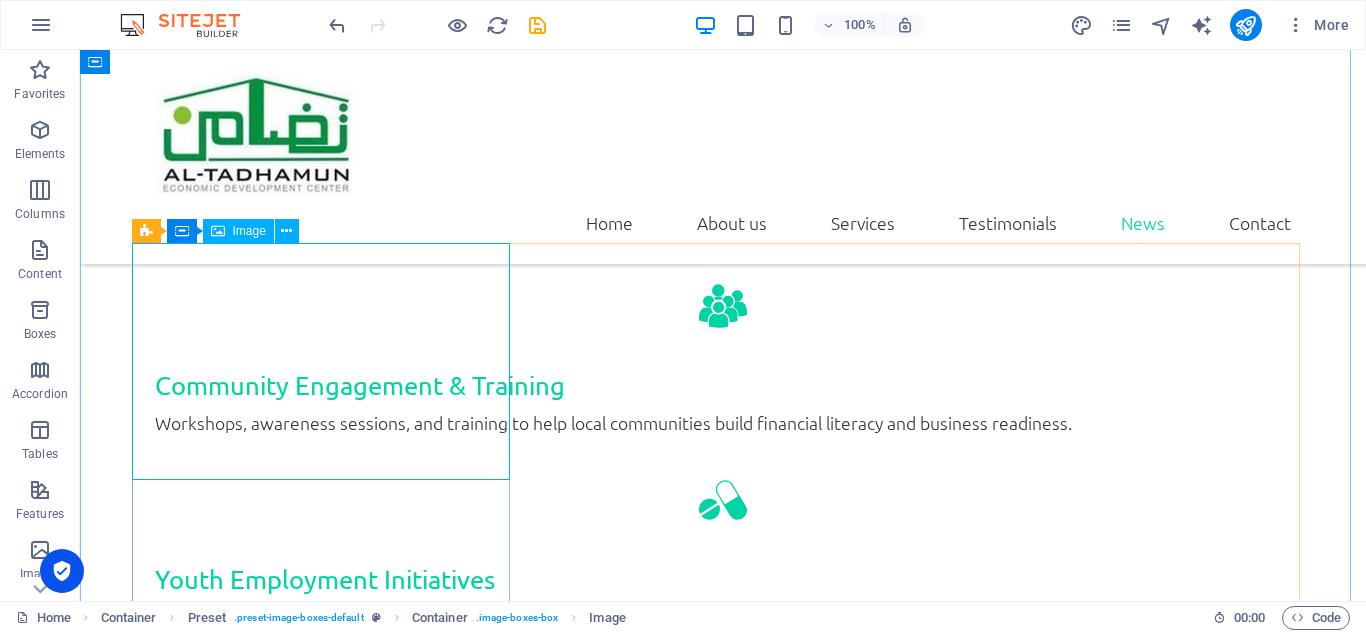 click at bounding box center [723, 2611] 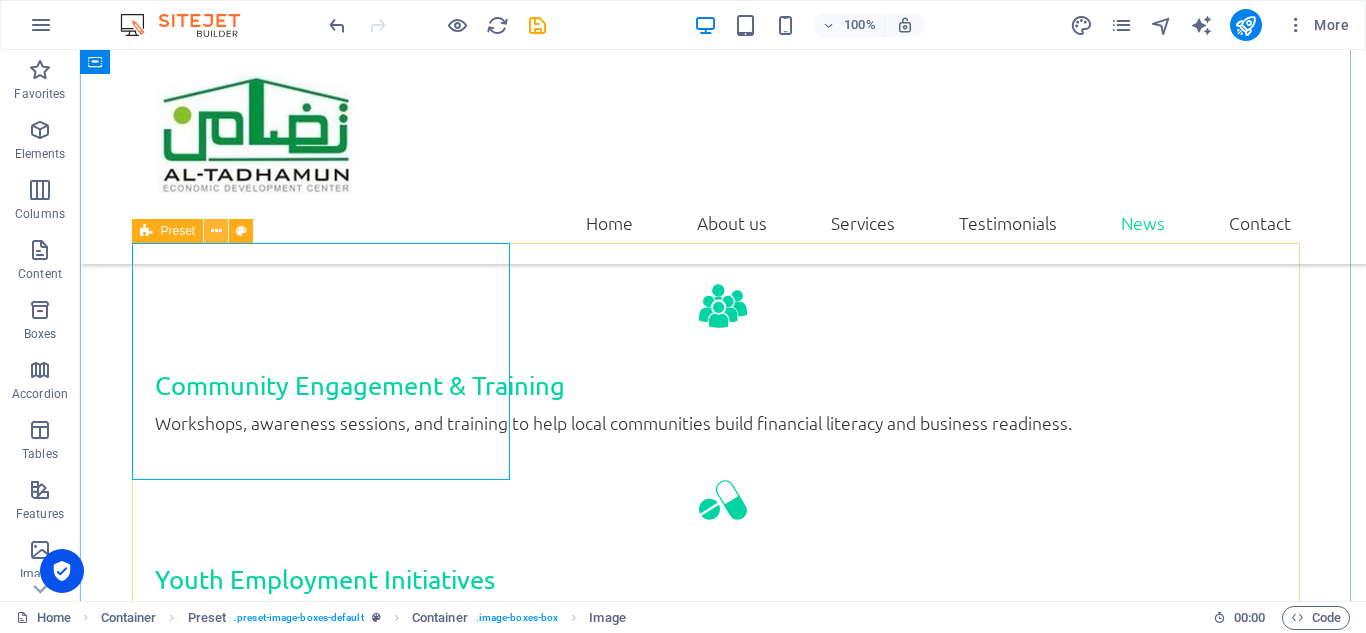 click at bounding box center (216, 231) 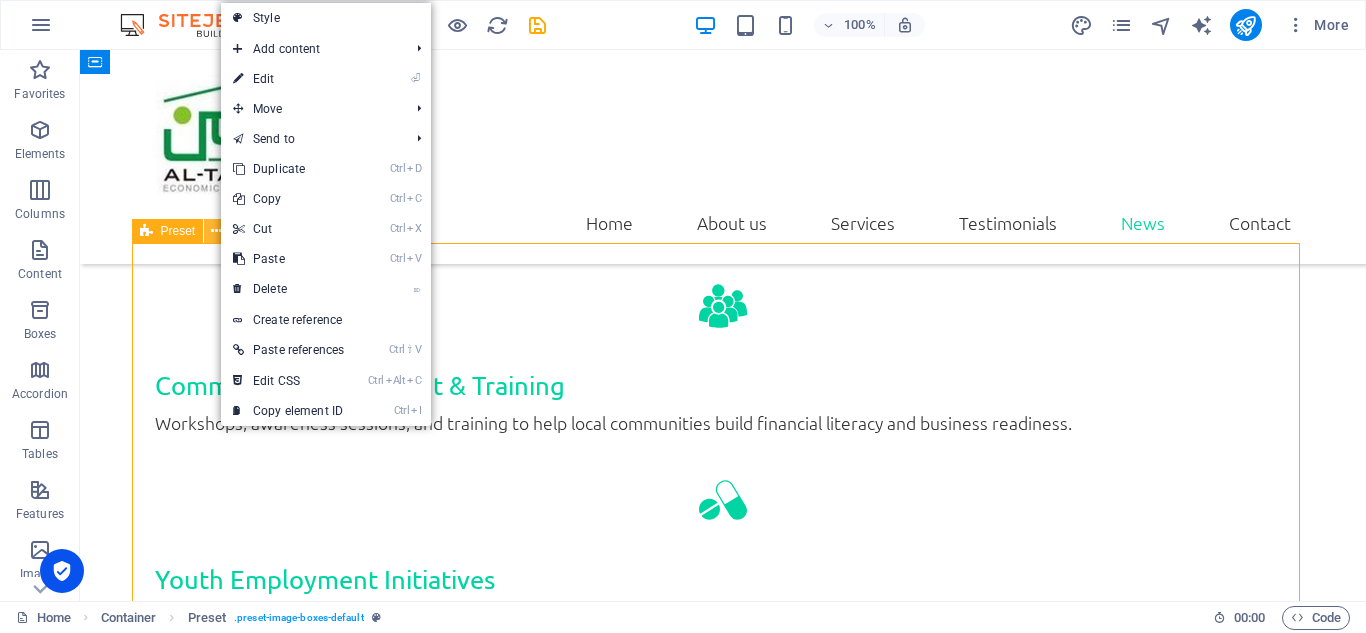 click at bounding box center [216, 231] 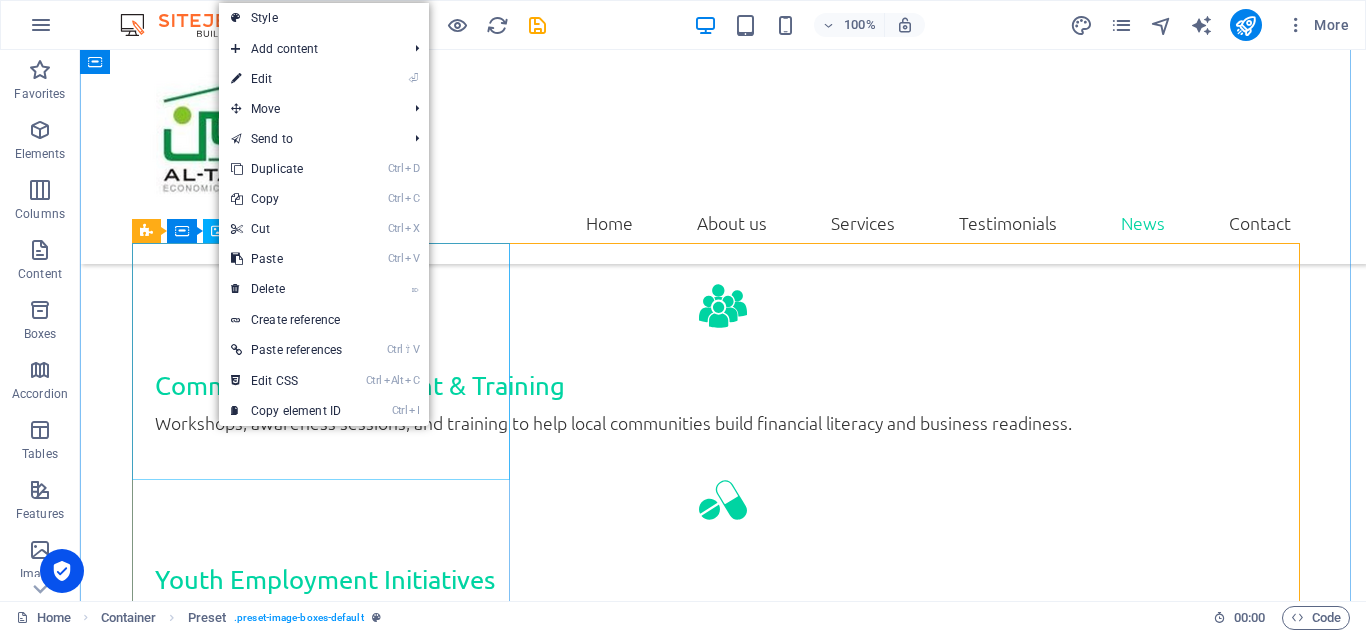 click at bounding box center [723, 2611] 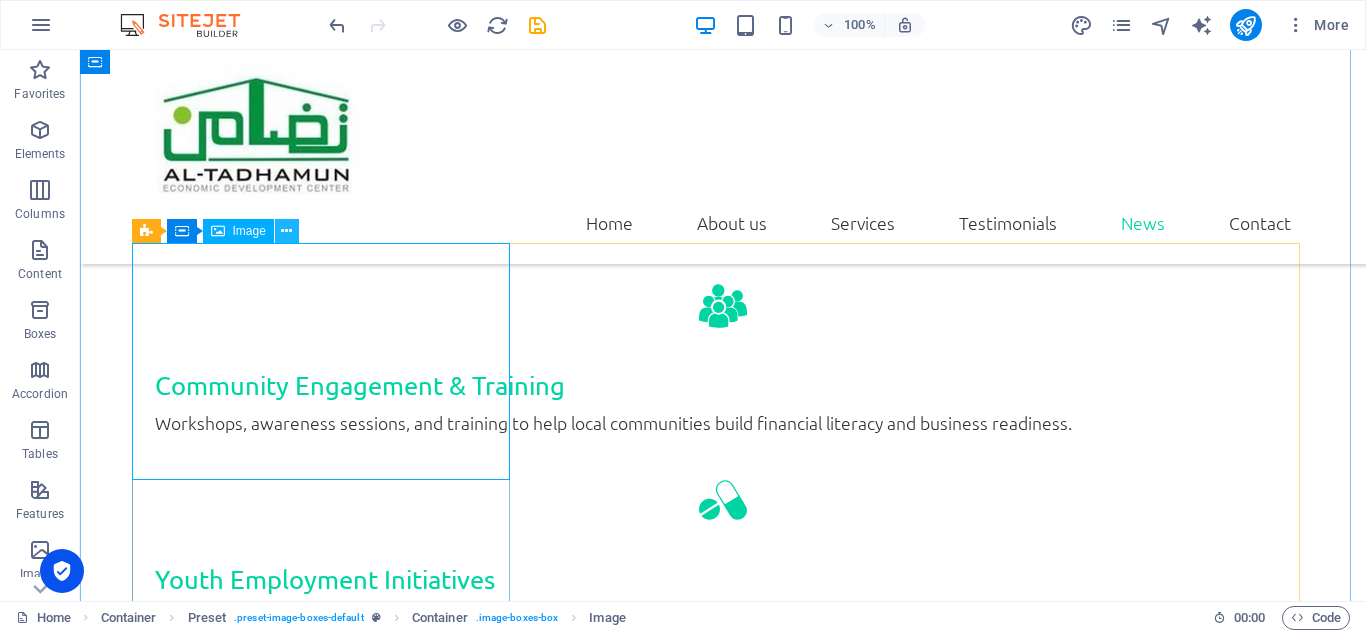 click at bounding box center [286, 231] 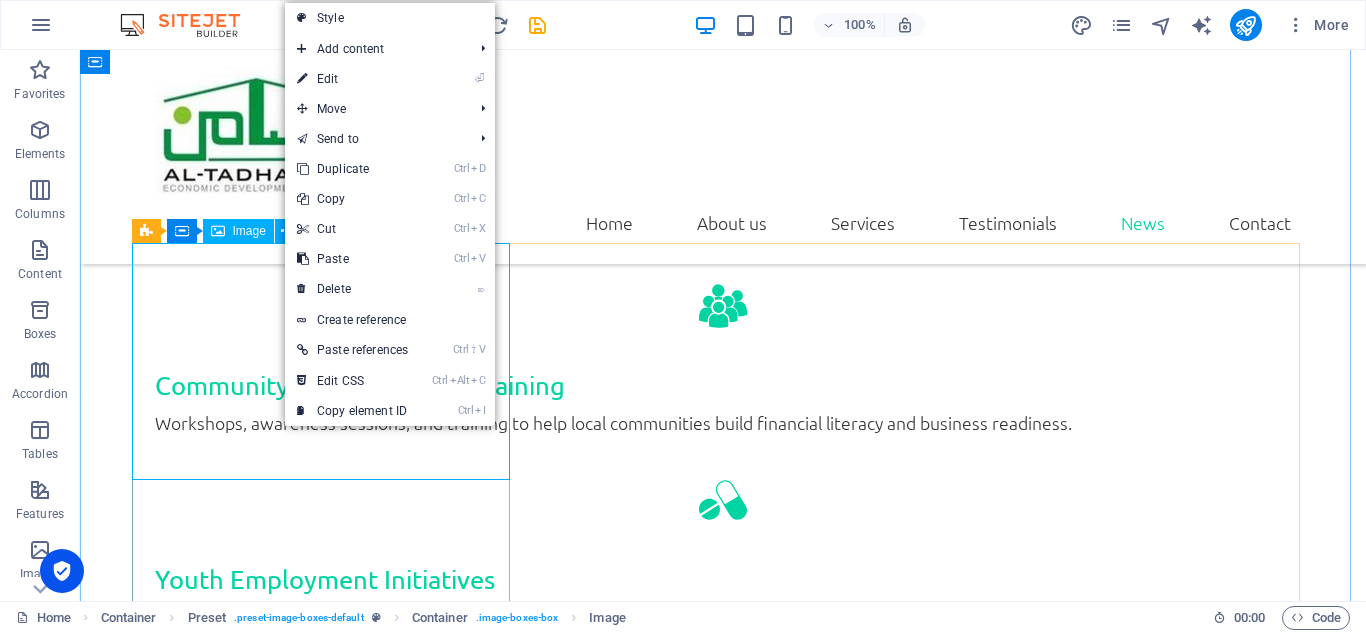 click at bounding box center [723, 2611] 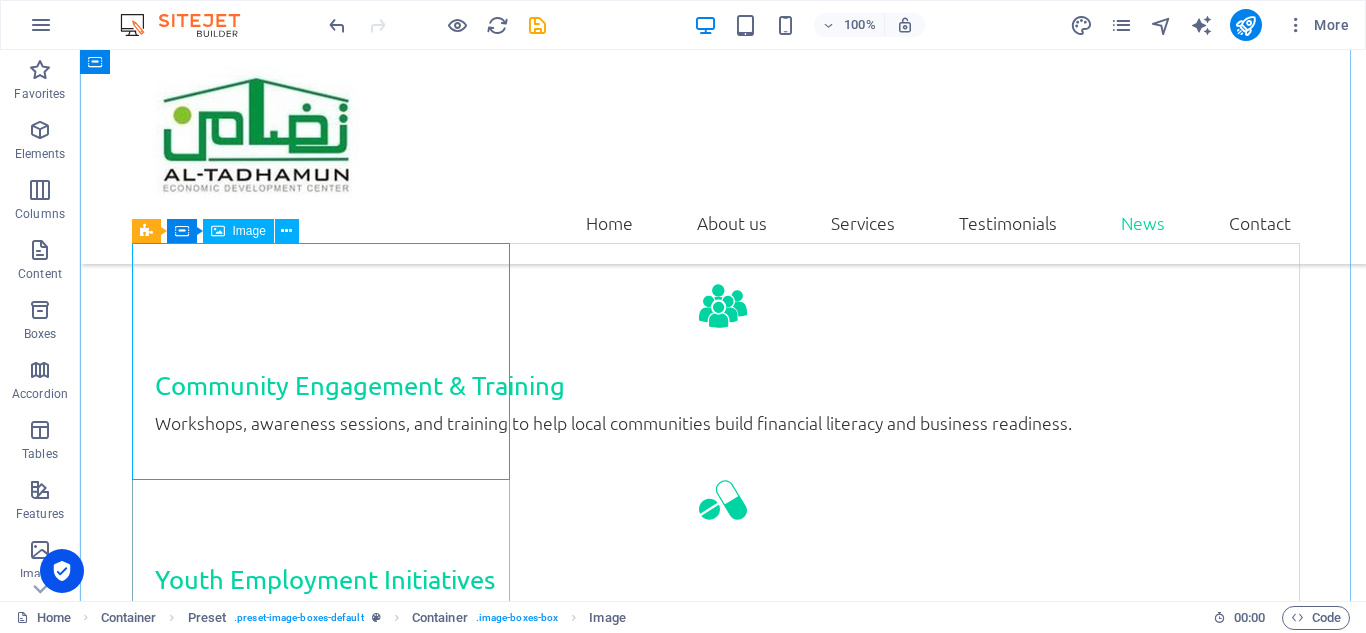 click at bounding box center (723, 2611) 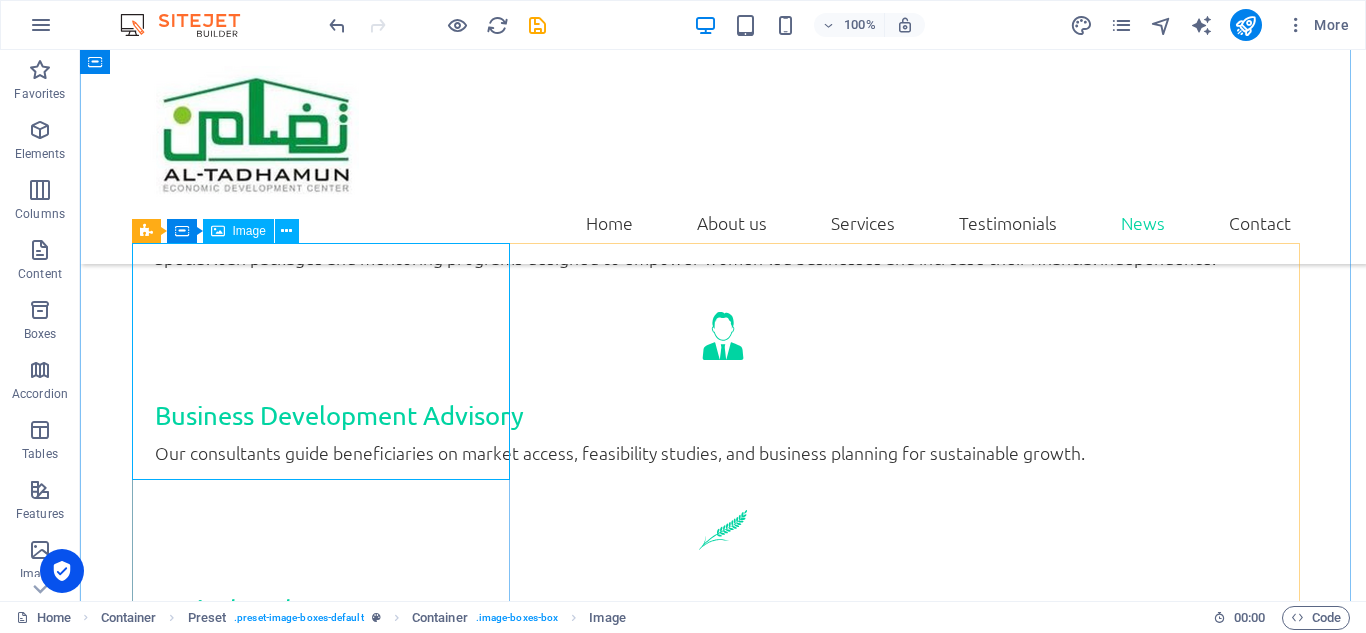 select on "%" 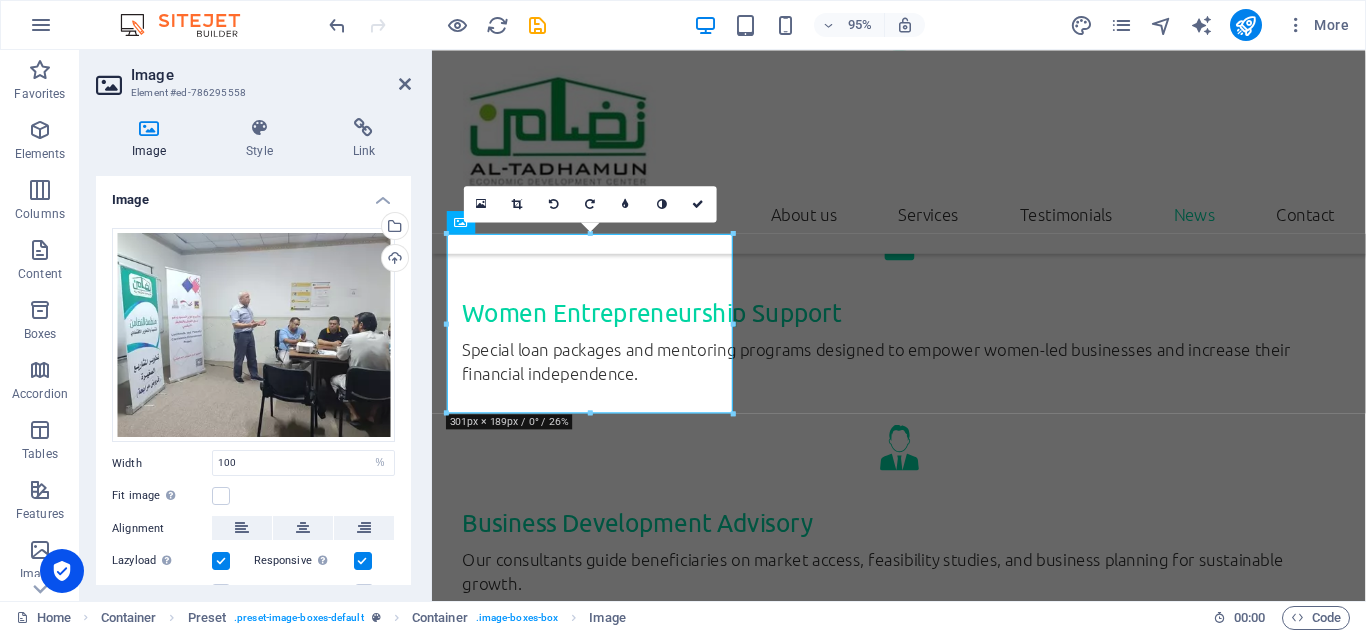 scroll, scrollTop: 4485, scrollLeft: 0, axis: vertical 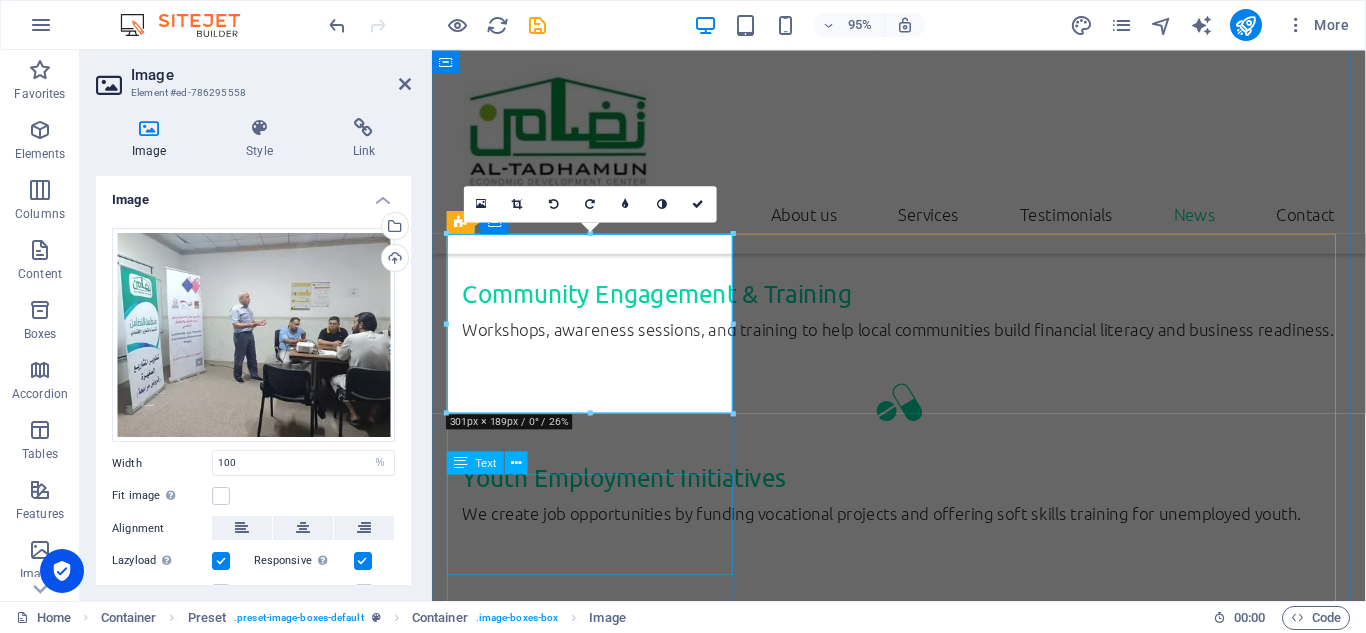 click on "Al-Tadhum in cooperation with  IRC held a this session to support young people of [GEOGRAPHIC_DATA]." at bounding box center (923, 2891) 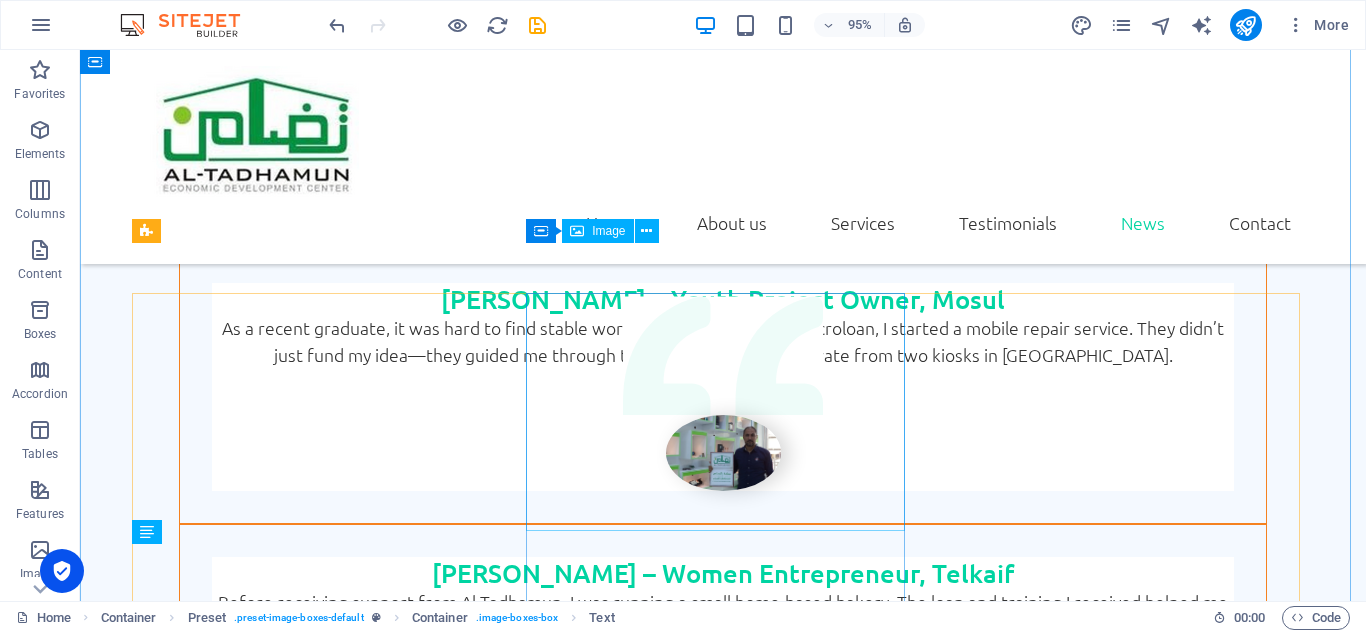scroll, scrollTop: 3828, scrollLeft: 0, axis: vertical 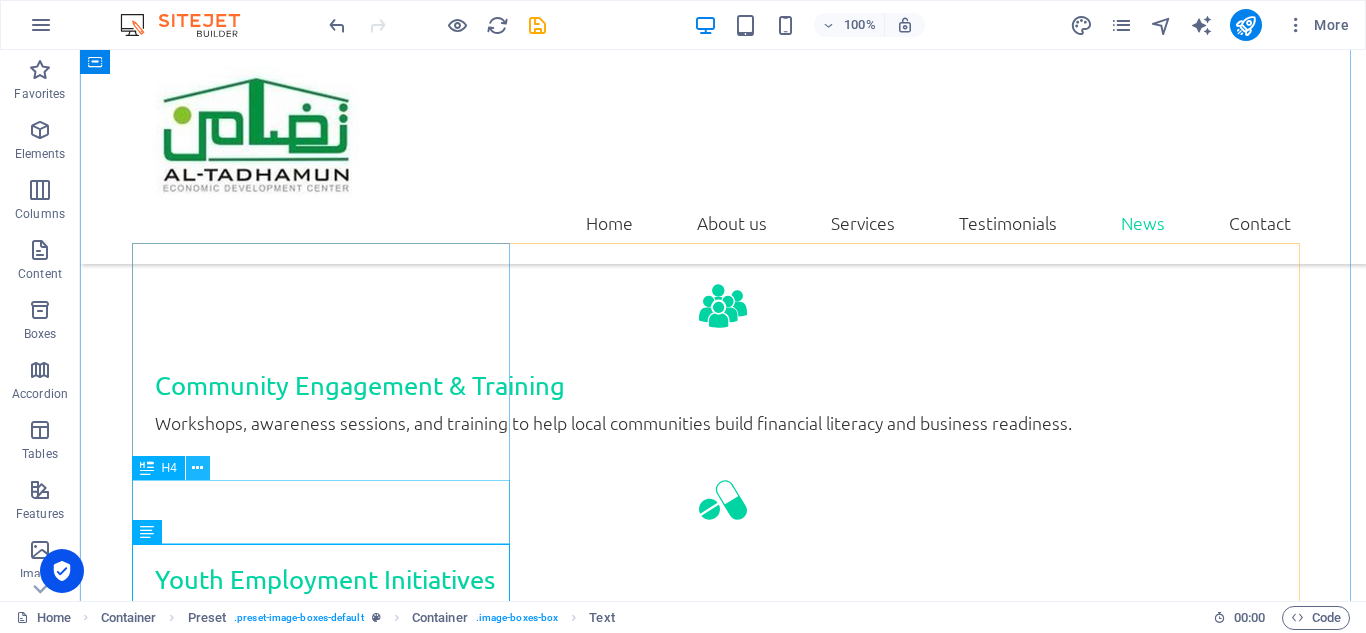 click at bounding box center (197, 468) 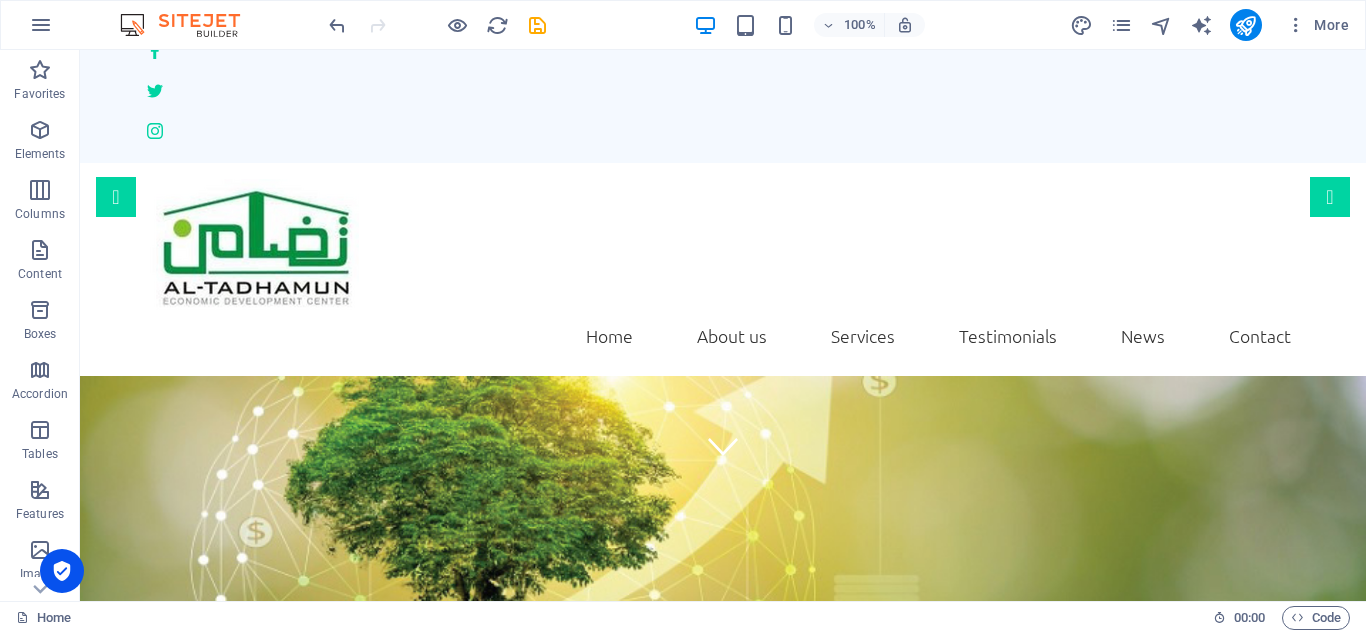 scroll, scrollTop: 0, scrollLeft: 0, axis: both 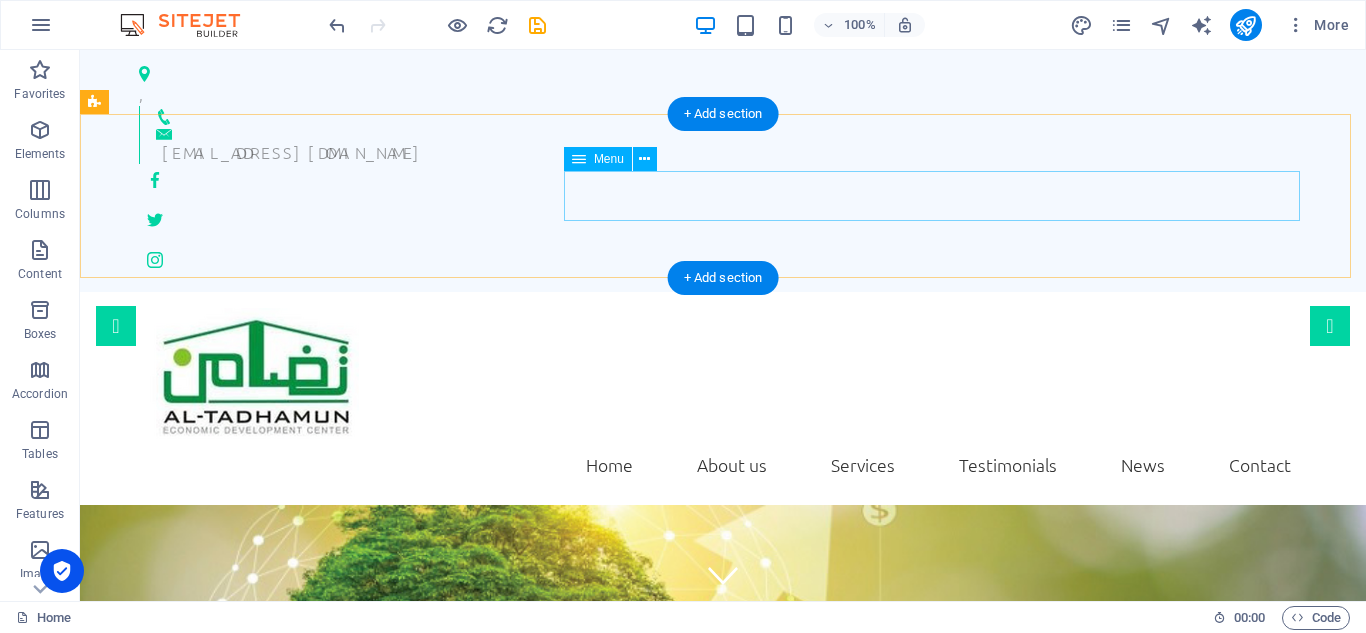 click on "Home About us Services Testimonials News Contact" at bounding box center (723, 465) 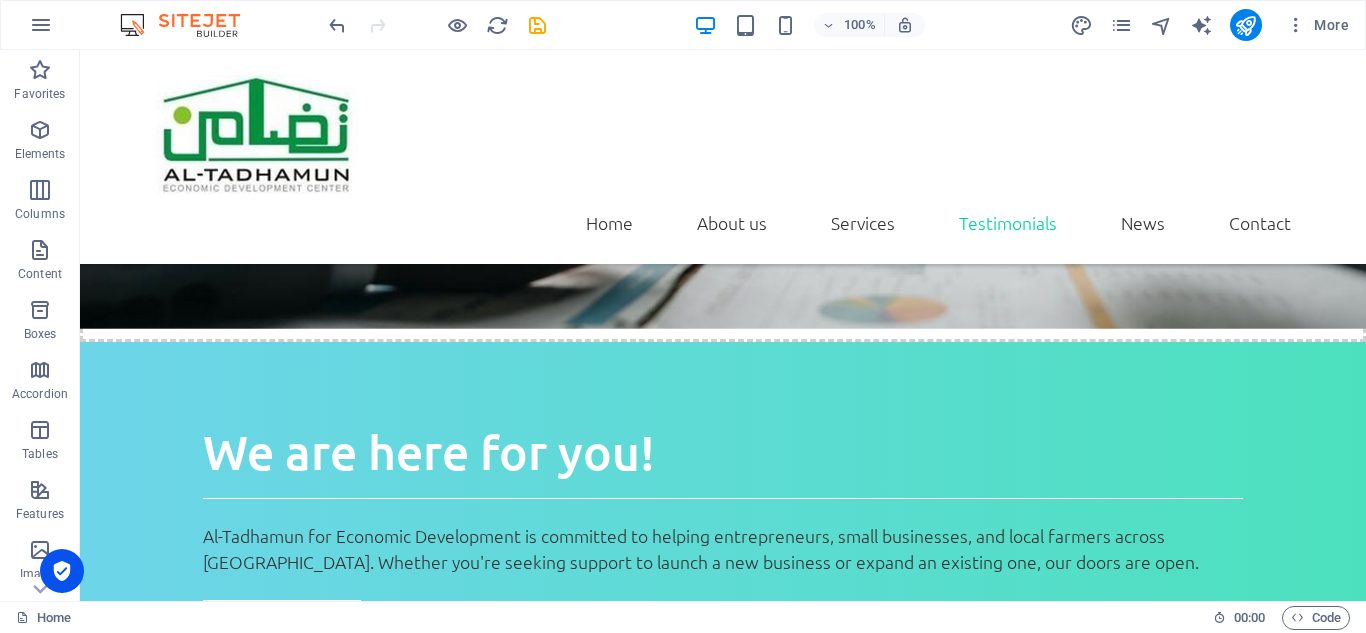 scroll, scrollTop: 2369, scrollLeft: 0, axis: vertical 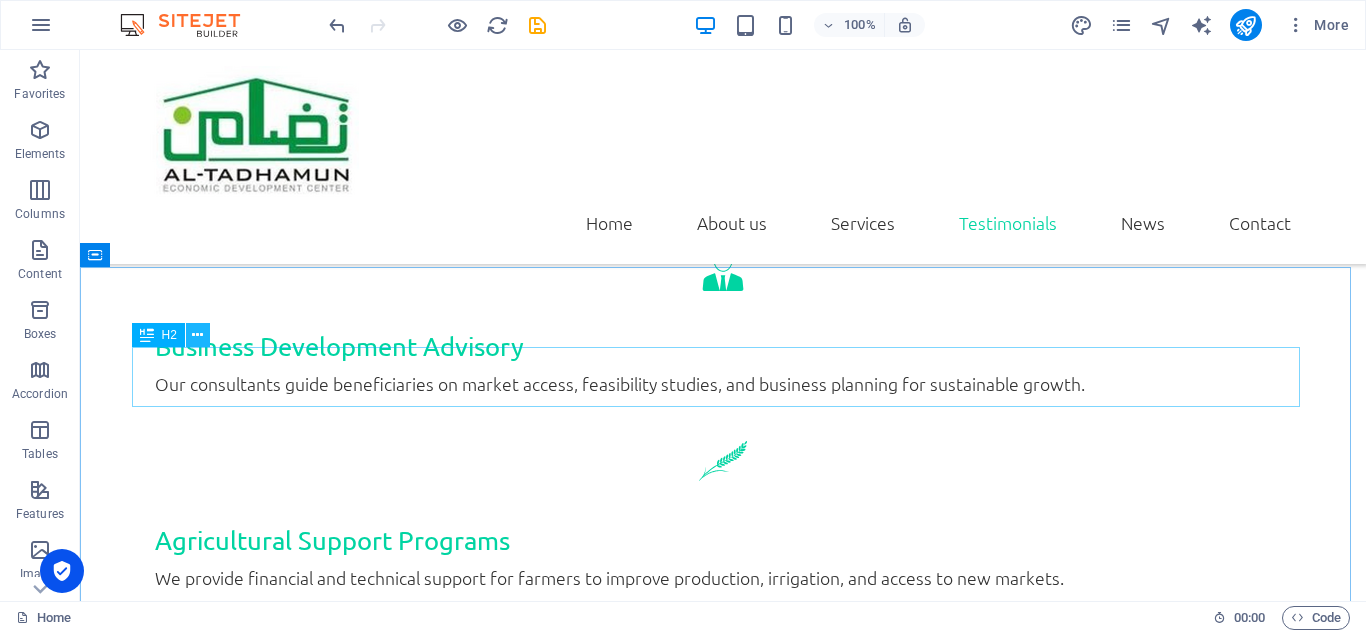 click at bounding box center [197, 335] 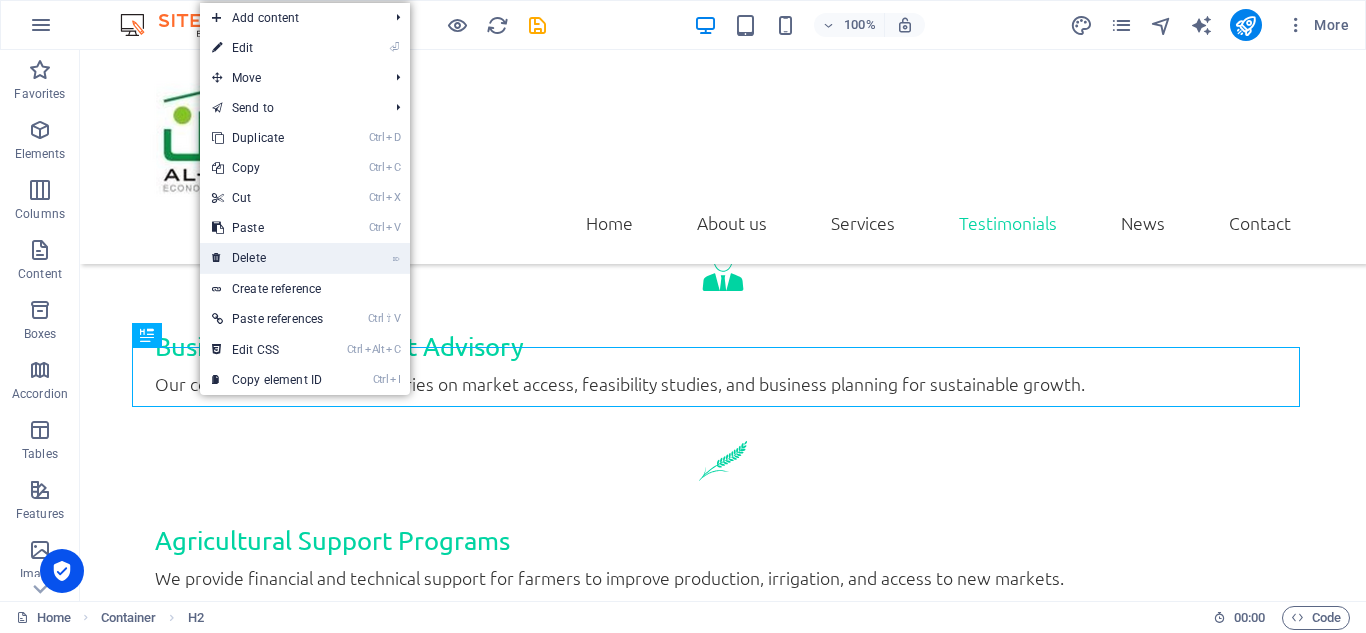 click on "⌦  Delete" at bounding box center (267, 258) 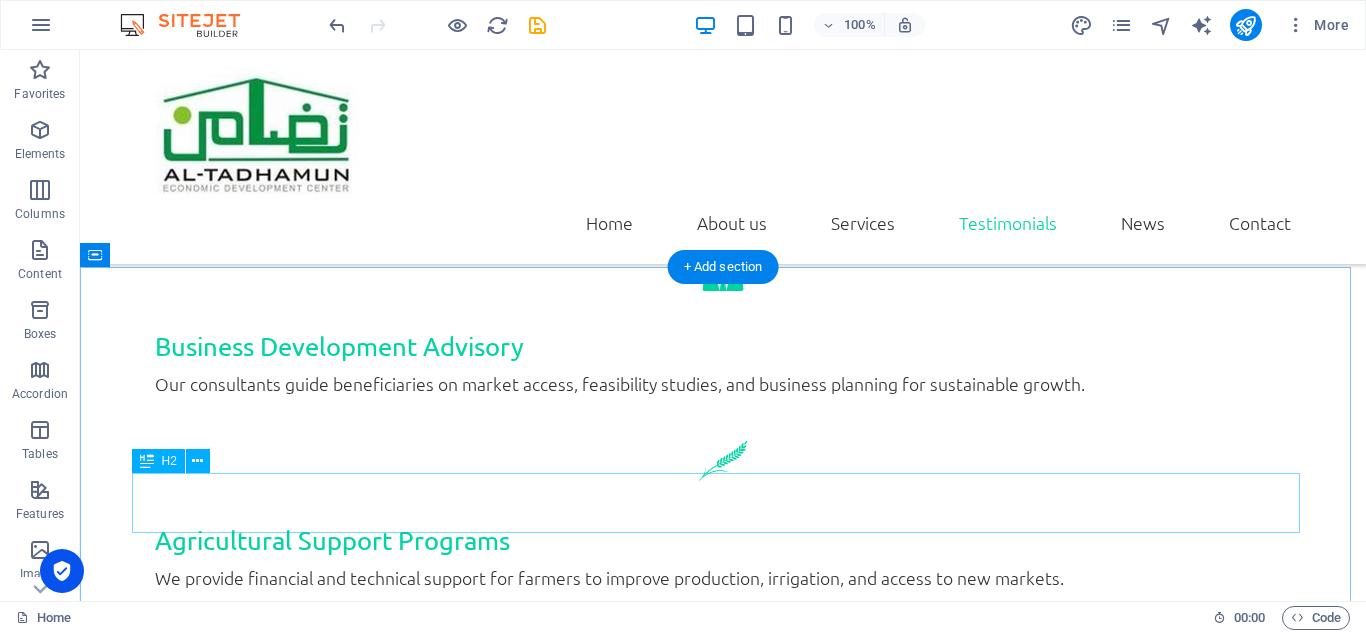 click on "New headline" at bounding box center [723, 2506] 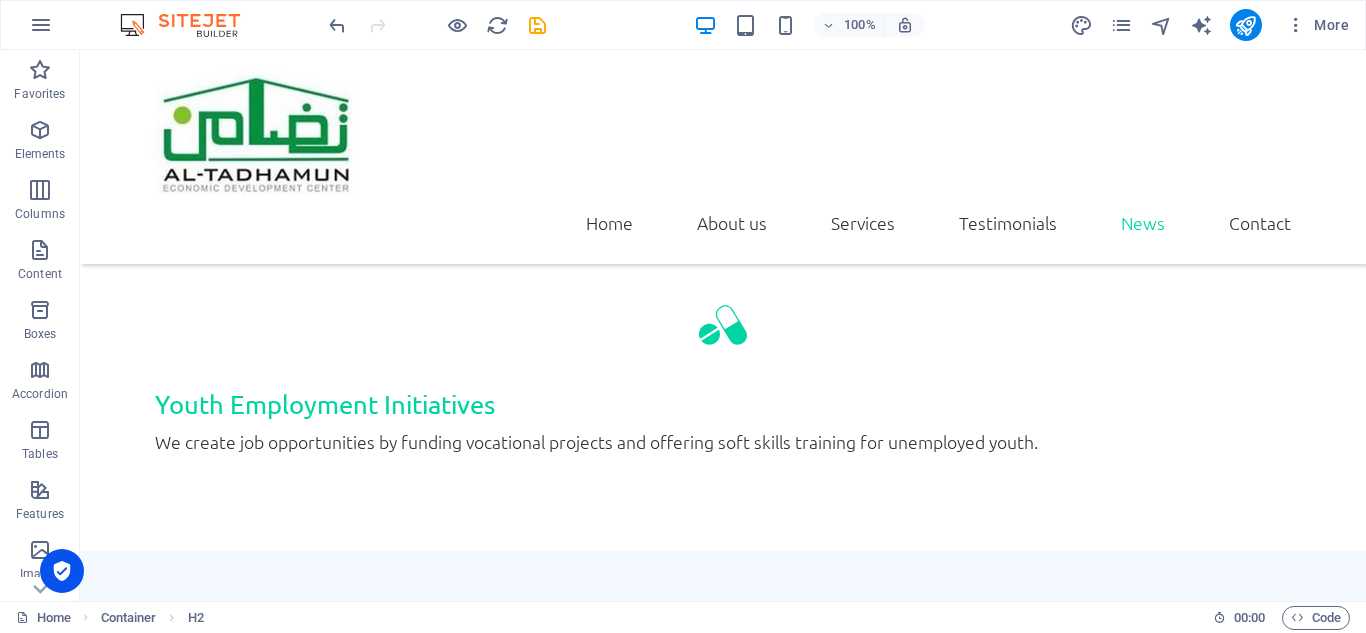 scroll, scrollTop: 3991, scrollLeft: 0, axis: vertical 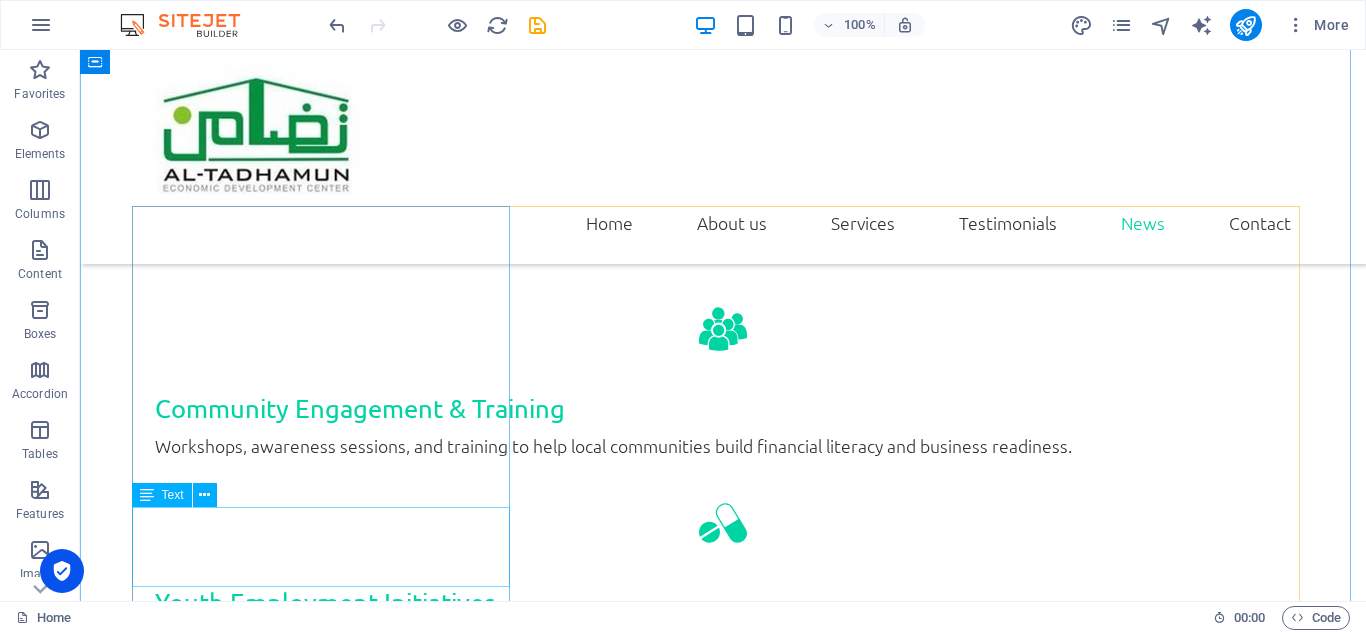 click on "Al-Tadhum in cooperation with  IRC held a this session to support young people of [GEOGRAPHIC_DATA]." at bounding box center (723, 3017) 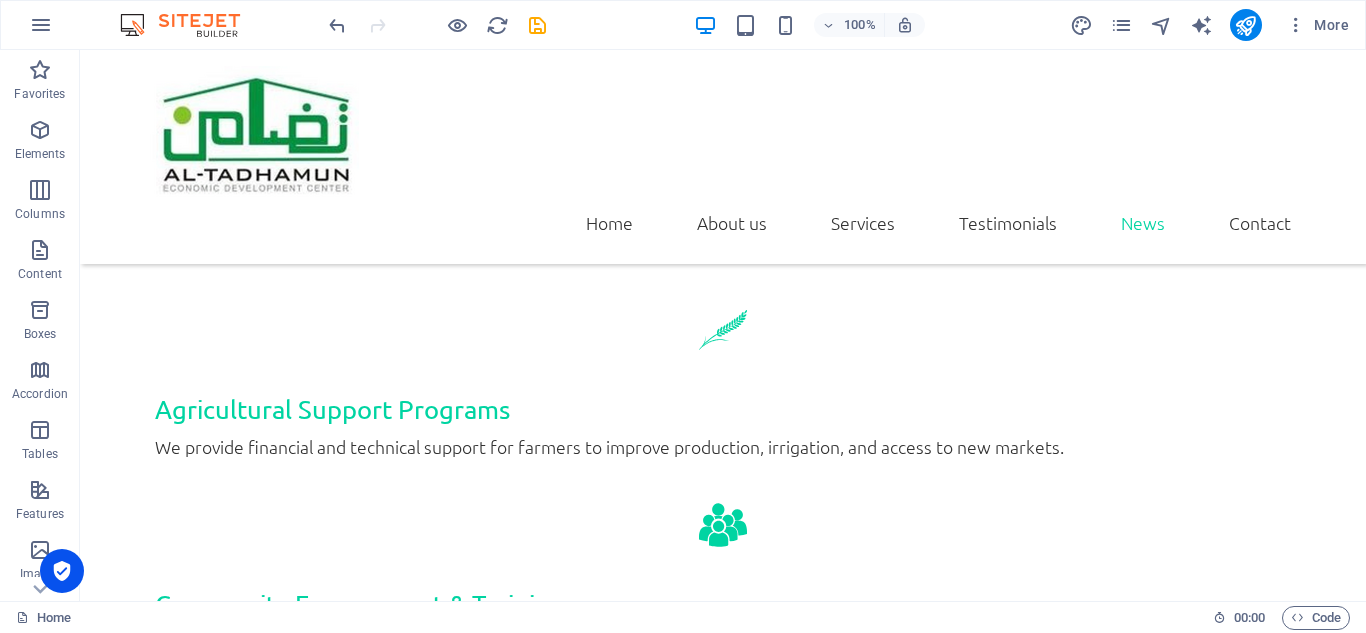 scroll, scrollTop: 3586, scrollLeft: 0, axis: vertical 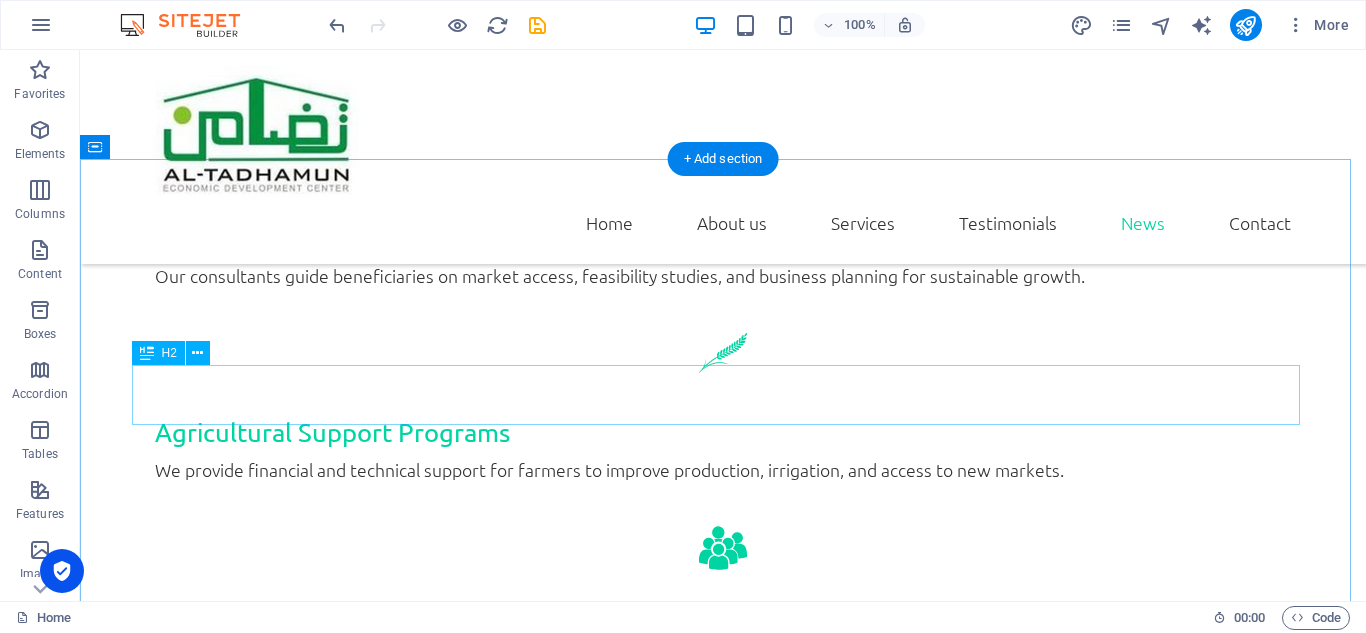 click on "New headline" at bounding box center (723, 2398) 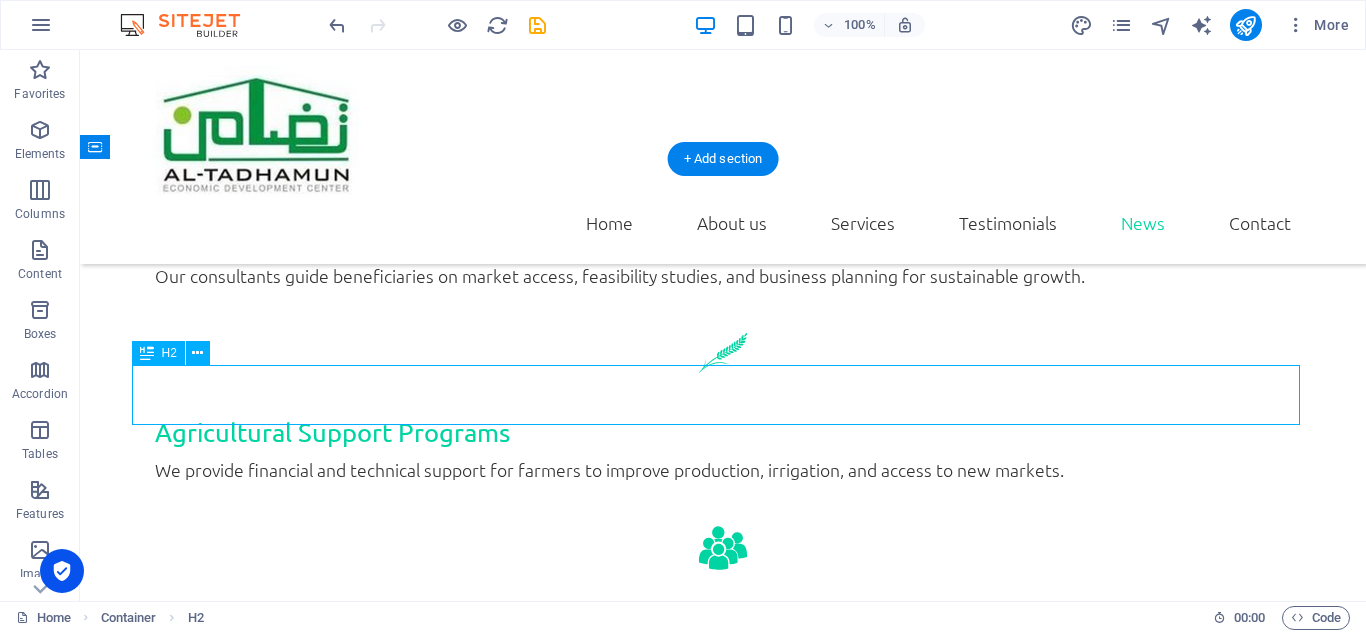 click on "New headline" at bounding box center (723, 2398) 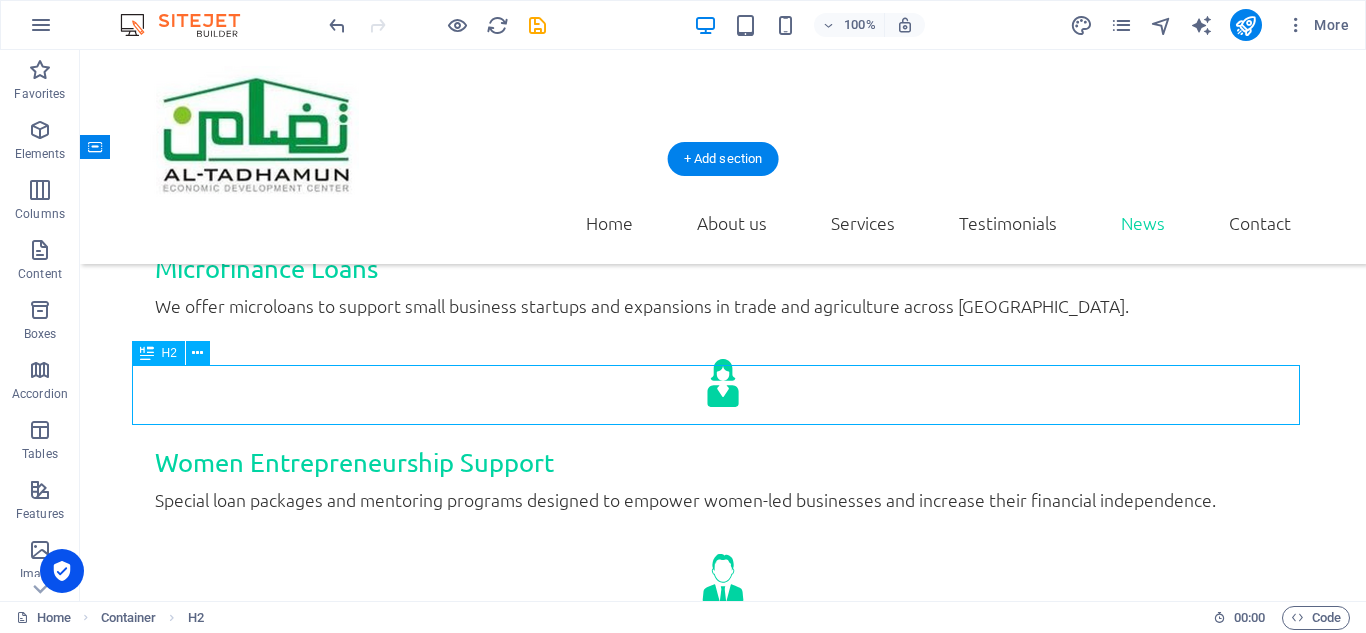 scroll, scrollTop: 4216, scrollLeft: 0, axis: vertical 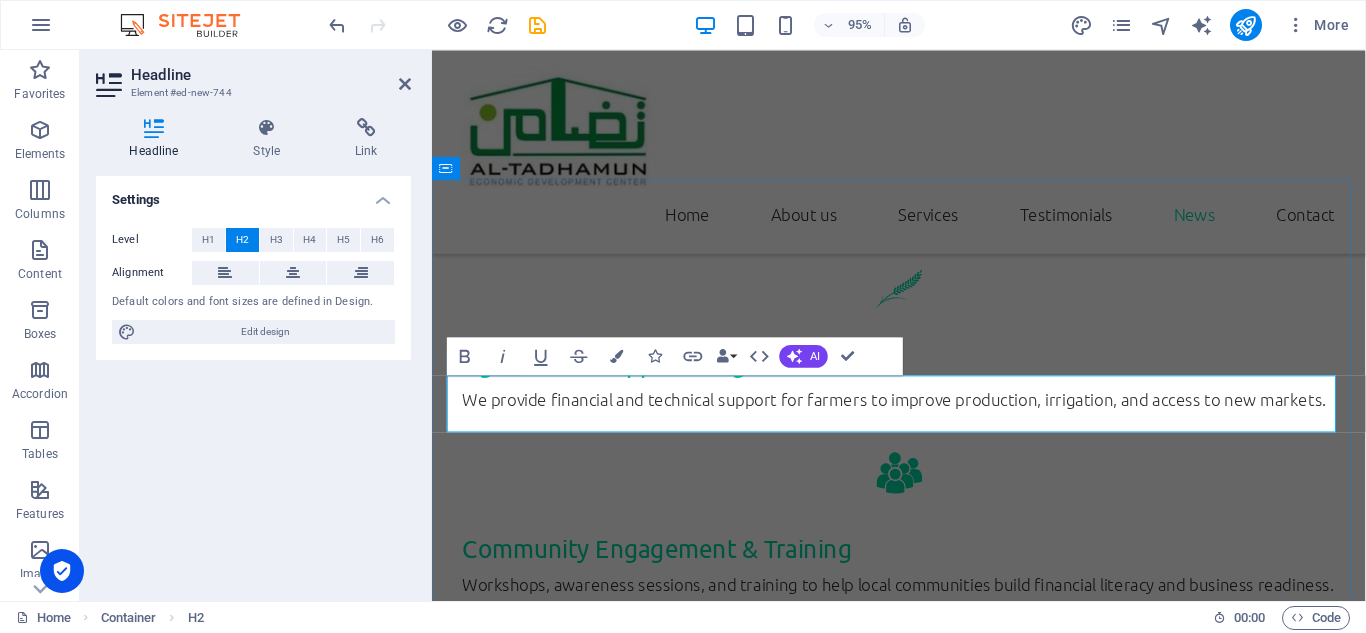 click on "New headline" at bounding box center (923, 2398) 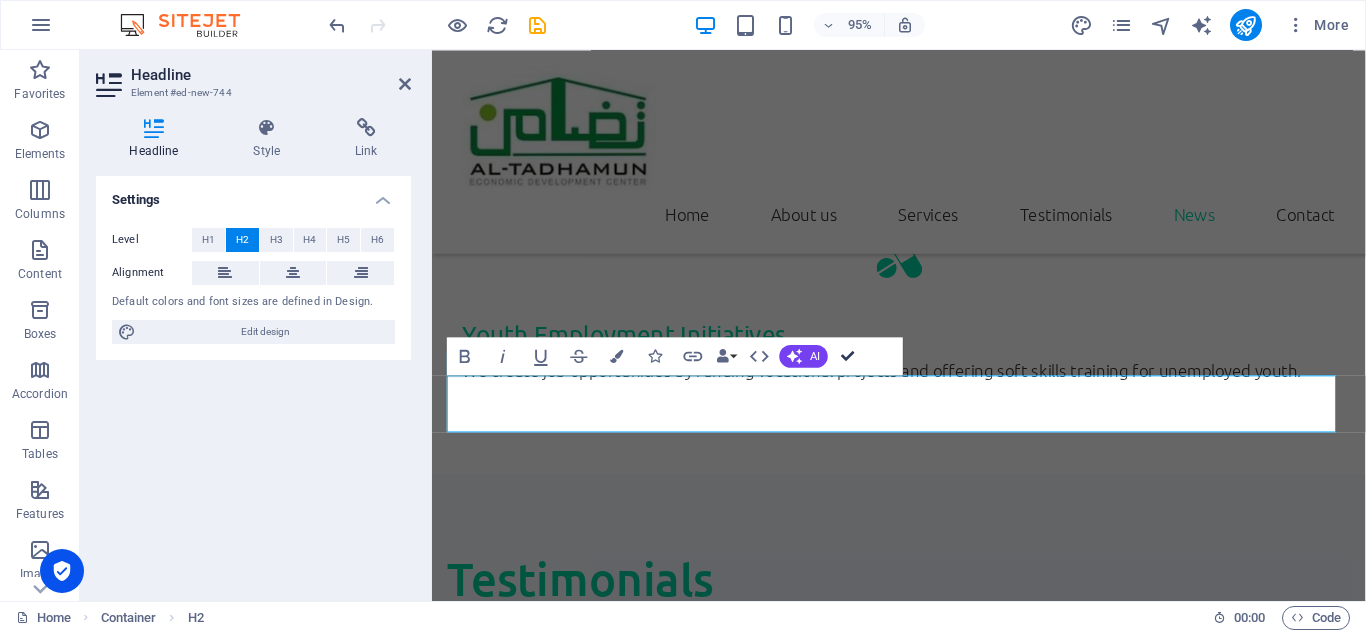 scroll, scrollTop: 3559, scrollLeft: 0, axis: vertical 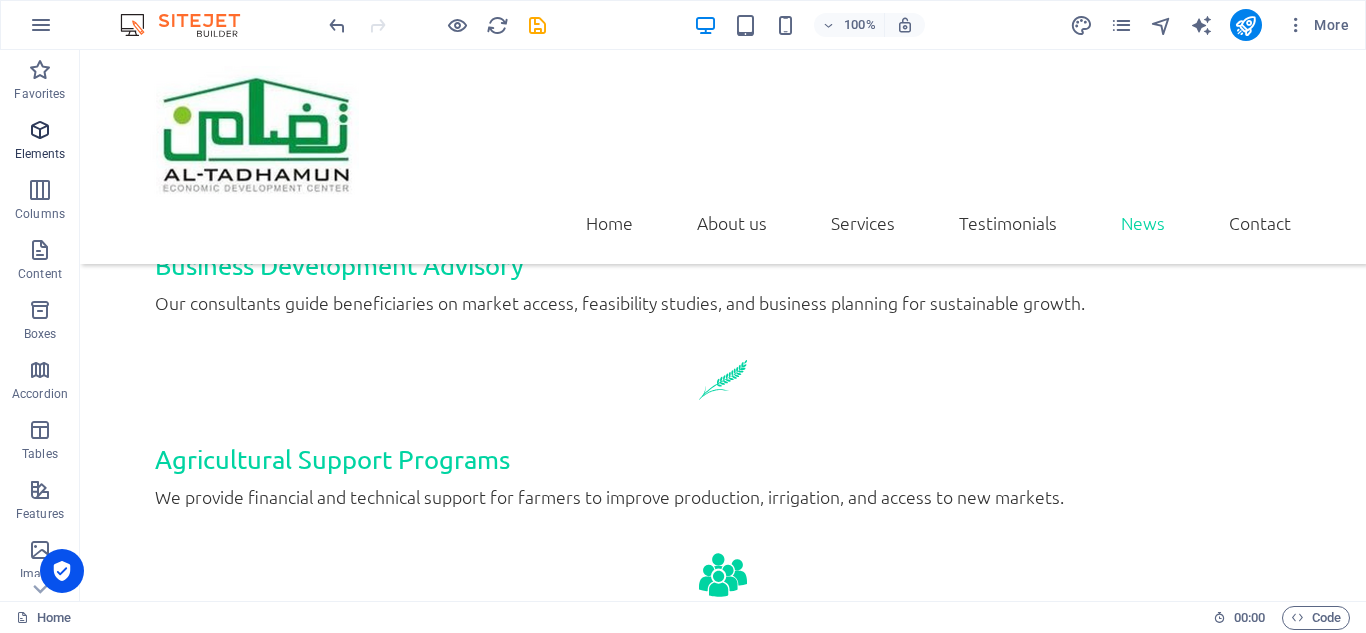 click on "Elements" at bounding box center (40, 154) 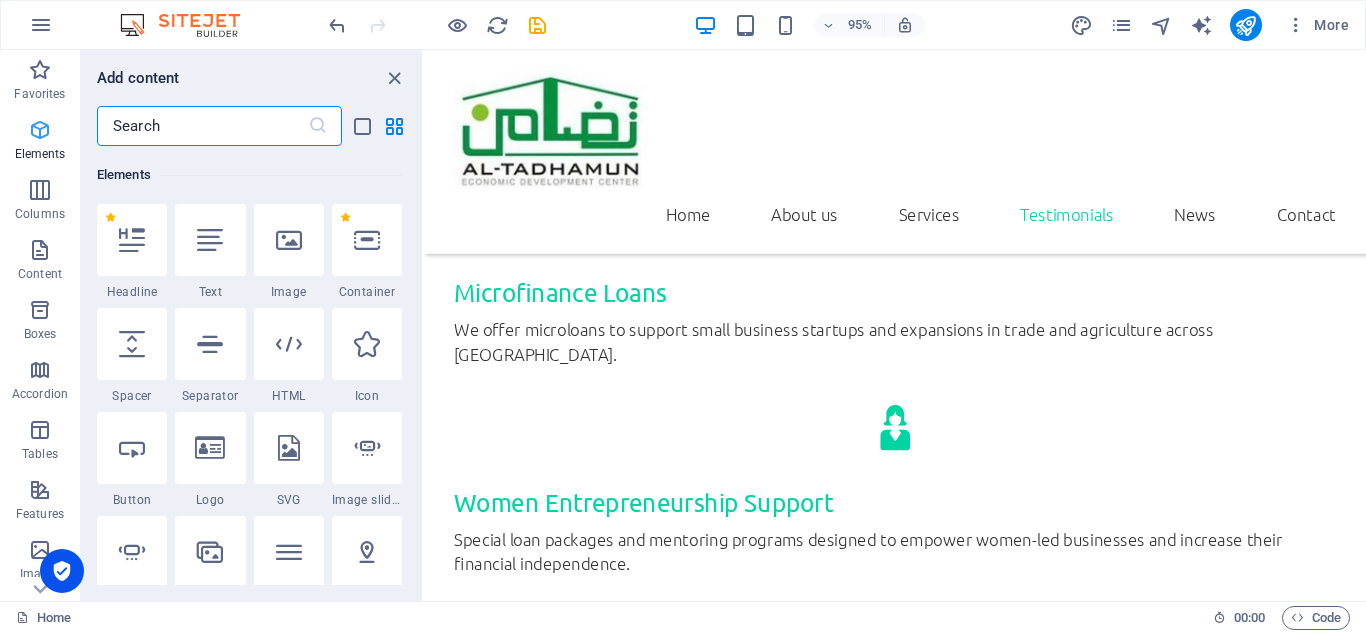 scroll, scrollTop: 213, scrollLeft: 0, axis: vertical 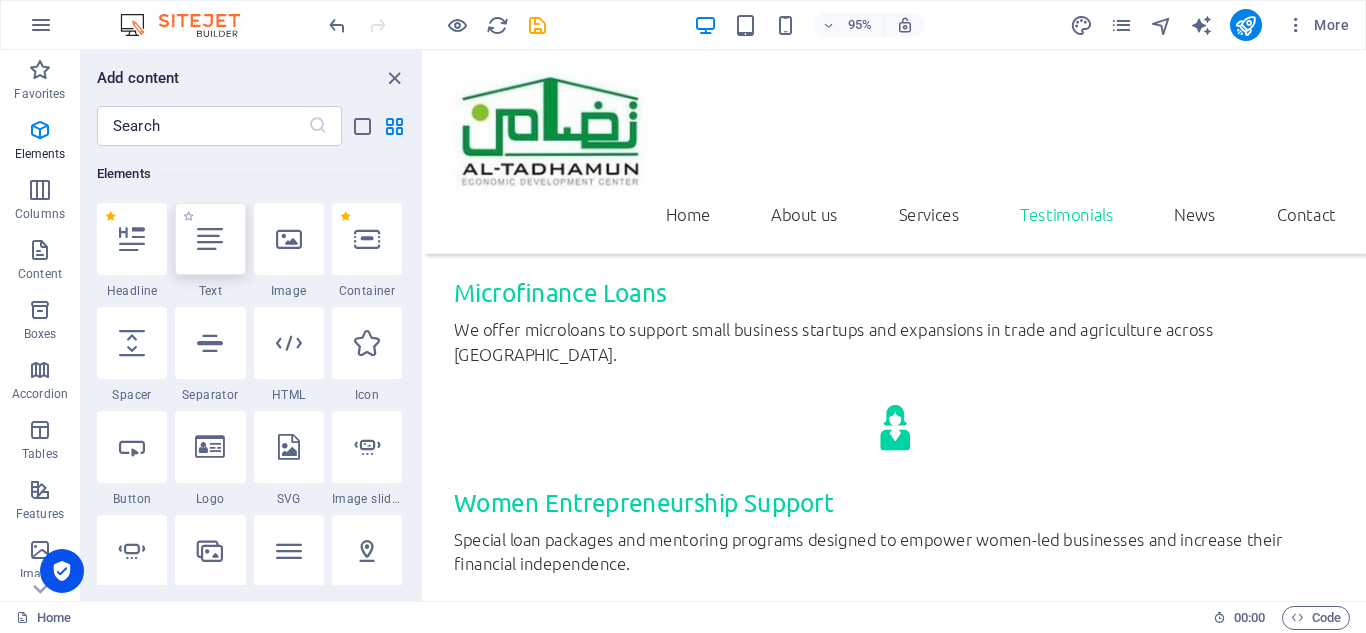 click at bounding box center (210, 239) 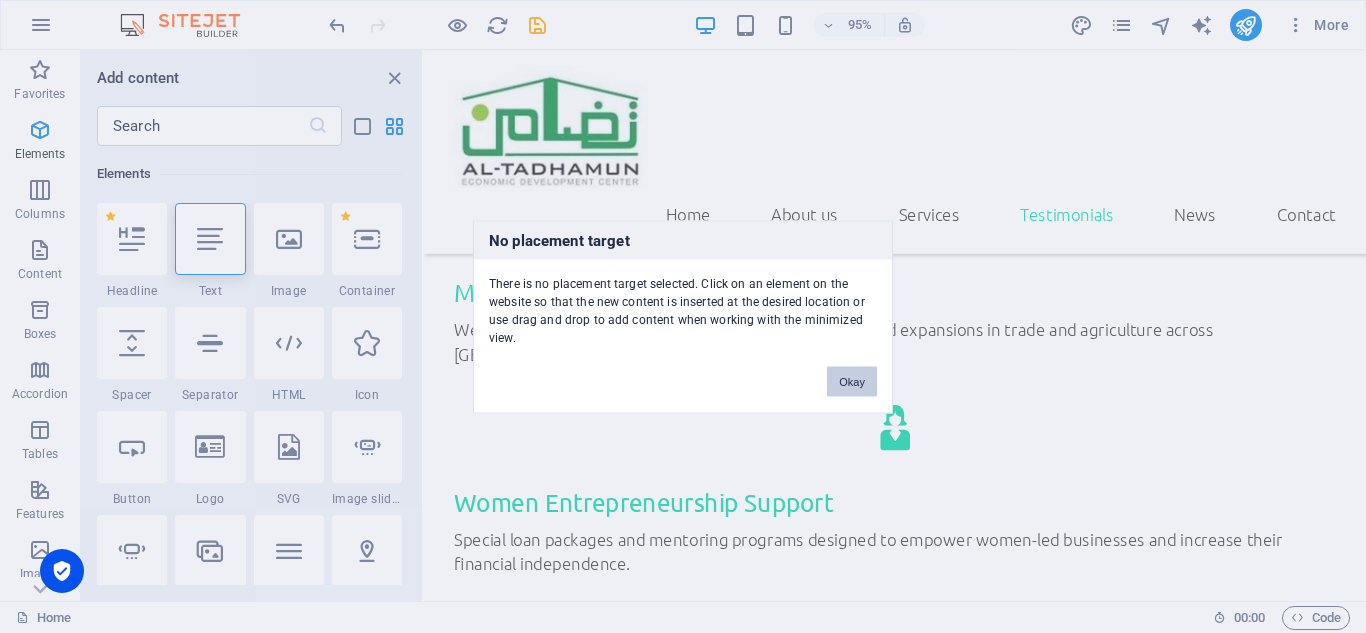 click on "Okay" at bounding box center [852, 381] 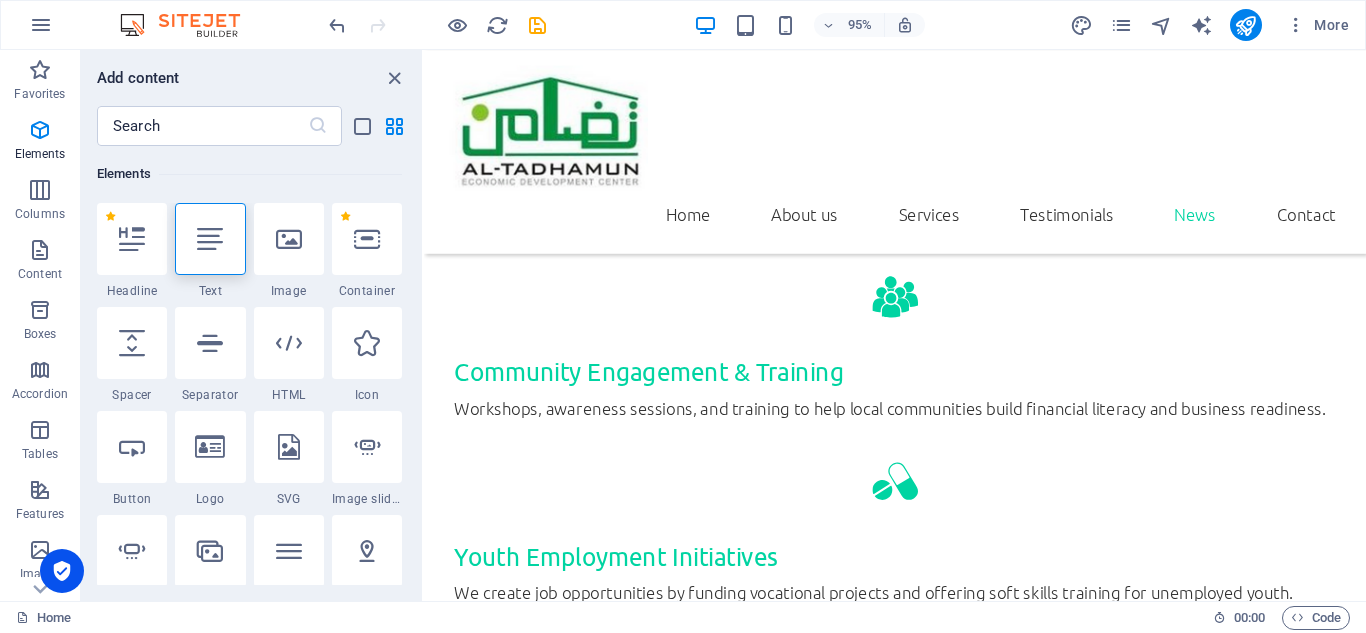 scroll, scrollTop: 4344, scrollLeft: 0, axis: vertical 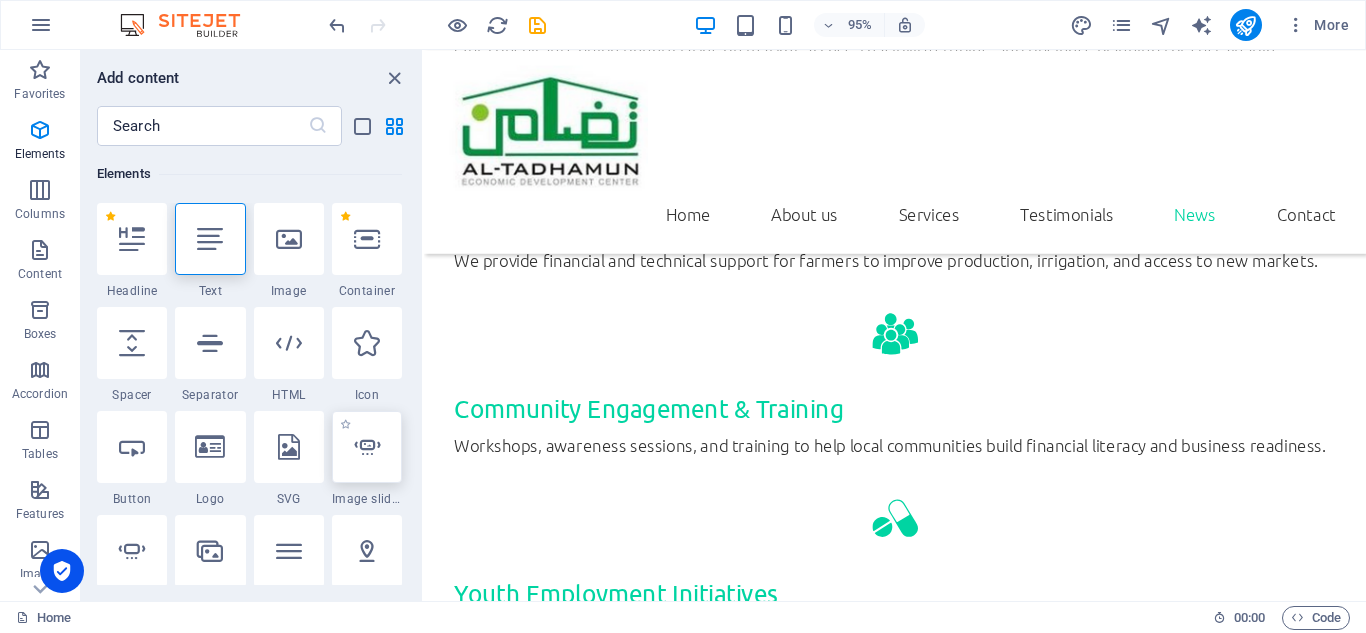 click at bounding box center (367, 447) 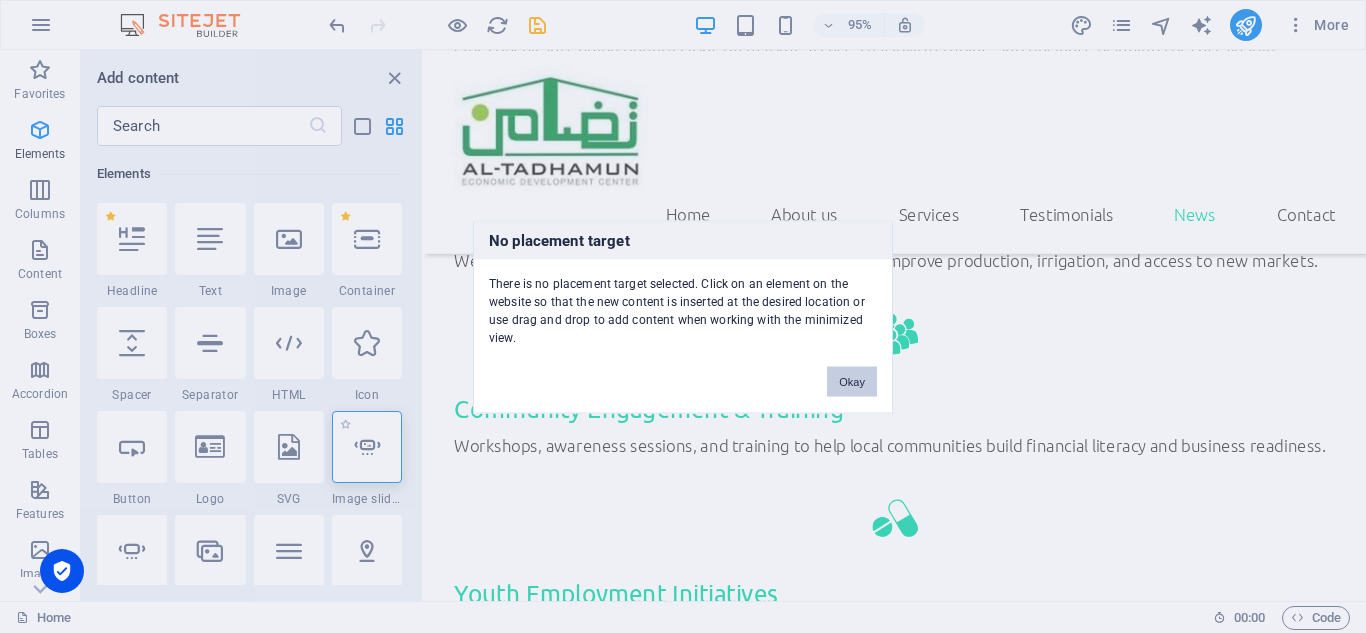 click on "No placement target There is no placement target selected. Click on an element on the website so that the new content is inserted at the desired location or use drag and drop to add content when working with the minimized view. Okay" at bounding box center (683, 316) 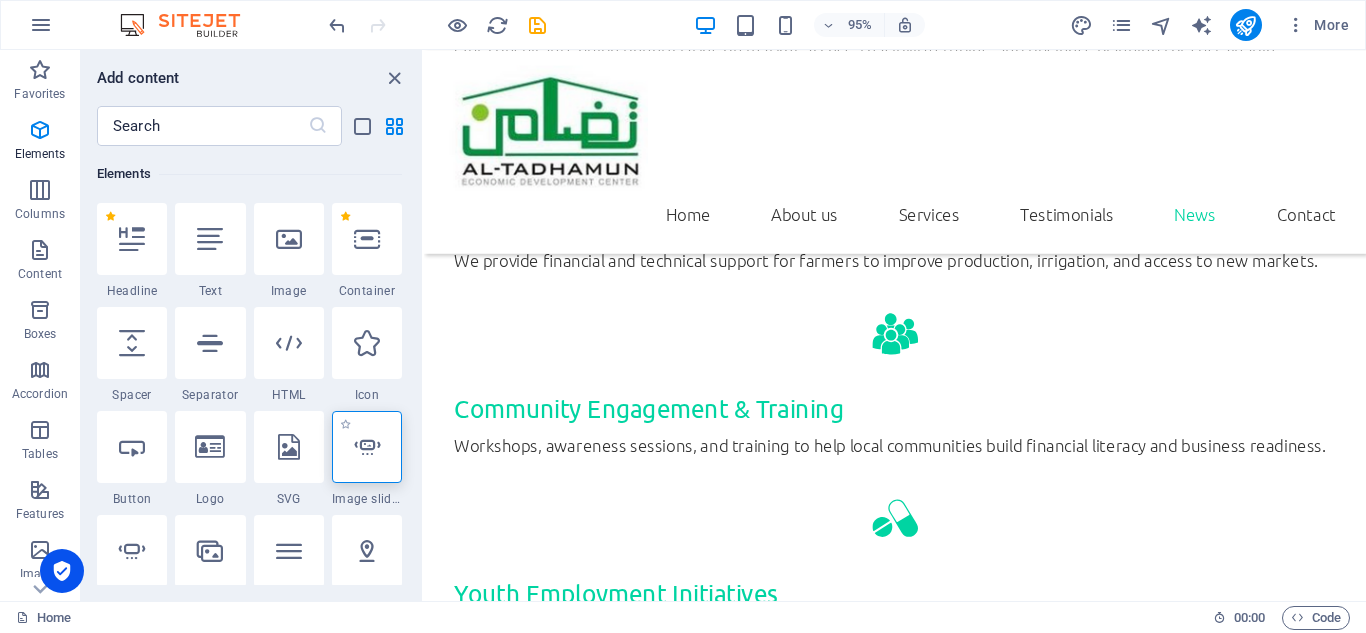 click at bounding box center [367, 447] 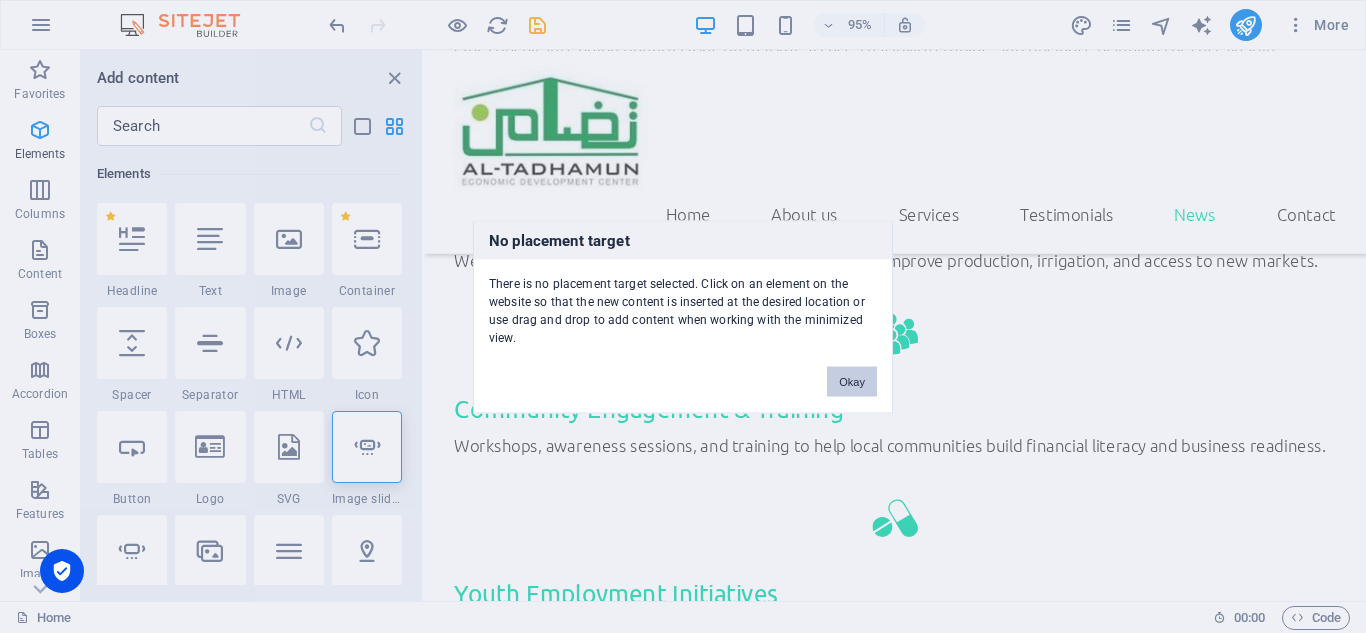 click on "Okay" at bounding box center [852, 381] 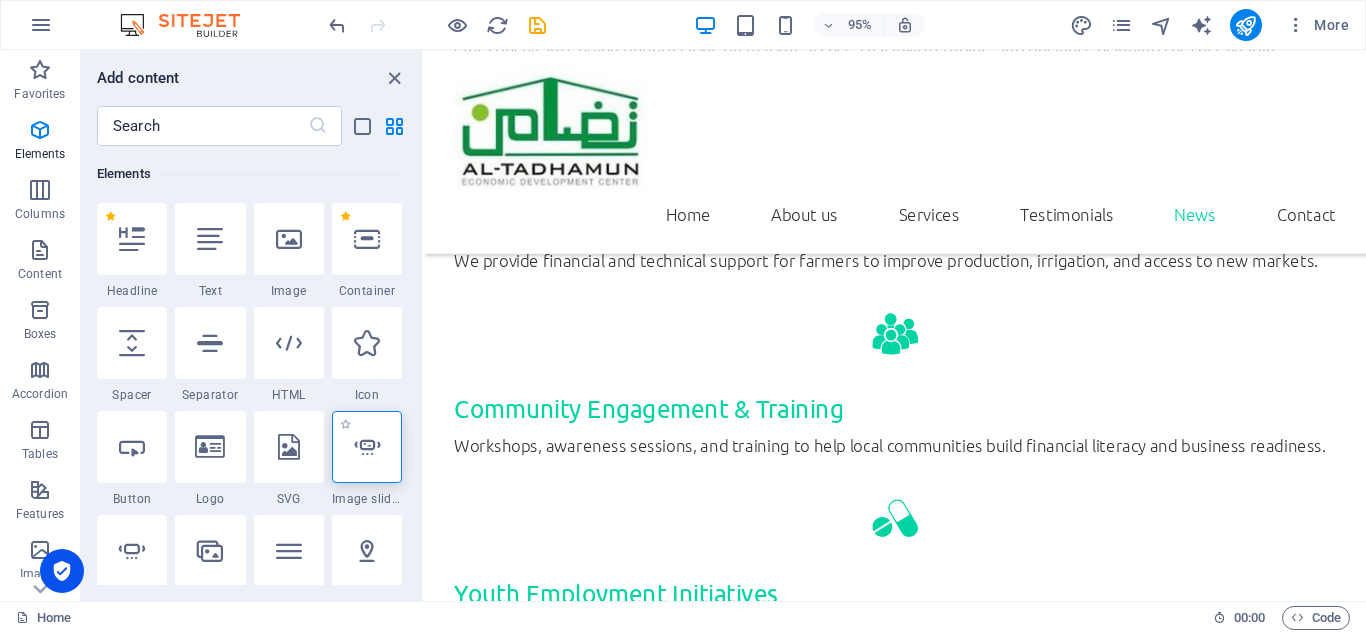 click at bounding box center [367, 447] 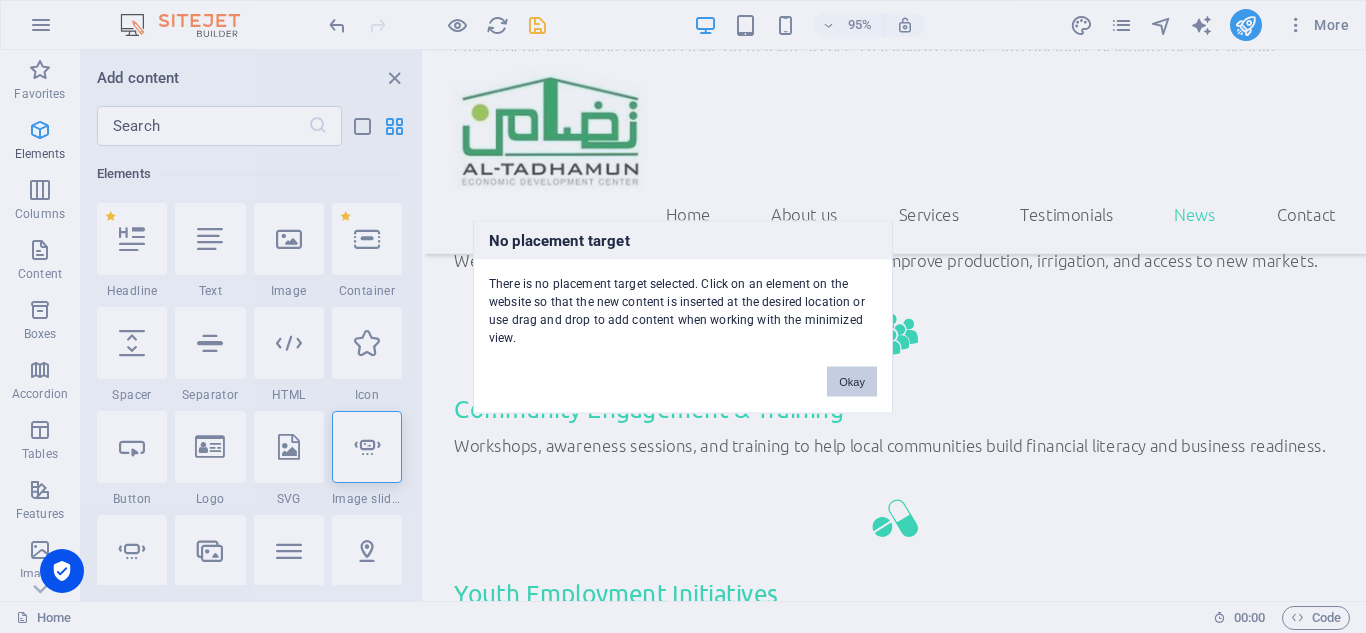 click on "Okay" at bounding box center (852, 381) 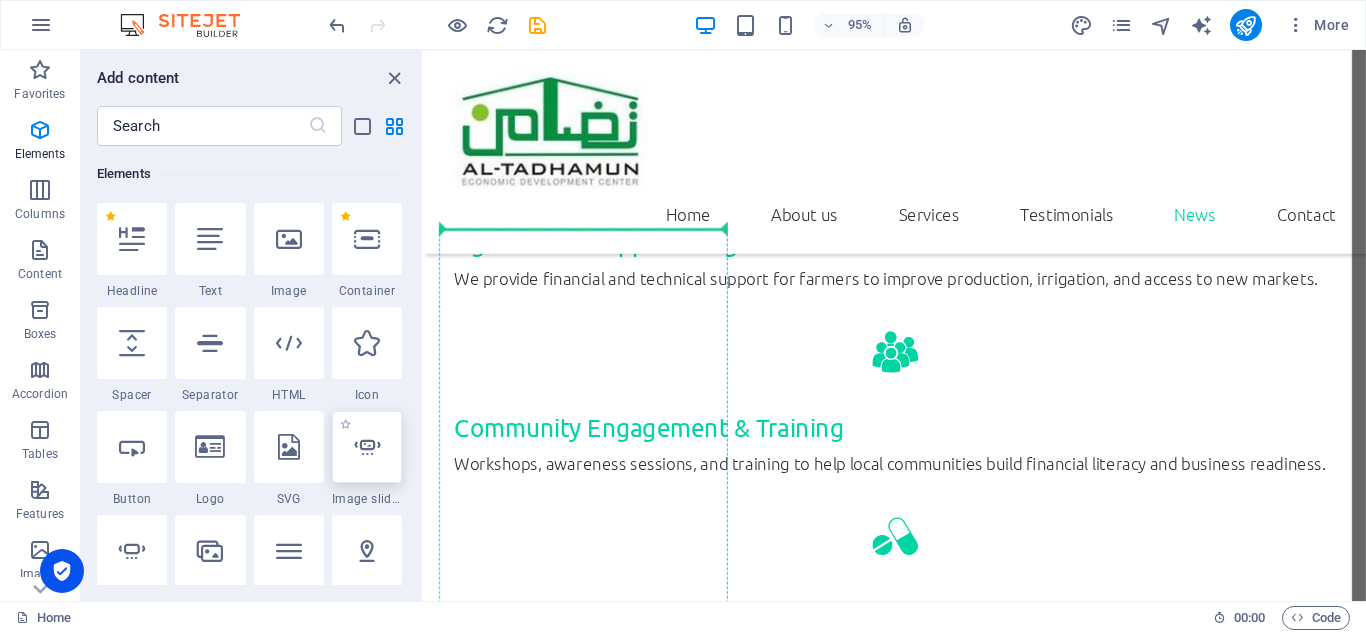select on "ms" 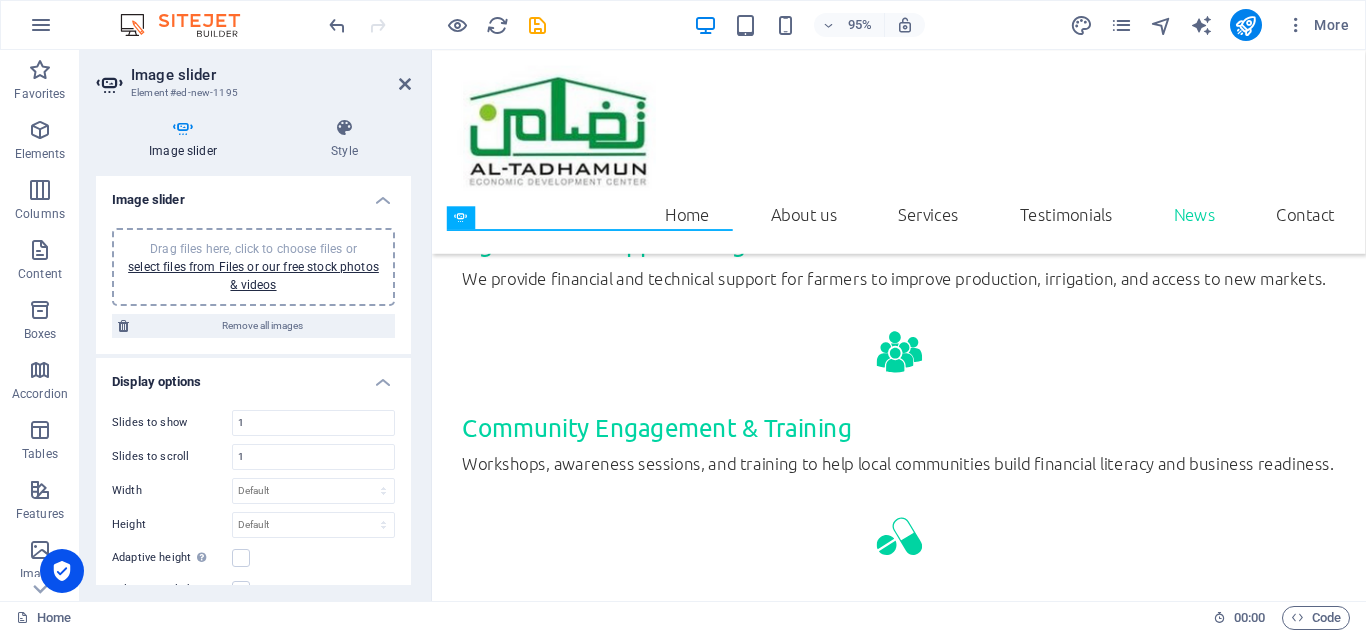 scroll, scrollTop: 4370, scrollLeft: 0, axis: vertical 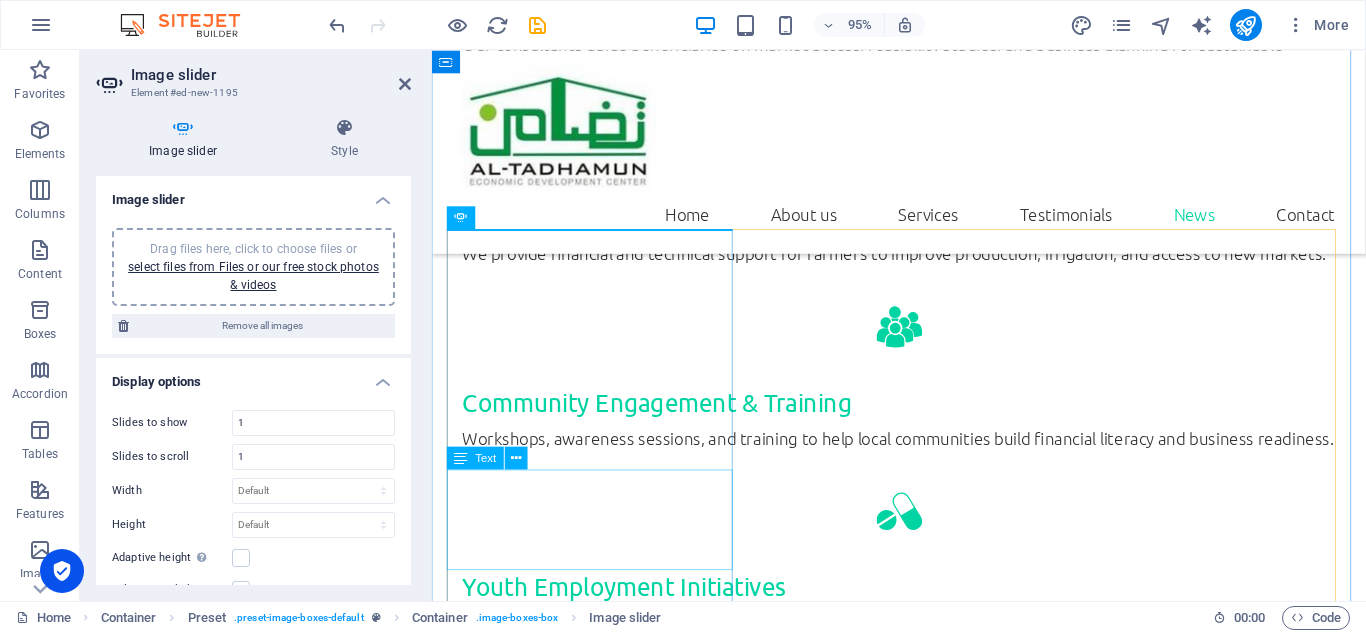 click on "Al-Tadhum in cooperation with  IRC held a this session to support young people of [GEOGRAPHIC_DATA]." at bounding box center [923, 2886] 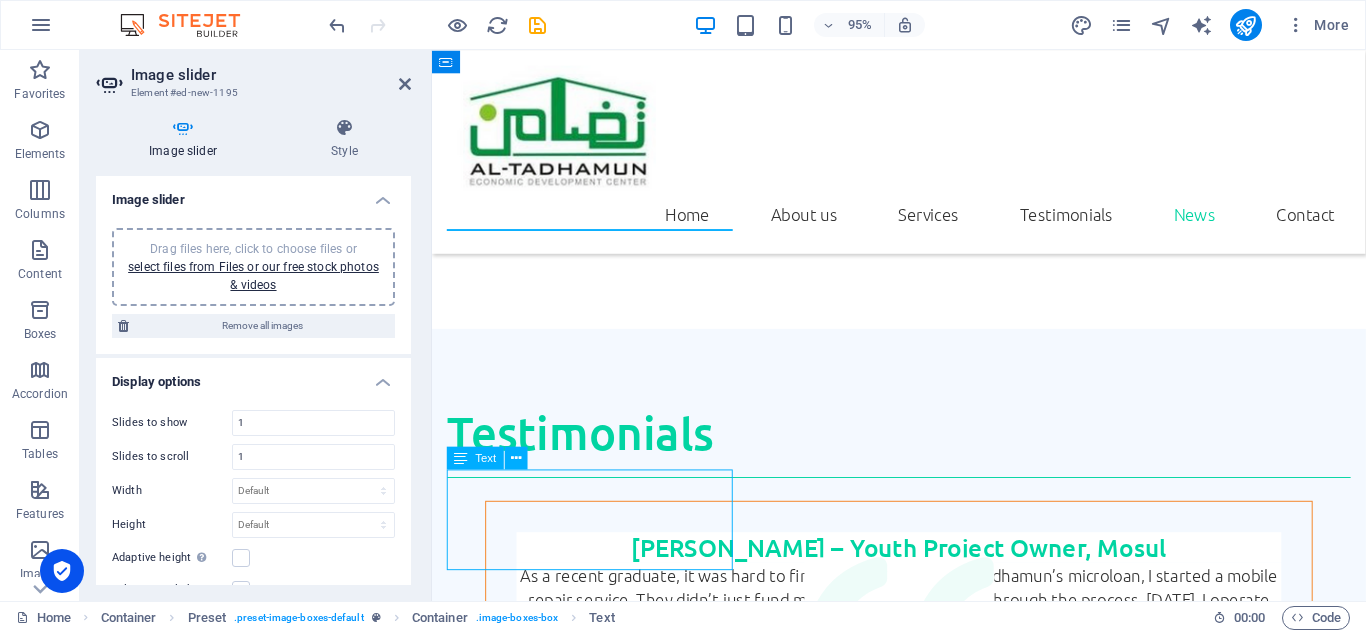 scroll, scrollTop: 3713, scrollLeft: 0, axis: vertical 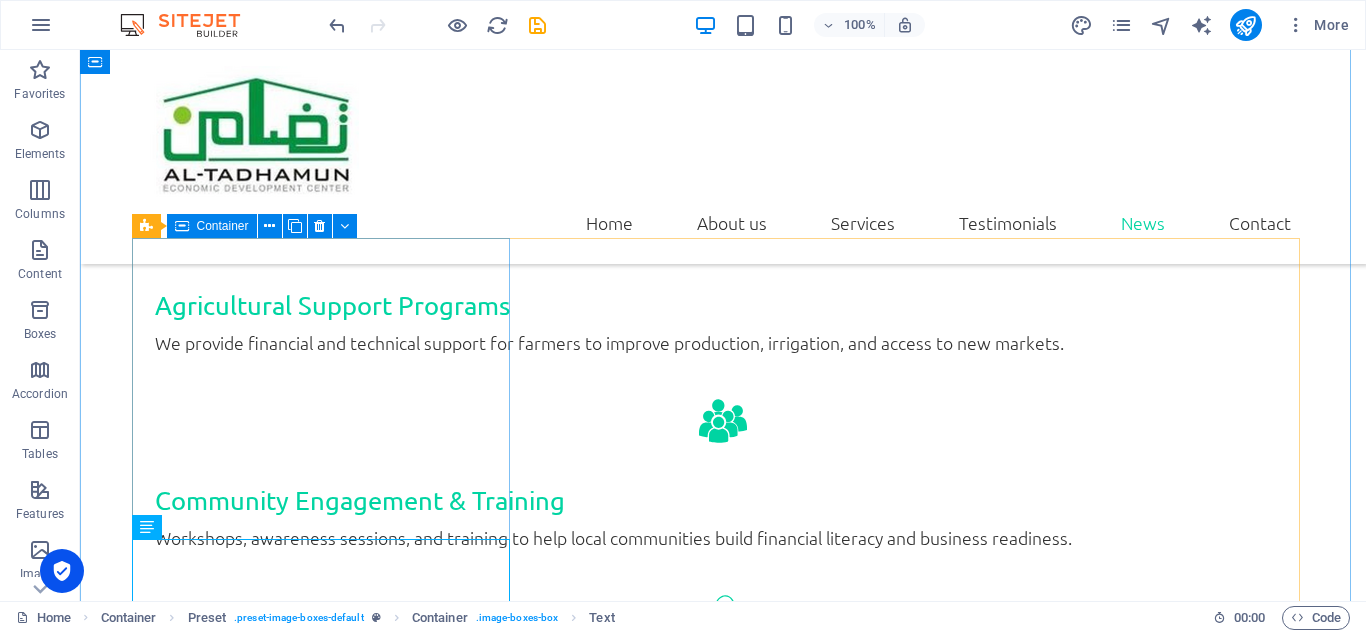 click at bounding box center (182, 226) 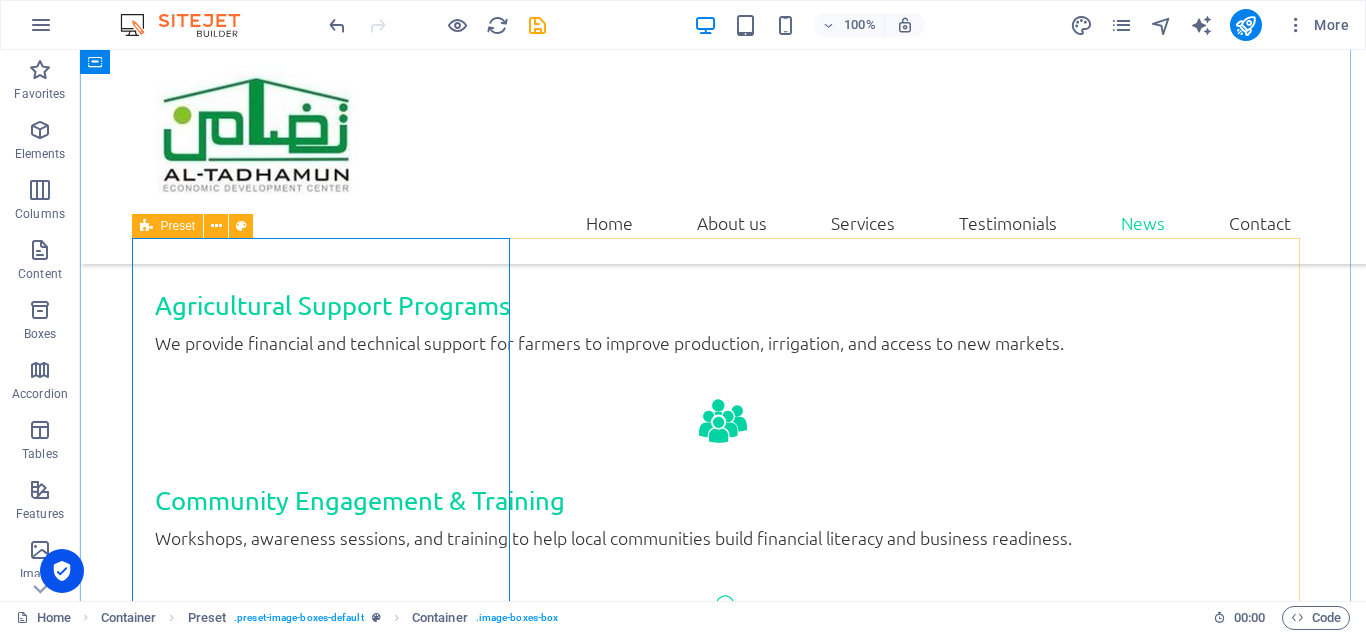 click at bounding box center (146, 226) 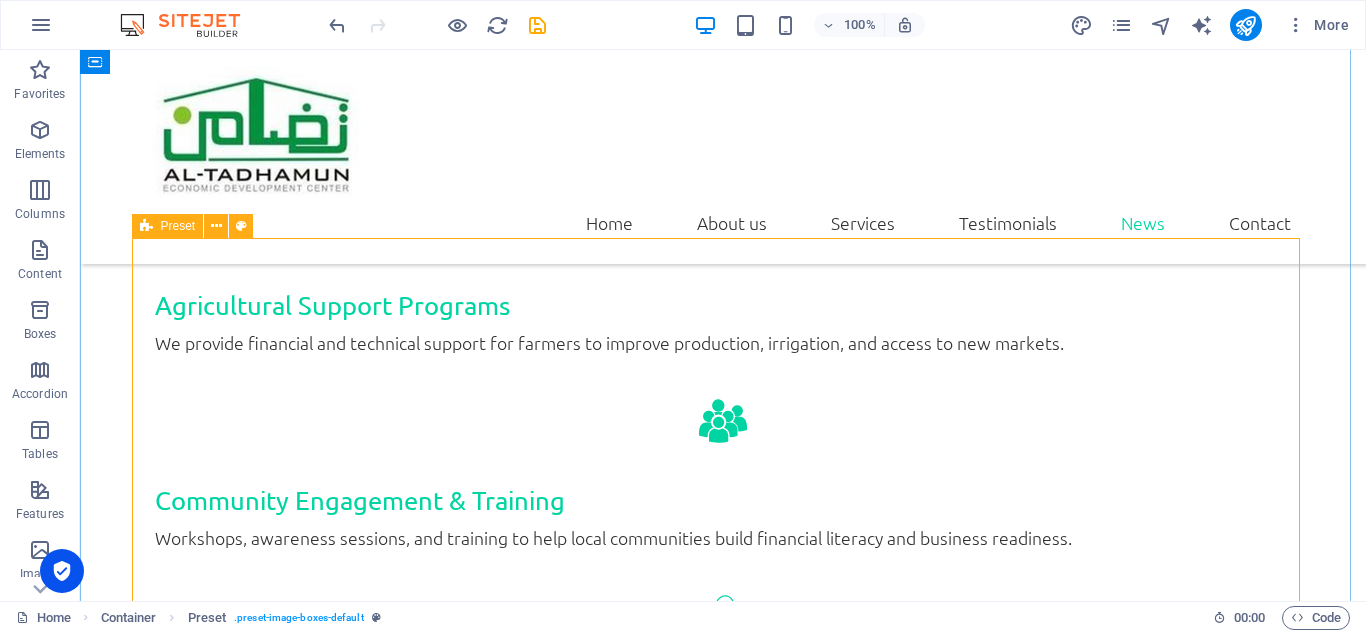 click on "Preset" at bounding box center (168, 226) 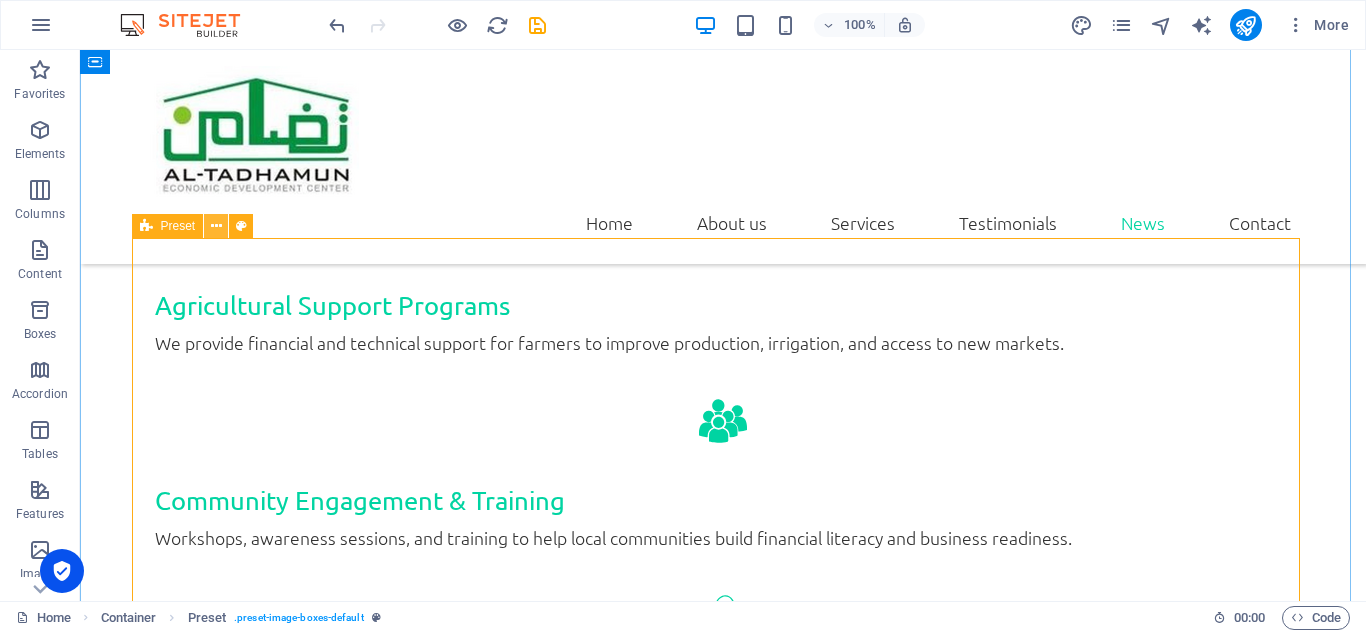 click at bounding box center (216, 226) 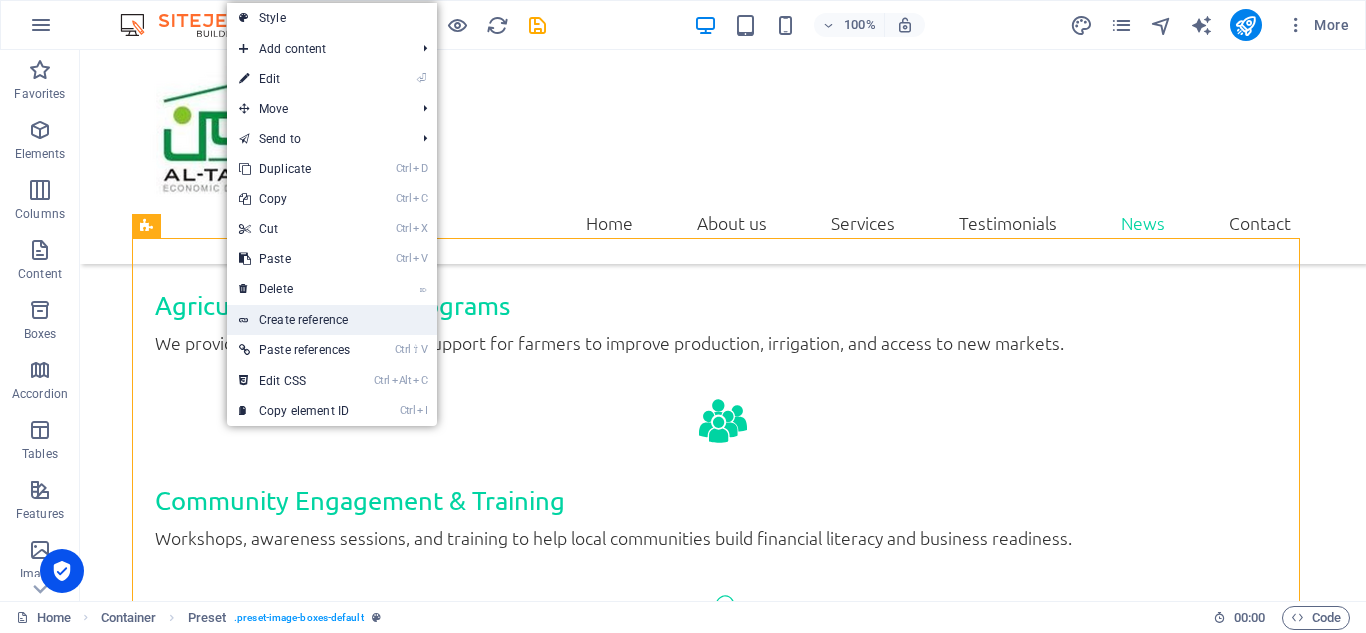 click on "Create reference" at bounding box center (332, 320) 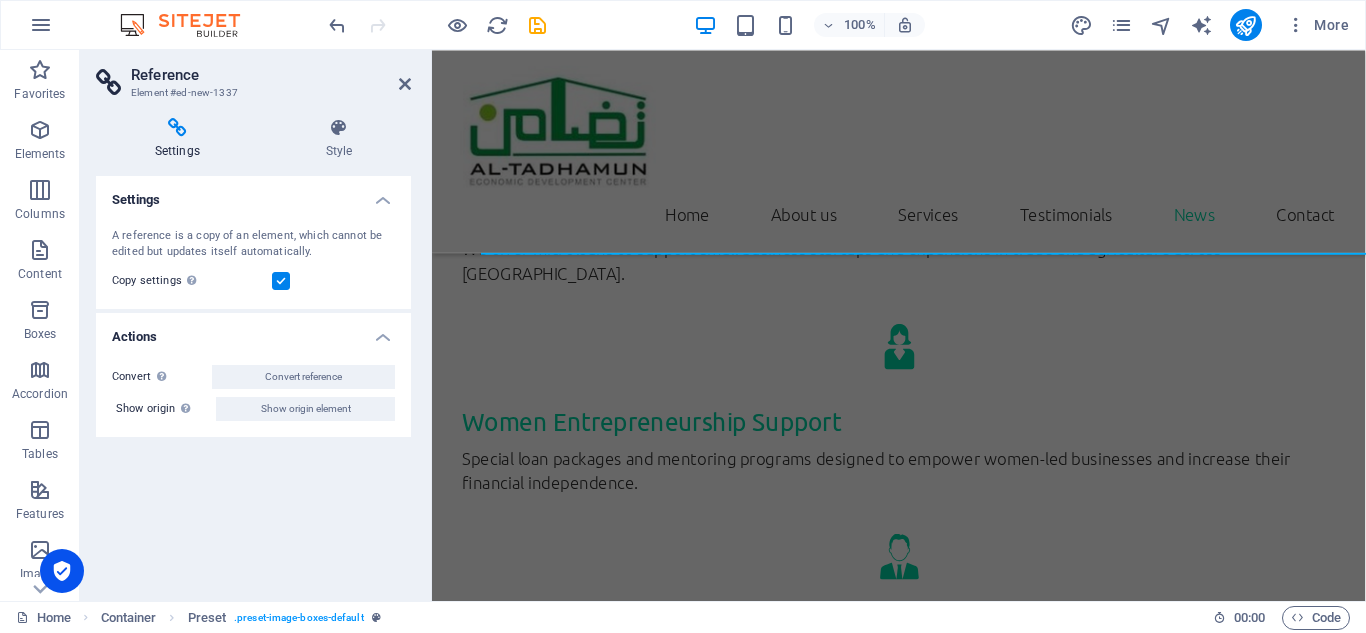 scroll, scrollTop: 5323, scrollLeft: 0, axis: vertical 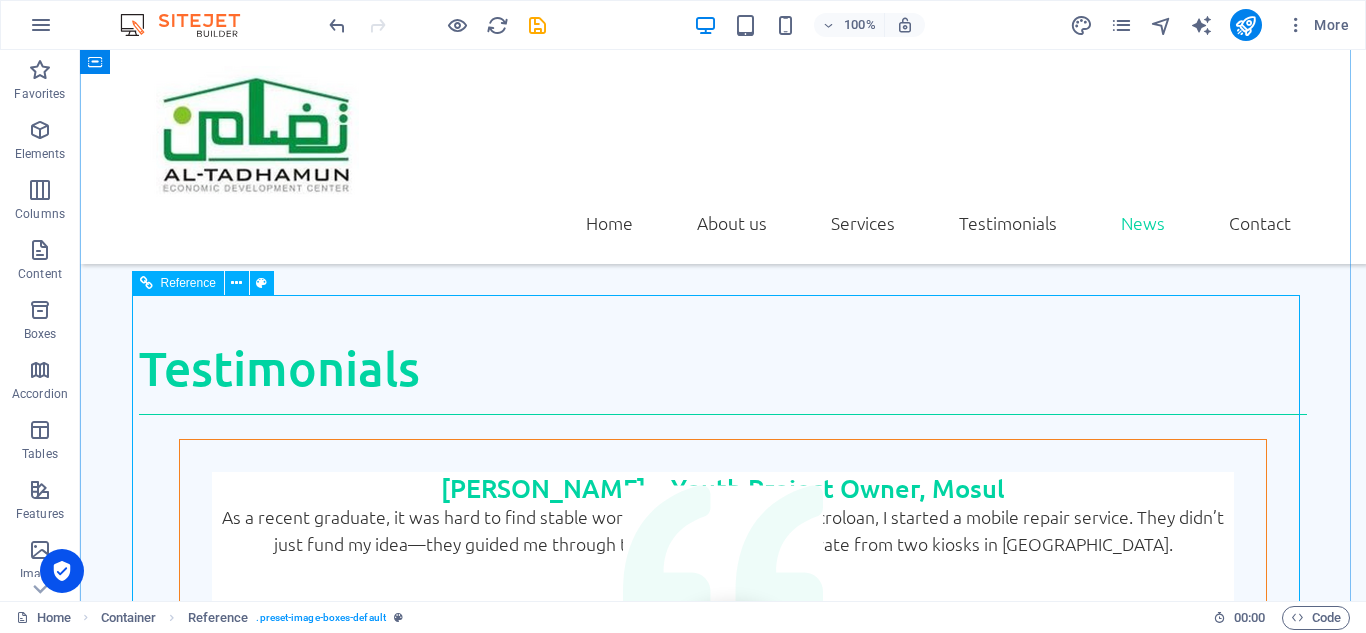 click at bounding box center (723, 4845) 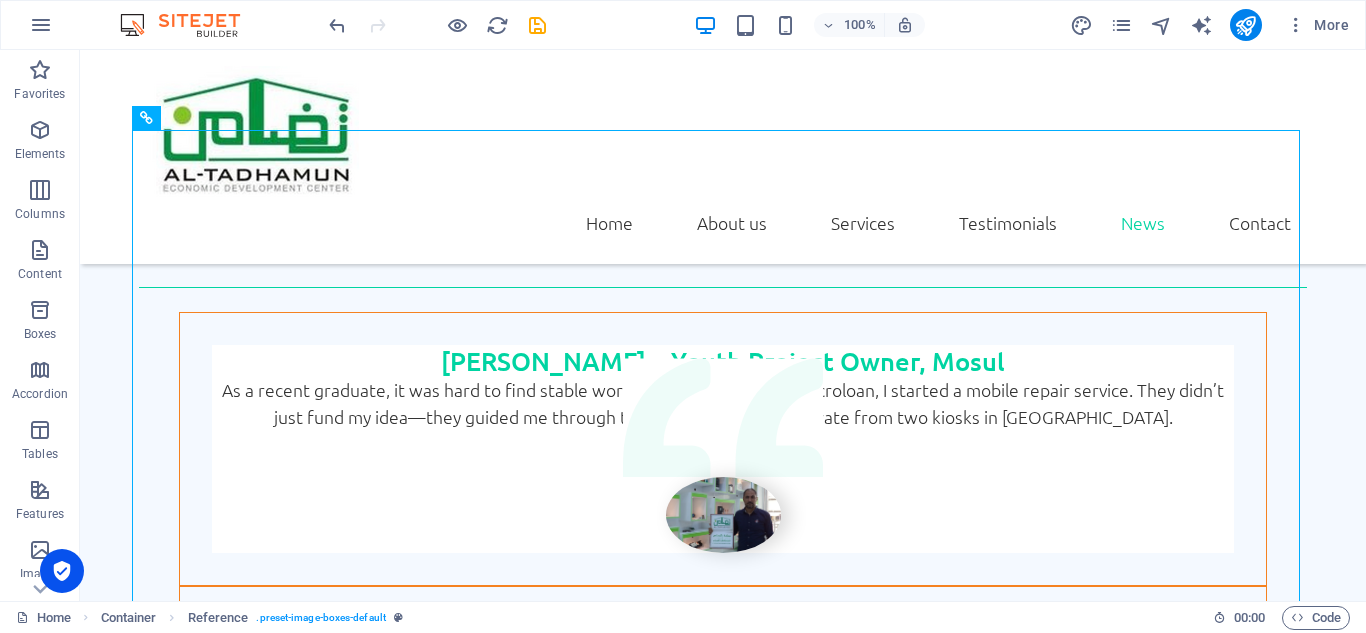 scroll, scrollTop: 4385, scrollLeft: 0, axis: vertical 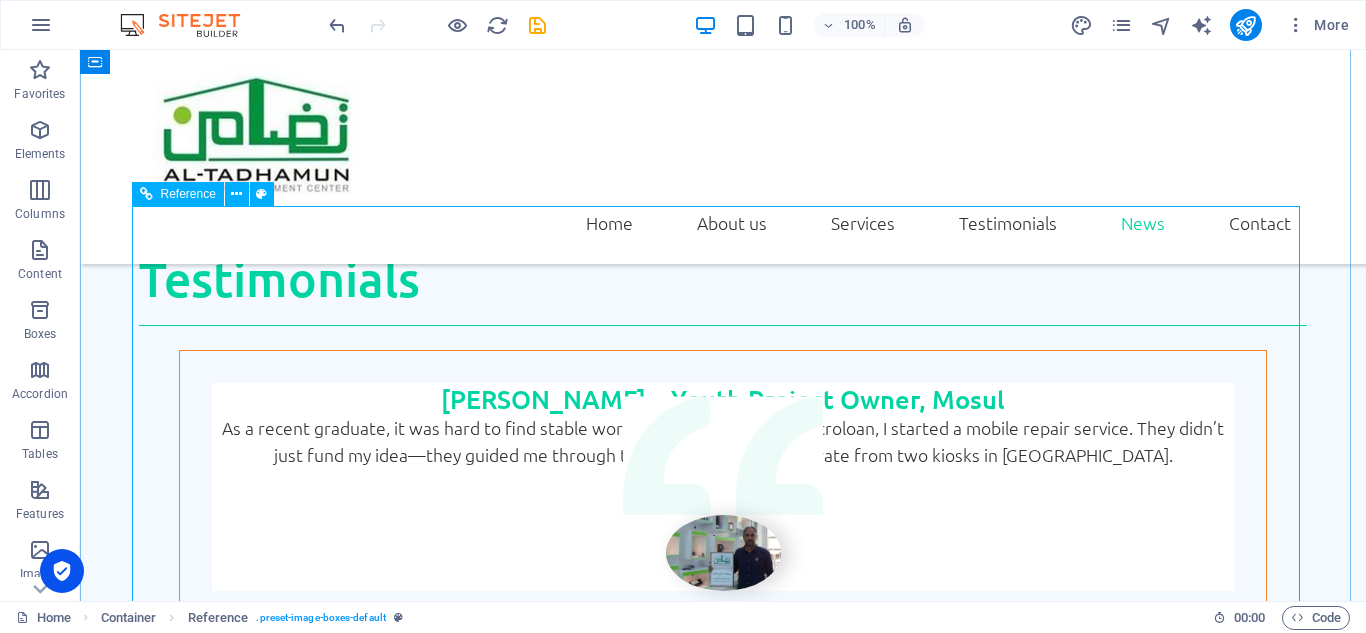 click at bounding box center (723, 5683) 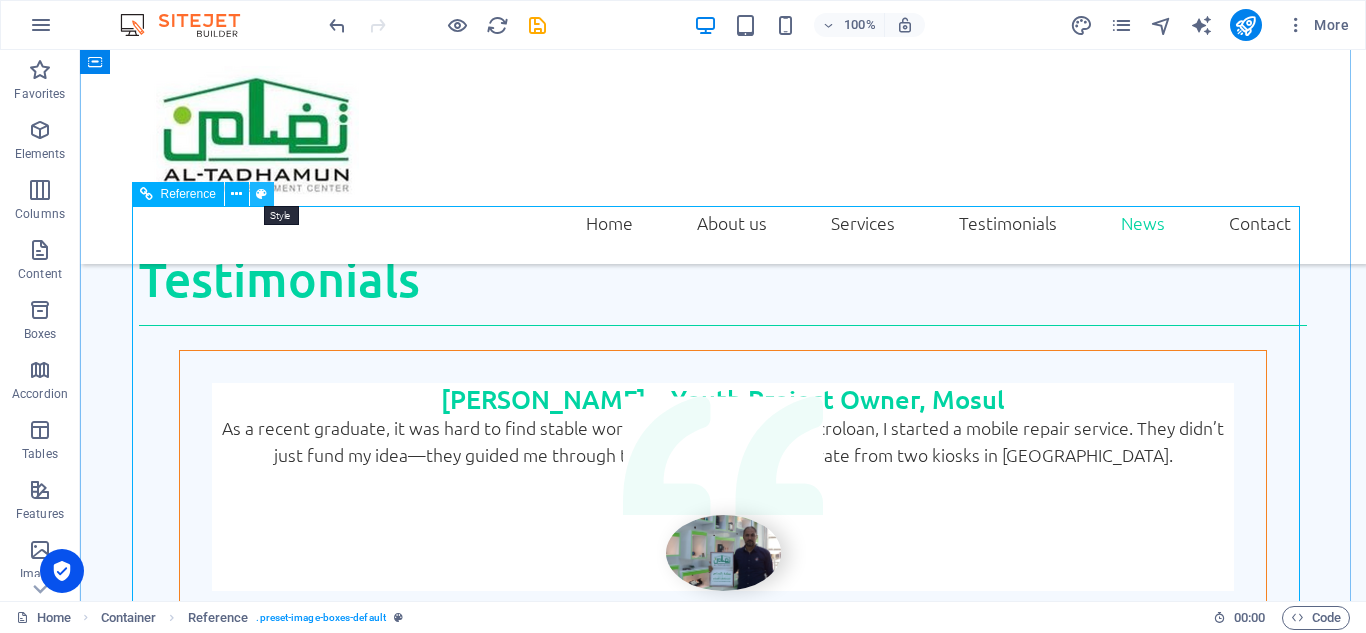 click at bounding box center [261, 194] 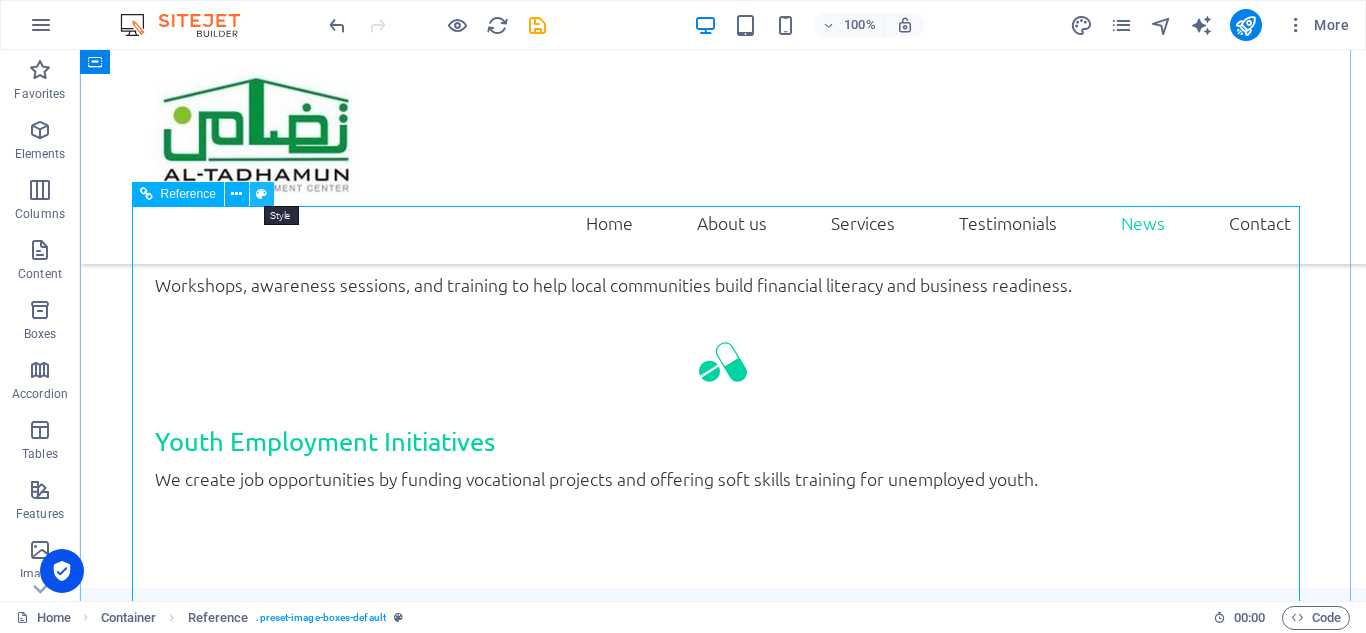 scroll, scrollTop: 5042, scrollLeft: 0, axis: vertical 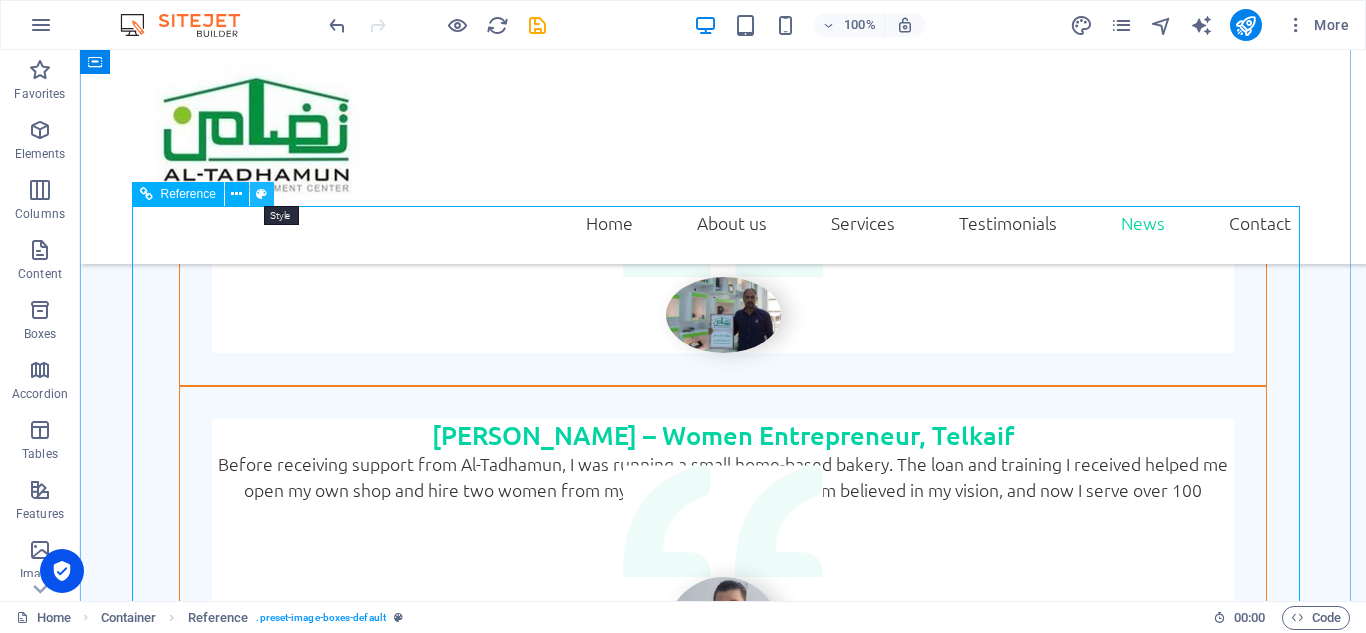 select on "px" 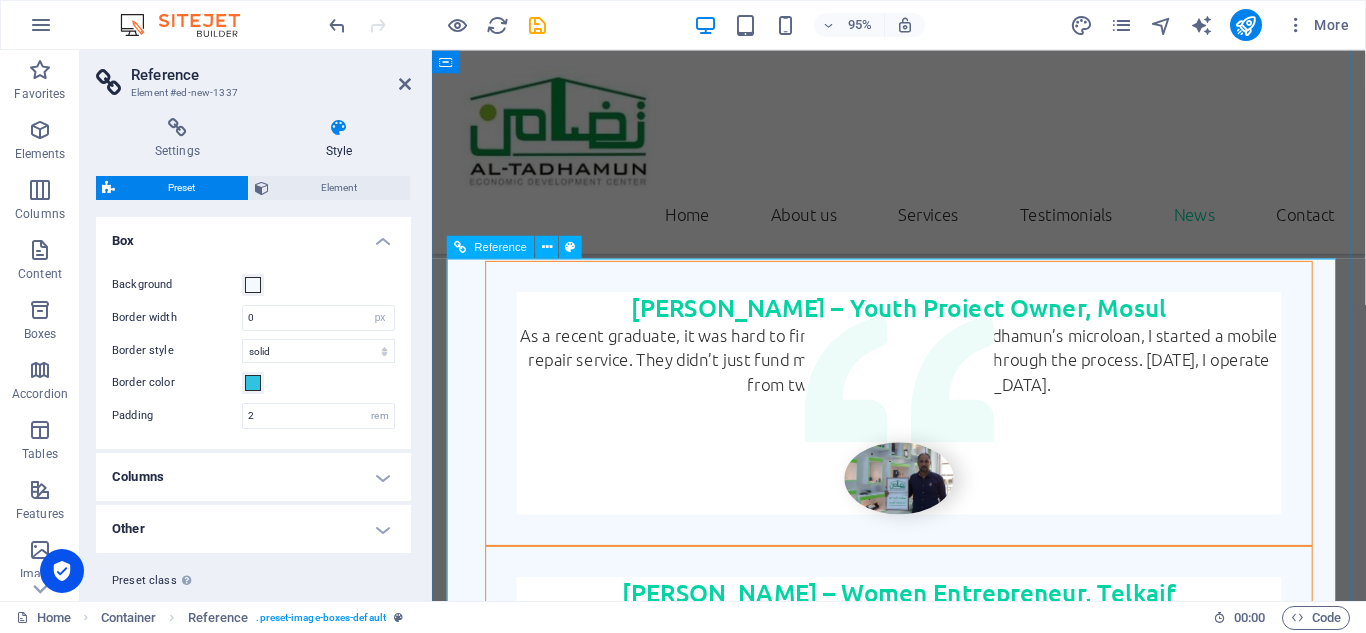 click at bounding box center [923, 4306] 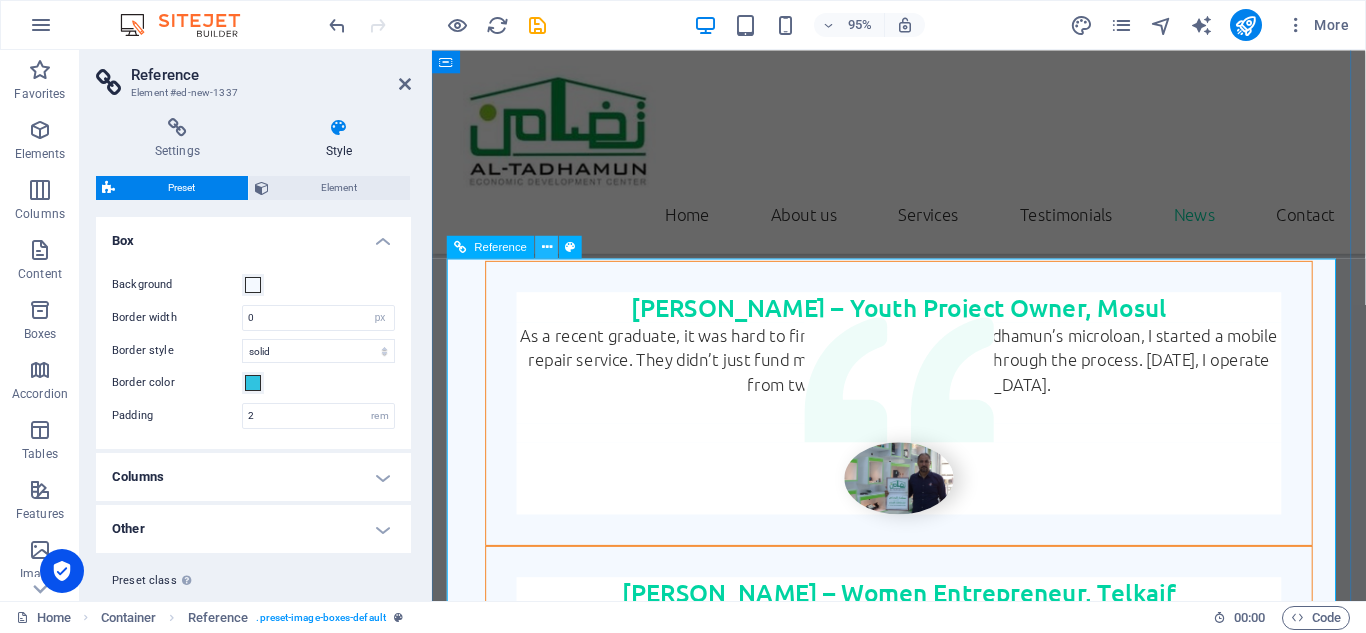click at bounding box center (547, 247) 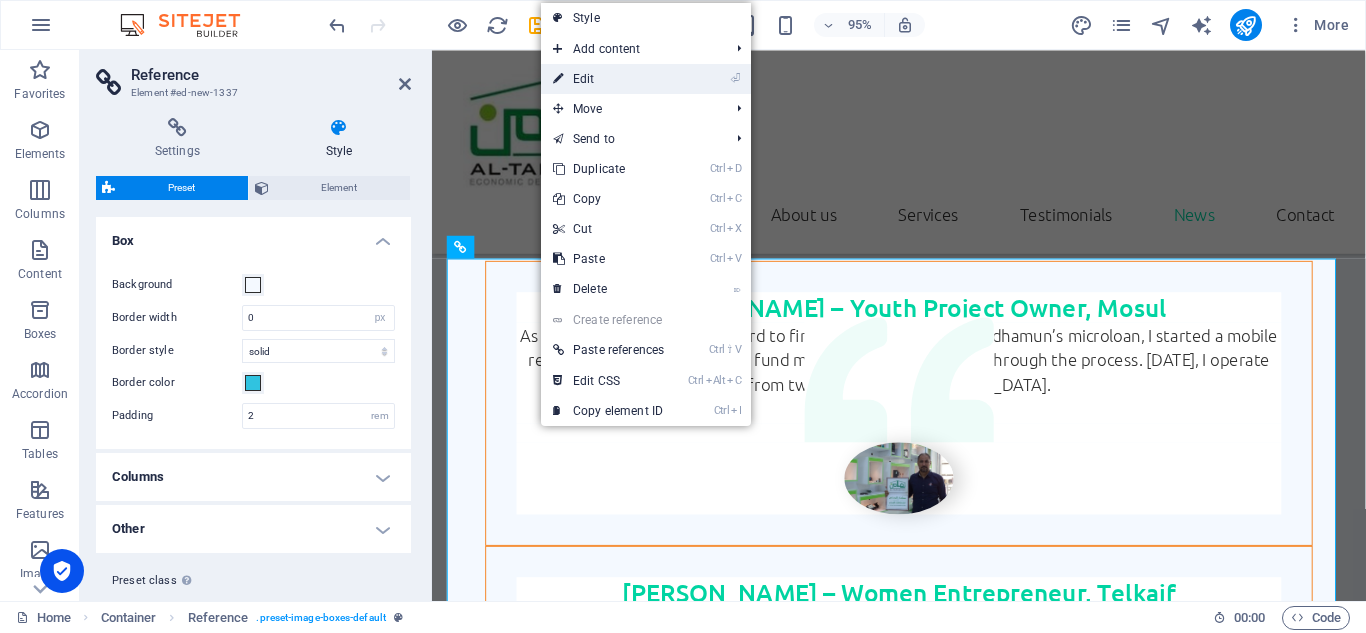 click on "⏎  Edit" at bounding box center (608, 79) 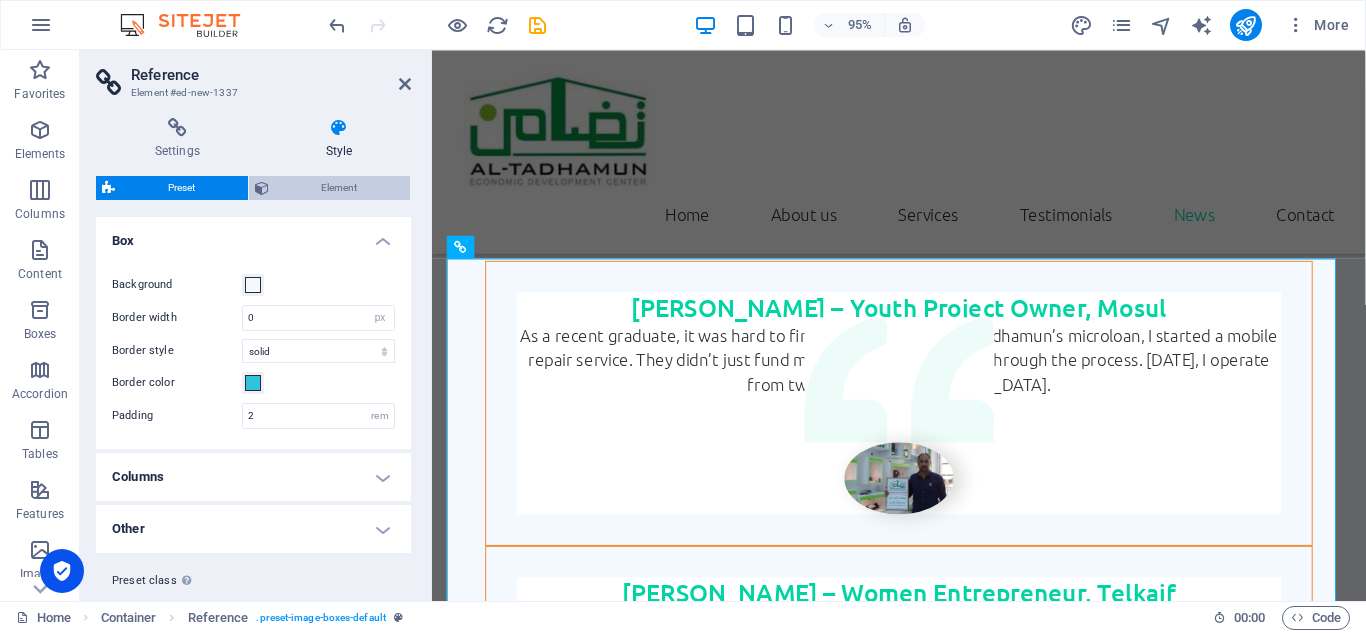 click on "Element" at bounding box center [340, 188] 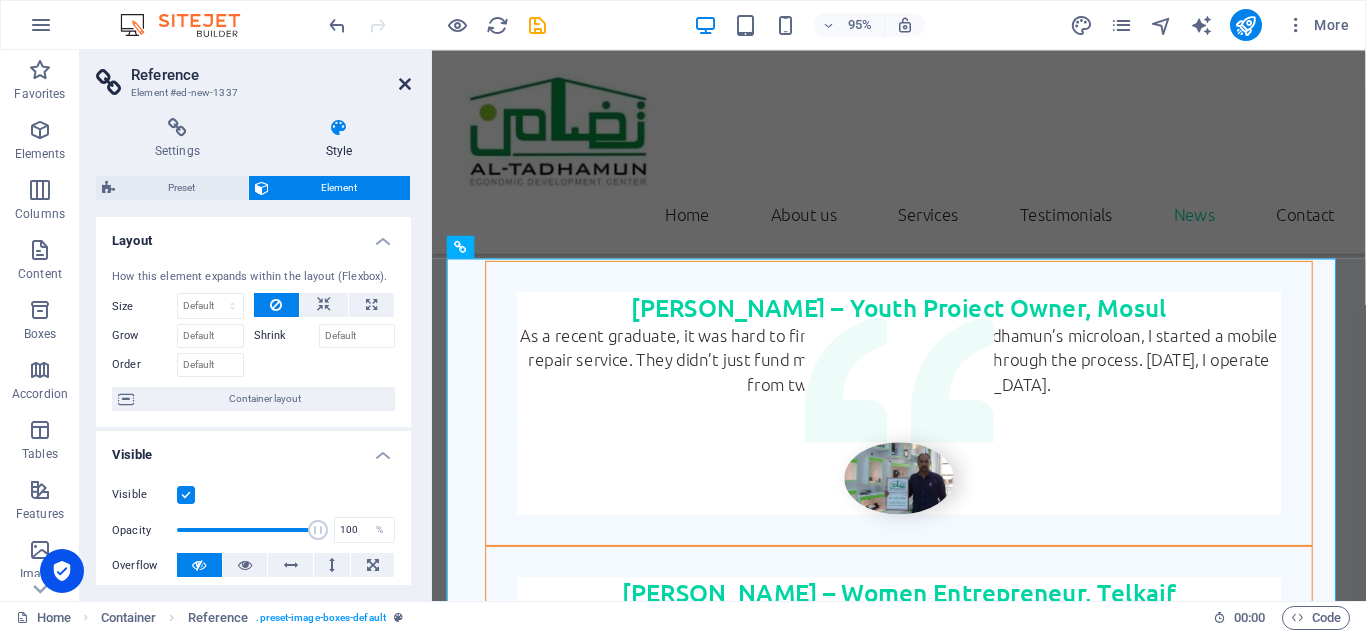 click at bounding box center (405, 84) 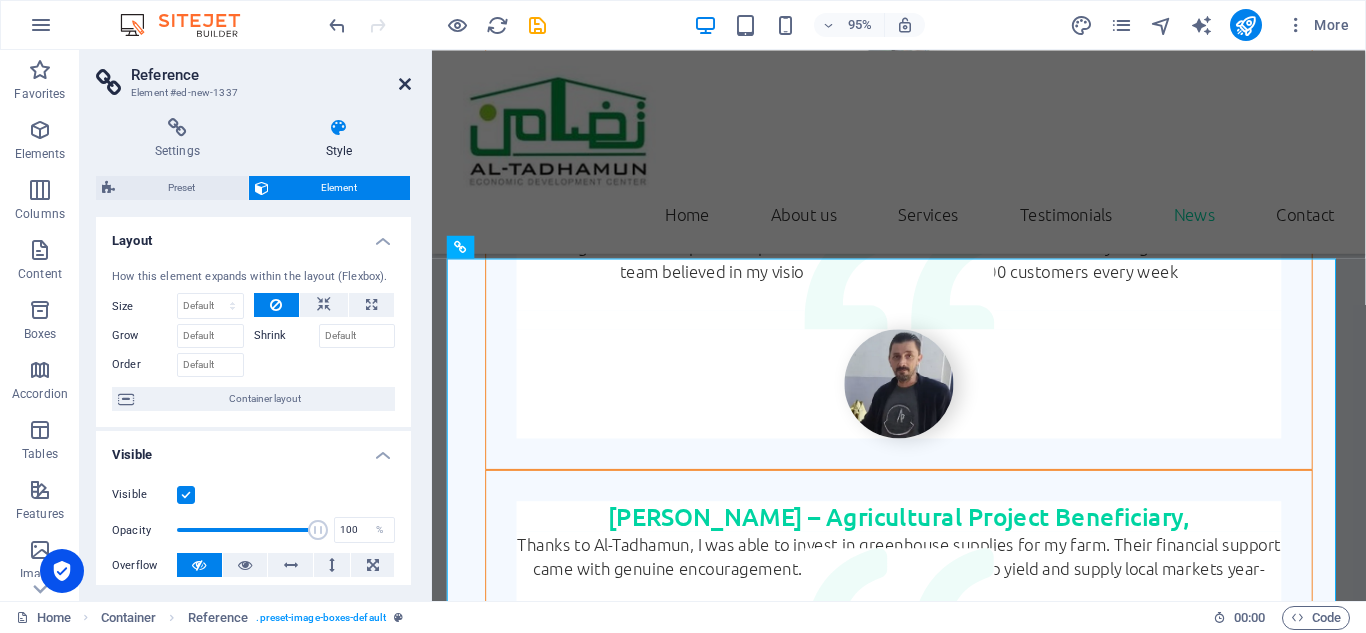 scroll, scrollTop: 4385, scrollLeft: 0, axis: vertical 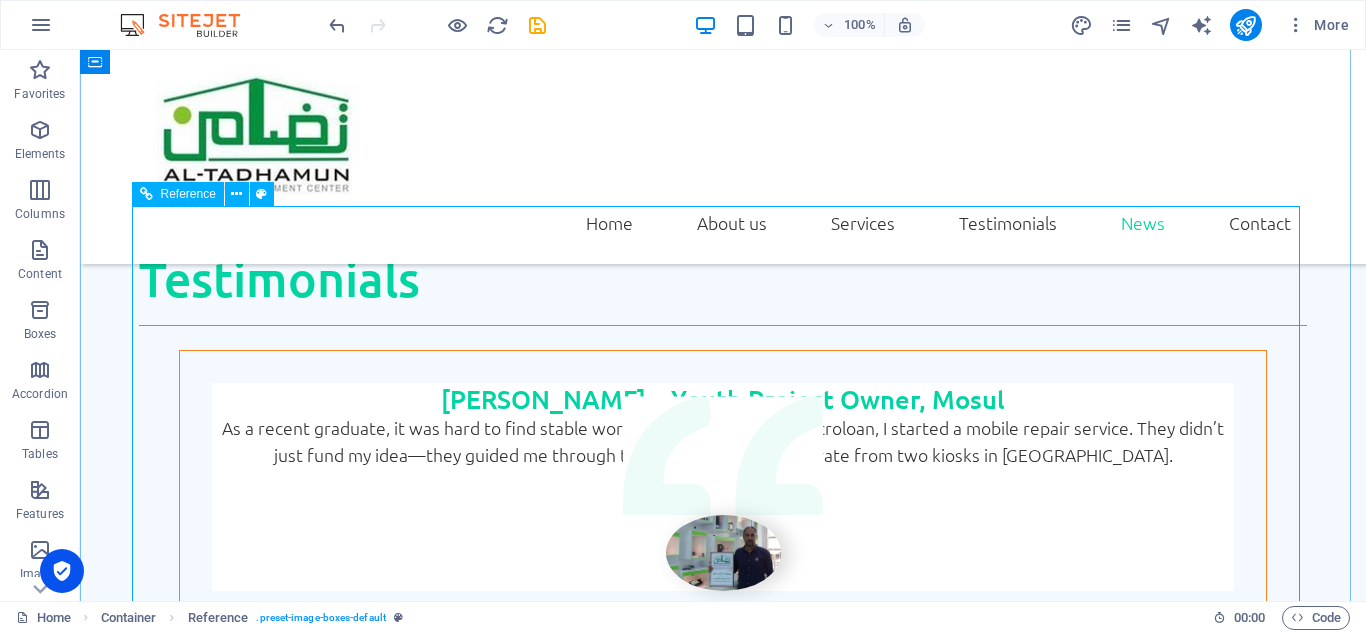drag, startPoint x: 325, startPoint y: 334, endPoint x: 499, endPoint y: 463, distance: 216.60332 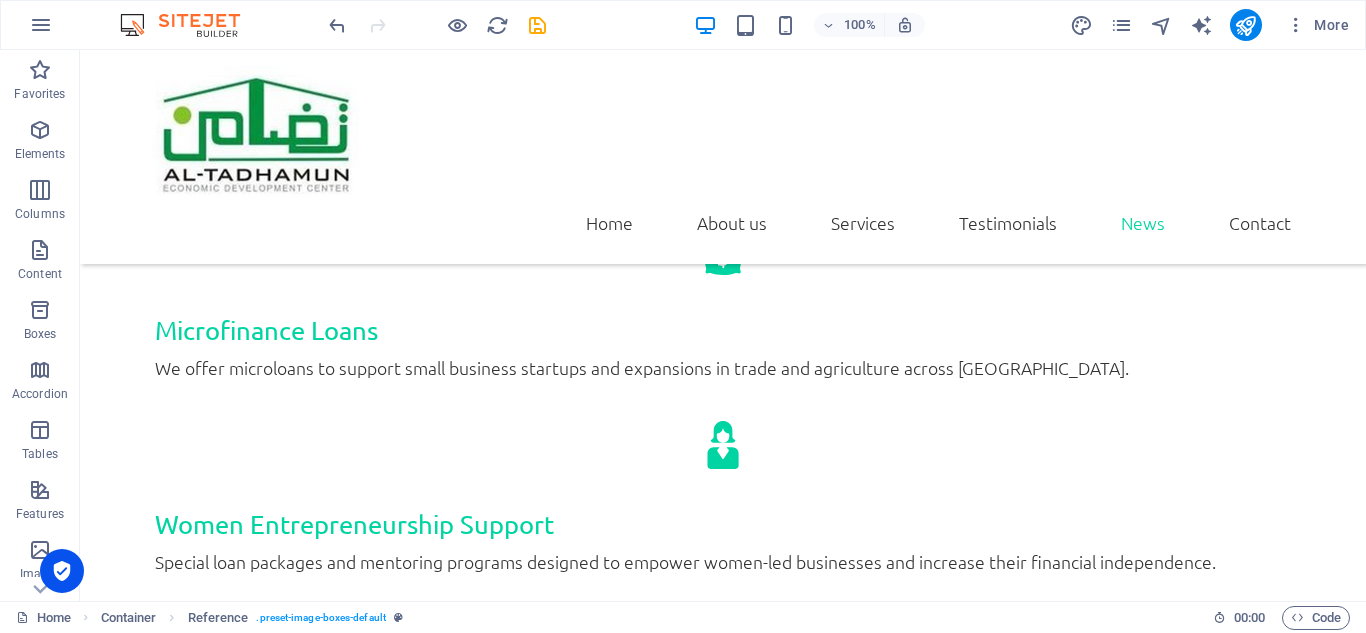 scroll, scrollTop: 2345, scrollLeft: 0, axis: vertical 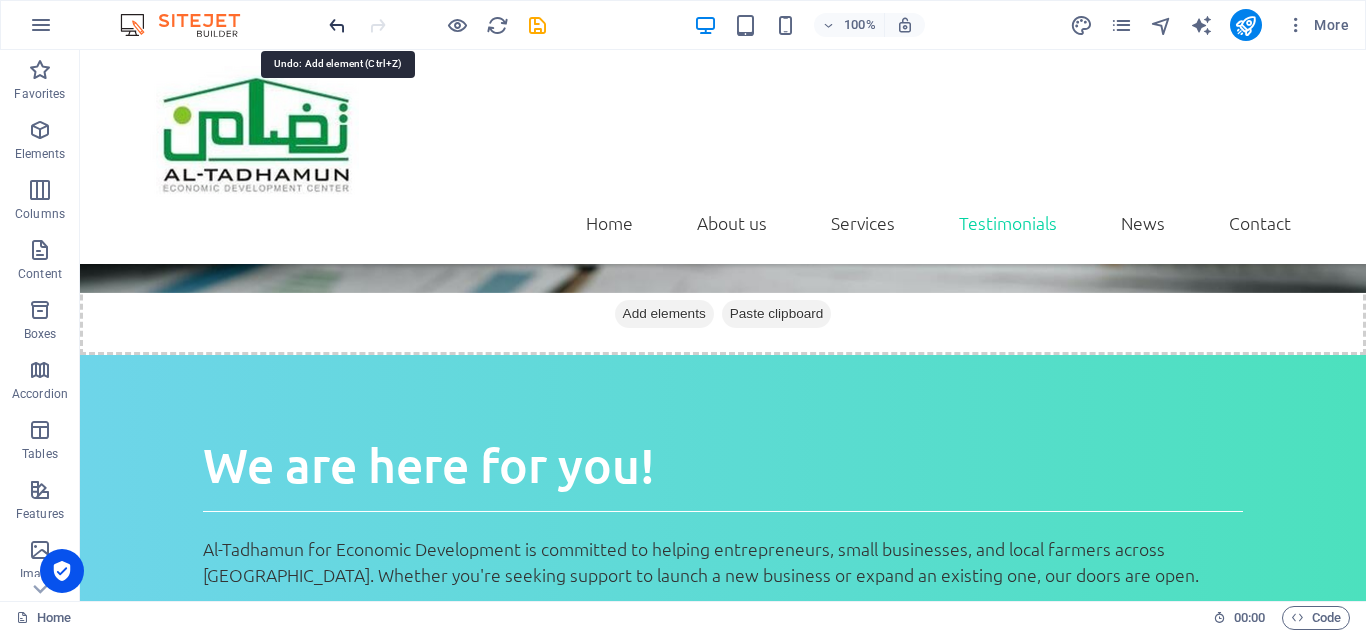 click at bounding box center [337, 25] 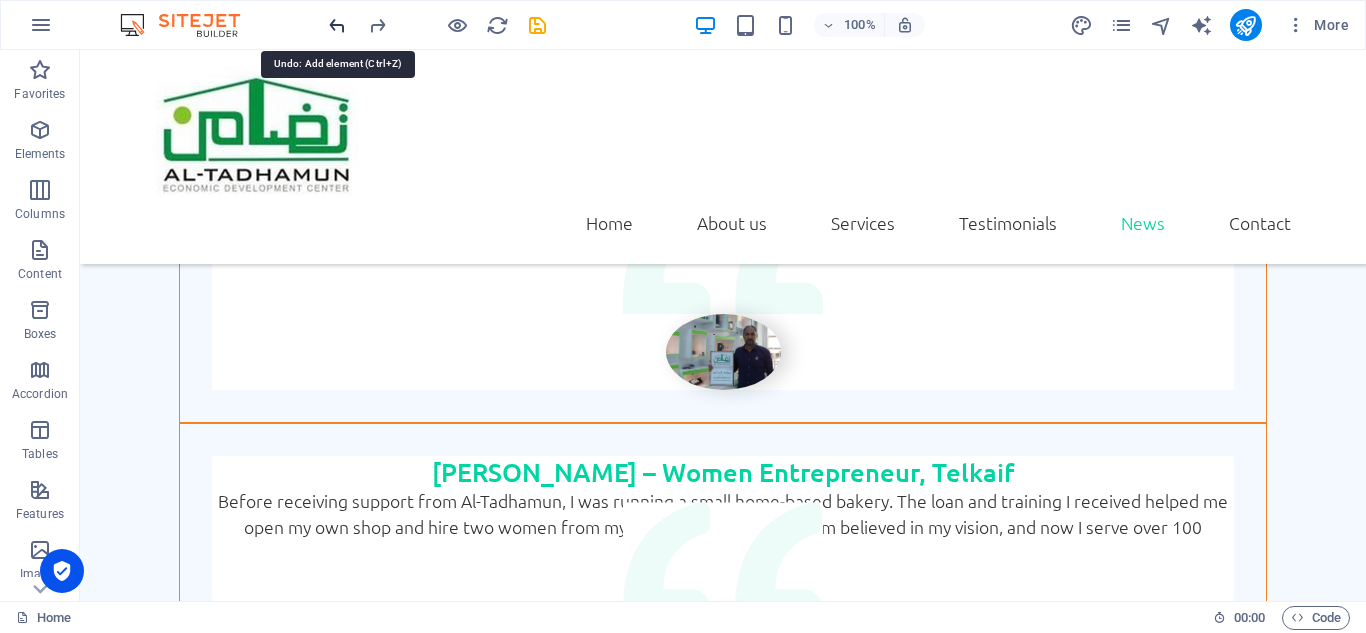 click at bounding box center [337, 25] 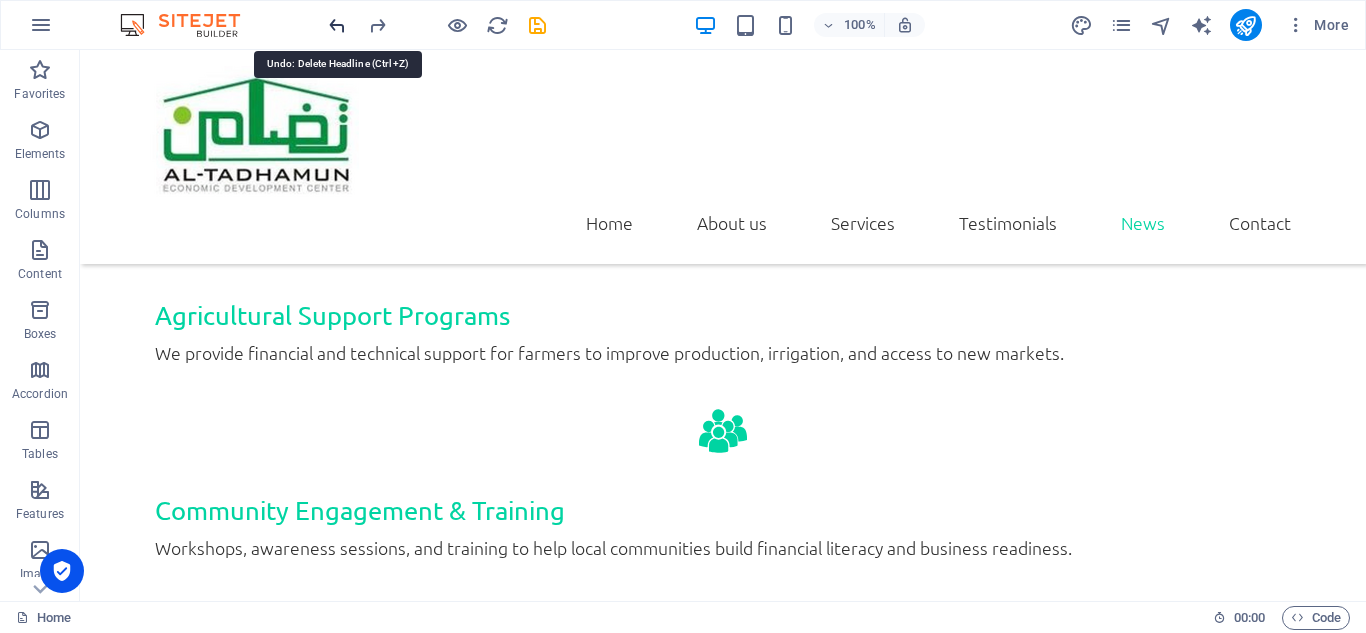 scroll, scrollTop: 3626, scrollLeft: 0, axis: vertical 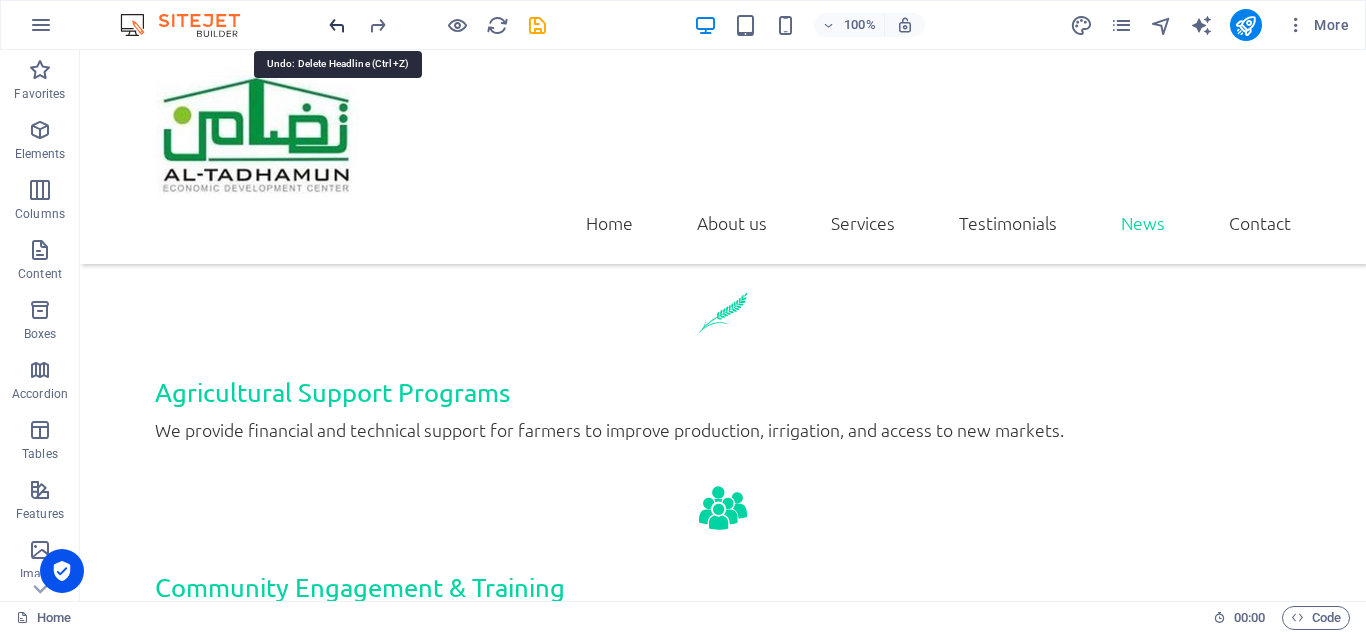 click at bounding box center (337, 25) 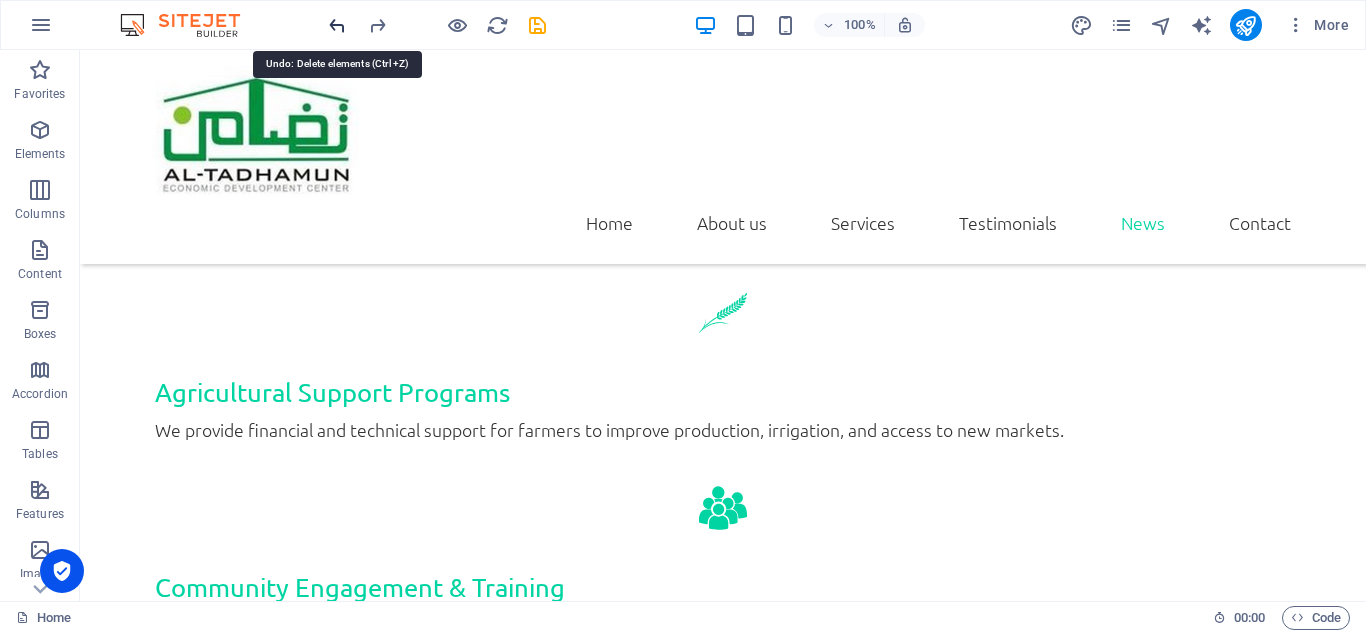 click at bounding box center [337, 25] 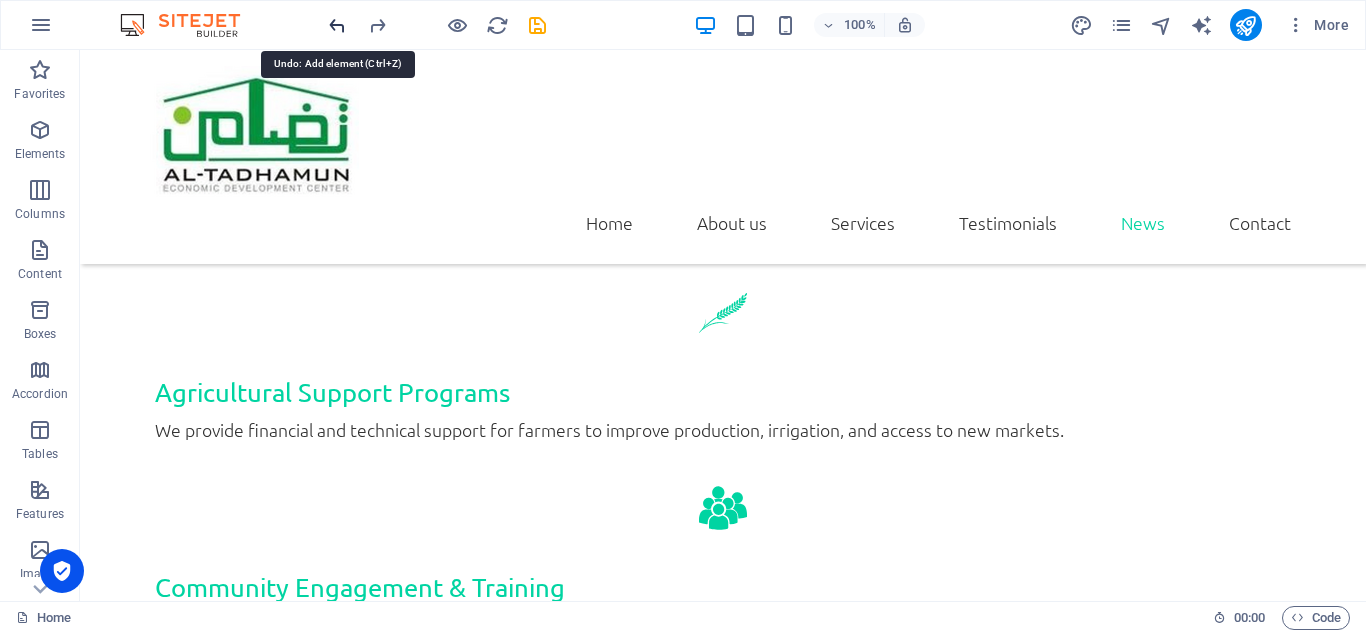click at bounding box center (337, 25) 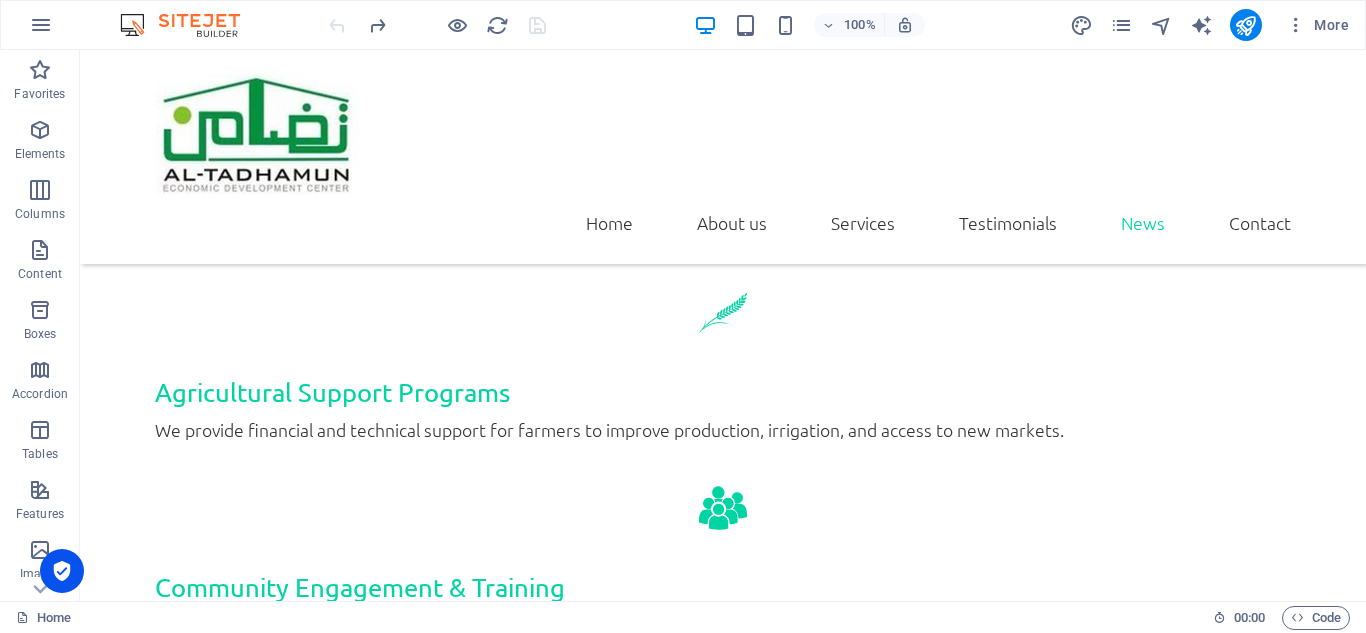 click at bounding box center [437, 25] 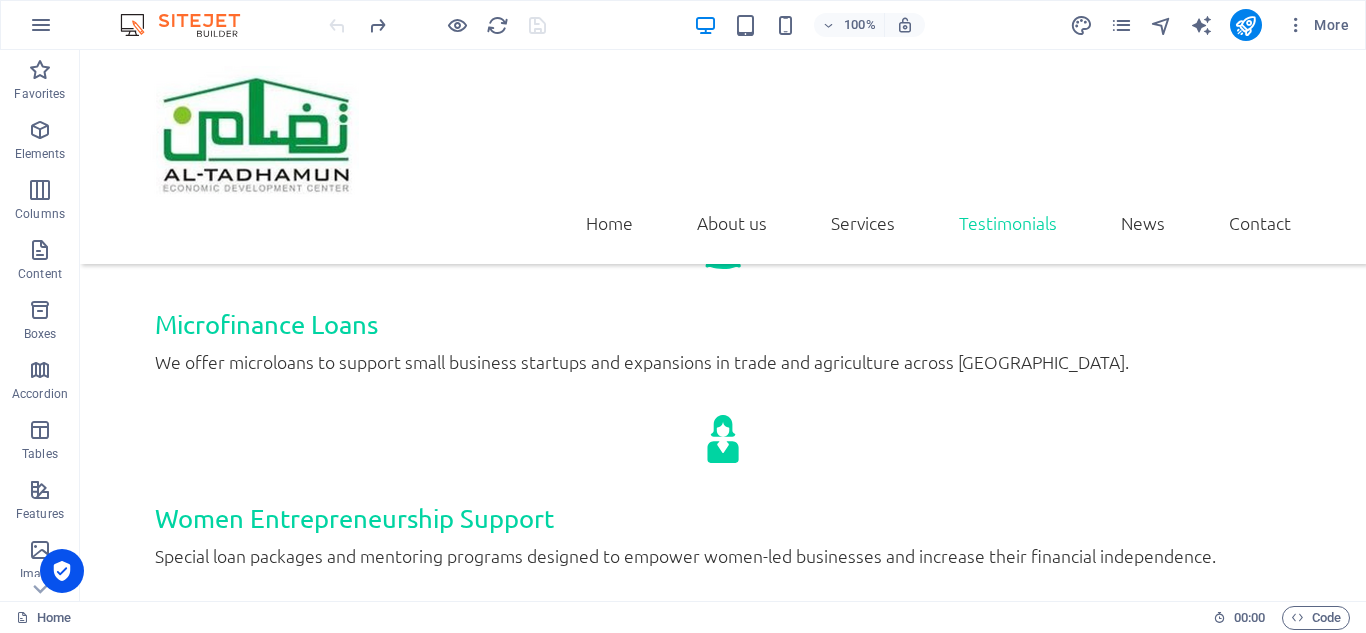 scroll, scrollTop: 3088, scrollLeft: 0, axis: vertical 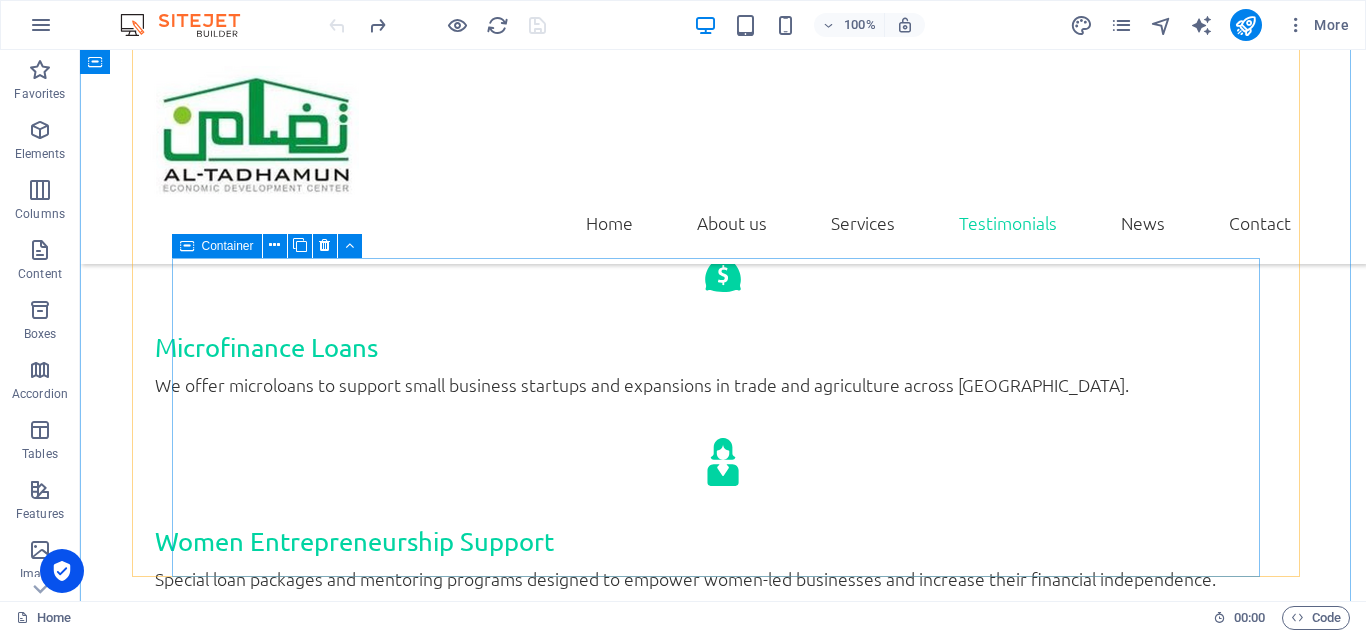 click on "[PERSON_NAME] – Agricultural Project Beneficiary, Thanks to [GEOGRAPHIC_DATA], I was able to invest in greenhouse supplies for my farm. Their financial support came with genuine encouragement. It helped me improve crop yield and supply local markets year-round." at bounding box center [723, 2420] 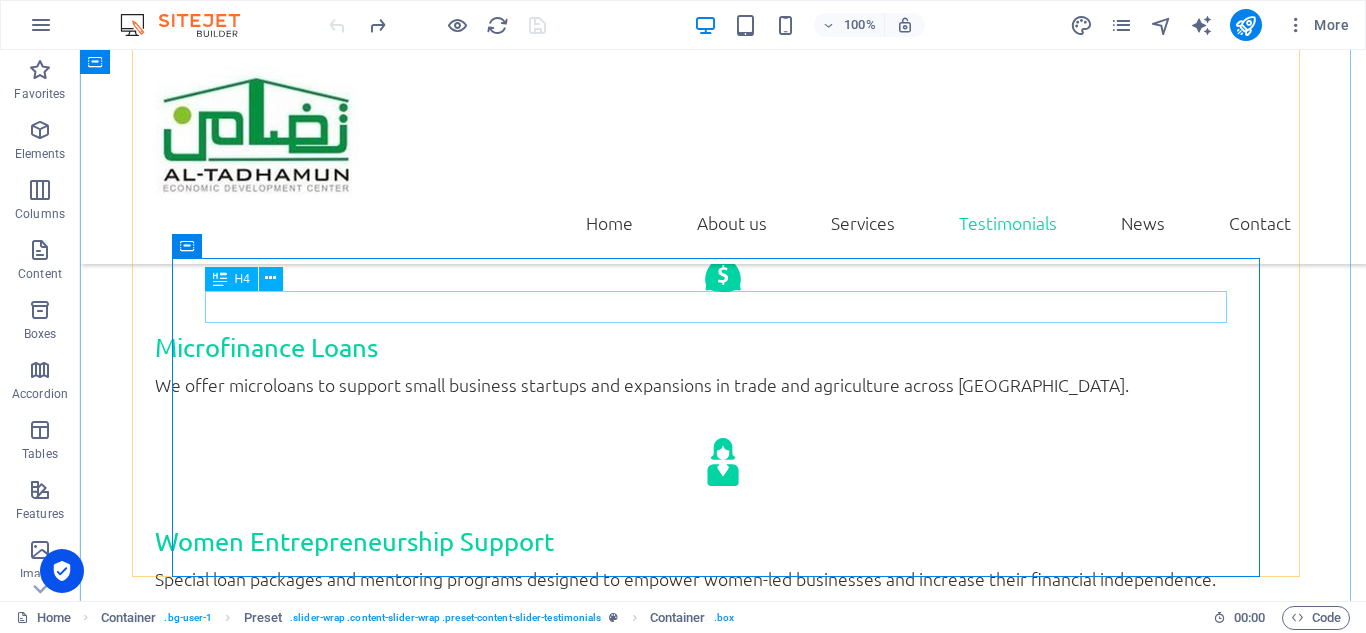 click on "[PERSON_NAME] – Agricultural Project Beneficiary," at bounding box center (723, 2309) 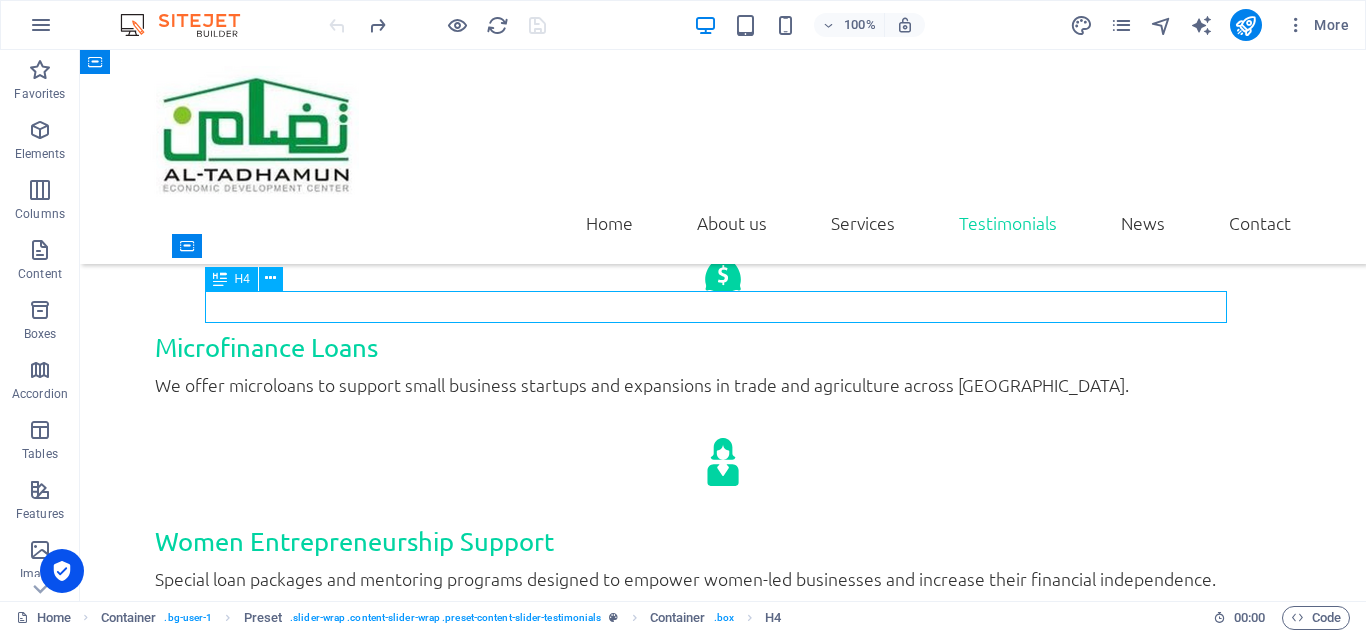 click on "[PERSON_NAME] – Agricultural Project Beneficiary," at bounding box center [723, 2309] 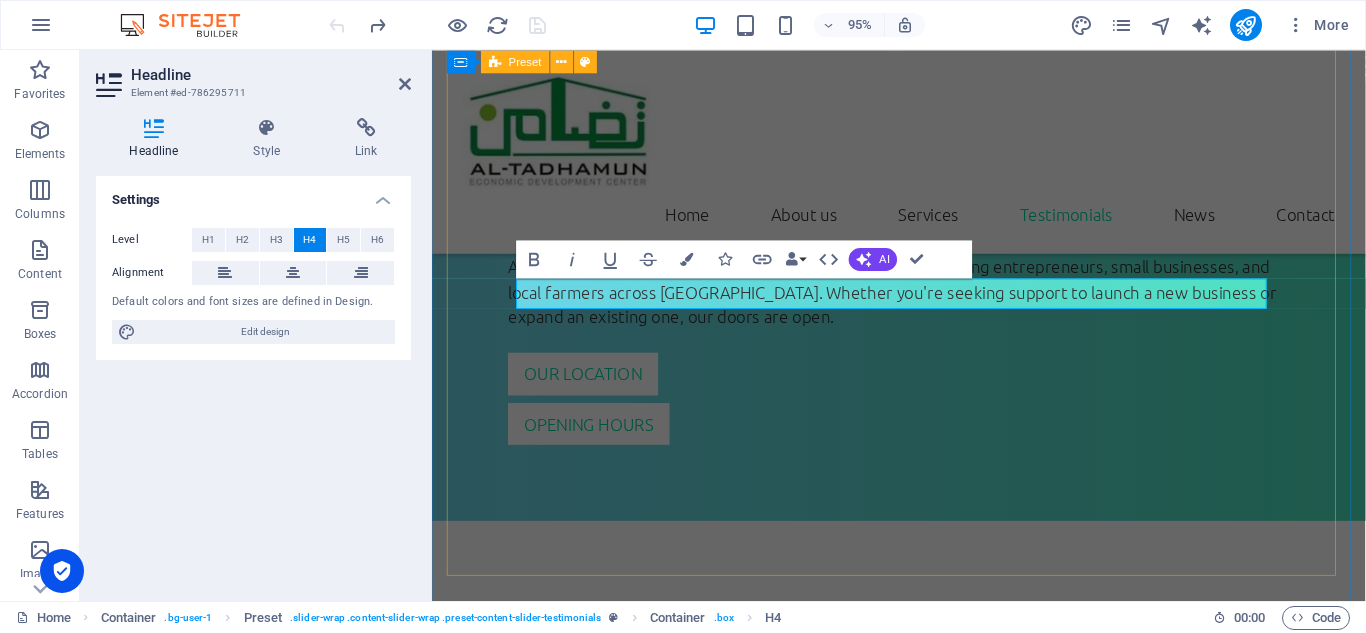 scroll, scrollTop: 3719, scrollLeft: 0, axis: vertical 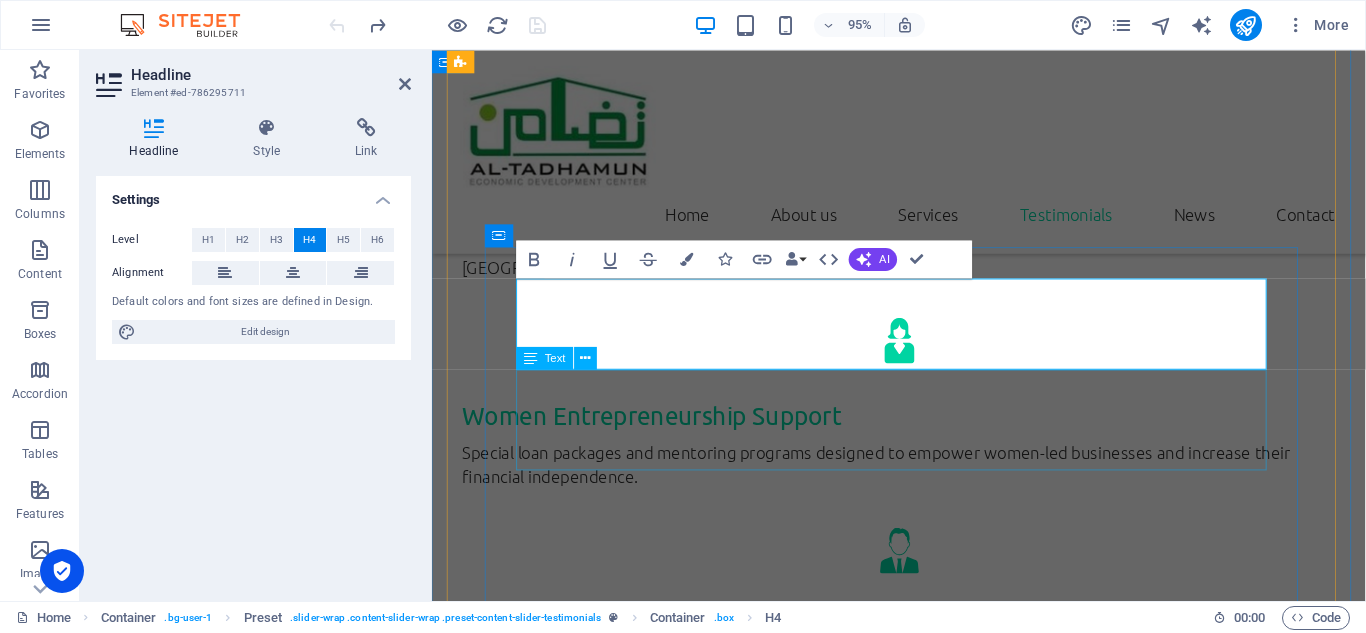 click on "Thanks to Al-Tadhamun, I was able to invest in greenhouse supplies for my farm. Their financial support came with genuine encouragement. It helped me improve crop yield and supply local markets year-round." at bounding box center [923, 2415] 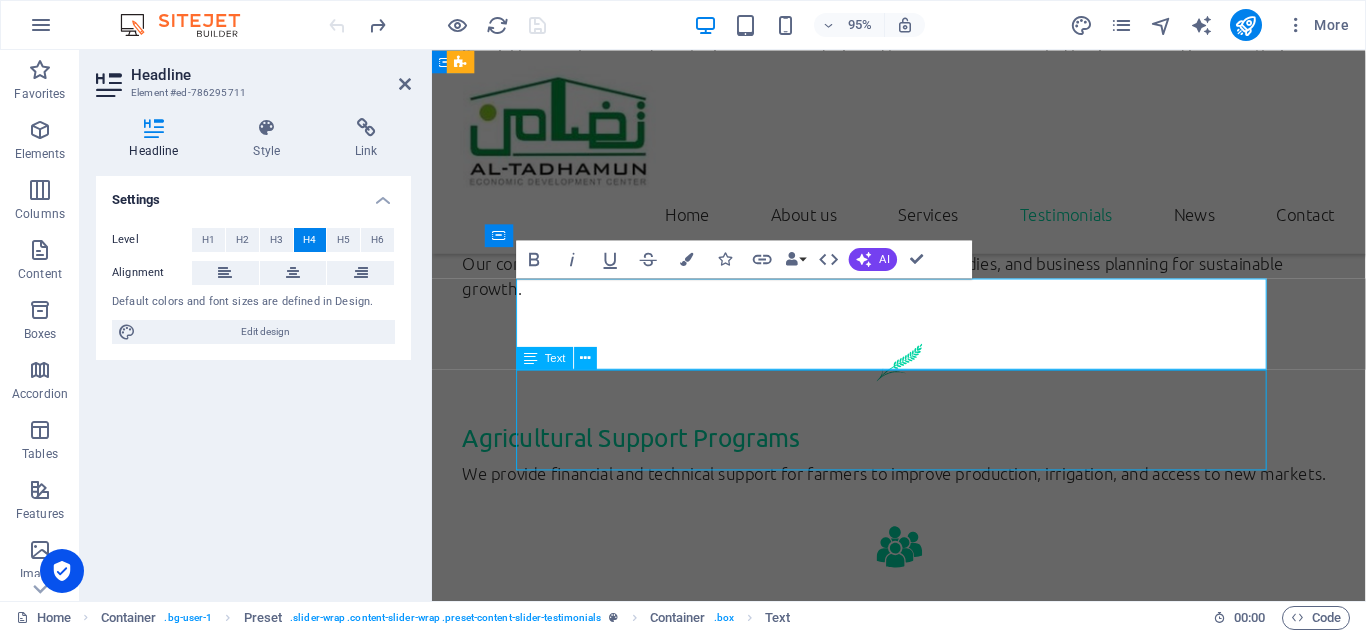scroll, scrollTop: 3072, scrollLeft: 0, axis: vertical 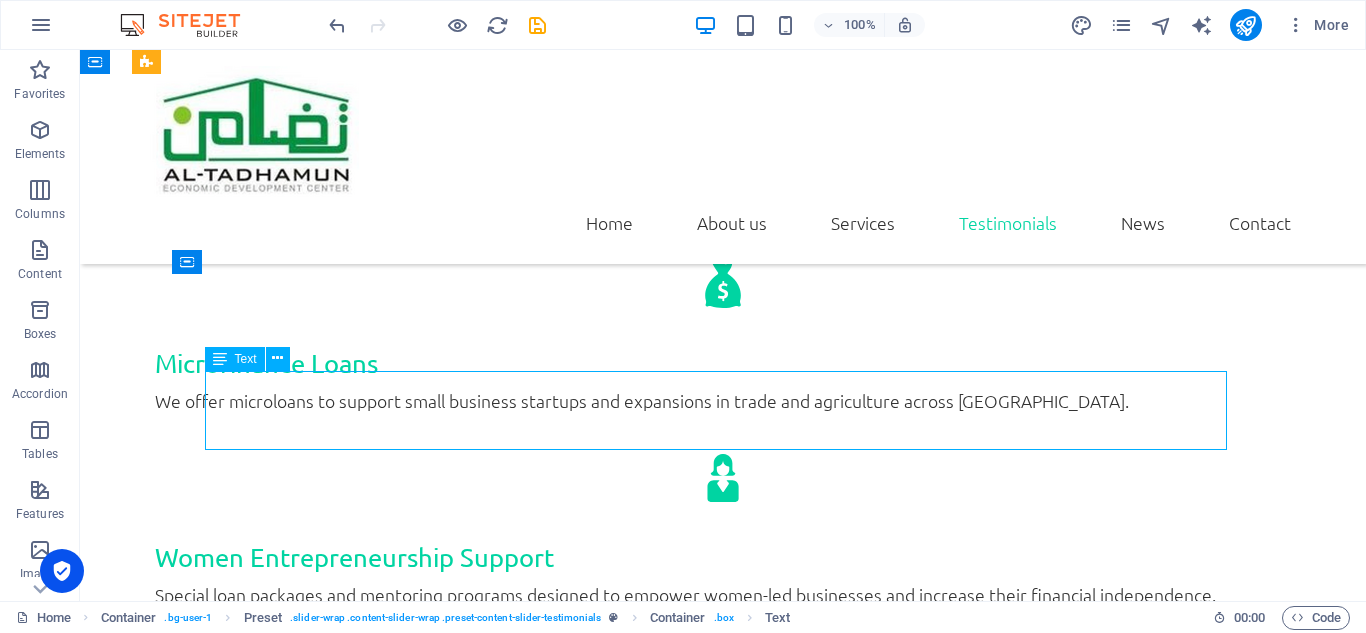 click on "Thanks to Al-Tadhamun, I was able to invest in greenhouse supplies for my farm. Their financial support came with genuine encouragement. It helped me improve crop yield and supply local markets year-round." at bounding box center [723, 2413] 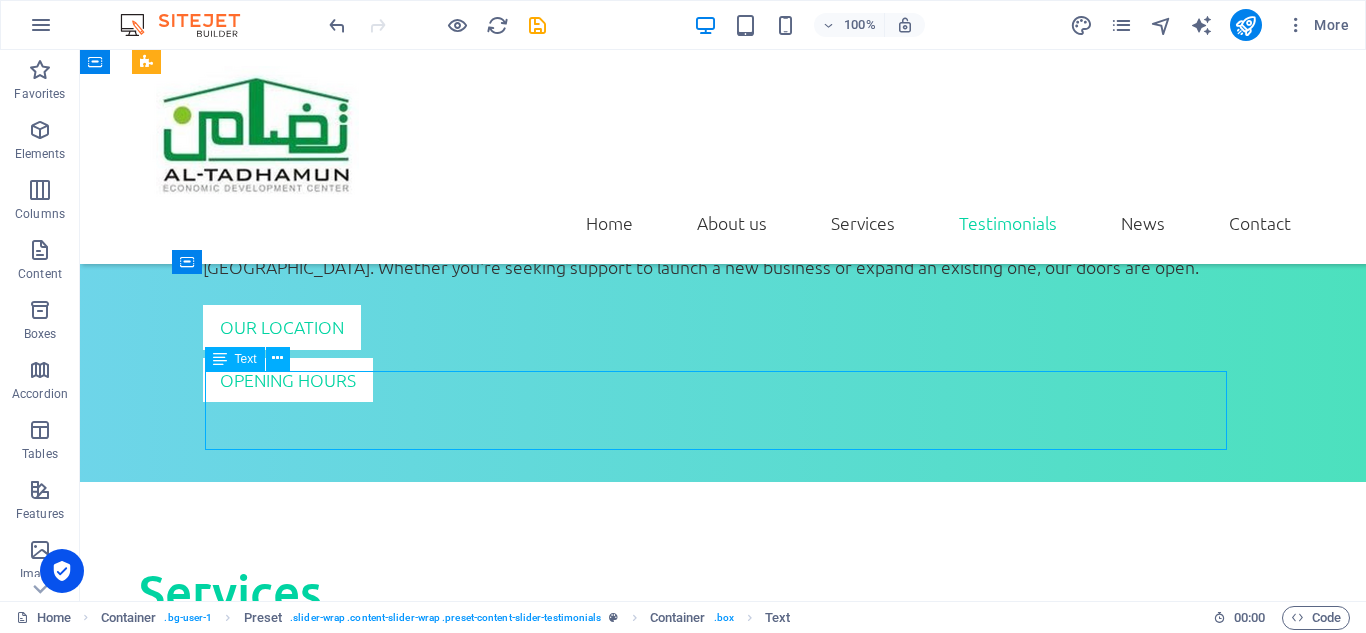 scroll, scrollTop: 3719, scrollLeft: 0, axis: vertical 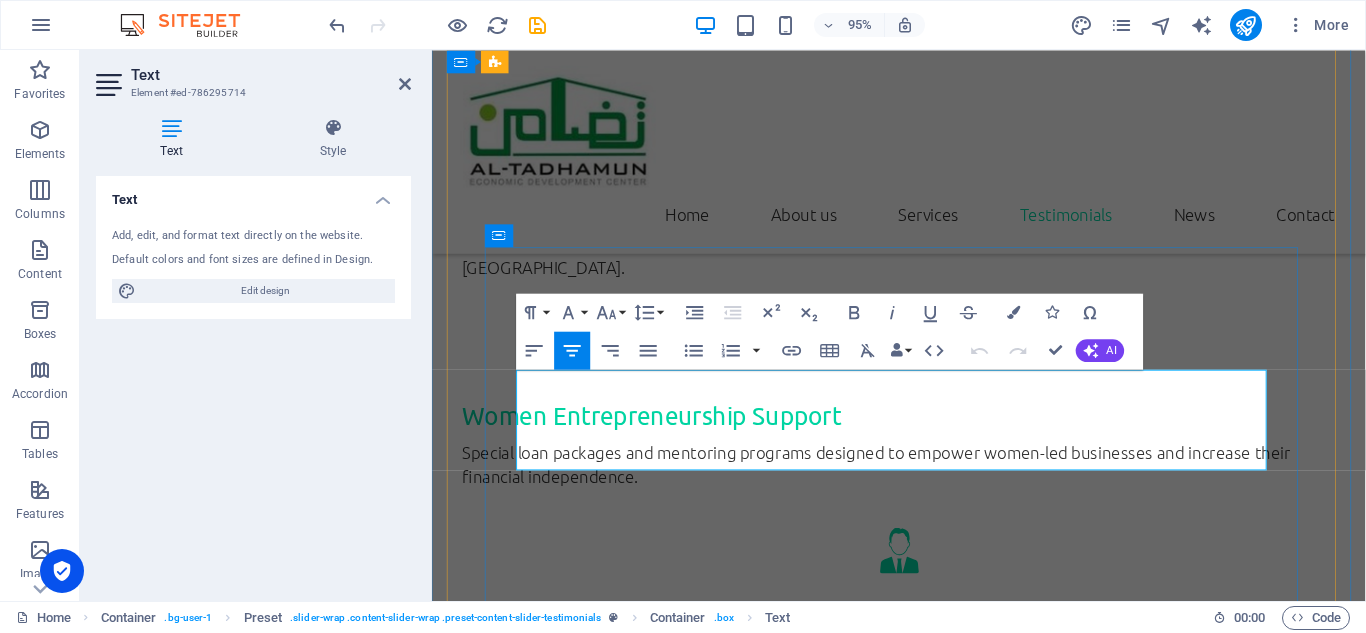 drag, startPoint x: 676, startPoint y: 435, endPoint x: 546, endPoint y: 402, distance: 134.12308 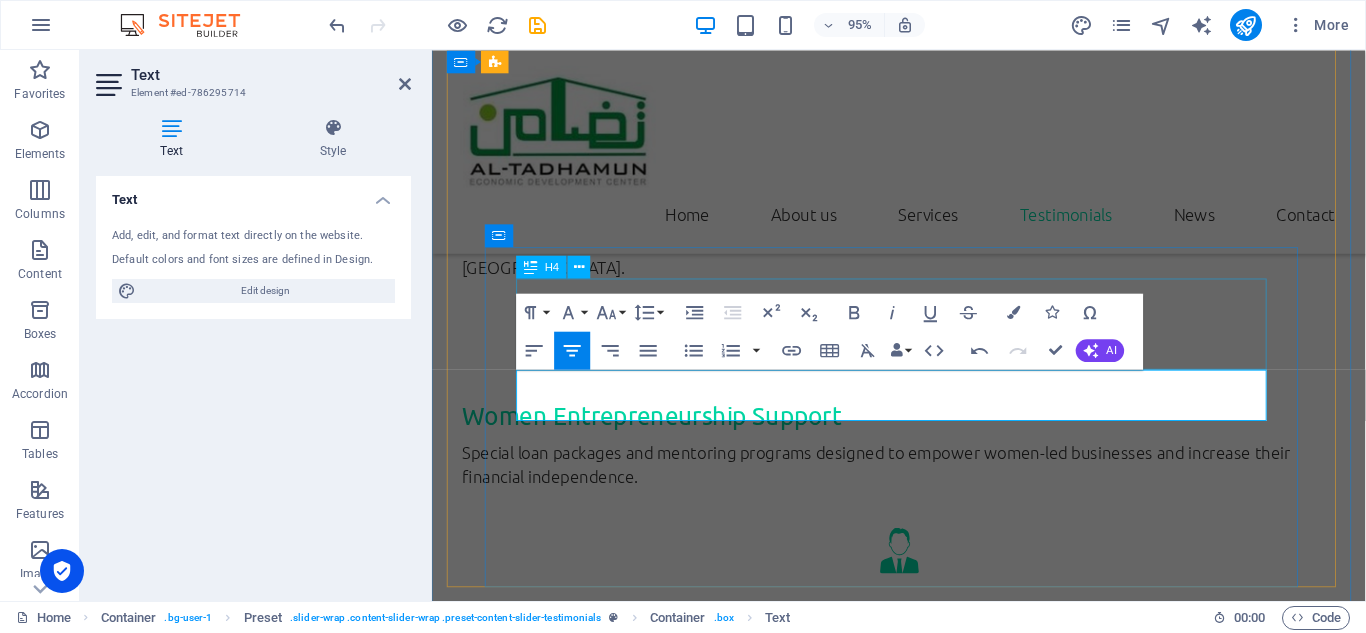 drag, startPoint x: 531, startPoint y: 401, endPoint x: 1309, endPoint y: 378, distance: 778.3399 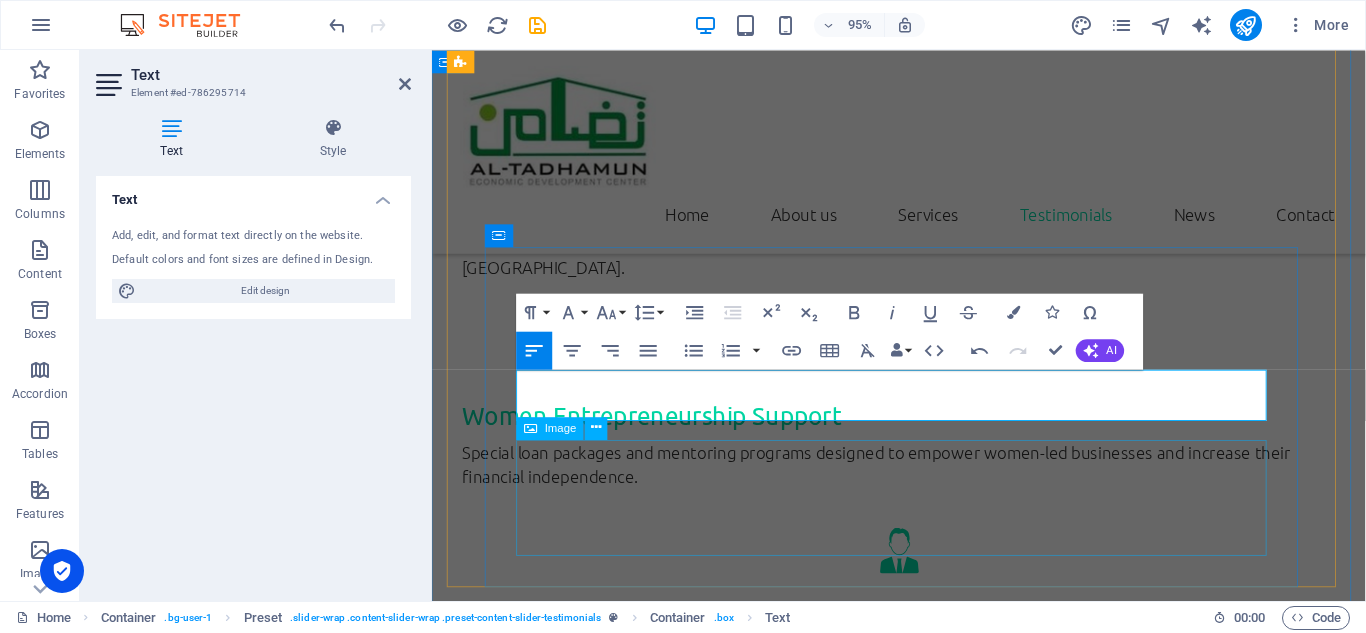 click on "Image" at bounding box center (561, 427) 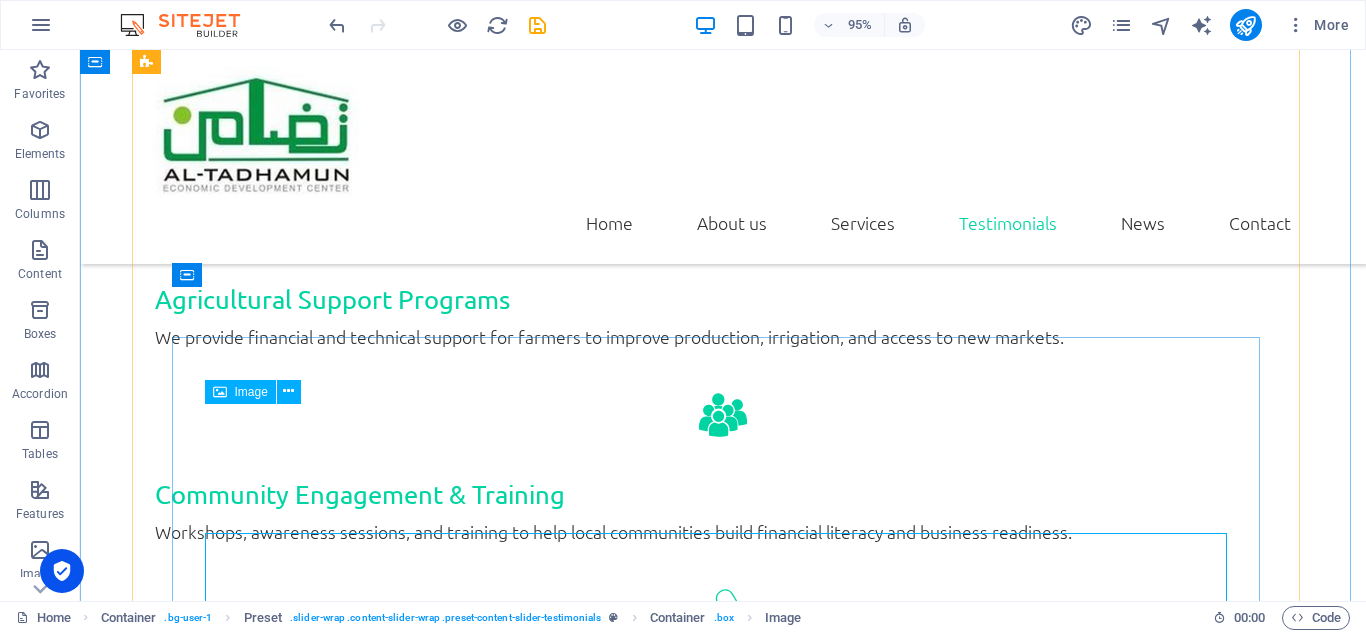 scroll, scrollTop: 3059, scrollLeft: 0, axis: vertical 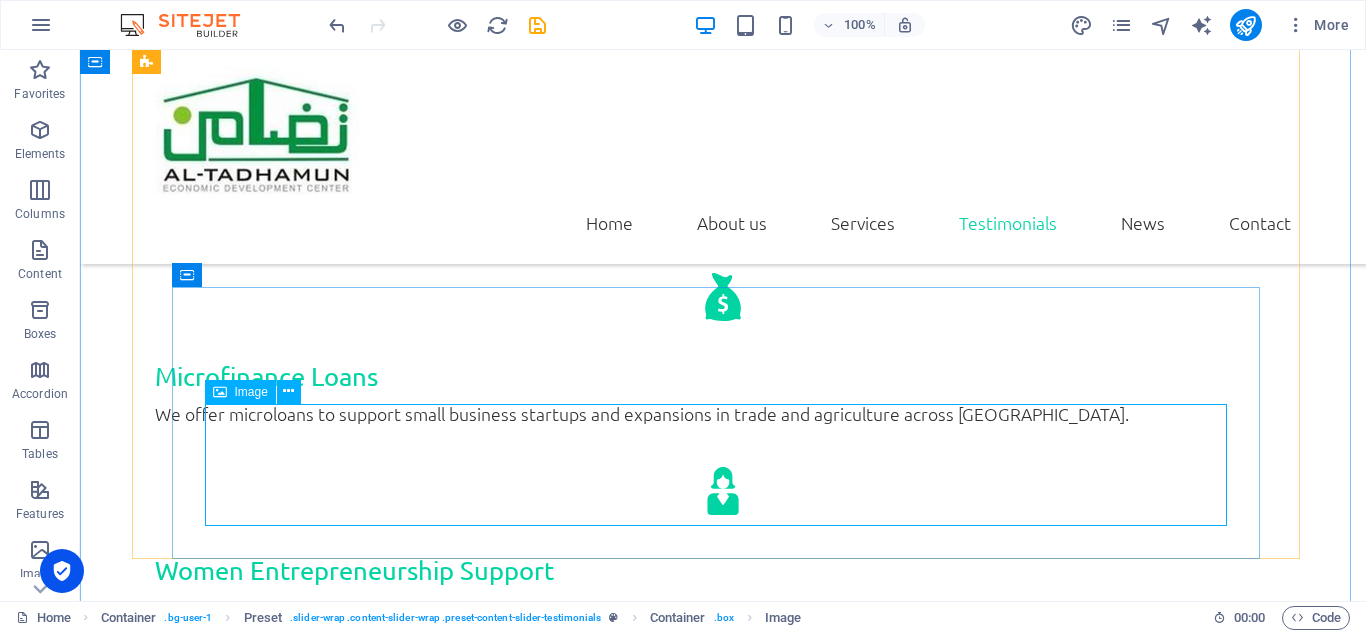 click at bounding box center (723, 2467) 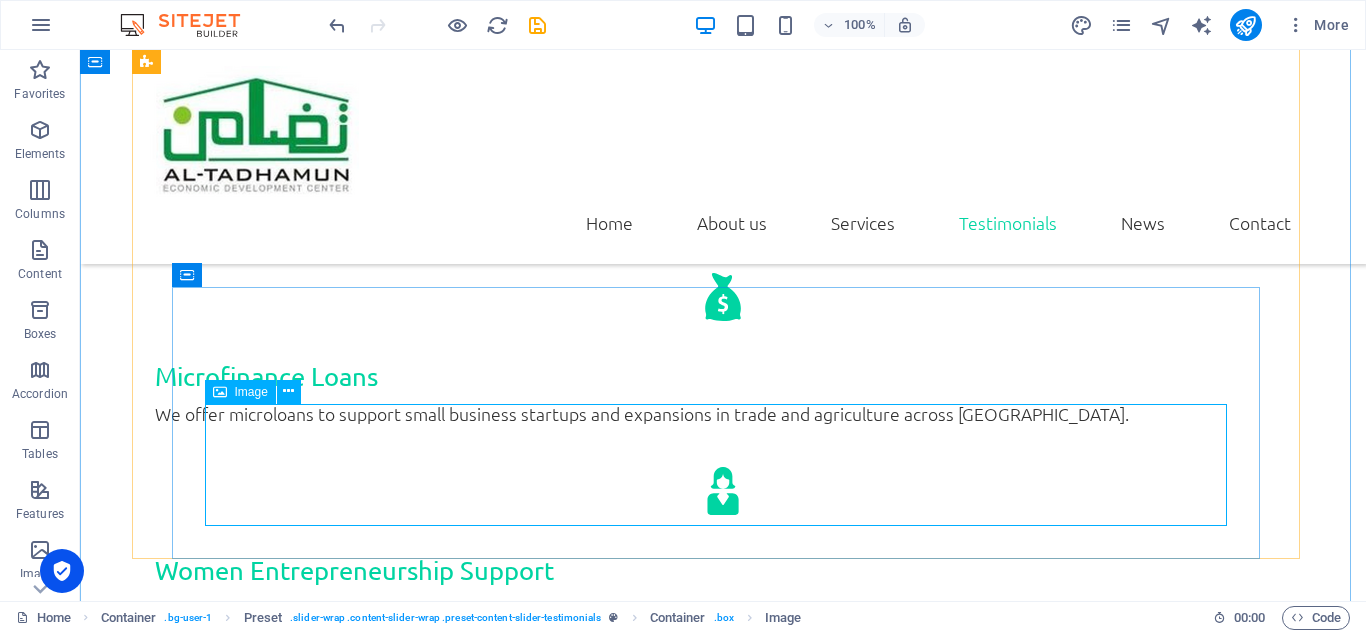 click at bounding box center [220, 392] 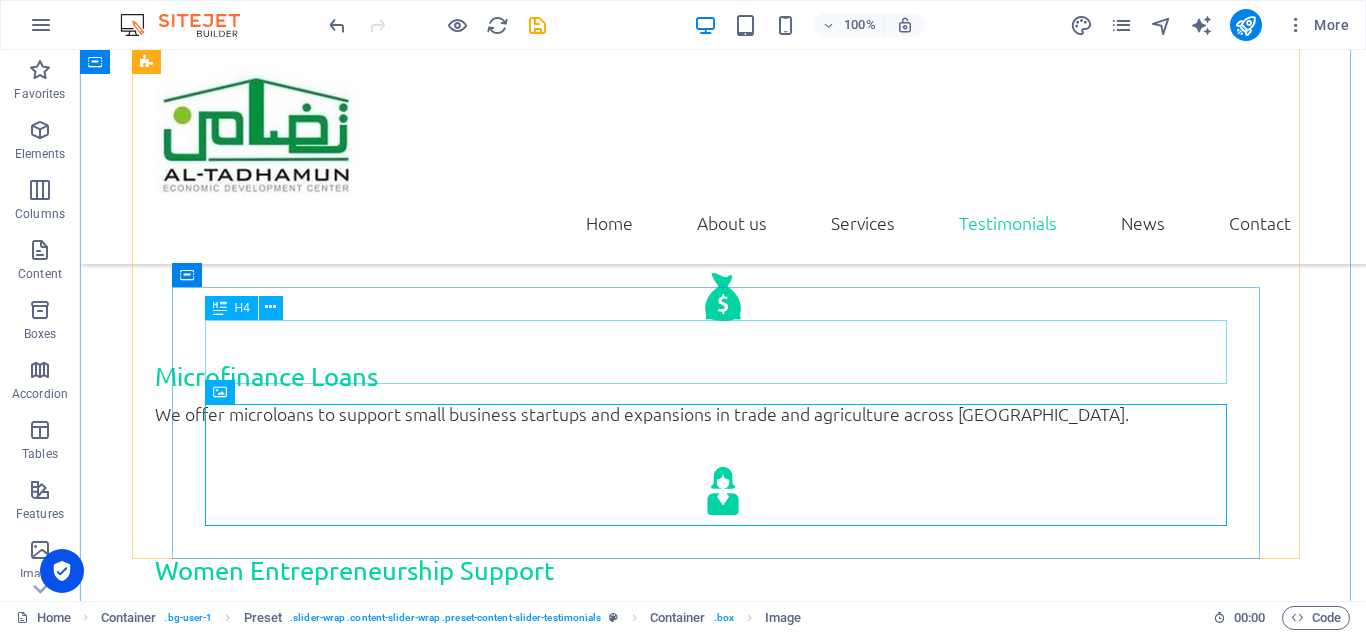 click on ""Participation of Al-Tadhamun in the Conference on Promoting Economic Recovery for Small Enterprises and Agriculture in [GEOGRAPHIC_DATA]"" at bounding box center [723, 2354] 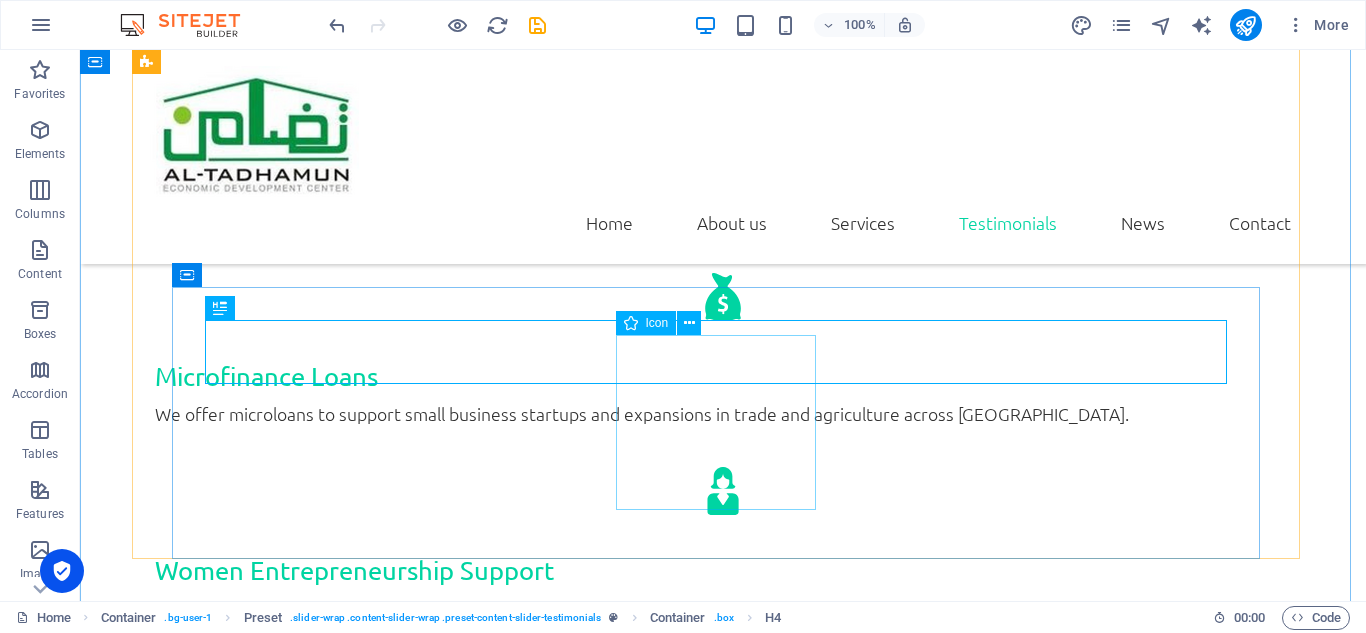 click at bounding box center (723, 2425) 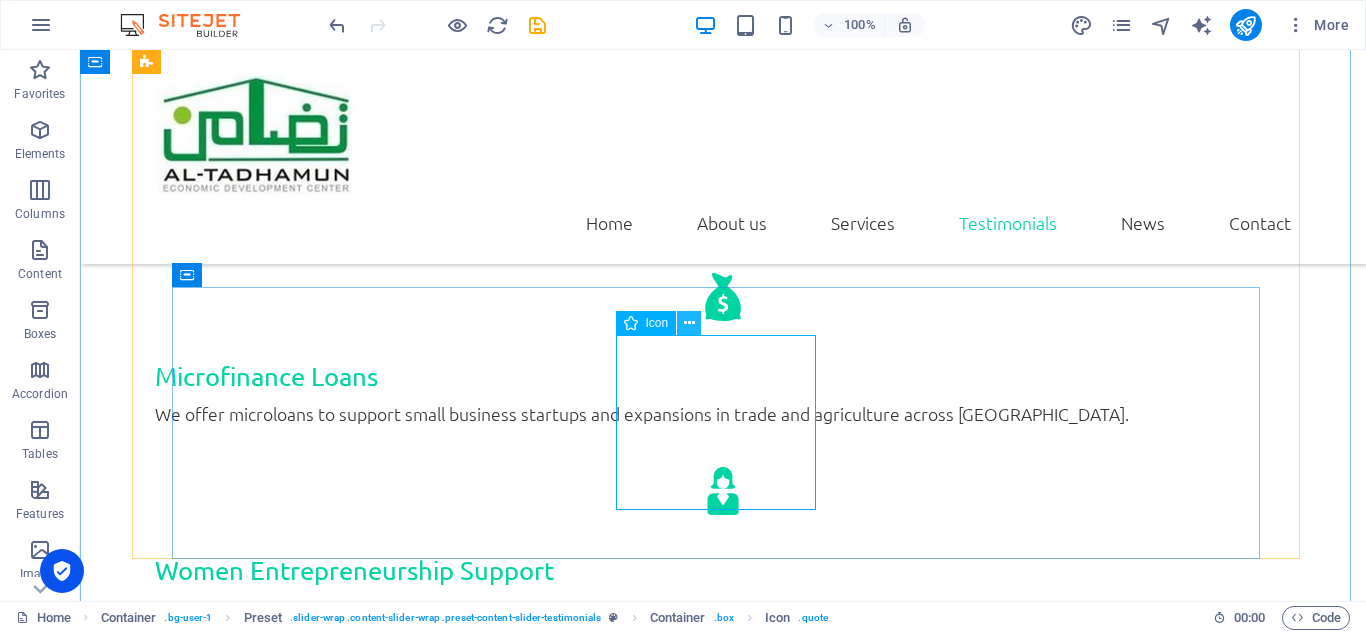 click at bounding box center (689, 323) 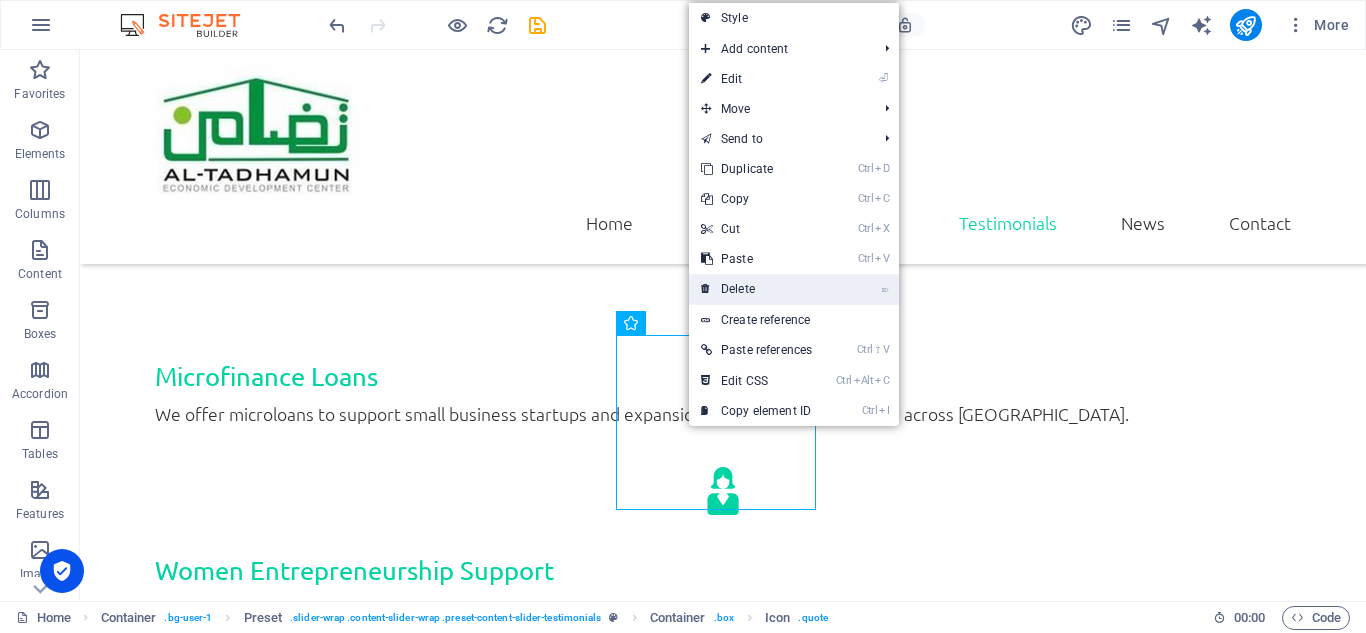 click on "⌦  Delete" at bounding box center (756, 289) 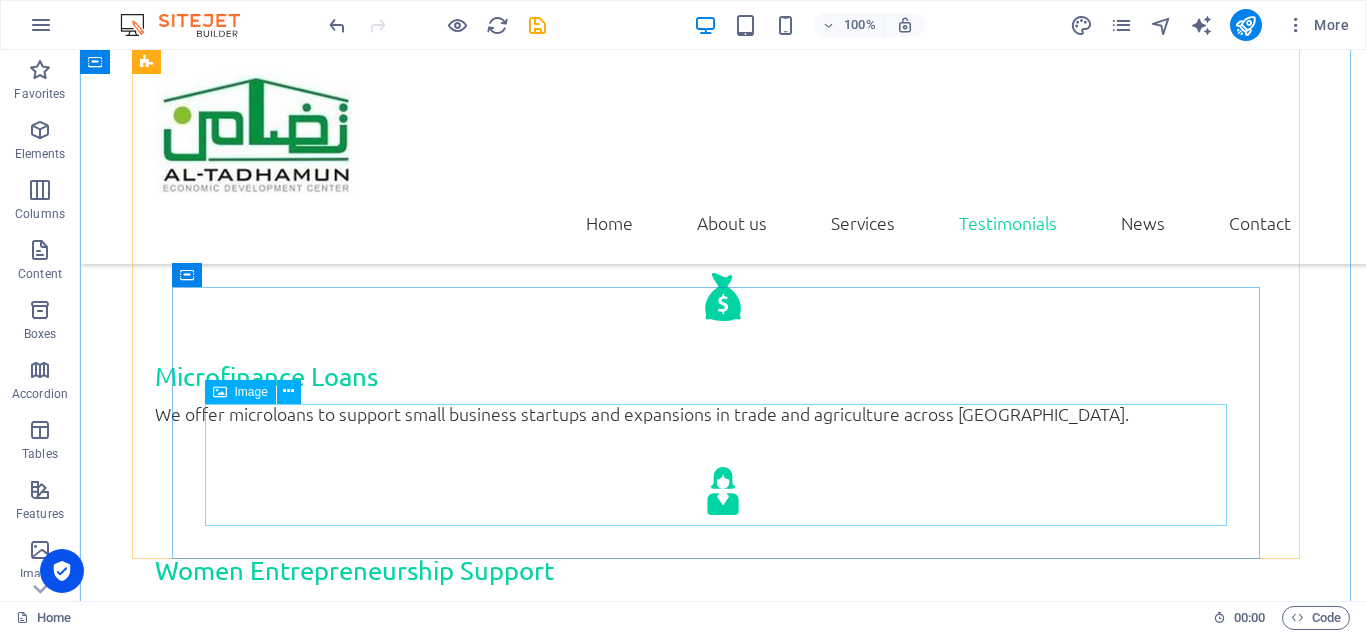 click at bounding box center [723, 2467] 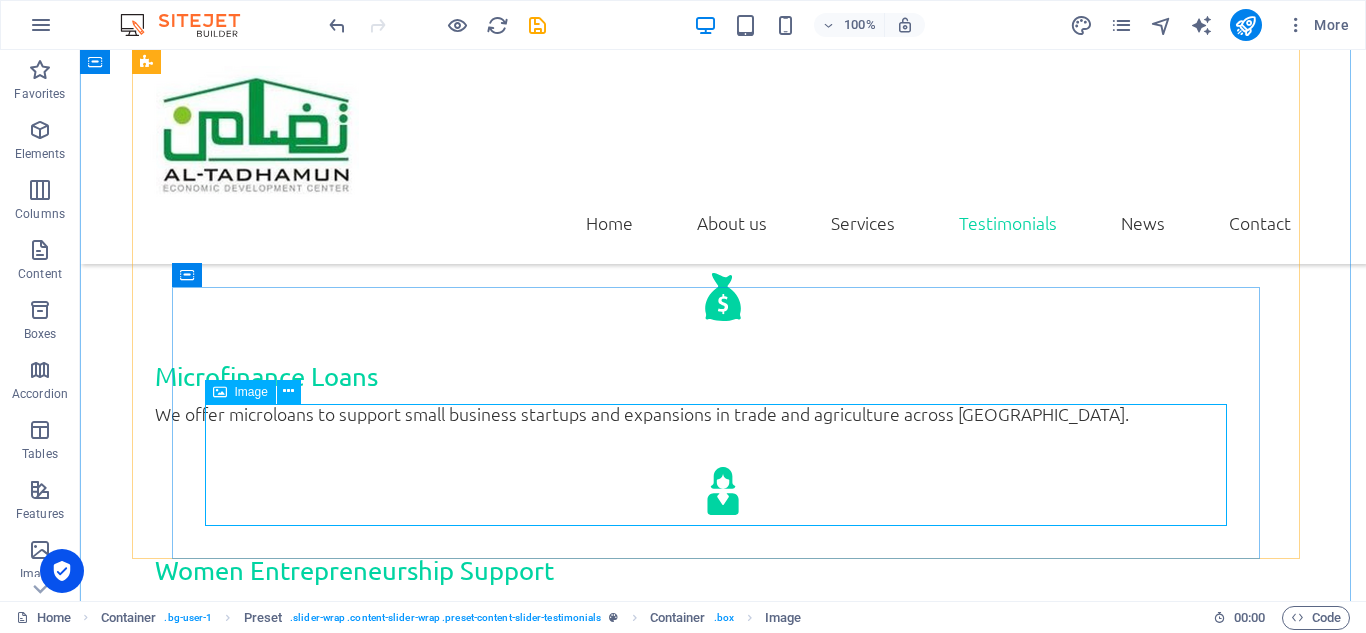 click on "Image" at bounding box center (240, 392) 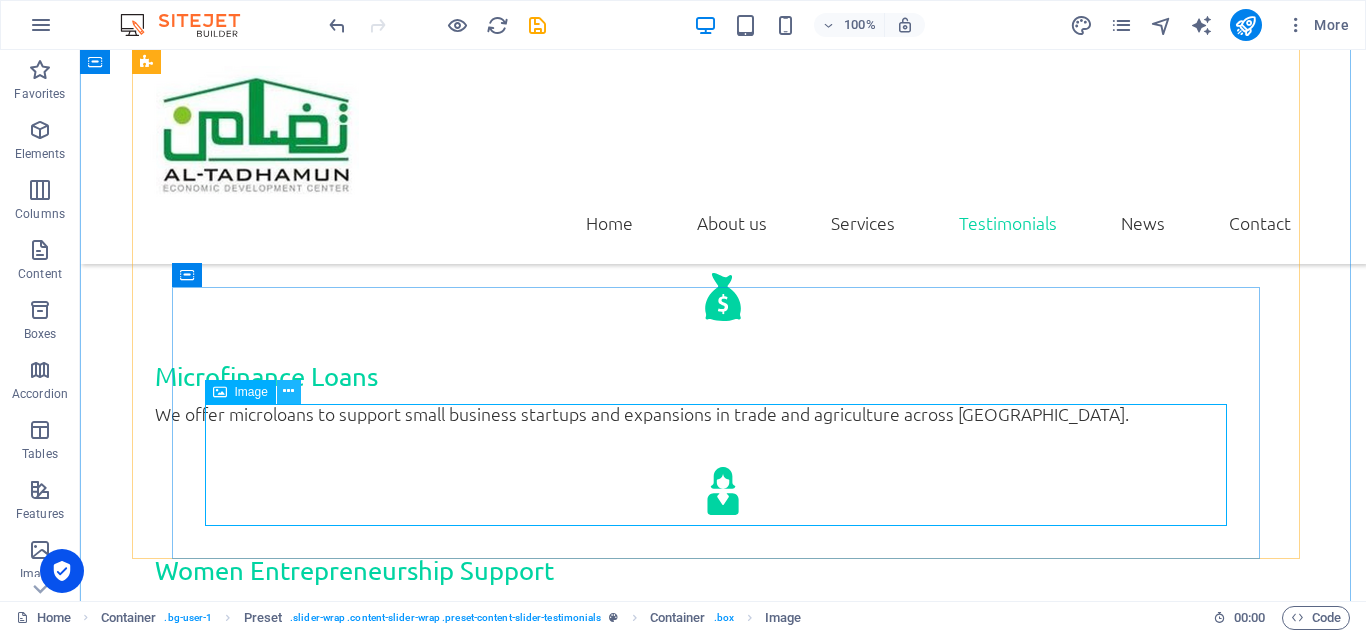 click at bounding box center (288, 391) 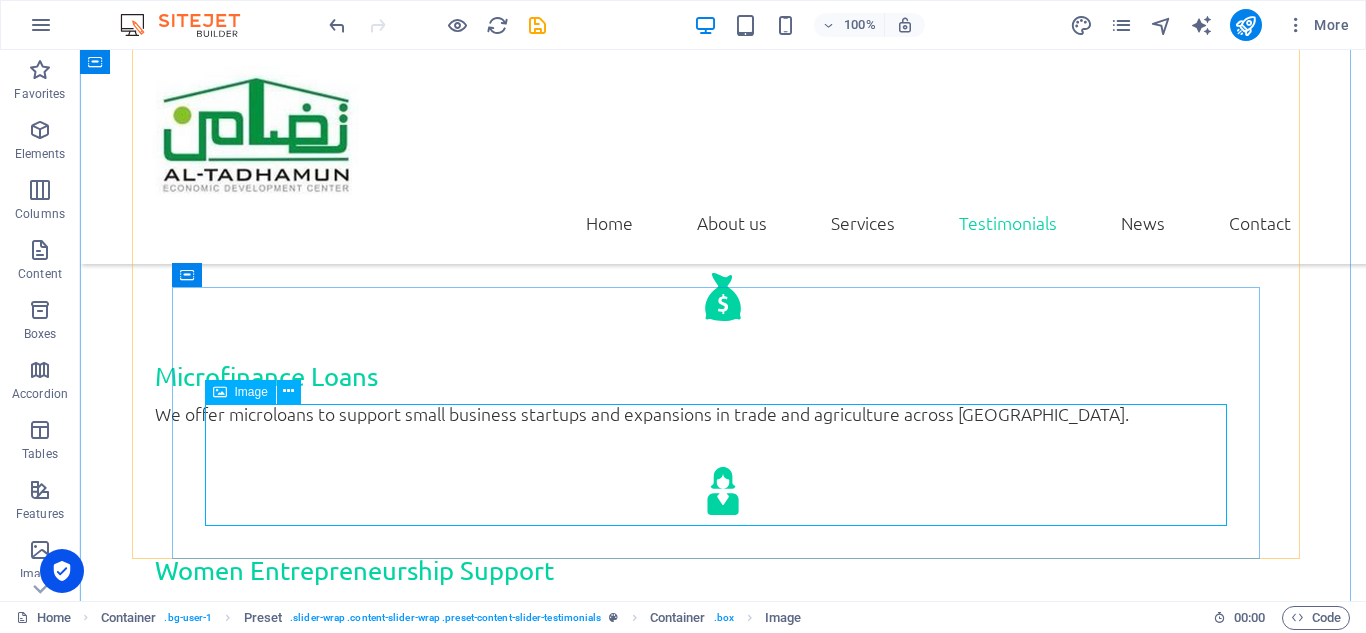 click at bounding box center [723, 2467] 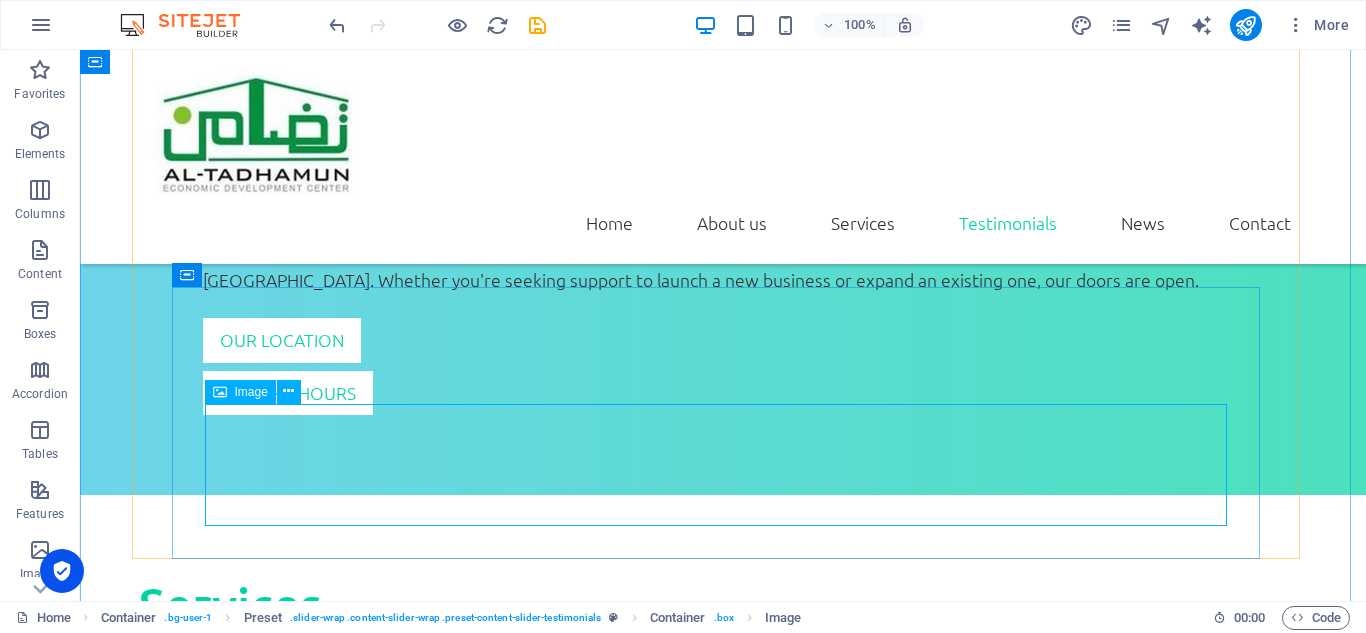 scroll, scrollTop: 3693, scrollLeft: 0, axis: vertical 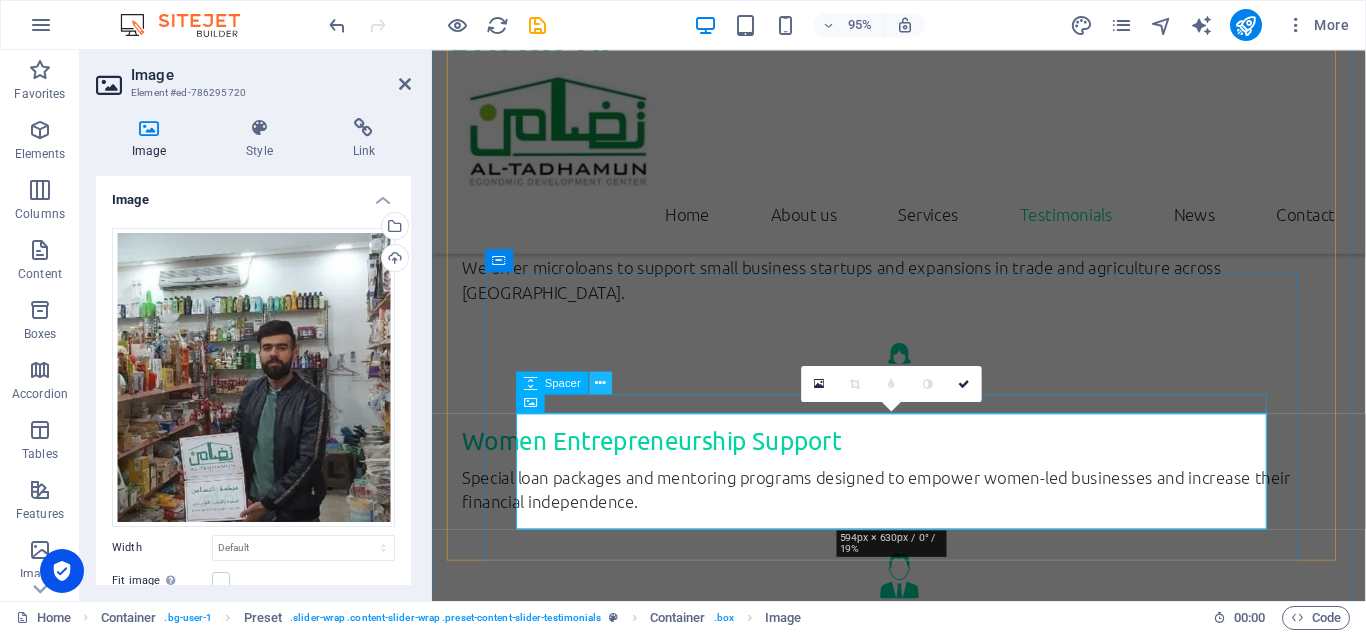 click at bounding box center [601, 383] 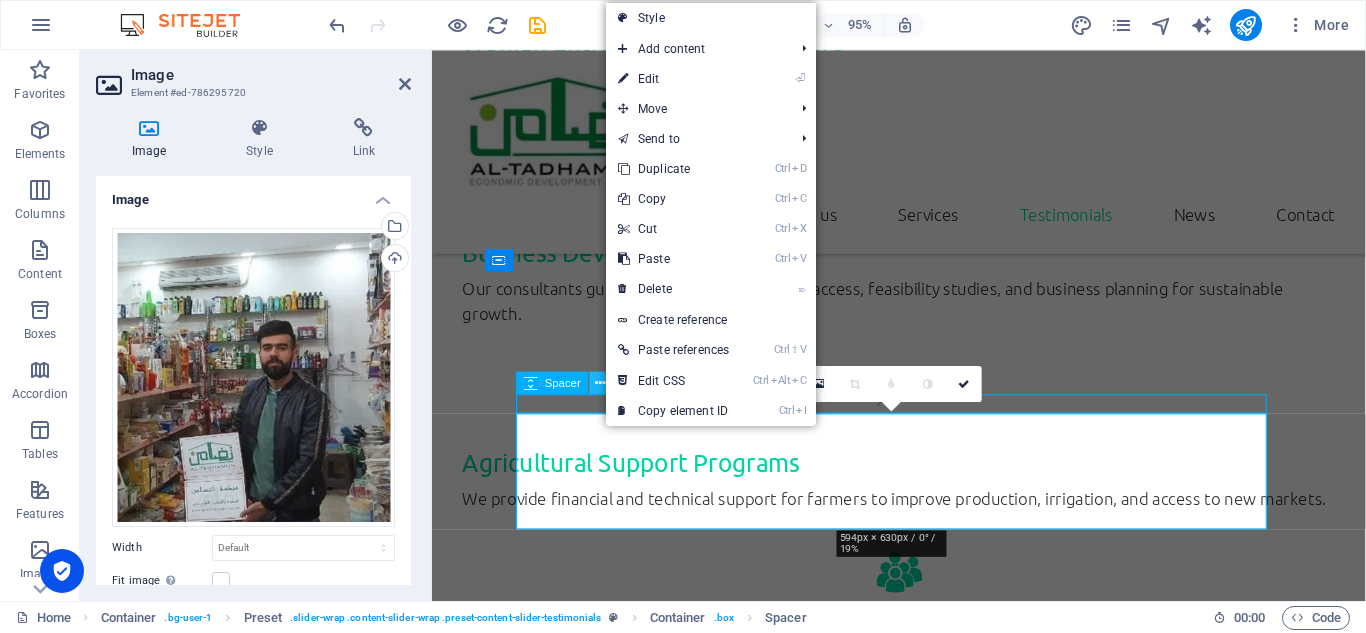 scroll, scrollTop: 3059, scrollLeft: 0, axis: vertical 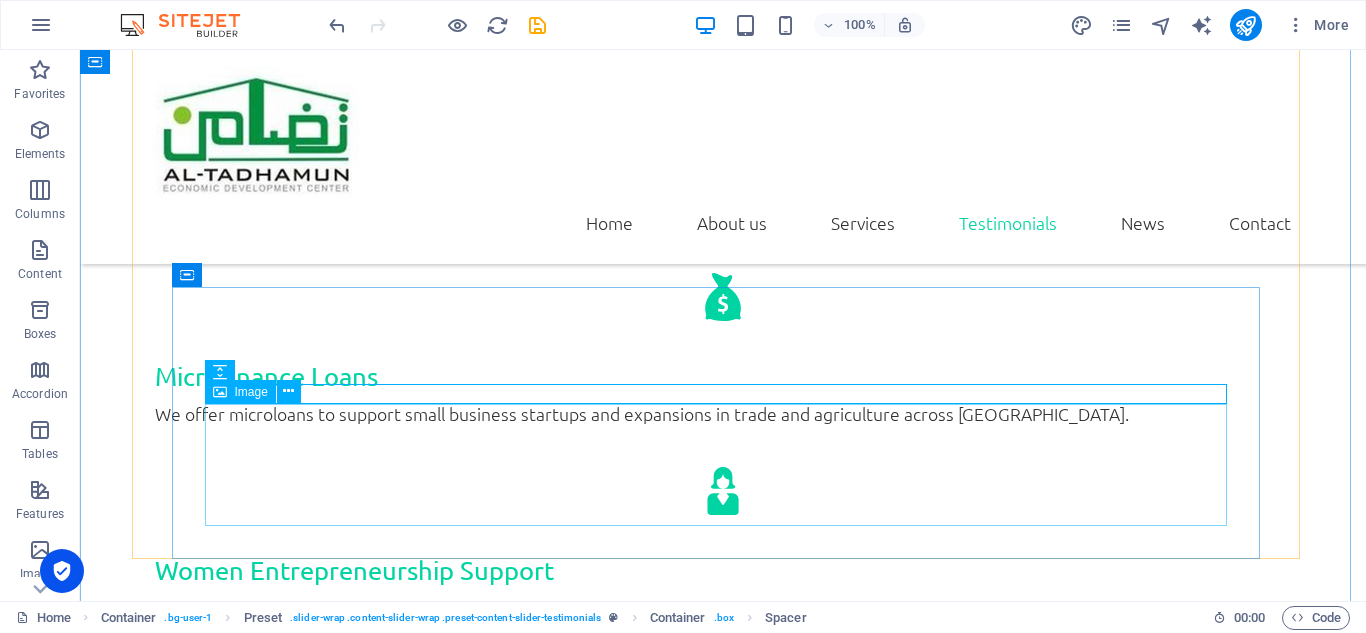 click at bounding box center [723, 2467] 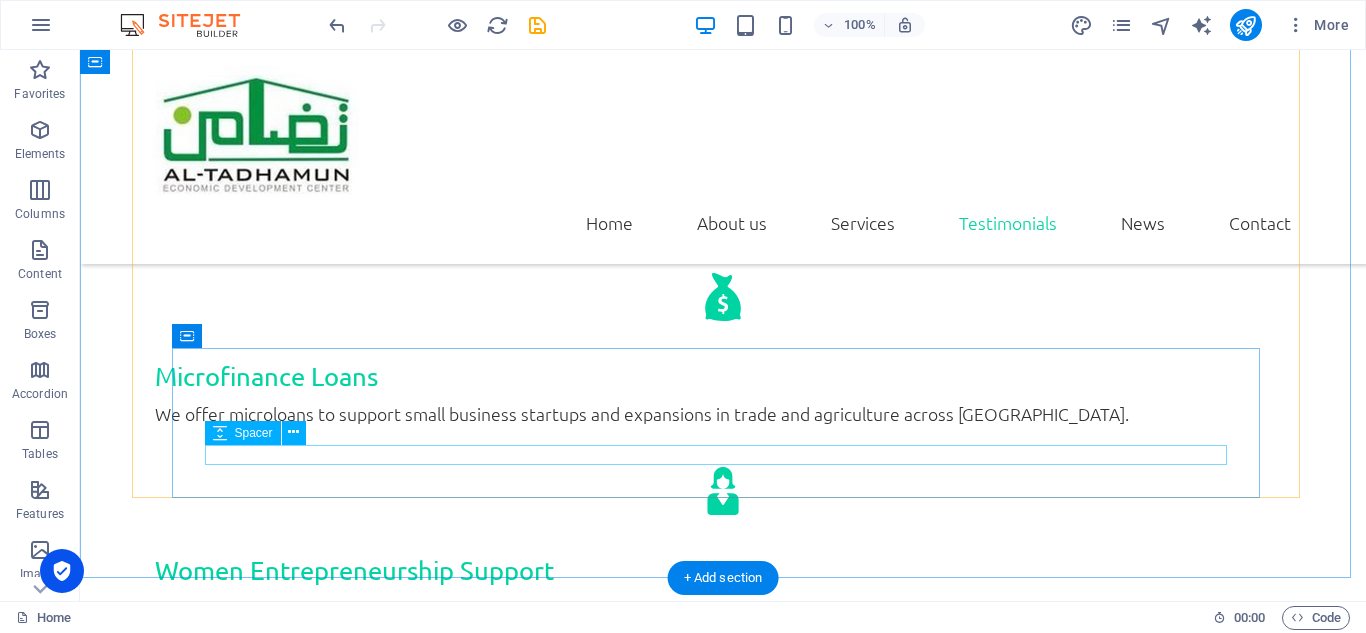 scroll, scrollTop: 2998, scrollLeft: 0, axis: vertical 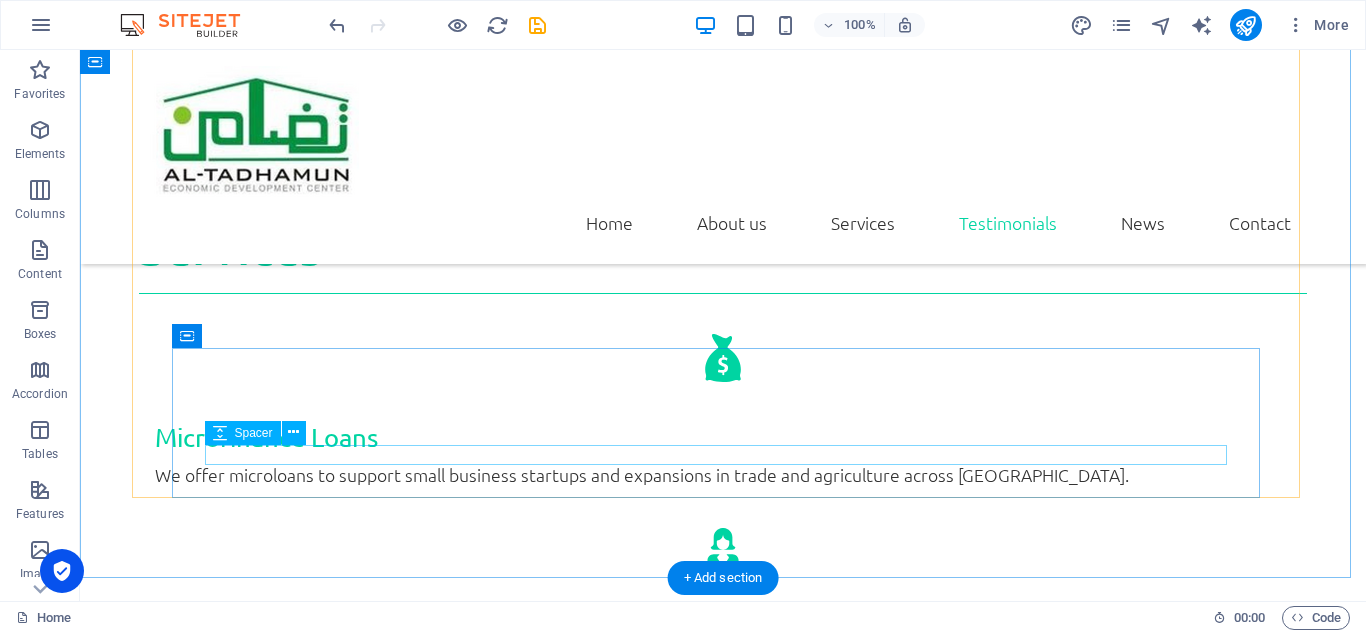 click at bounding box center [723, 2457] 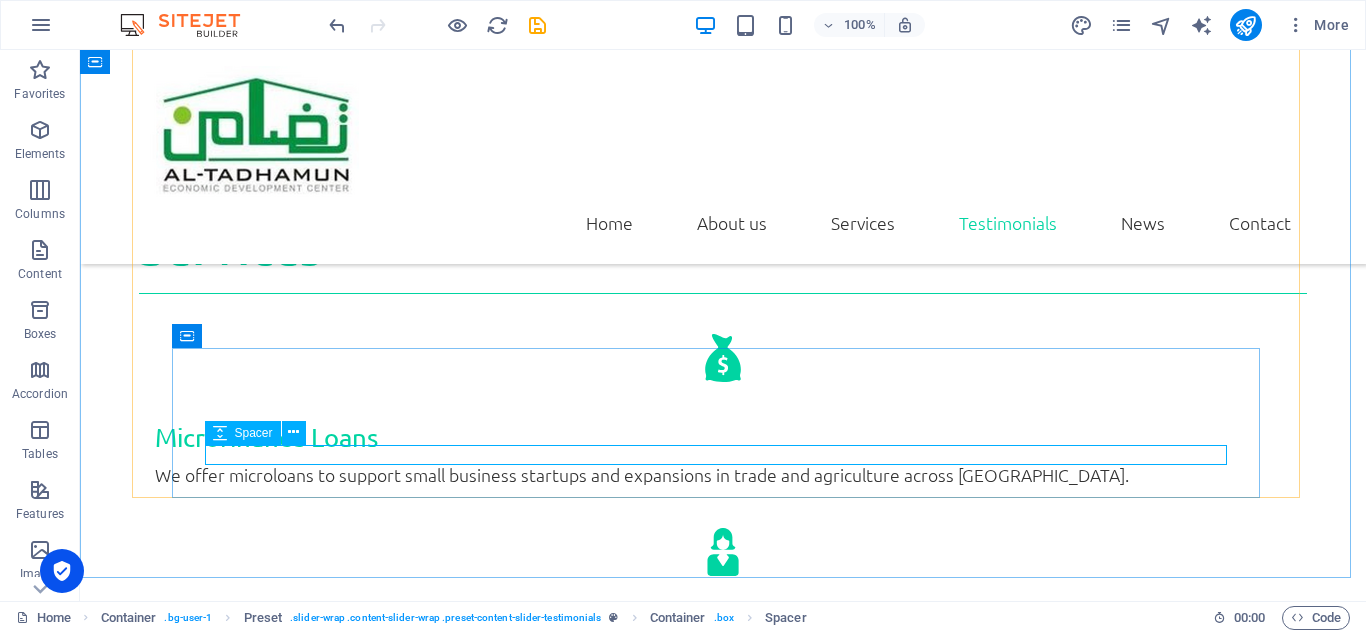 click at bounding box center [220, 433] 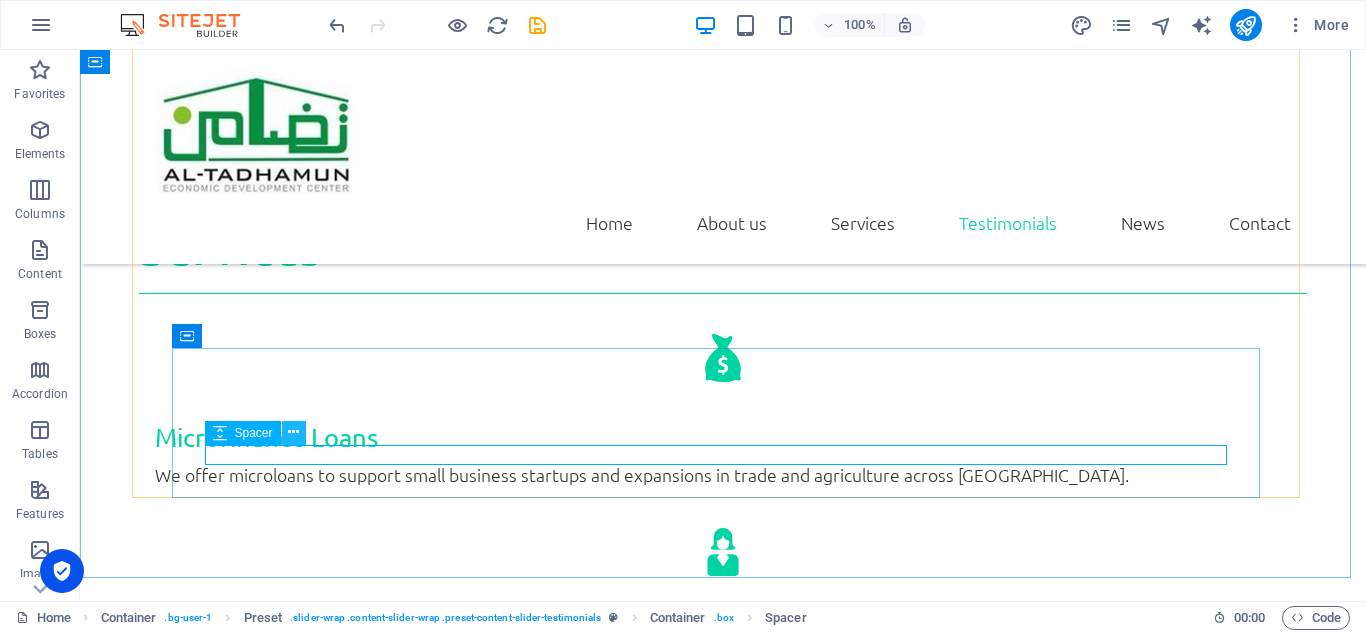 click at bounding box center (293, 432) 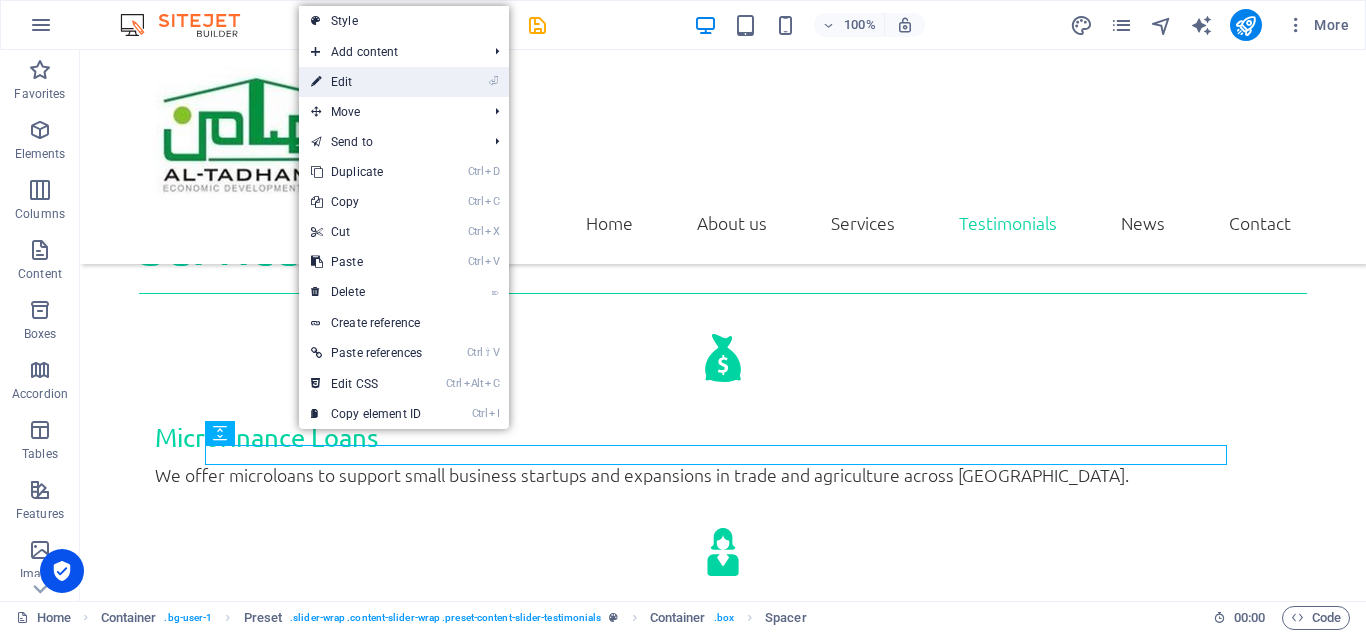 click at bounding box center (316, 82) 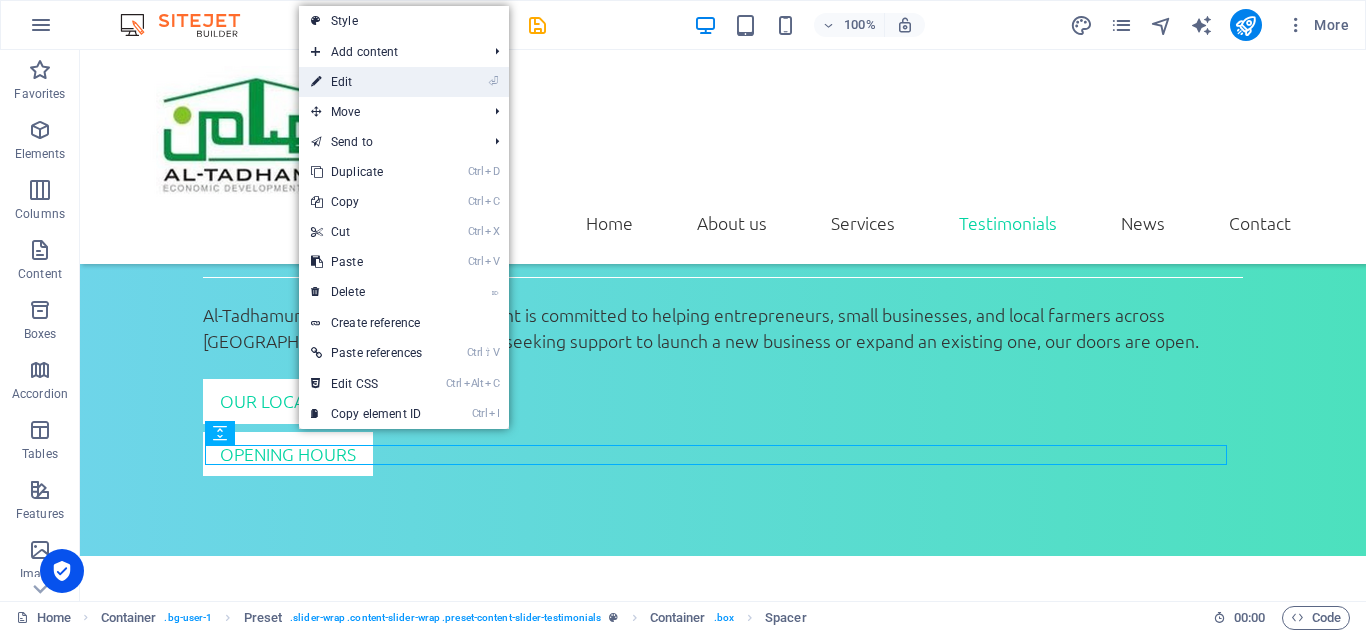 scroll, scrollTop: 3632, scrollLeft: 0, axis: vertical 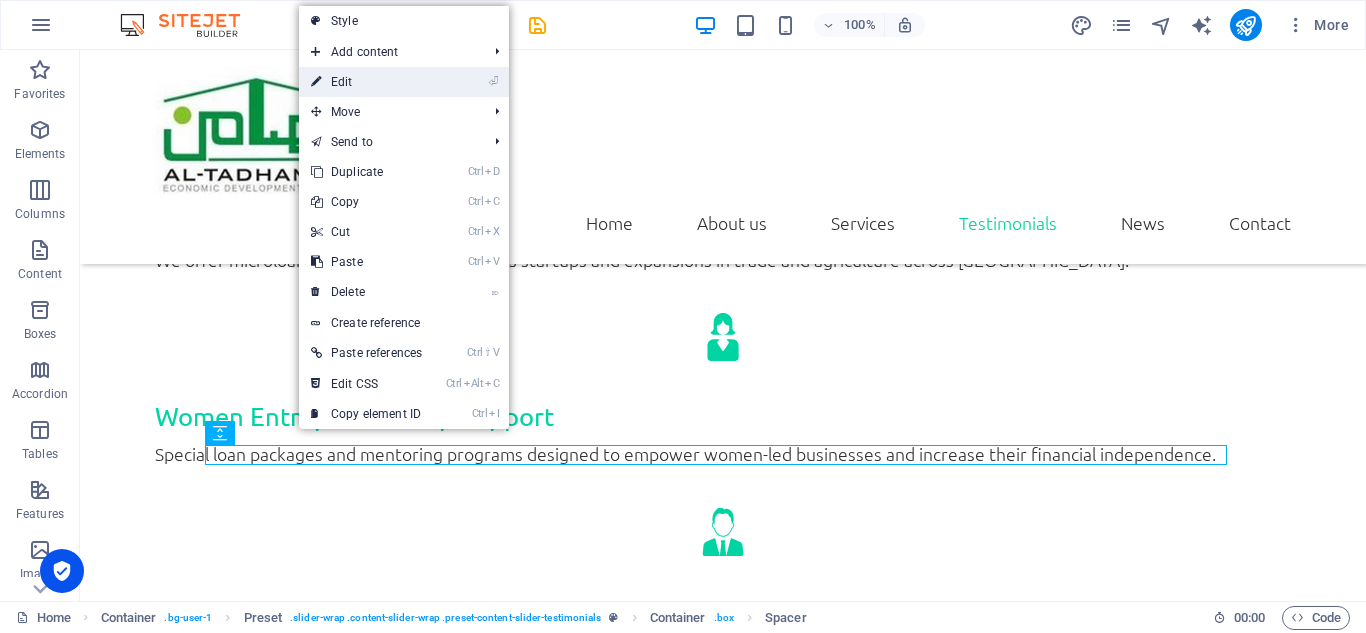select on "px" 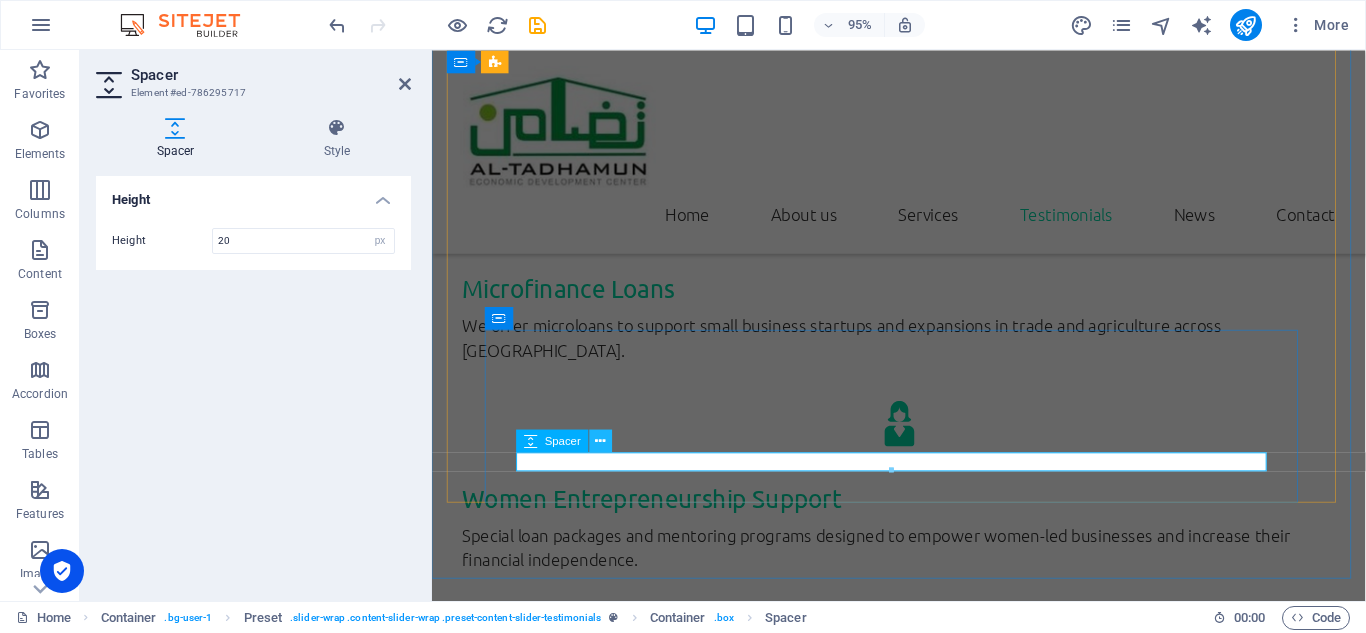 click at bounding box center (601, 441) 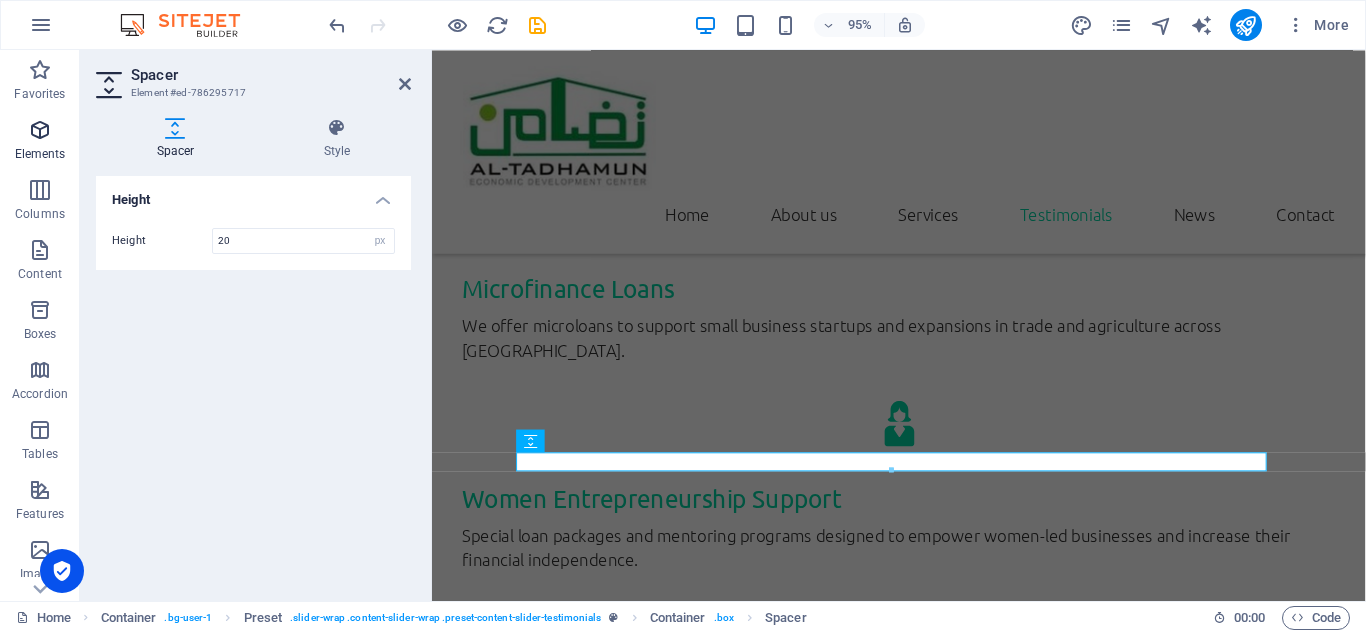 click at bounding box center (40, 130) 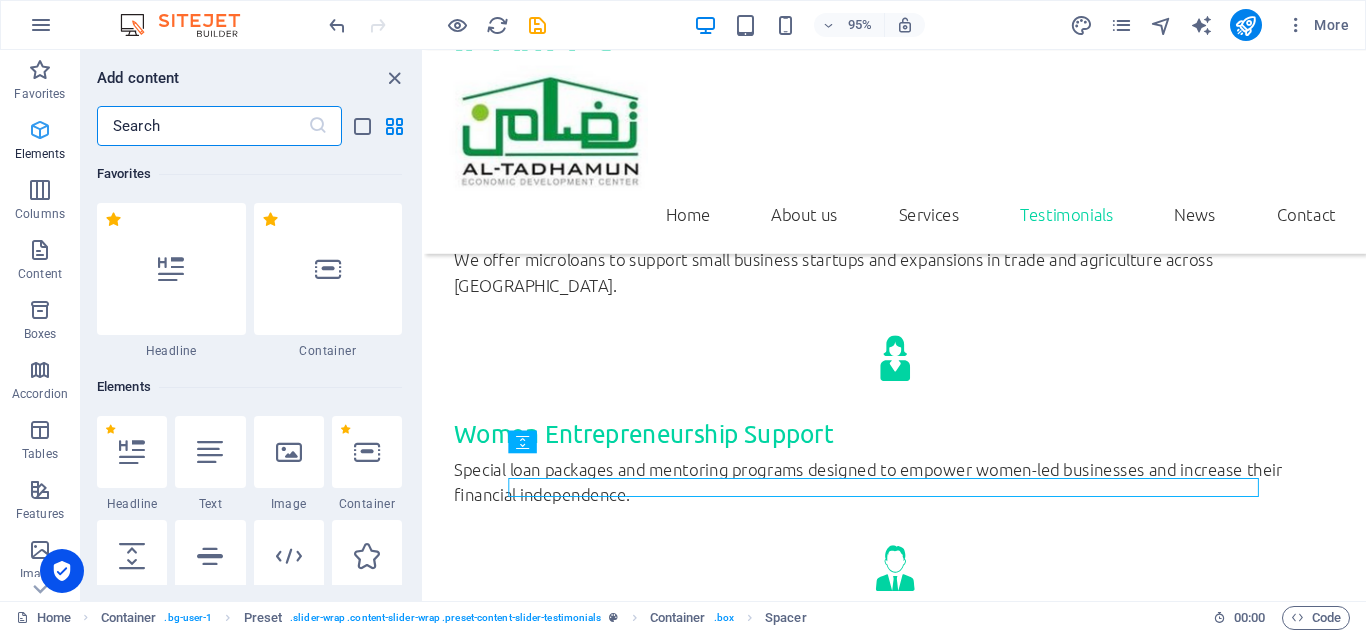 scroll, scrollTop: 3605, scrollLeft: 0, axis: vertical 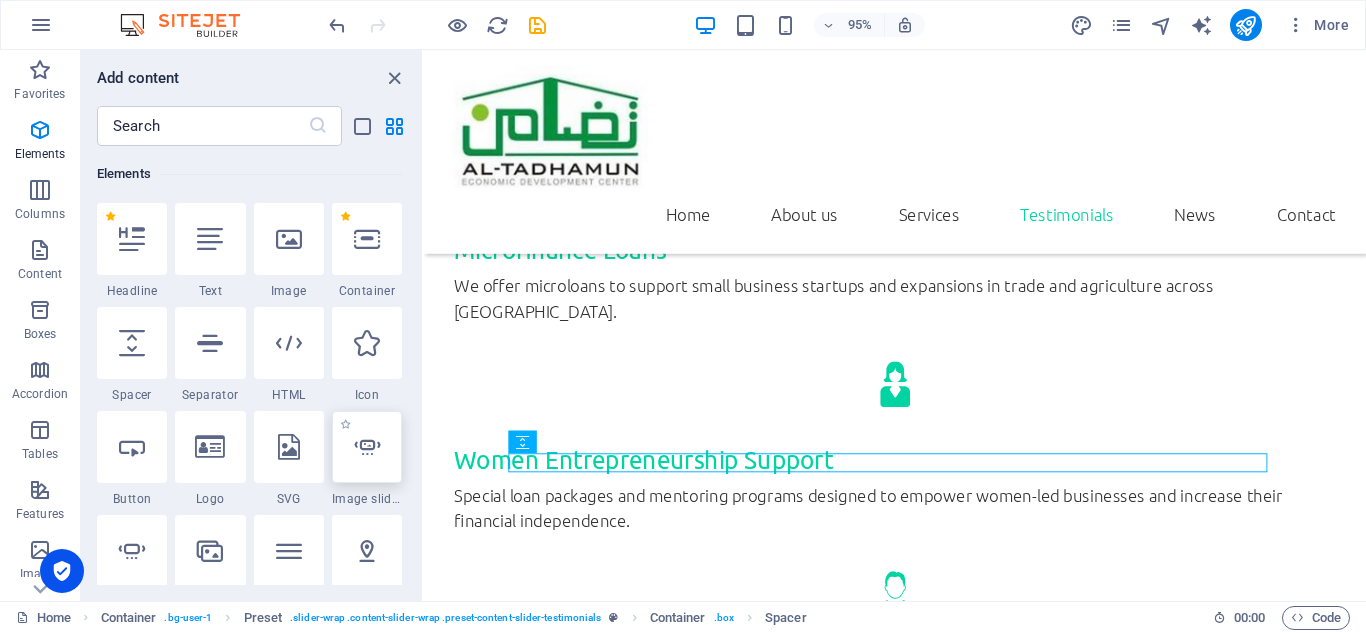 click at bounding box center [367, 447] 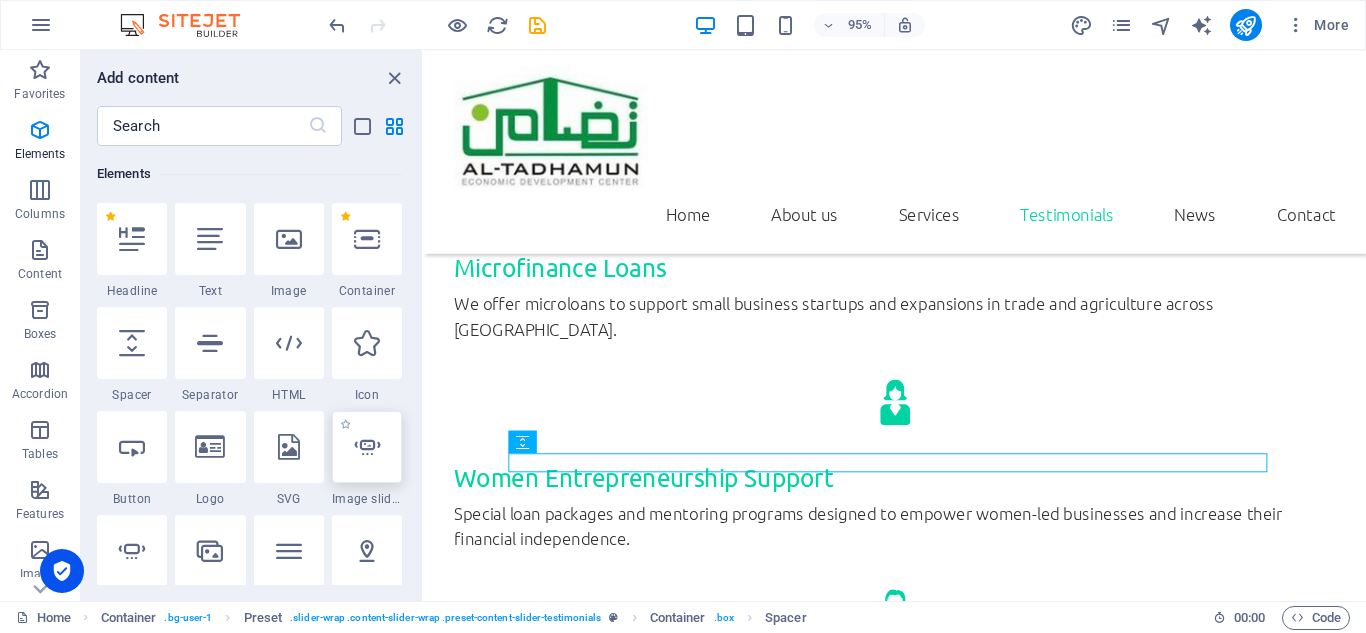 select on "ms" 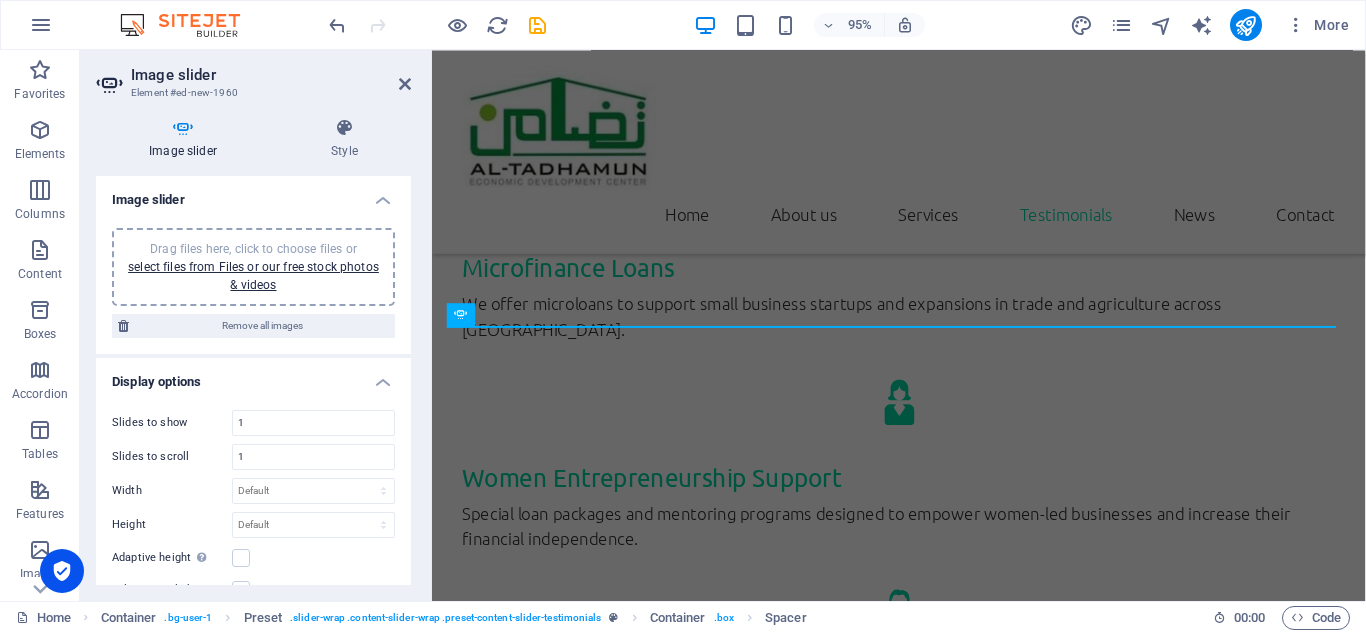scroll, scrollTop: 2896, scrollLeft: 0, axis: vertical 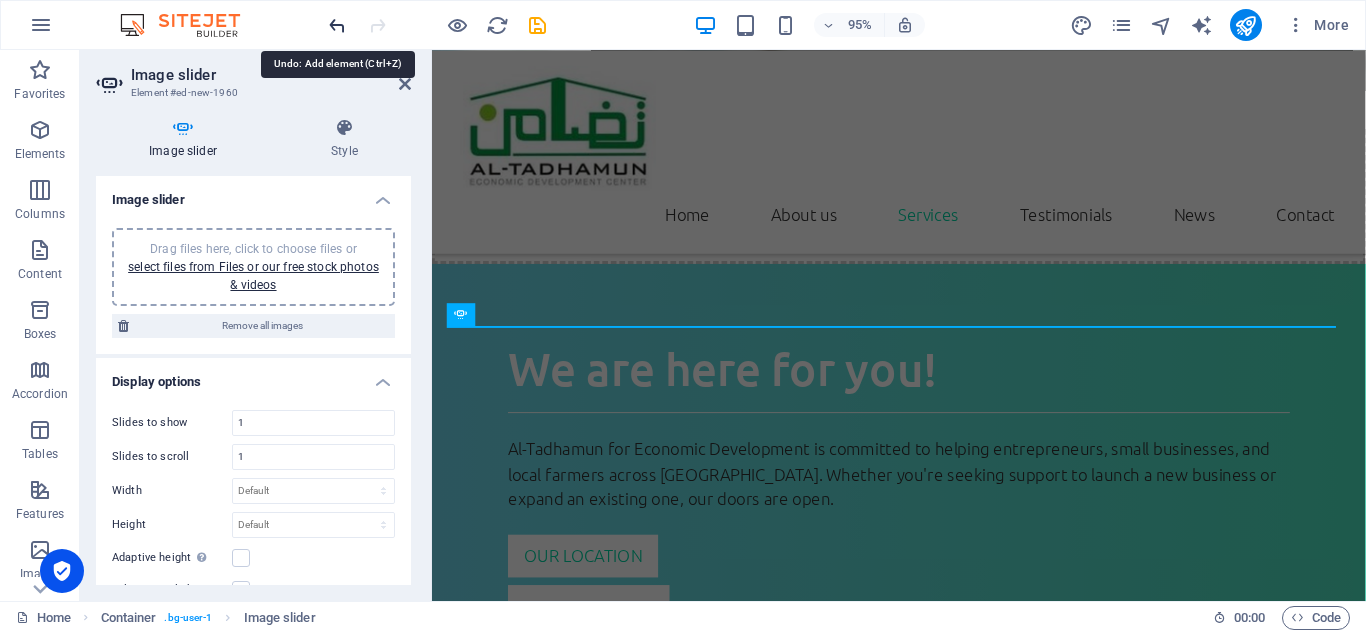 click at bounding box center [337, 25] 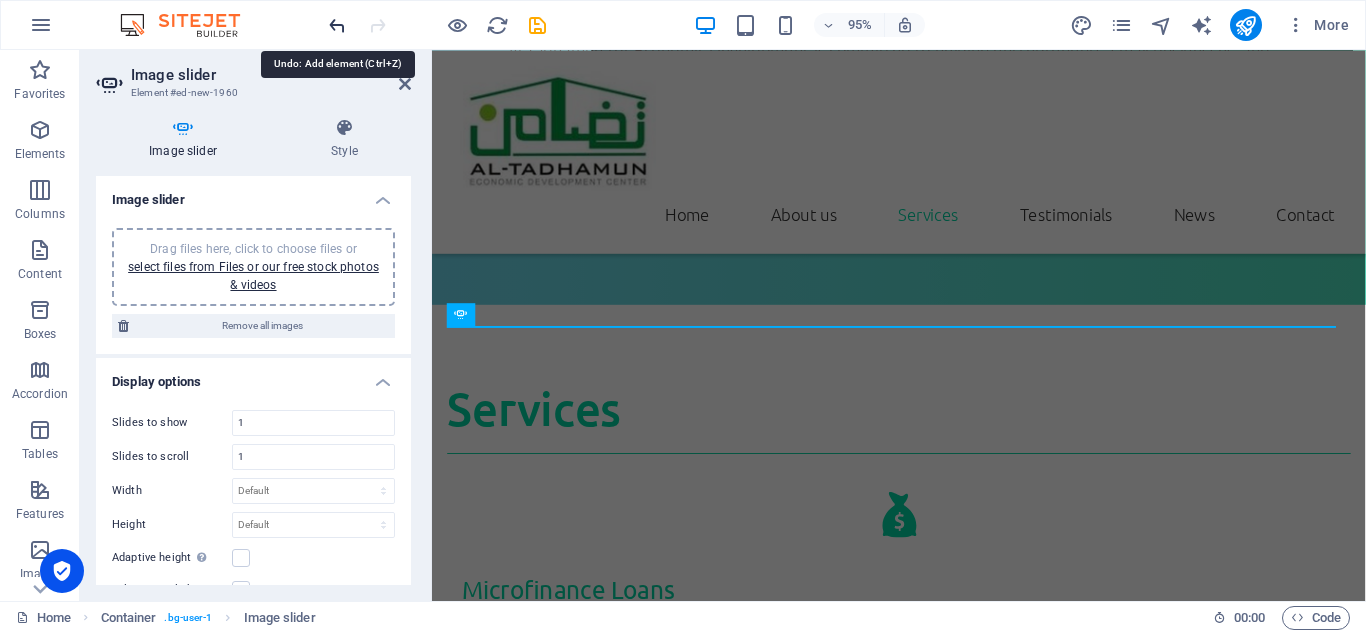 scroll, scrollTop: 2318, scrollLeft: 0, axis: vertical 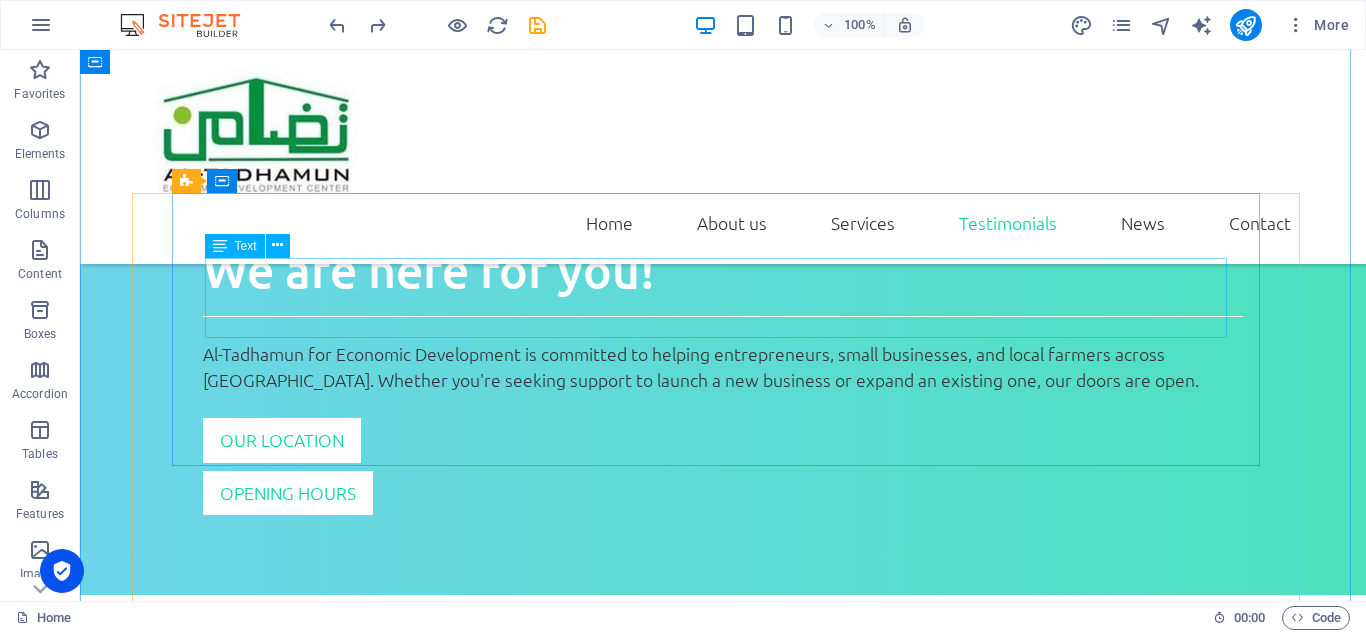 click on "As a recent graduate, it was hard to find stable work. With Al-Tadhamun’s microloan, I started a mobile repair service. They didn’t just fund my idea—they guided me through the process. [DATE], I operate from two kiosks in [GEOGRAPHIC_DATA]." at bounding box center (723, 2300) 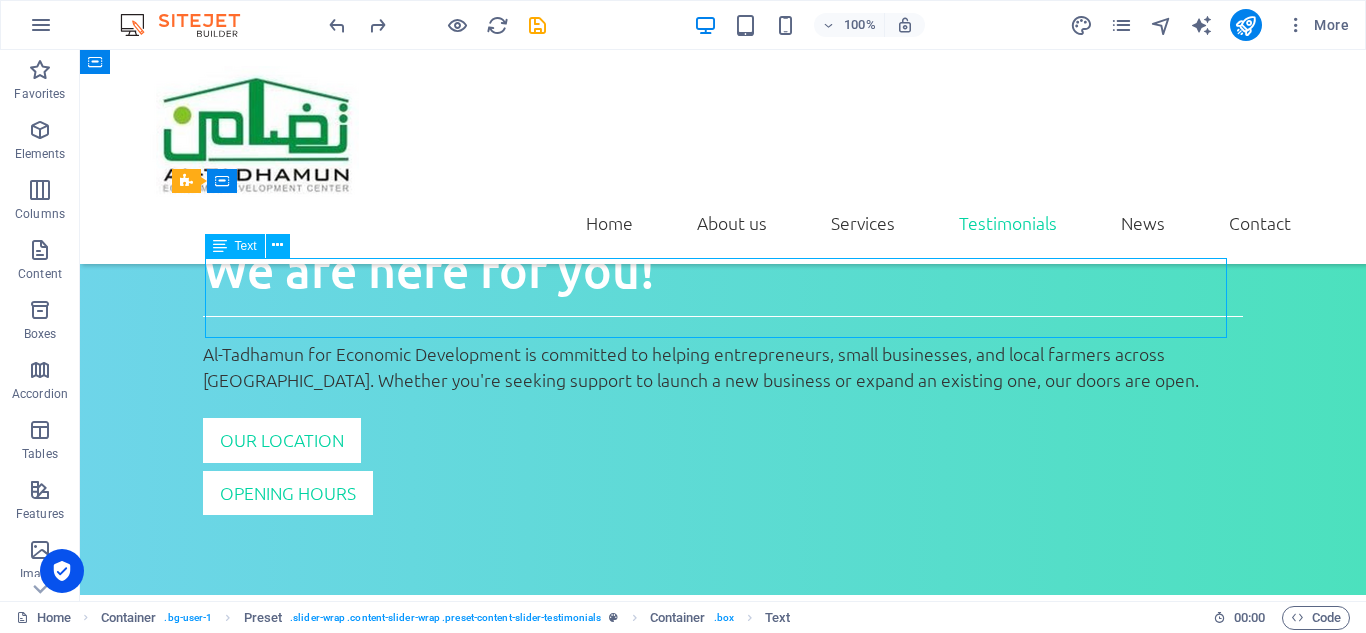 click on "As a recent graduate, it was hard to find stable work. With Al-Tadhamun’s microloan, I started a mobile repair service. They didn’t just fund my idea—they guided me through the process. [DATE], I operate from two kiosks in [GEOGRAPHIC_DATA]." at bounding box center (723, 2300) 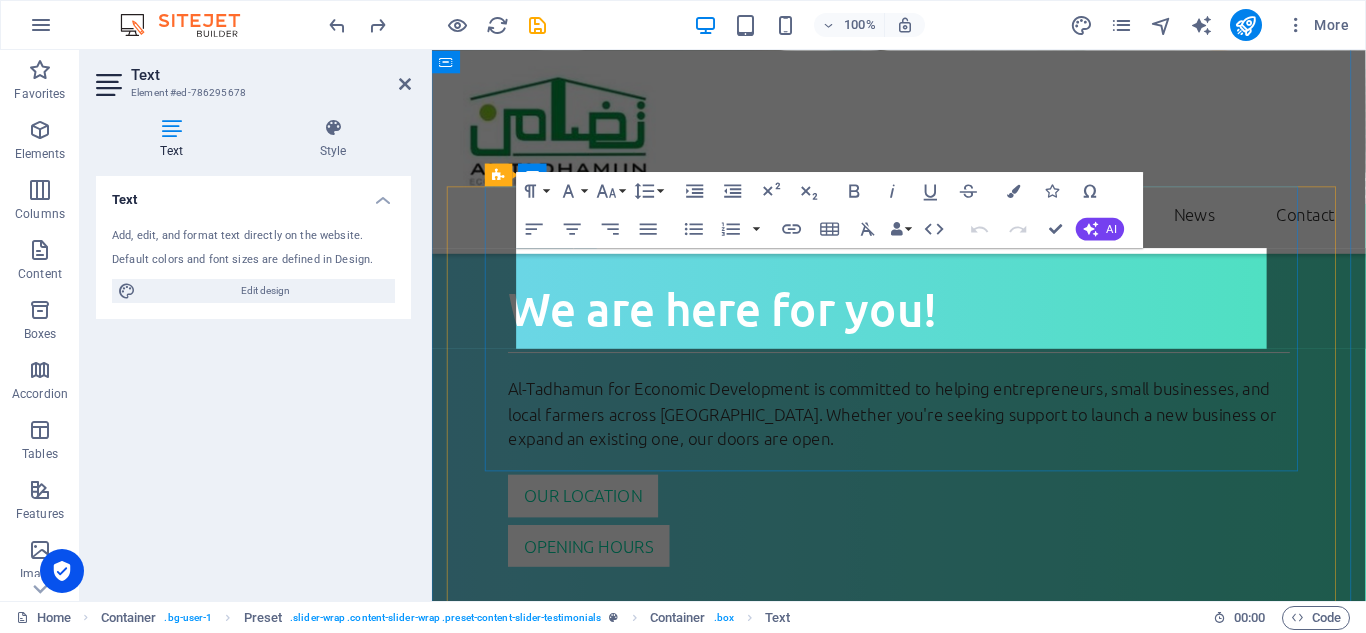 scroll, scrollTop: 3144, scrollLeft: 0, axis: vertical 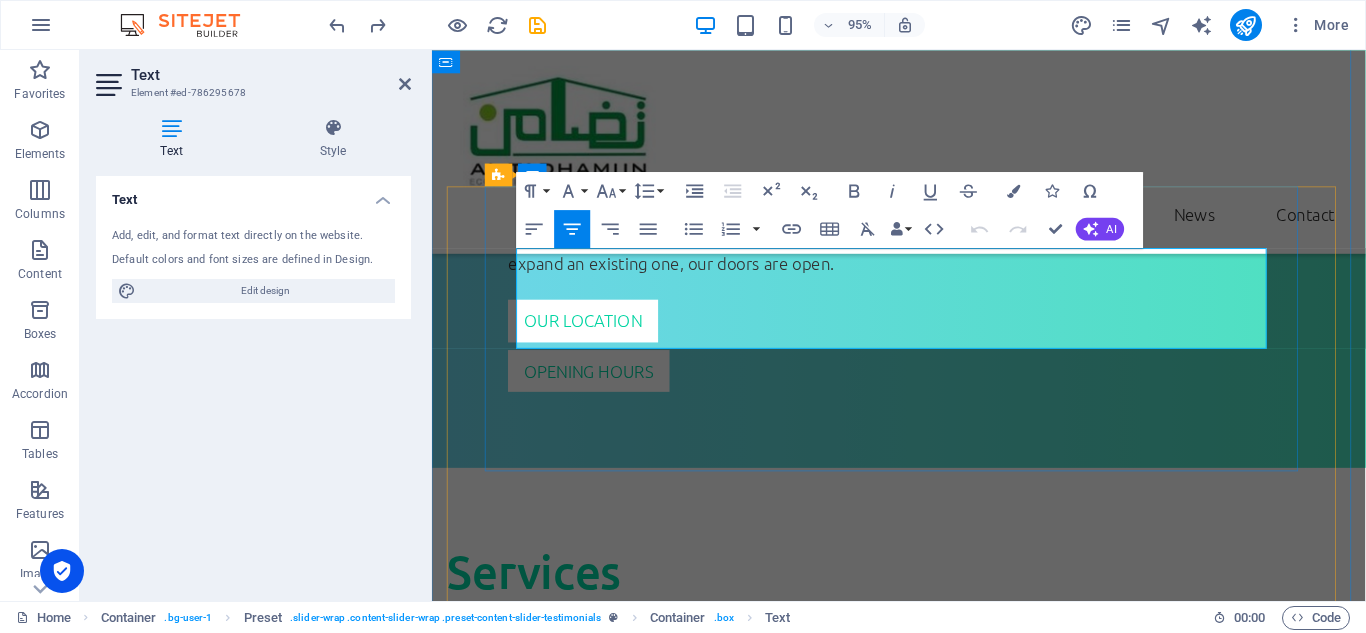 drag, startPoint x: 741, startPoint y: 317, endPoint x: 770, endPoint y: 322, distance: 29.427877 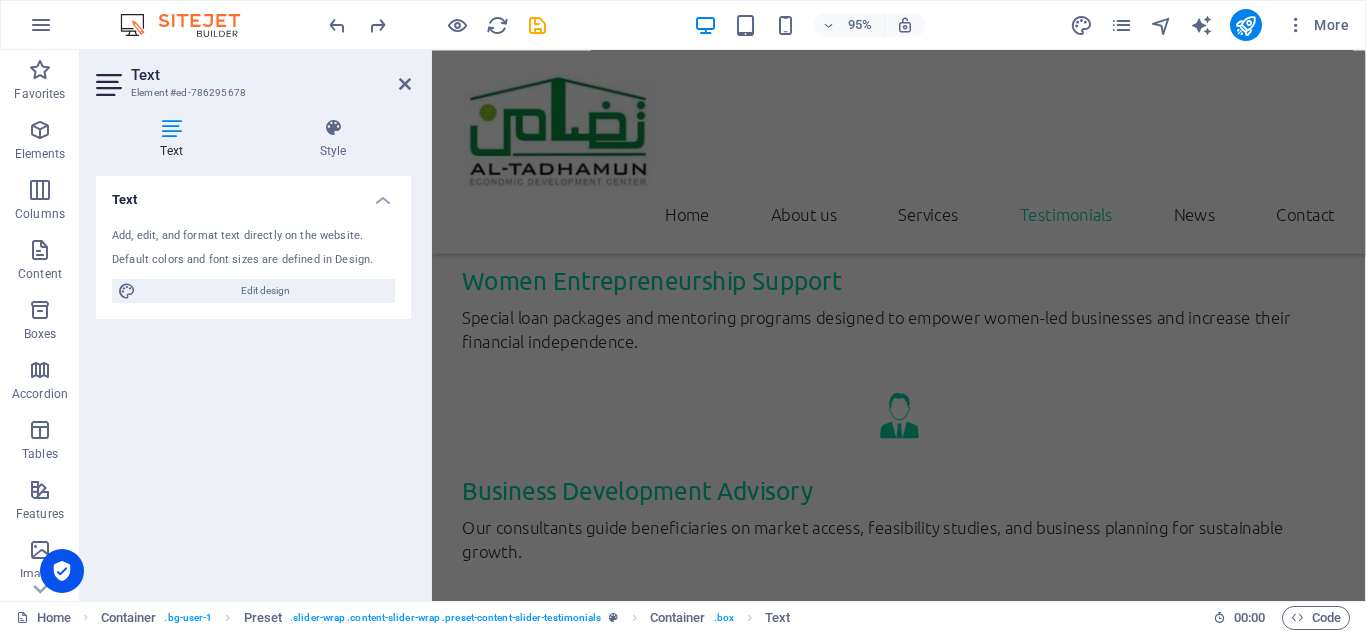 scroll, scrollTop: 3634, scrollLeft: 0, axis: vertical 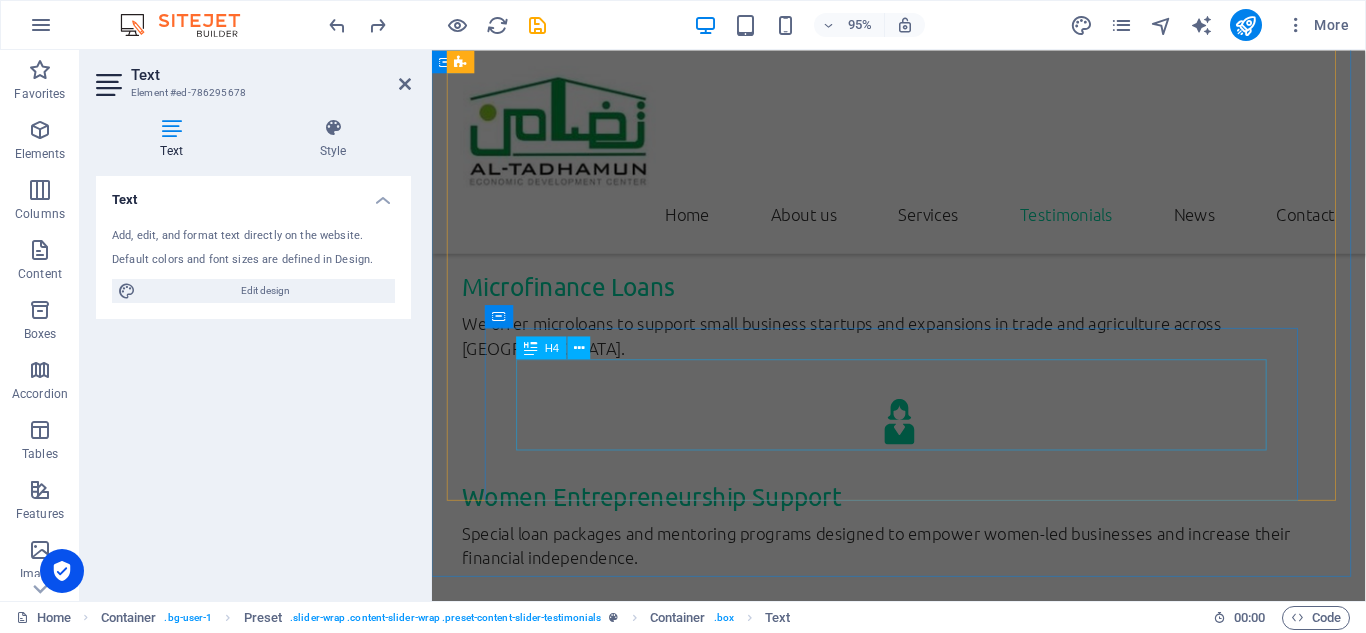 click on ""Participation of Al-Tadhamun in the Conference on Promoting Economic Recovery for Small Enterprises and Agriculture in [GEOGRAPHIC_DATA]"" at bounding box center [923, 2399] 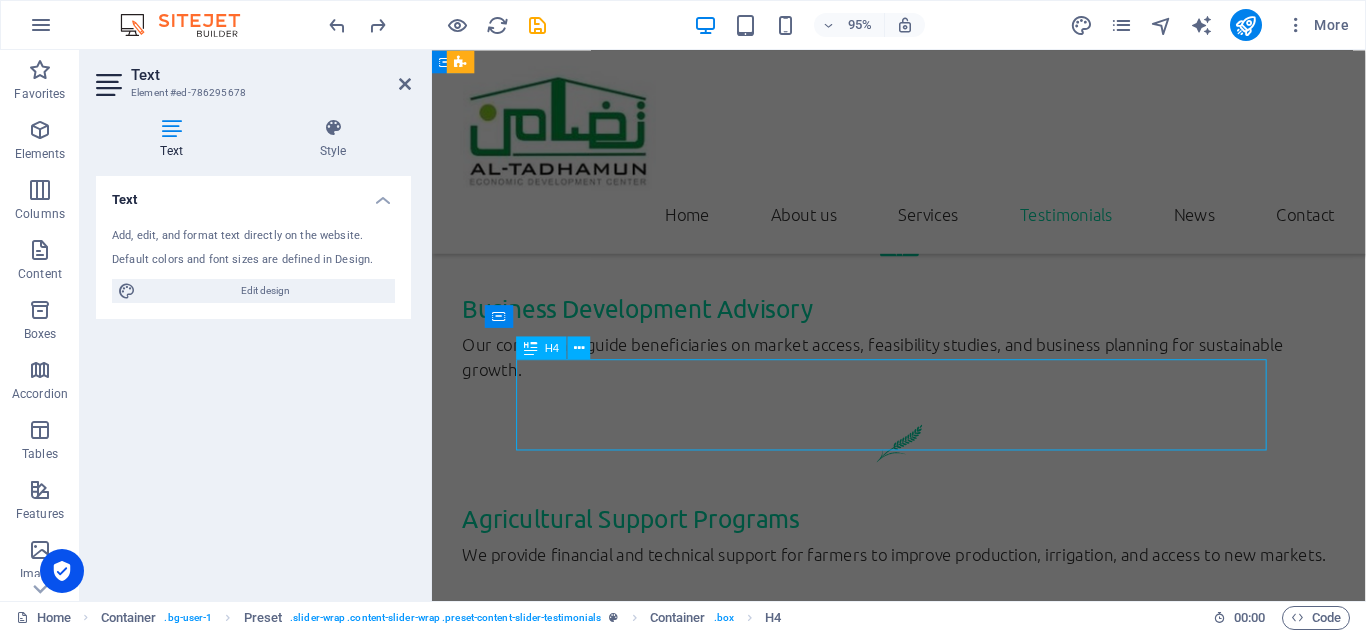 scroll, scrollTop: 3000, scrollLeft: 0, axis: vertical 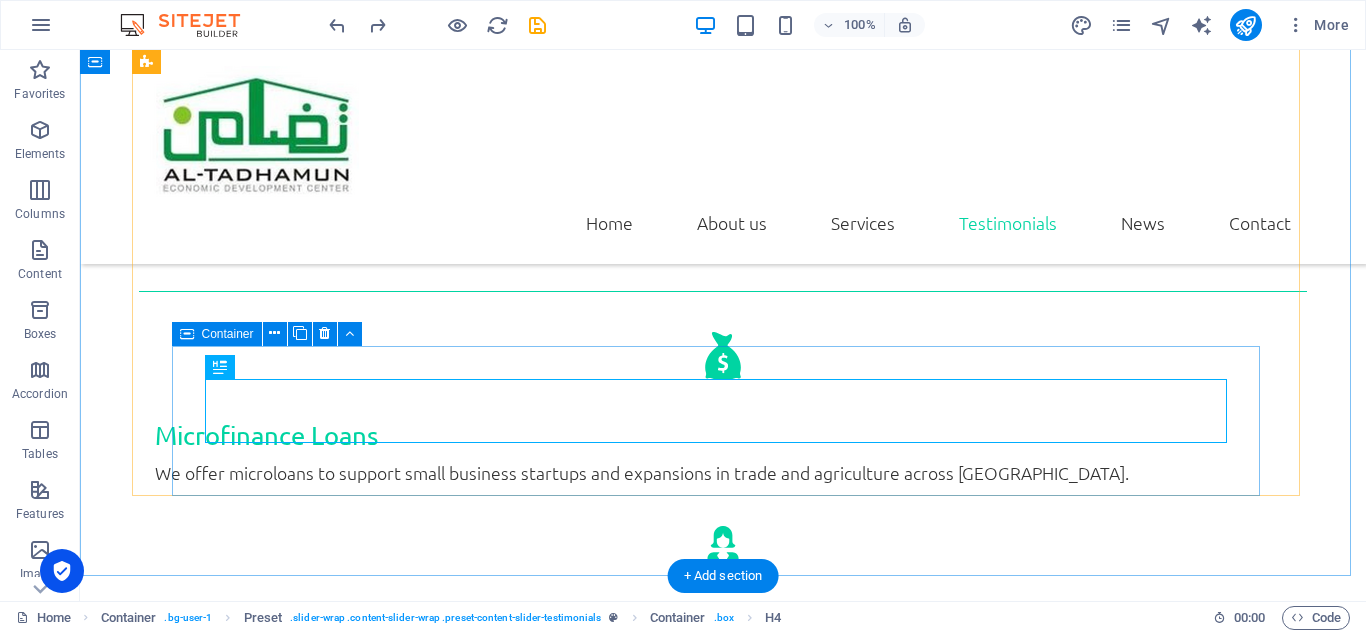 click on ""Participation of Al-Tadhamun in the Conference on Promoting Economic Recovery for Small Enterprises and Agriculture in [GEOGRAPHIC_DATA]"" at bounding box center (723, 2423) 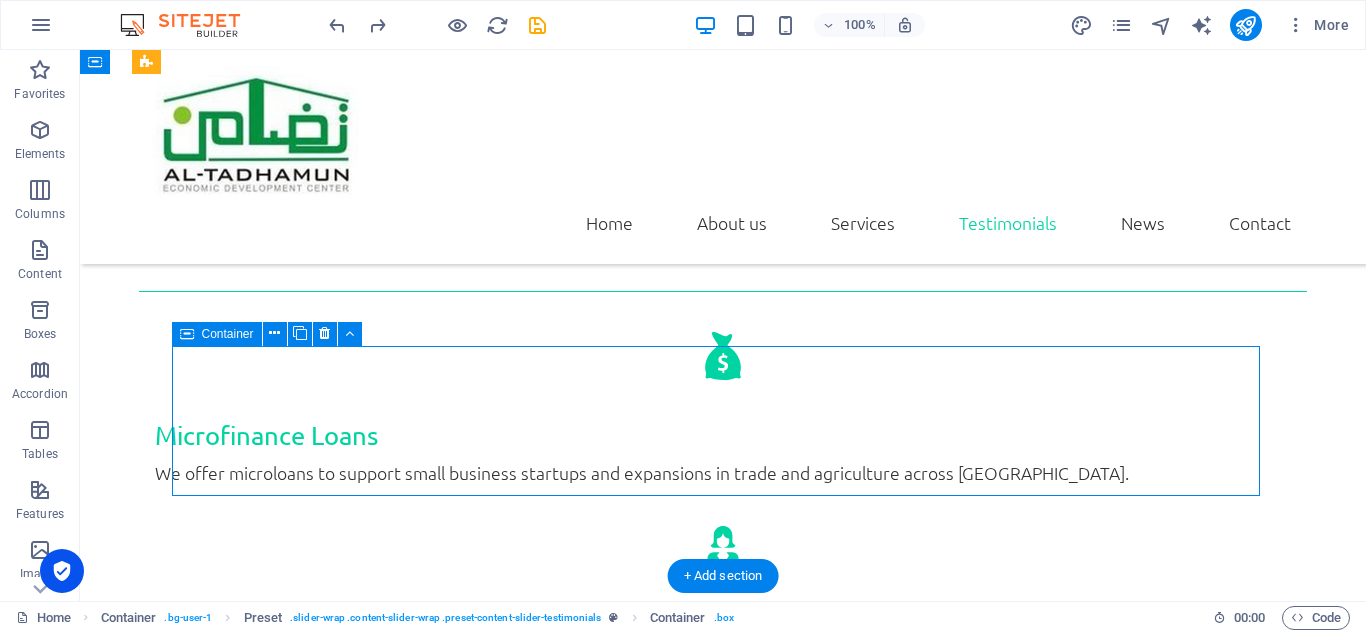 click on ""Participation of Al-Tadhamun in the Conference on Promoting Economic Recovery for Small Enterprises and Agriculture in [GEOGRAPHIC_DATA]"" at bounding box center (723, 2423) 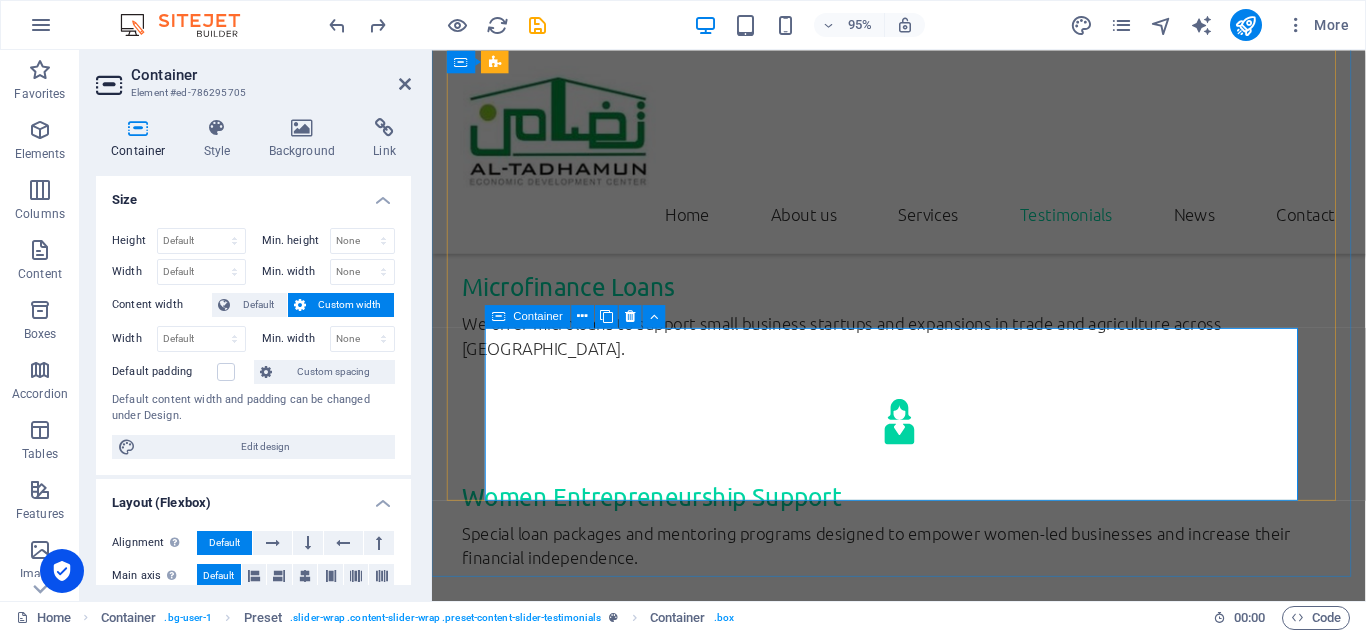 click on ""Participation of Al-Tadhamun in the Conference on Promoting Economic Recovery for Small Enterprises and Agriculture in [GEOGRAPHIC_DATA]"" at bounding box center [923, 2409] 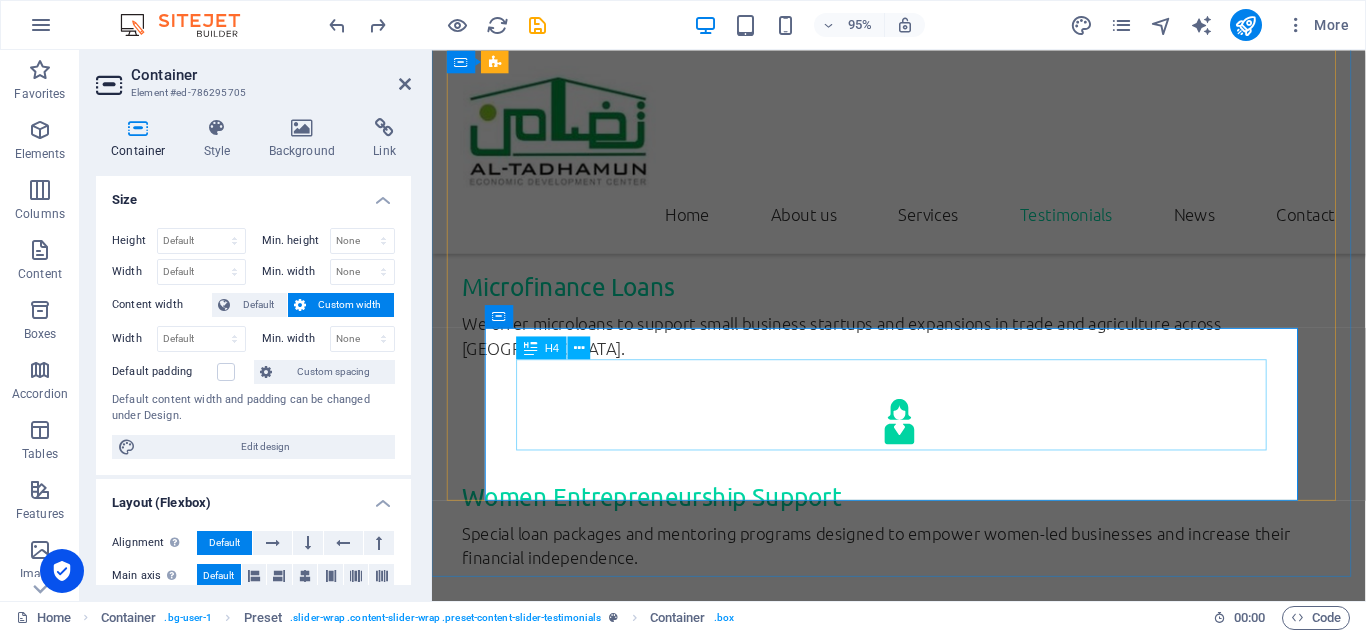 click on ""Participation of Al-Tadhamun in the Conference on Promoting Economic Recovery for Small Enterprises and Agriculture in [GEOGRAPHIC_DATA]"" at bounding box center [923, 2399] 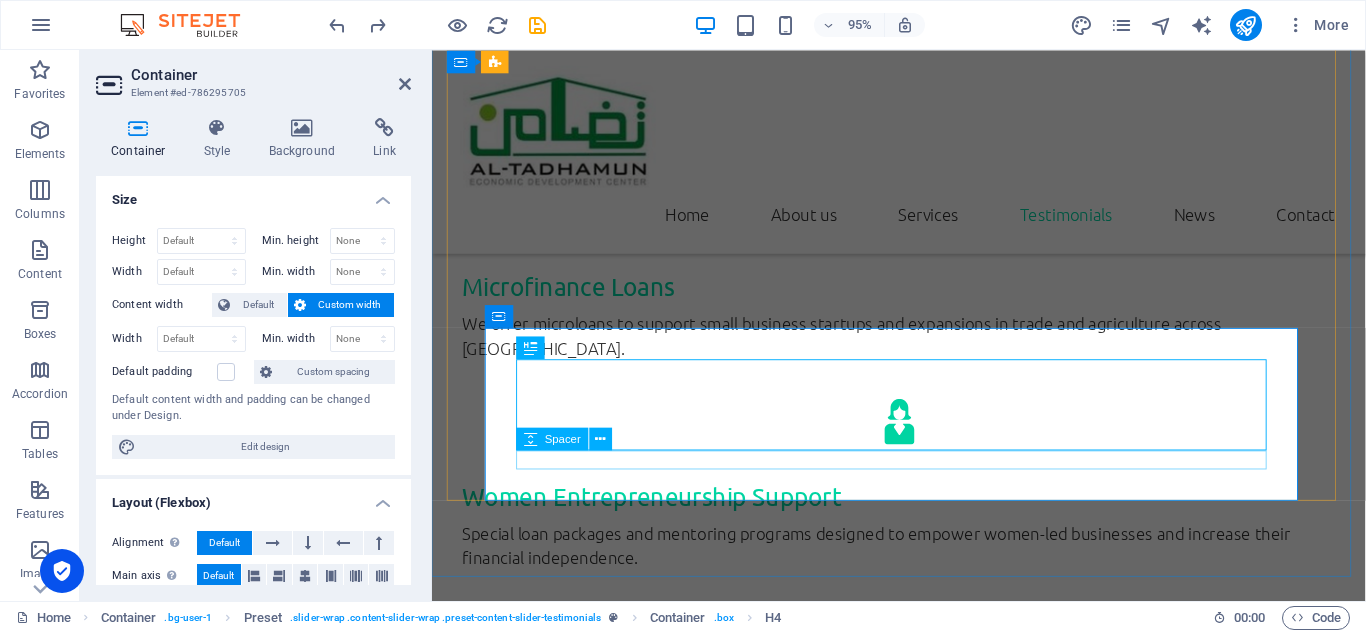 click at bounding box center (923, 2457) 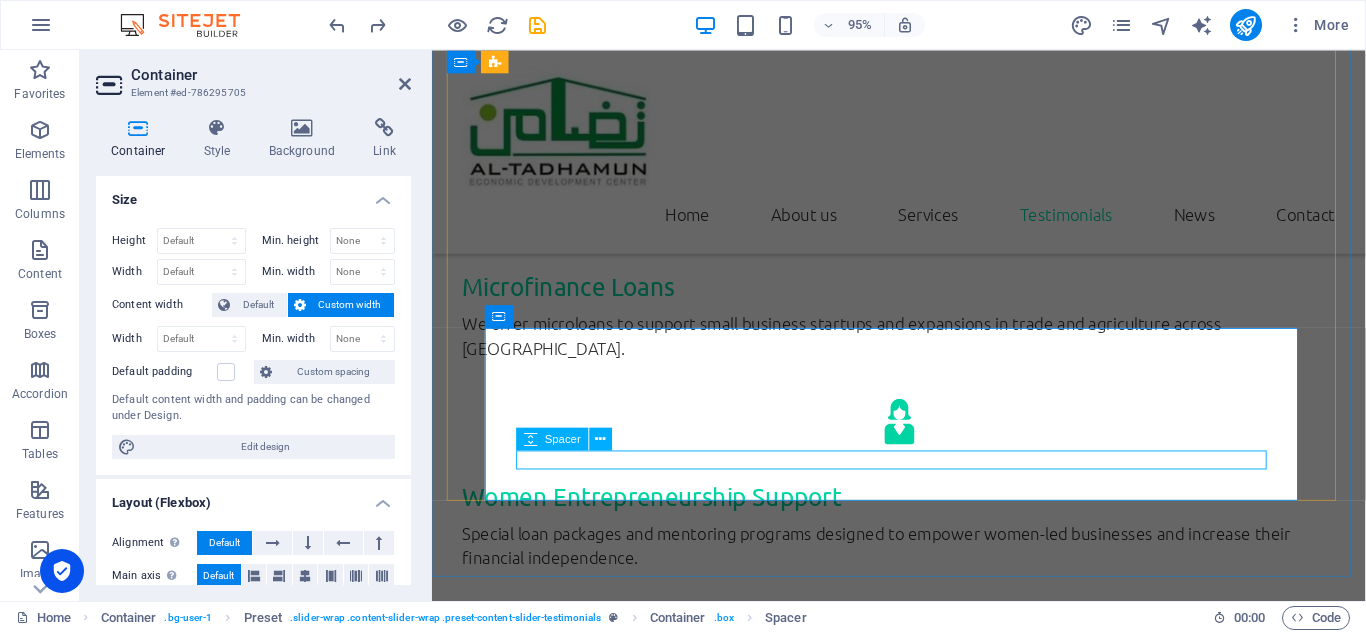 click at bounding box center (530, 438) 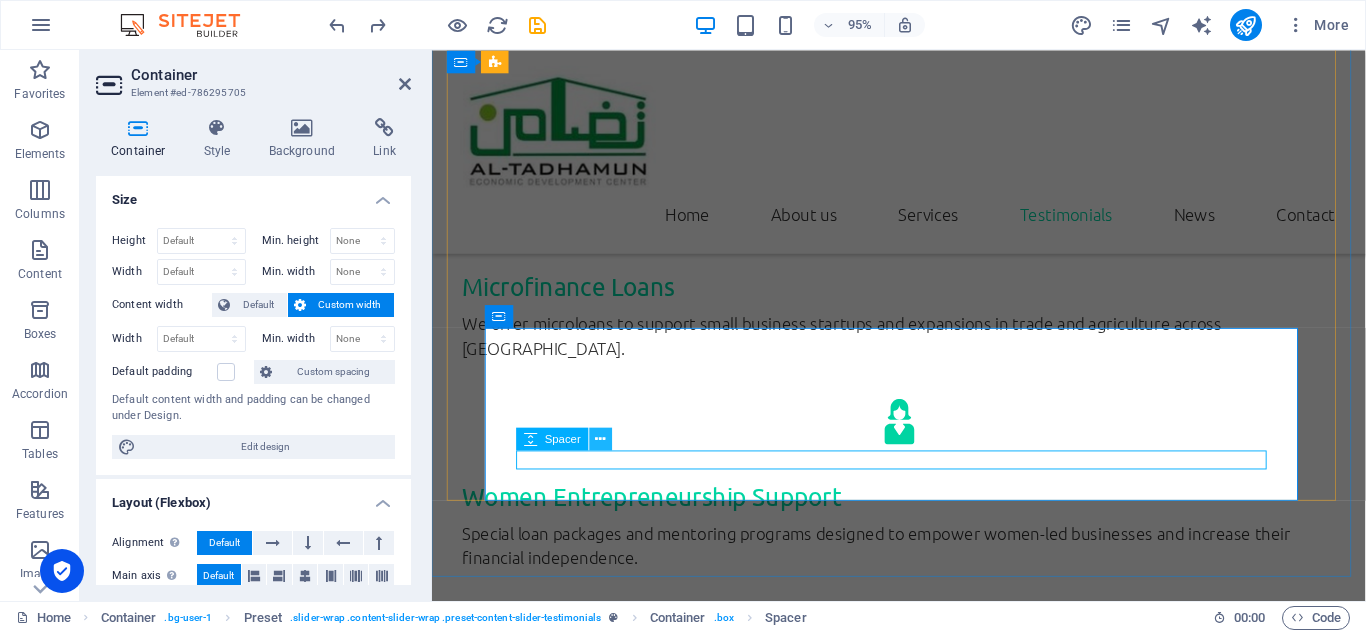 click at bounding box center (601, 439) 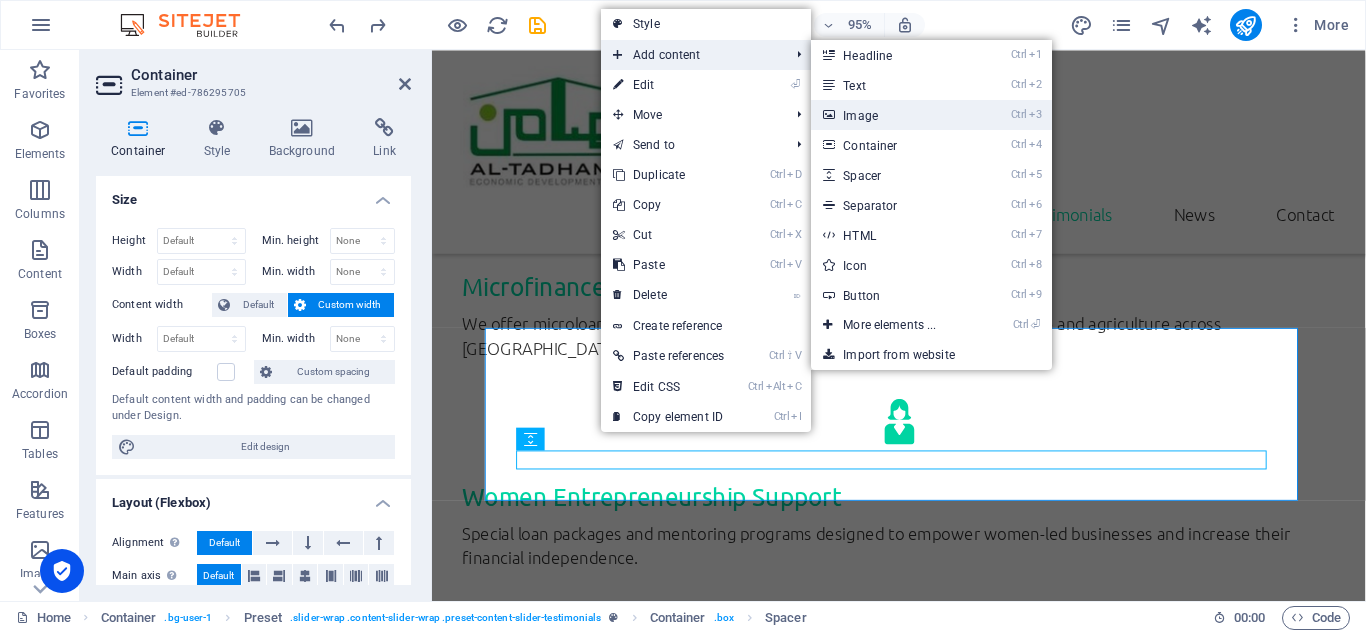 click on "Ctrl 3  Image" at bounding box center (893, 115) 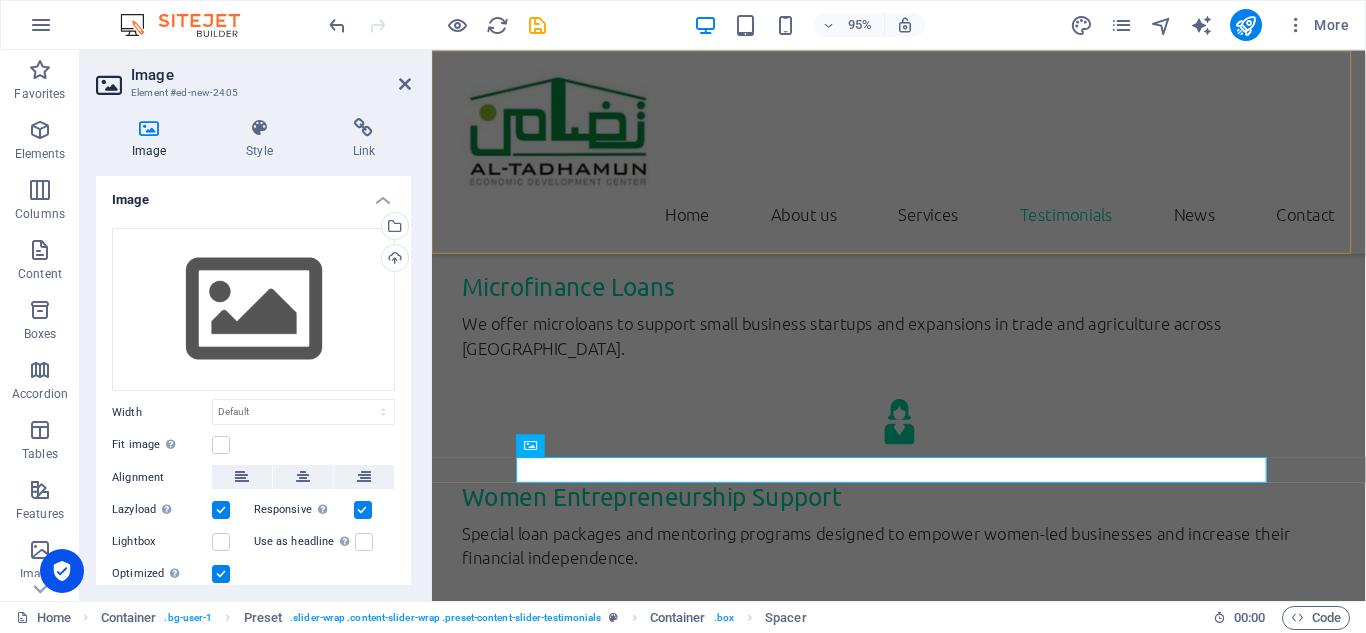 scroll, scrollTop: 3666, scrollLeft: 0, axis: vertical 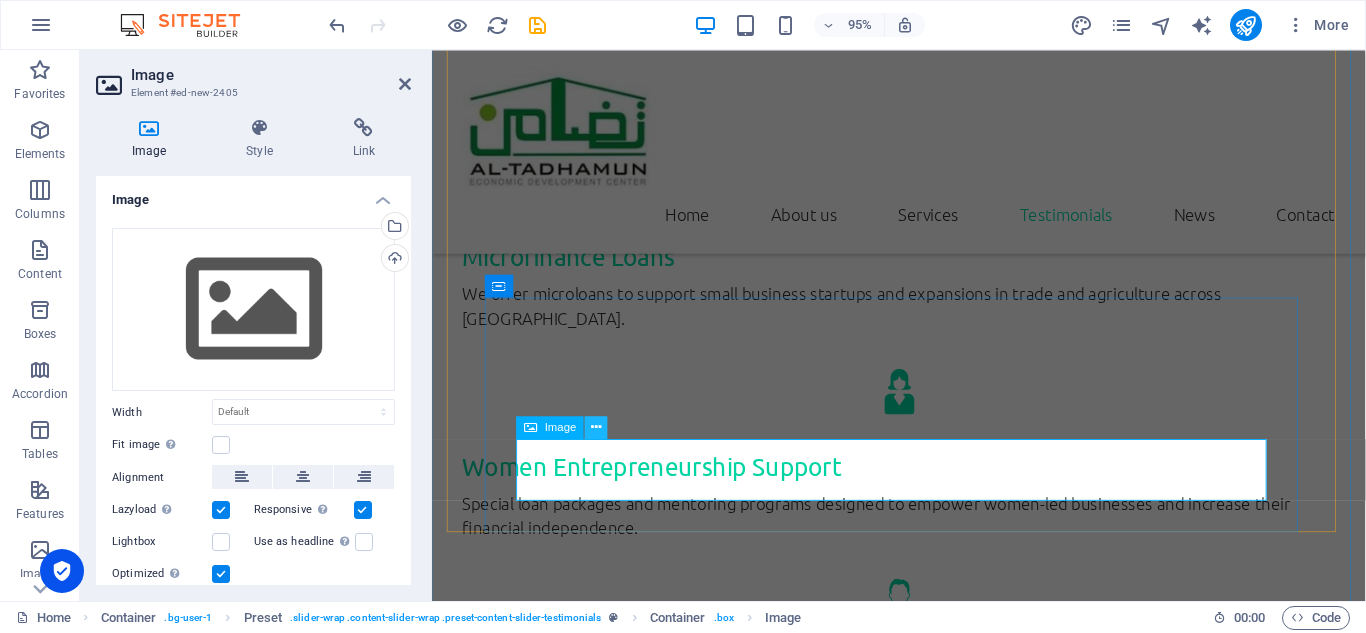 click at bounding box center [596, 427] 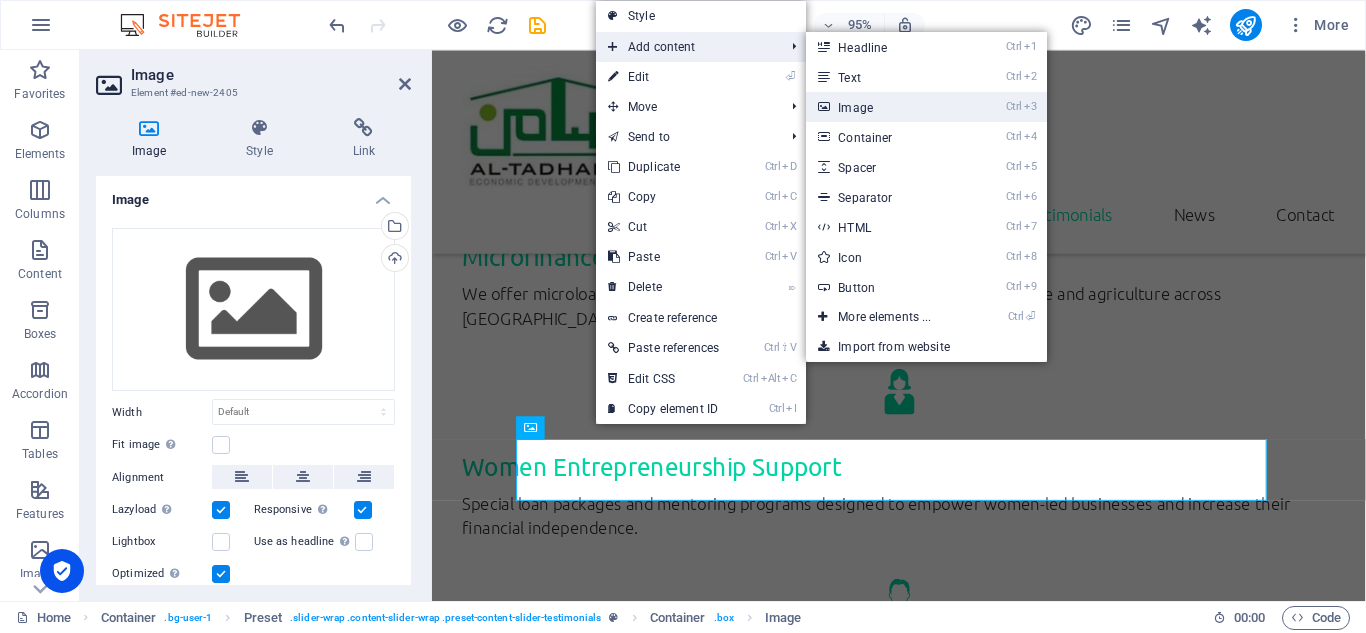 click on "Ctrl 3  Image" at bounding box center [888, 107] 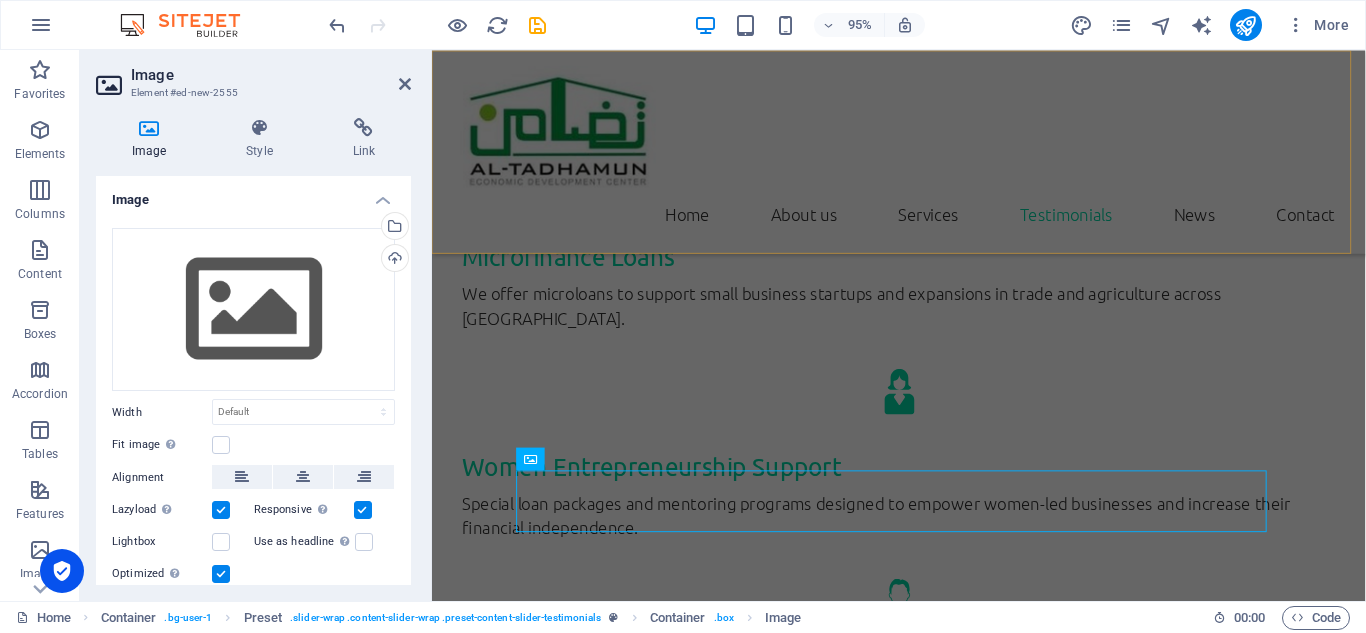 scroll, scrollTop: 3698, scrollLeft: 0, axis: vertical 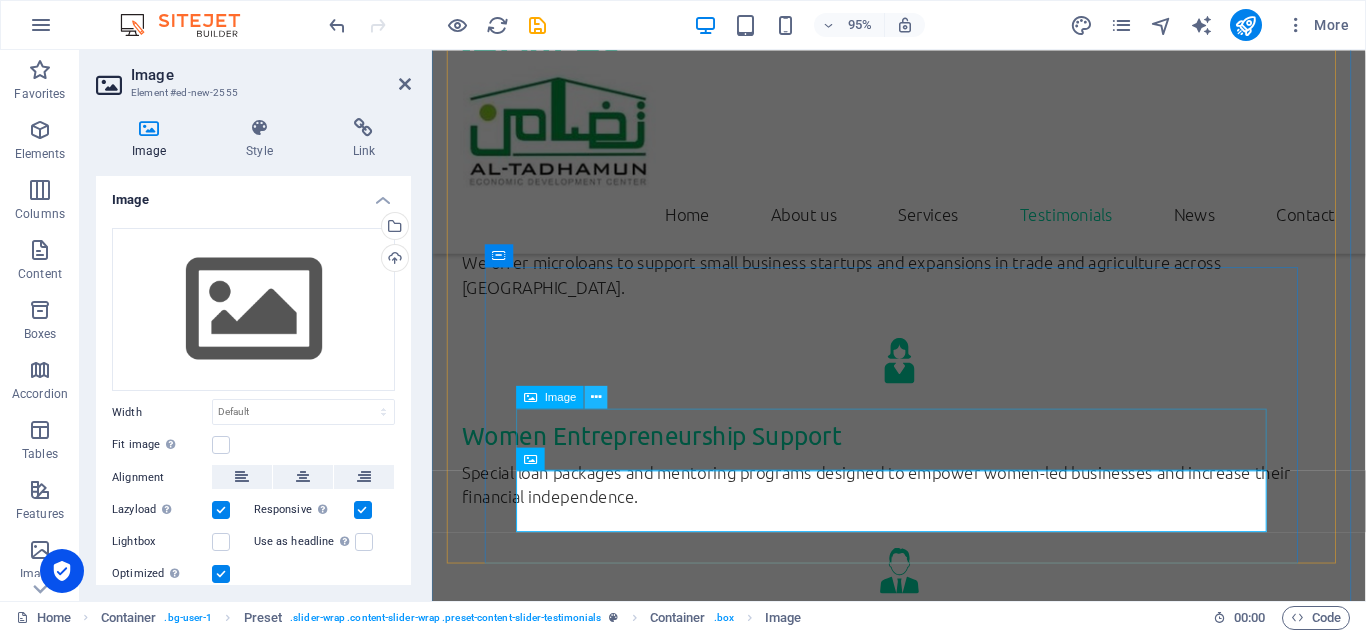 click at bounding box center (596, 397) 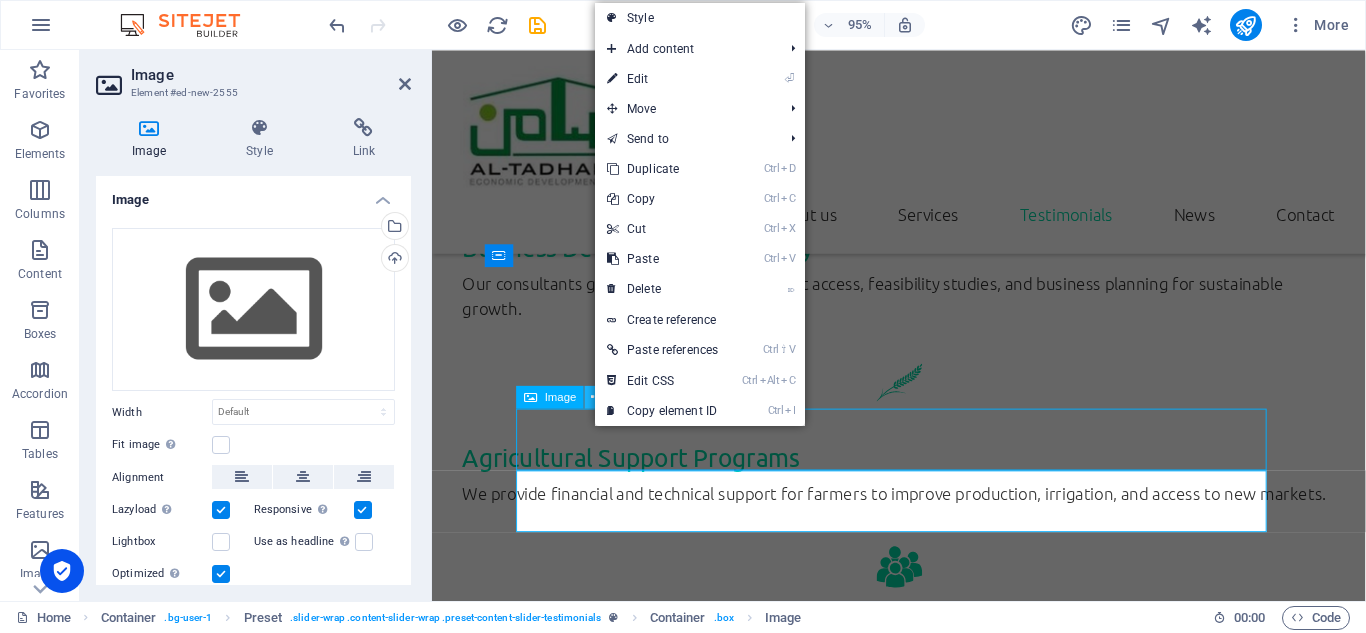 scroll, scrollTop: 3065, scrollLeft: 0, axis: vertical 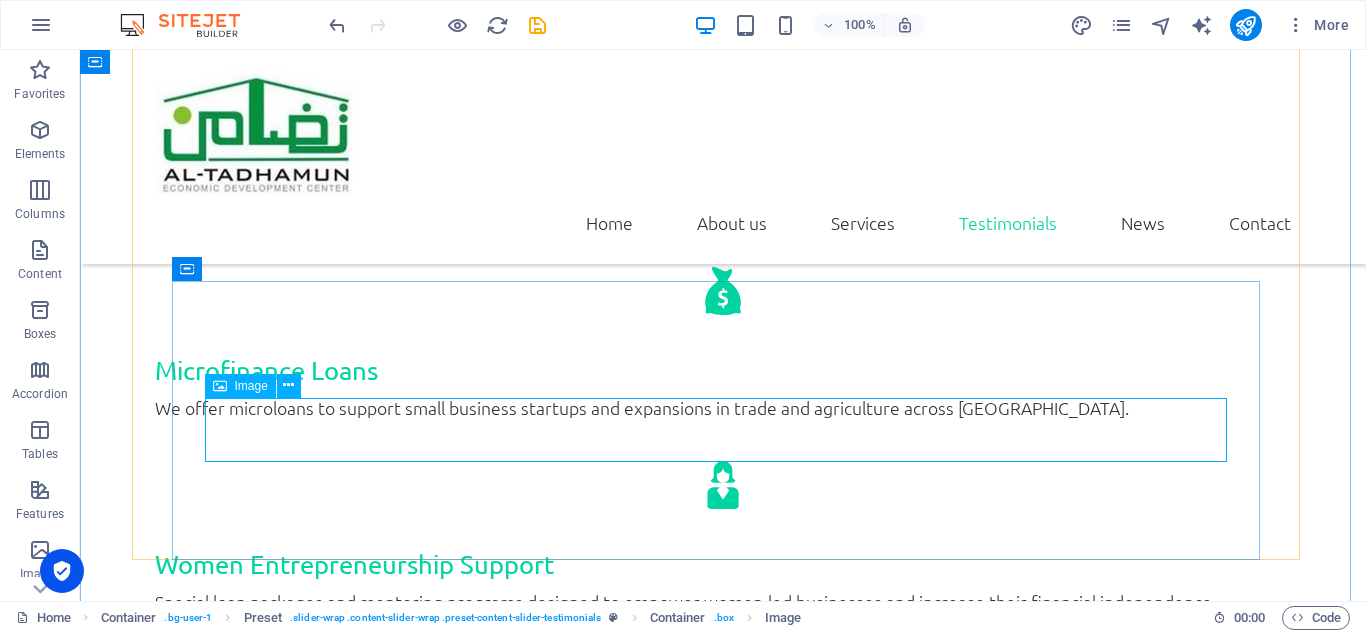 click at bounding box center (723, 2432) 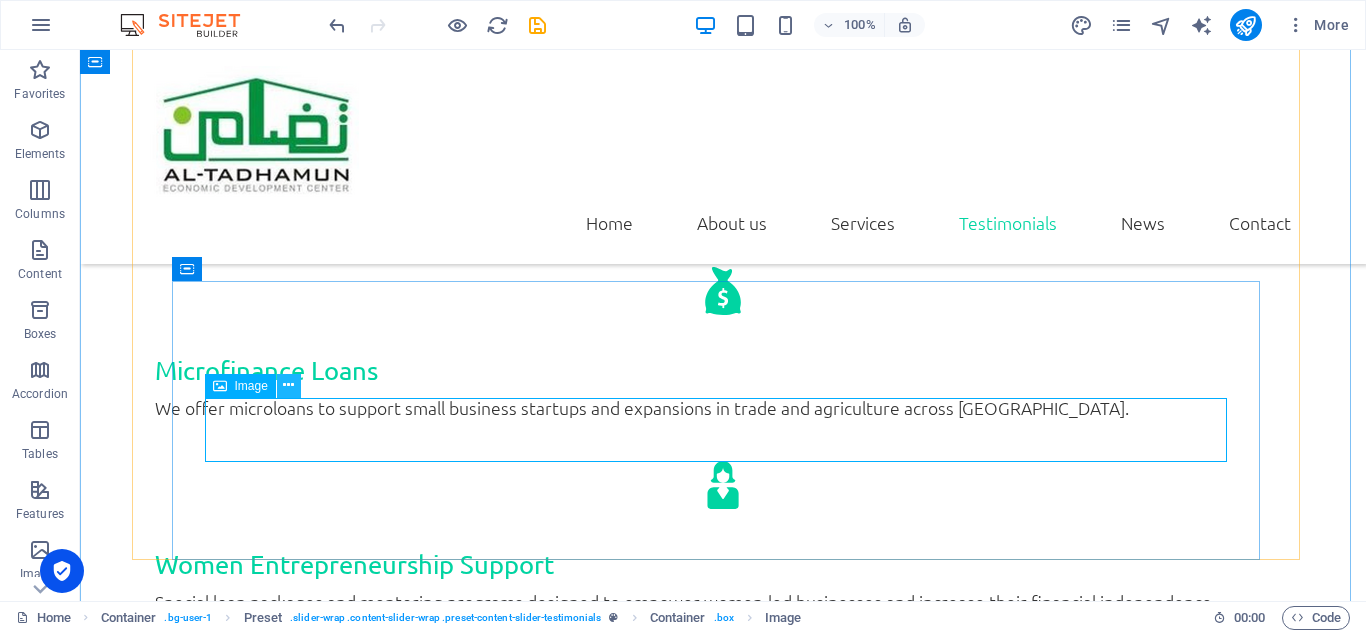 click at bounding box center [289, 386] 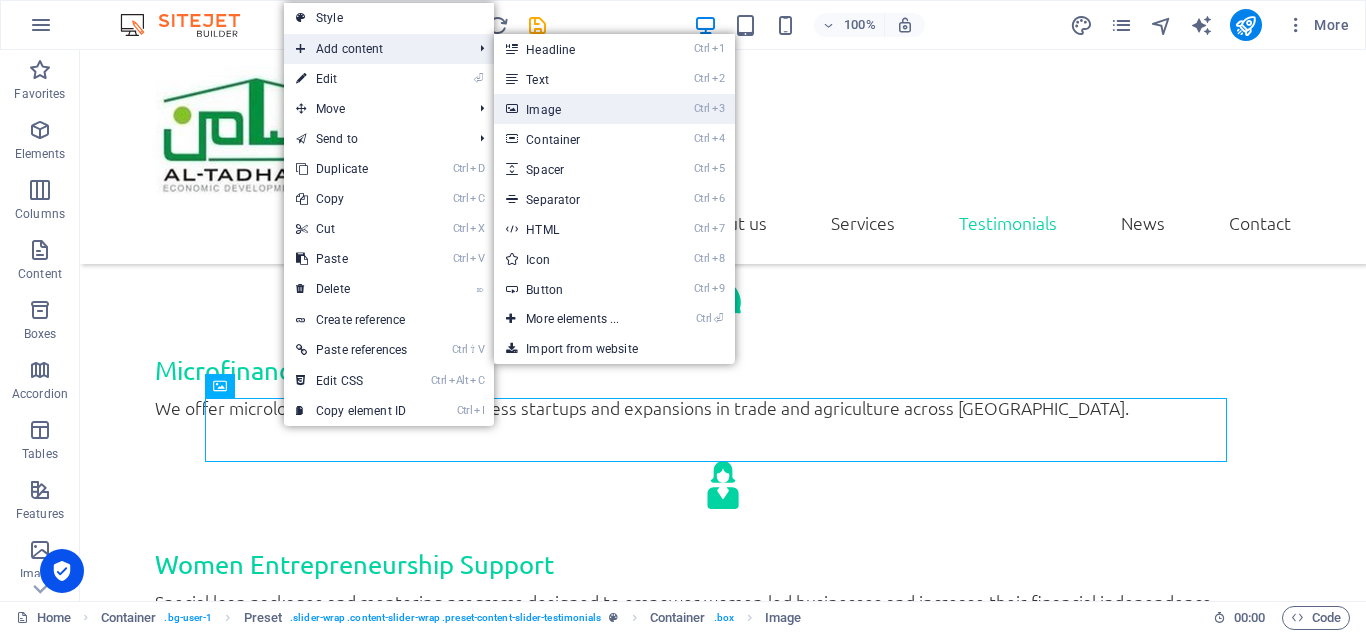 click on "Ctrl 3  Image" at bounding box center (576, 109) 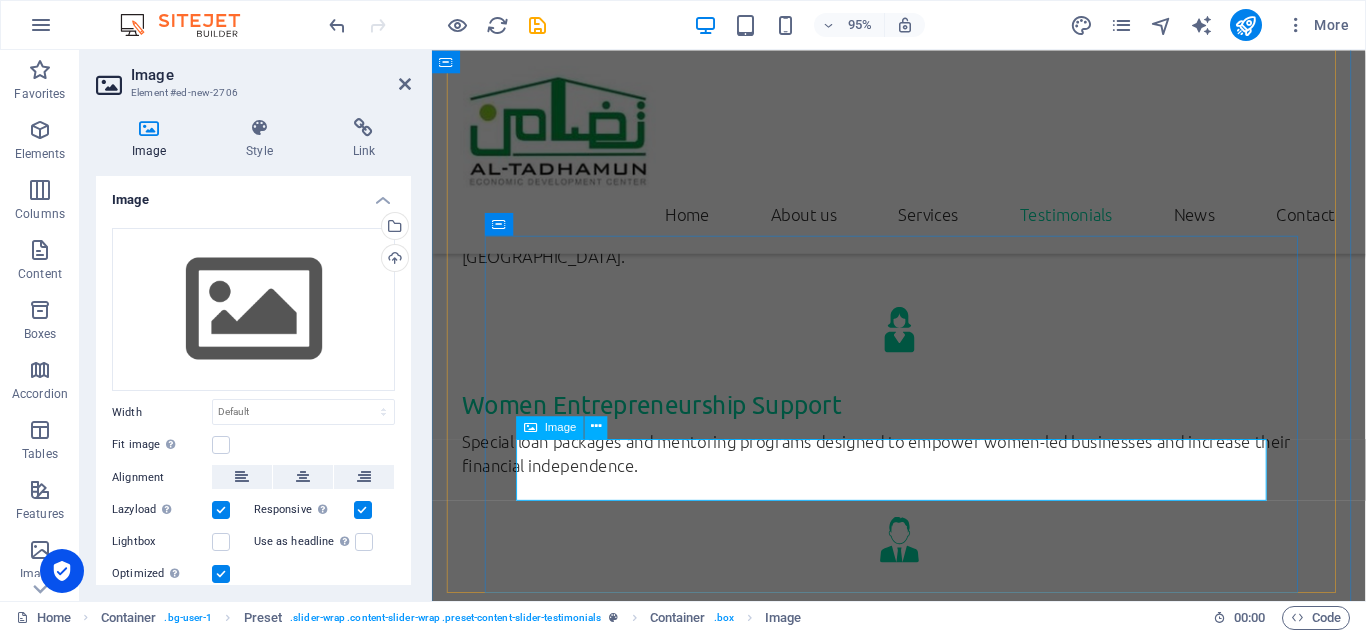 click at bounding box center (923, 2466) 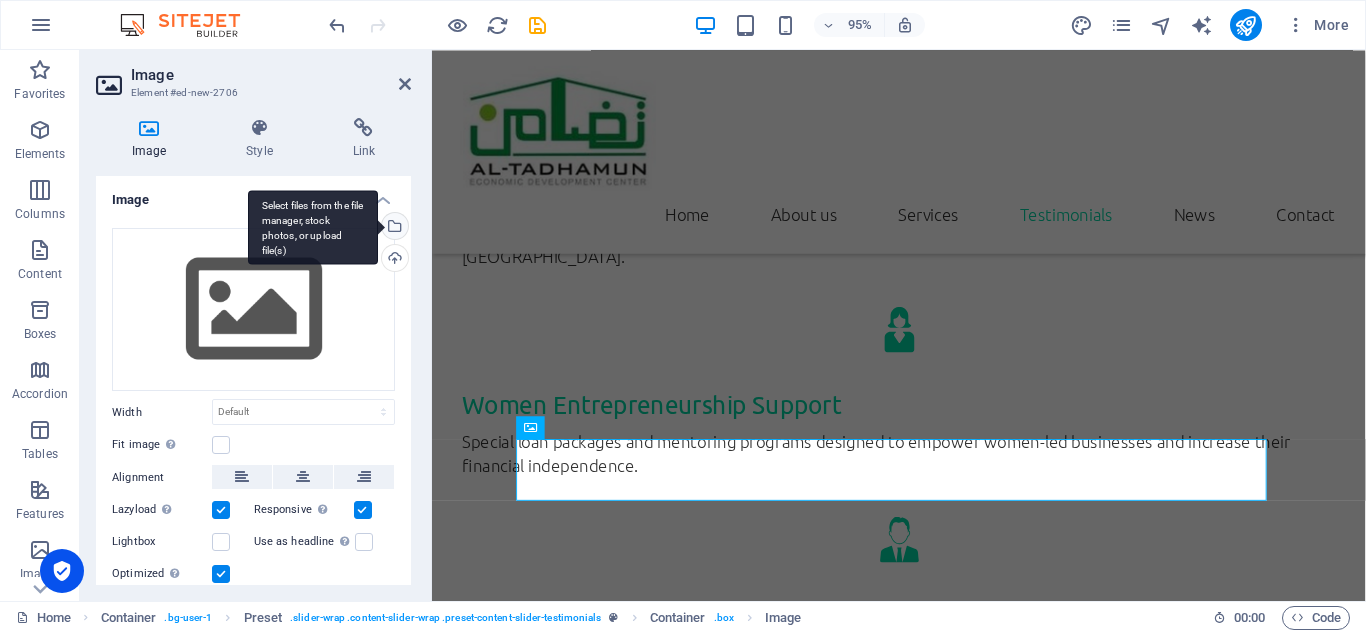 click on "Select files from the file manager, stock photos, or upload file(s)" at bounding box center (313, 227) 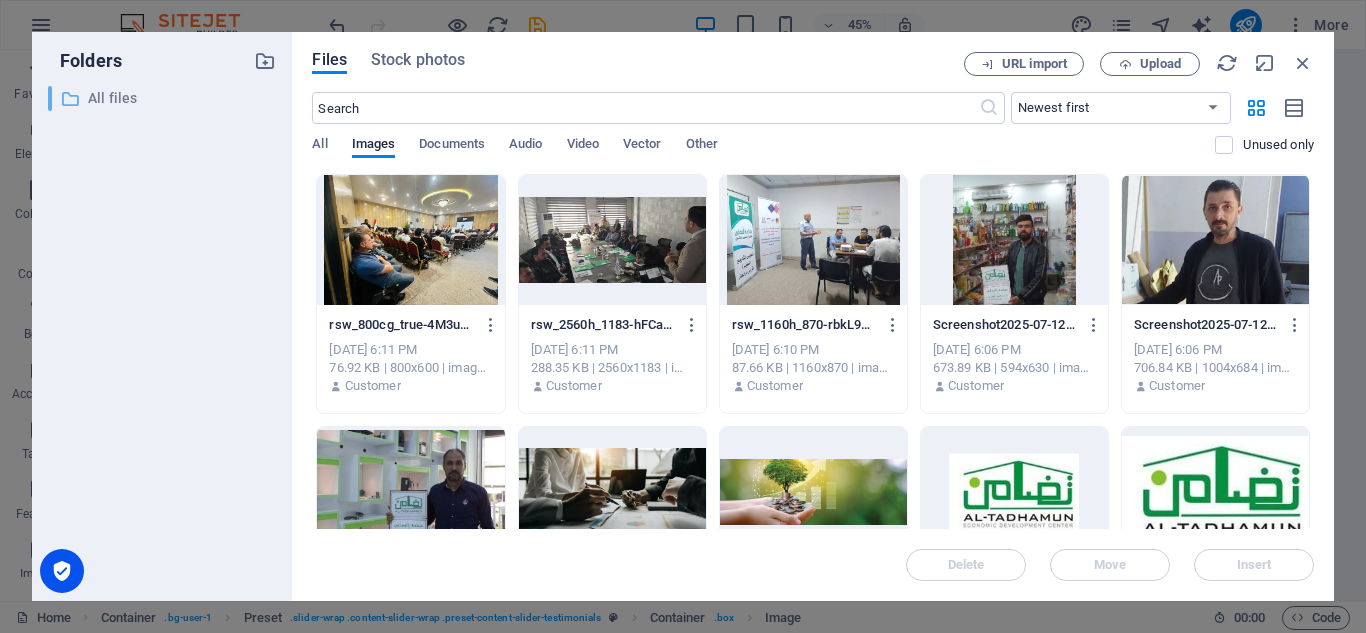 click at bounding box center (70, 99) 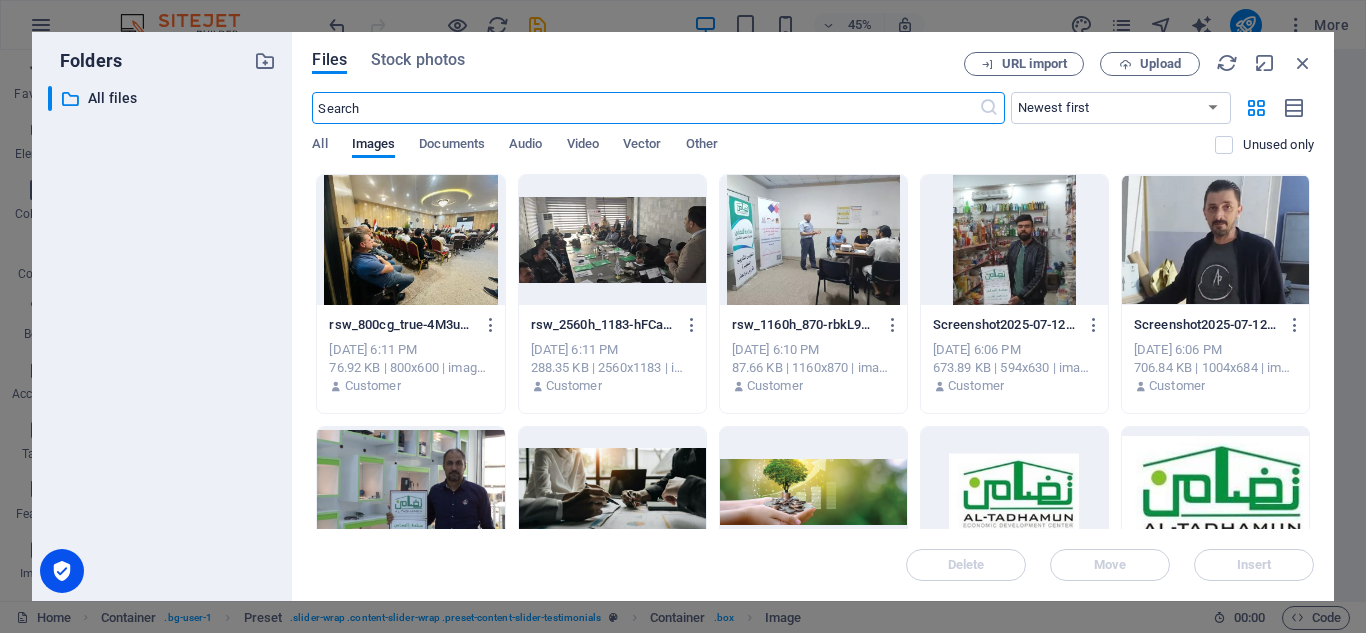 click at bounding box center (645, 108) 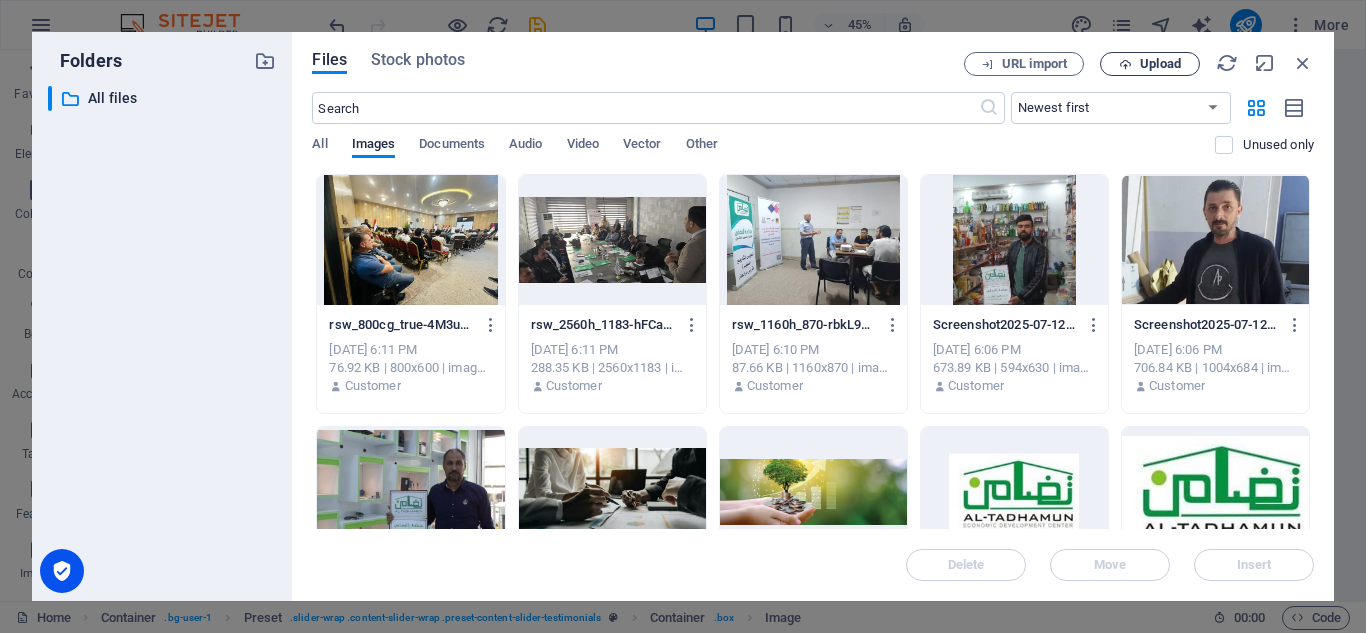 click on "Upload" at bounding box center [1150, 64] 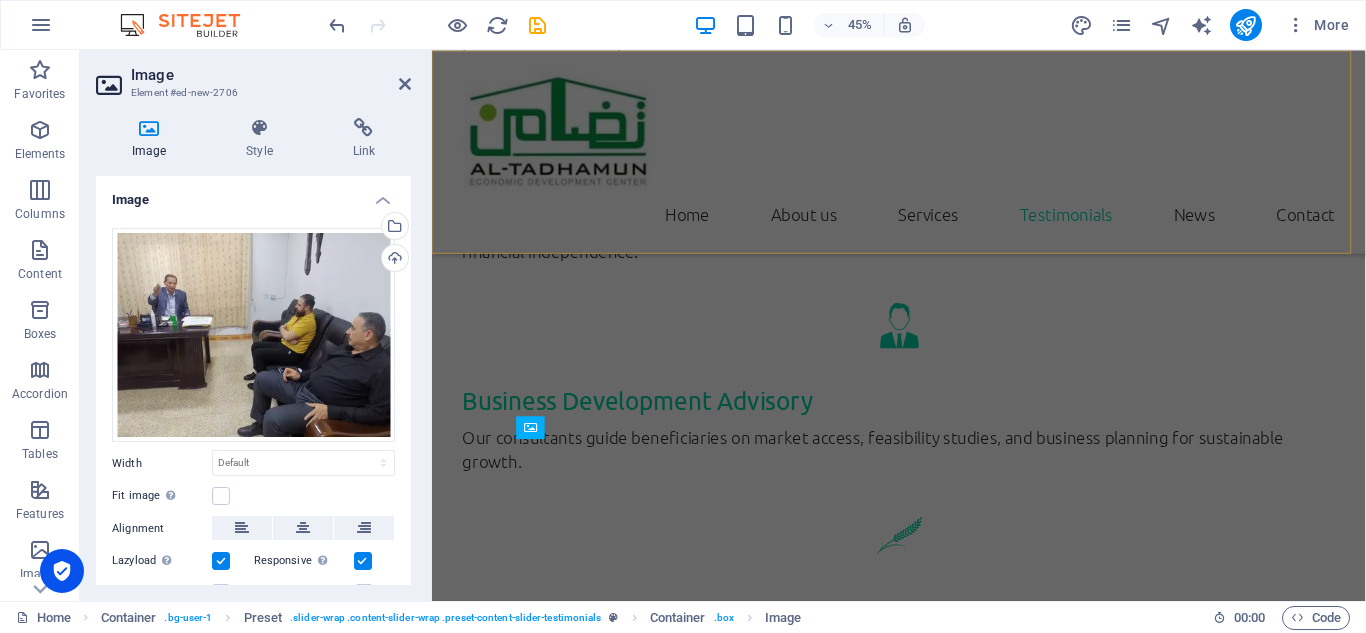 scroll, scrollTop: 3731, scrollLeft: 0, axis: vertical 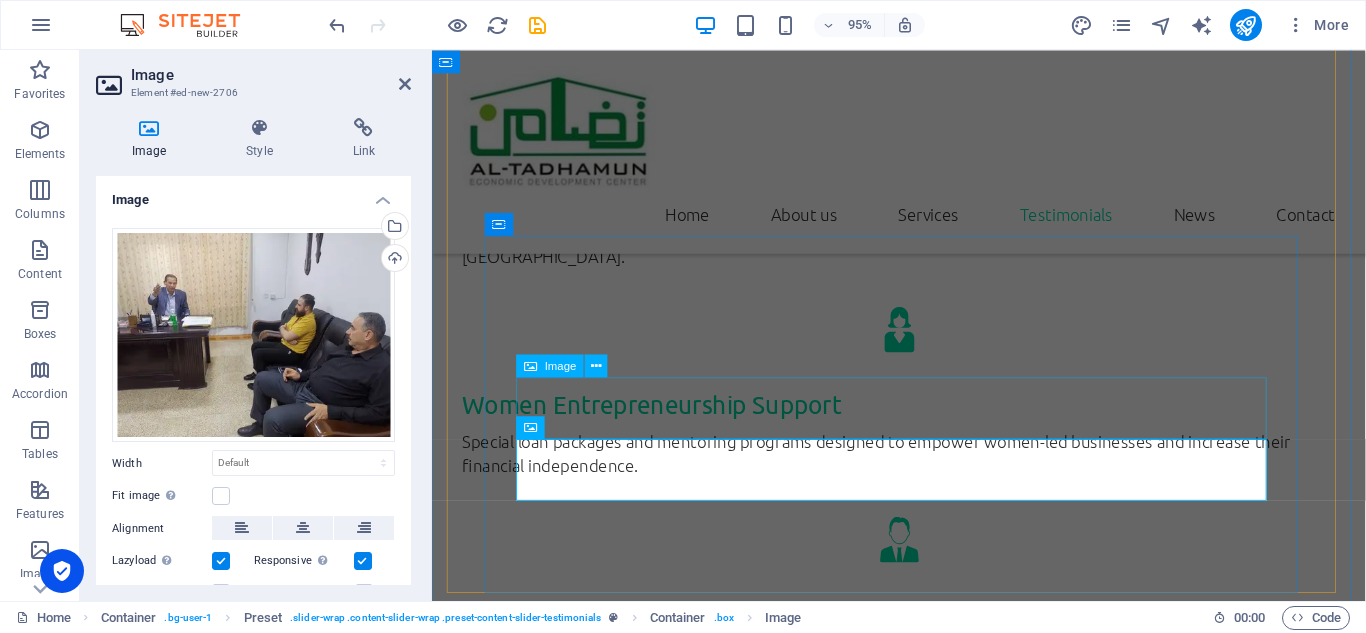 click at bounding box center [530, 365] 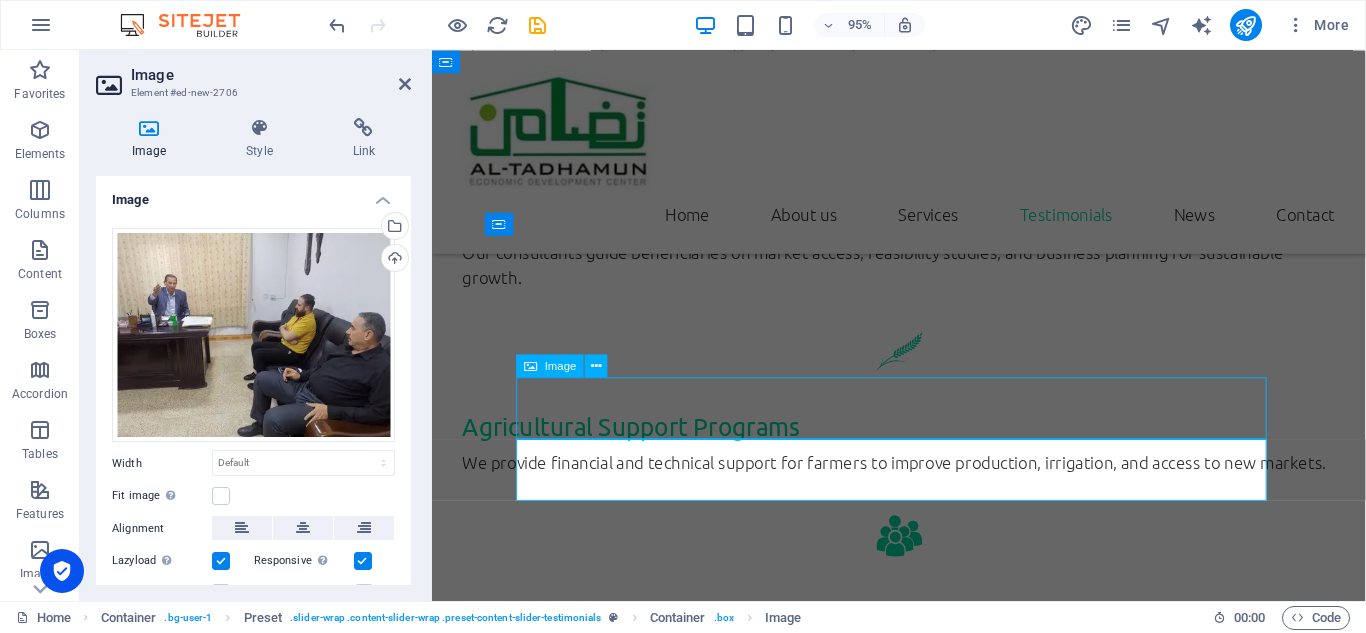 scroll, scrollTop: 3097, scrollLeft: 0, axis: vertical 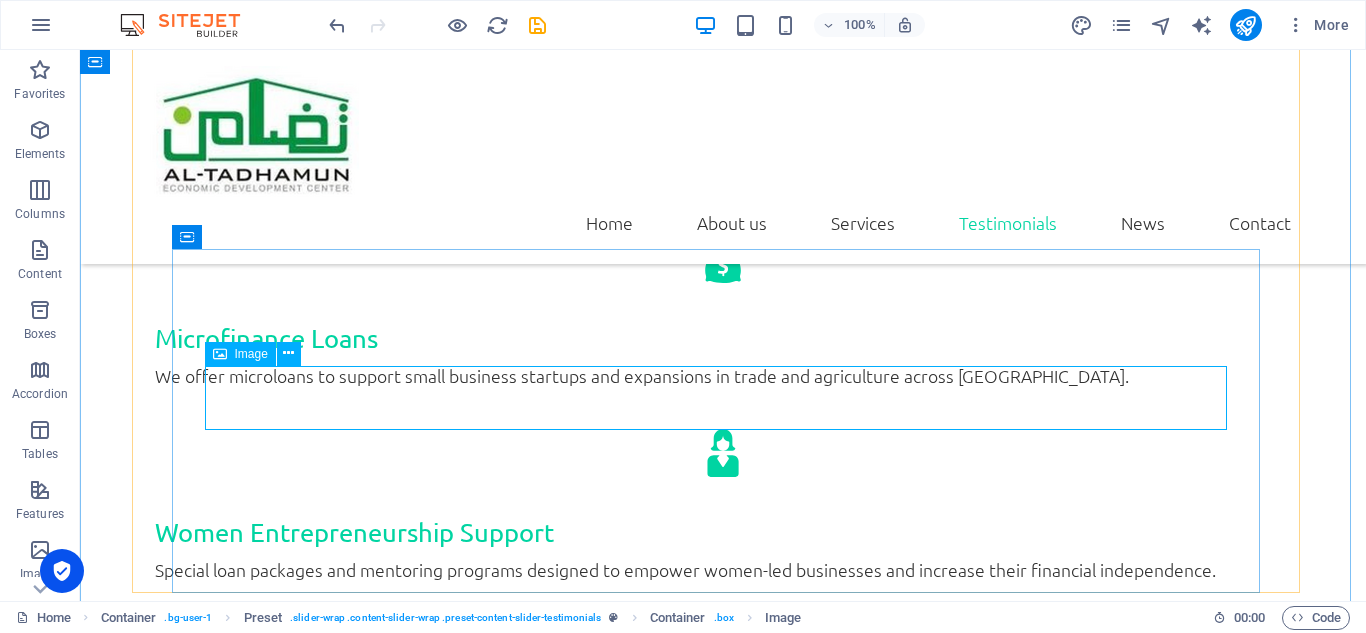 click at bounding box center (723, 2400) 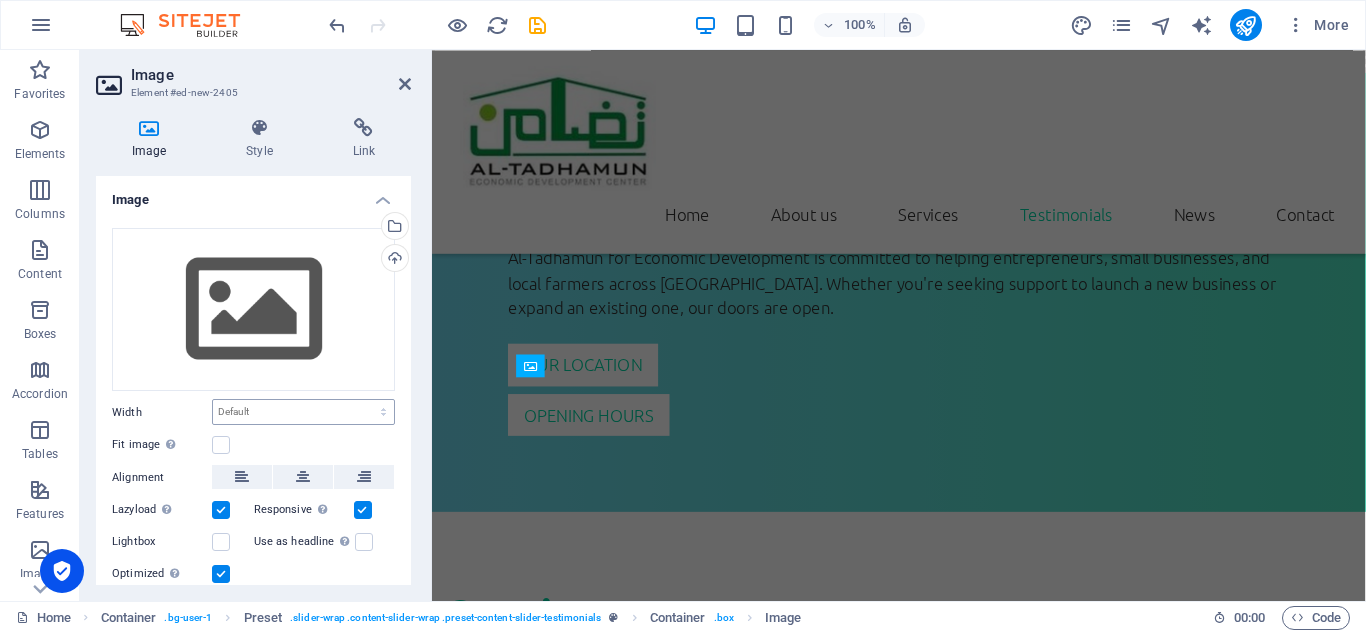 click on "Default auto px rem % em vh vw" at bounding box center (303, 412) 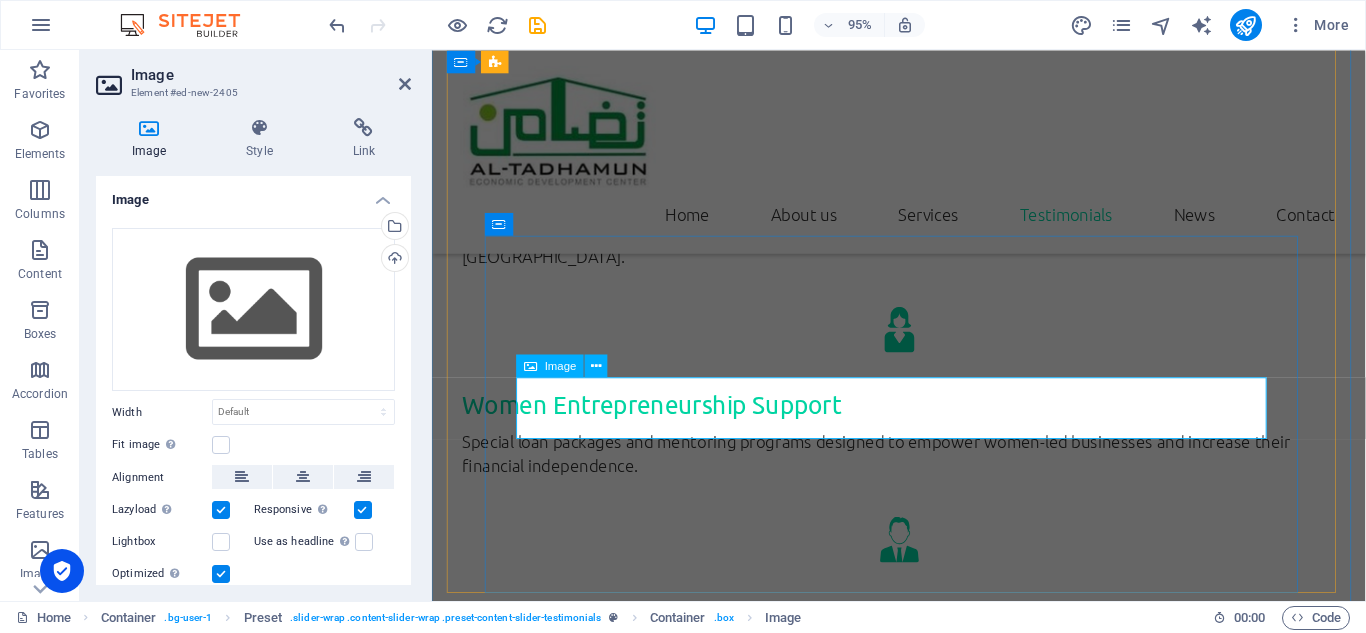 click at bounding box center (923, 2402) 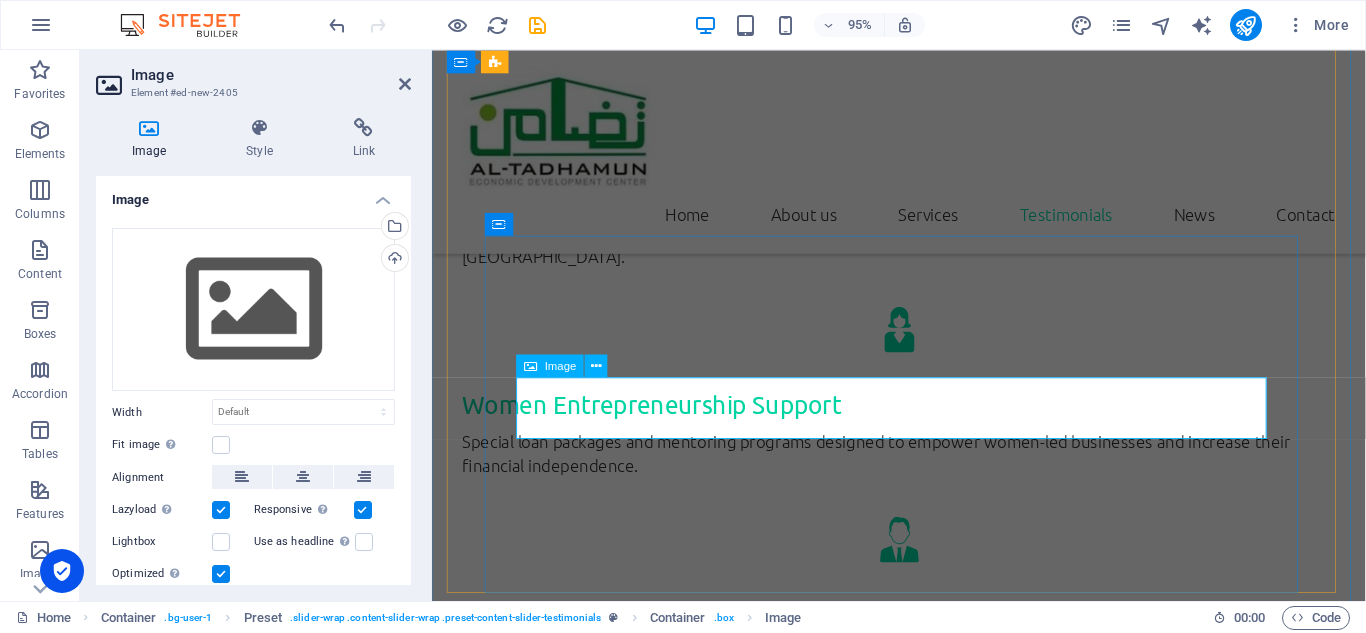 scroll, scrollTop: 3742, scrollLeft: 0, axis: vertical 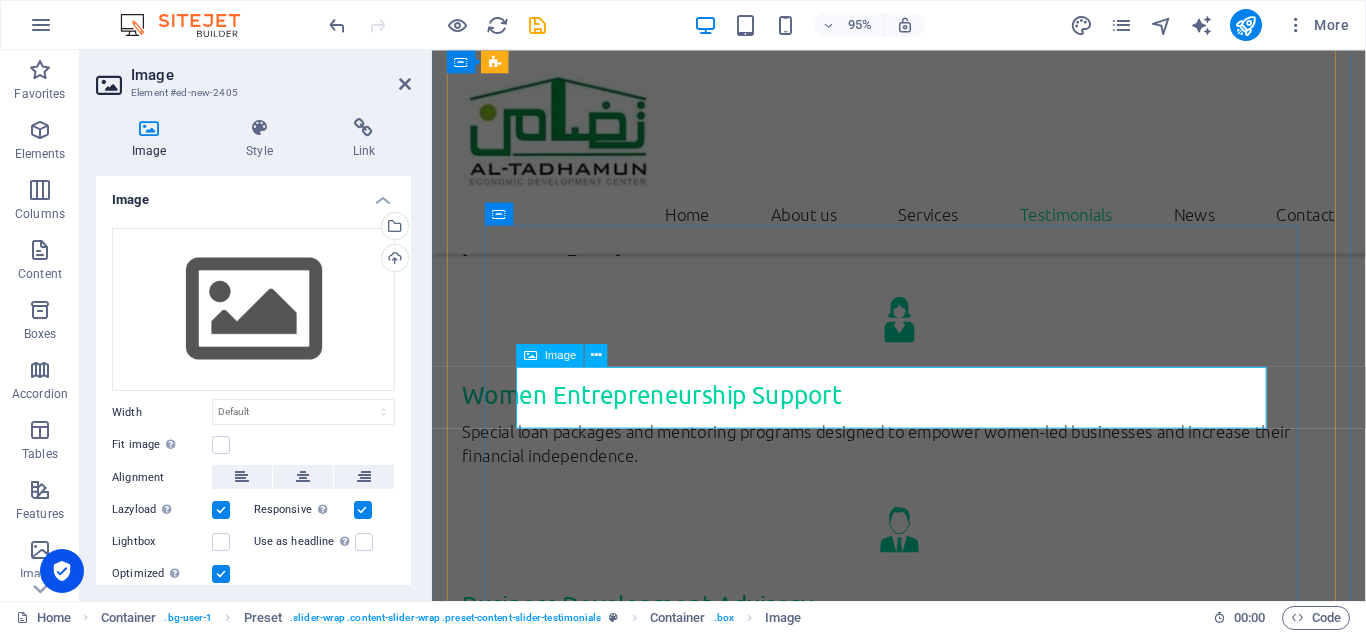 click at bounding box center (923, 2391) 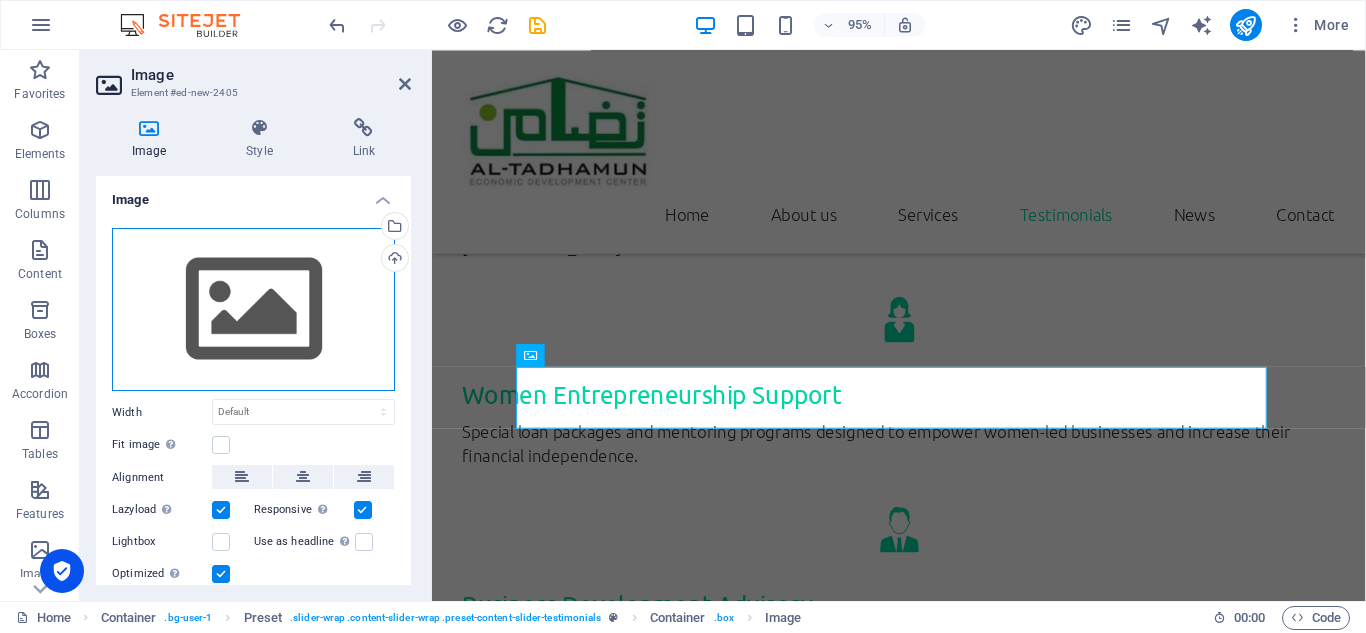 click on "Drag files here, click to choose files or select files from Files or our free stock photos & videos" at bounding box center [253, 310] 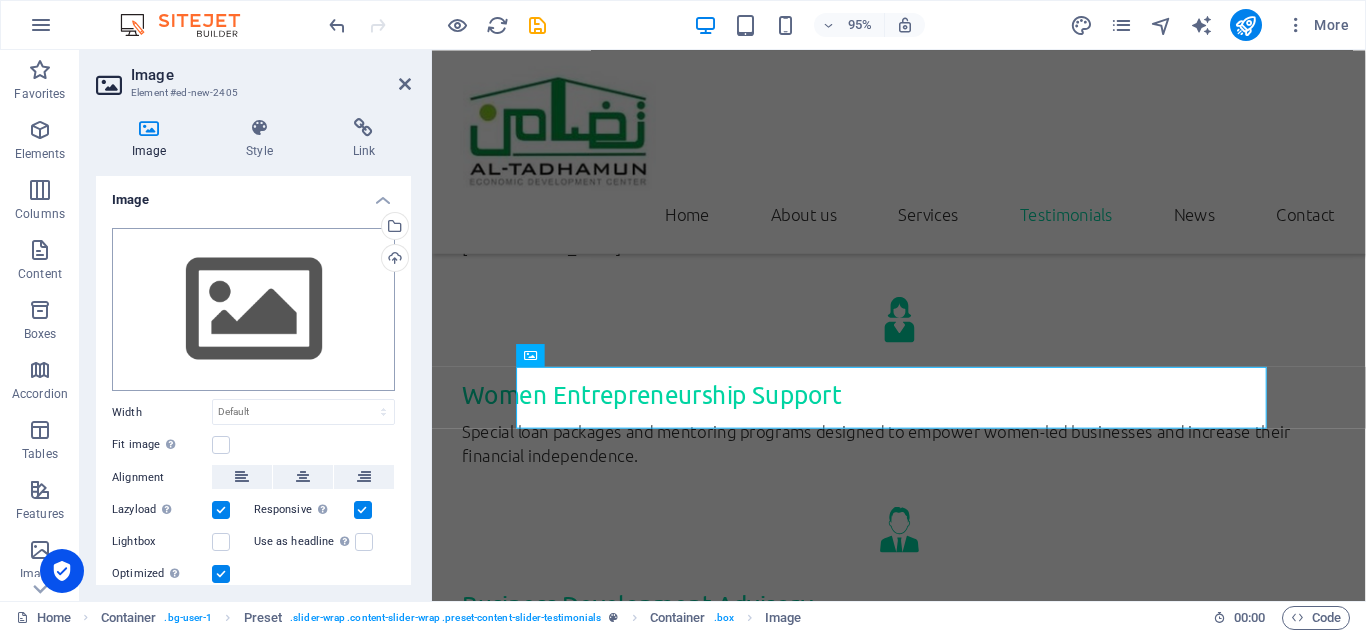 scroll, scrollTop: 3967, scrollLeft: 0, axis: vertical 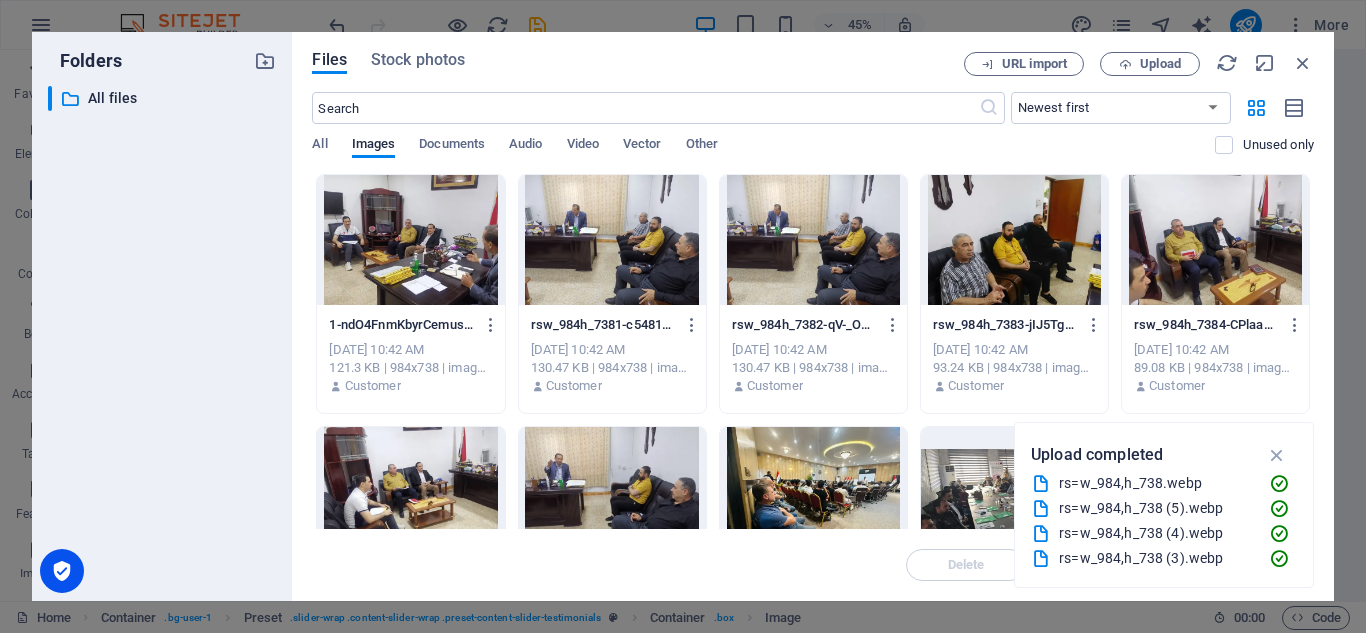 click at bounding box center [612, 240] 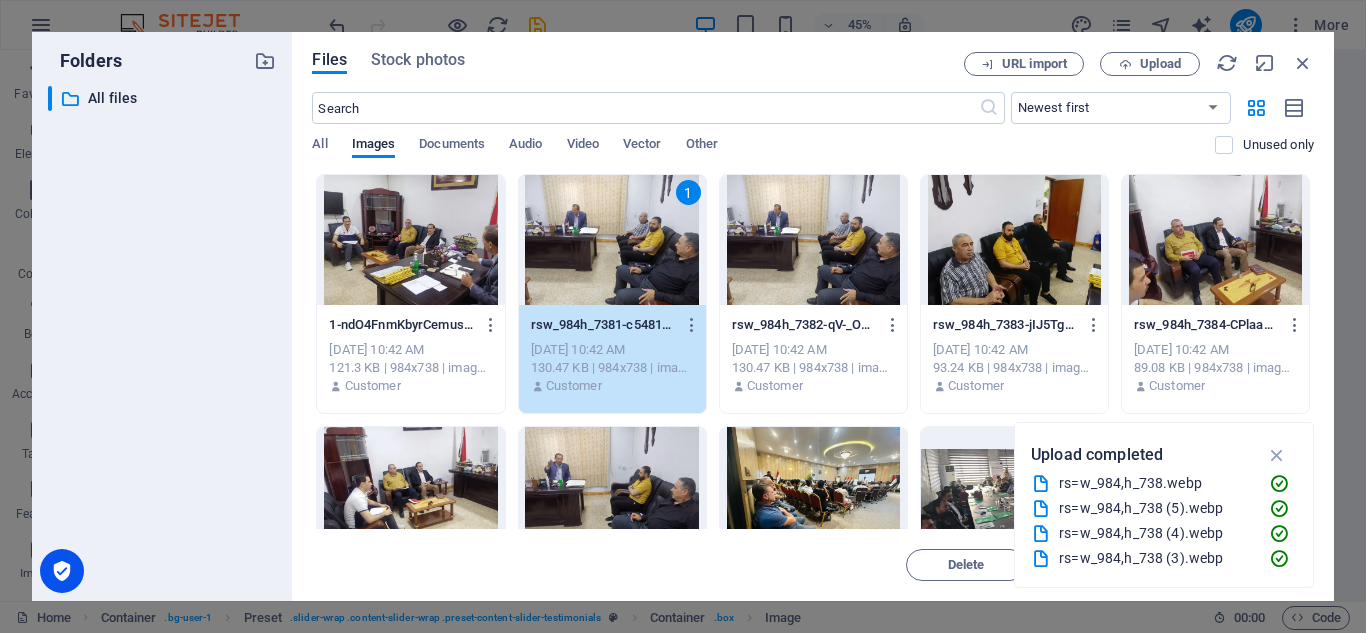 click at bounding box center [1014, 240] 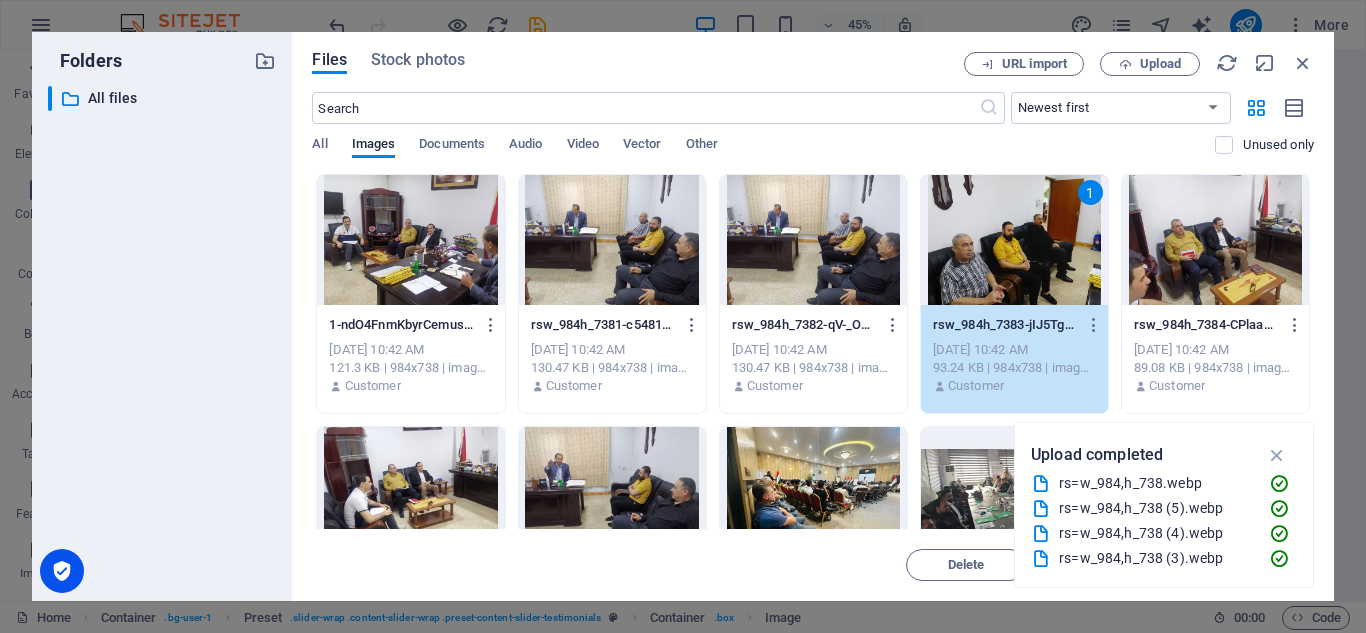 click at bounding box center (612, 240) 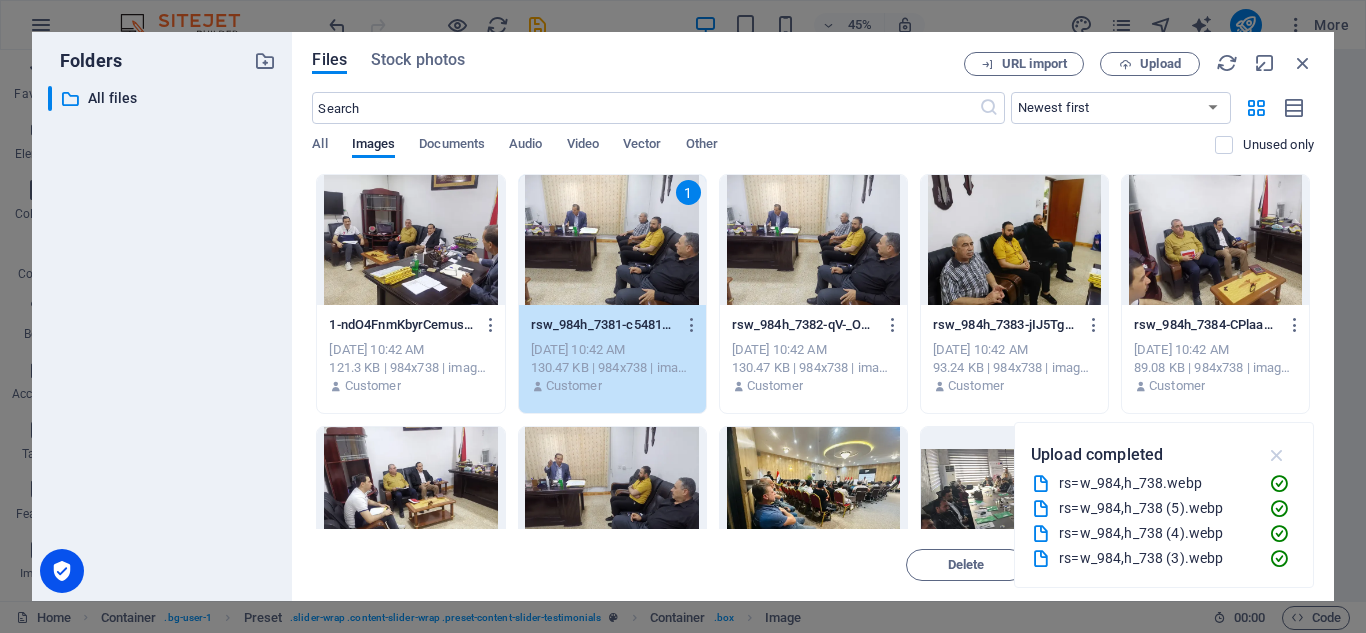 click at bounding box center [1277, 455] 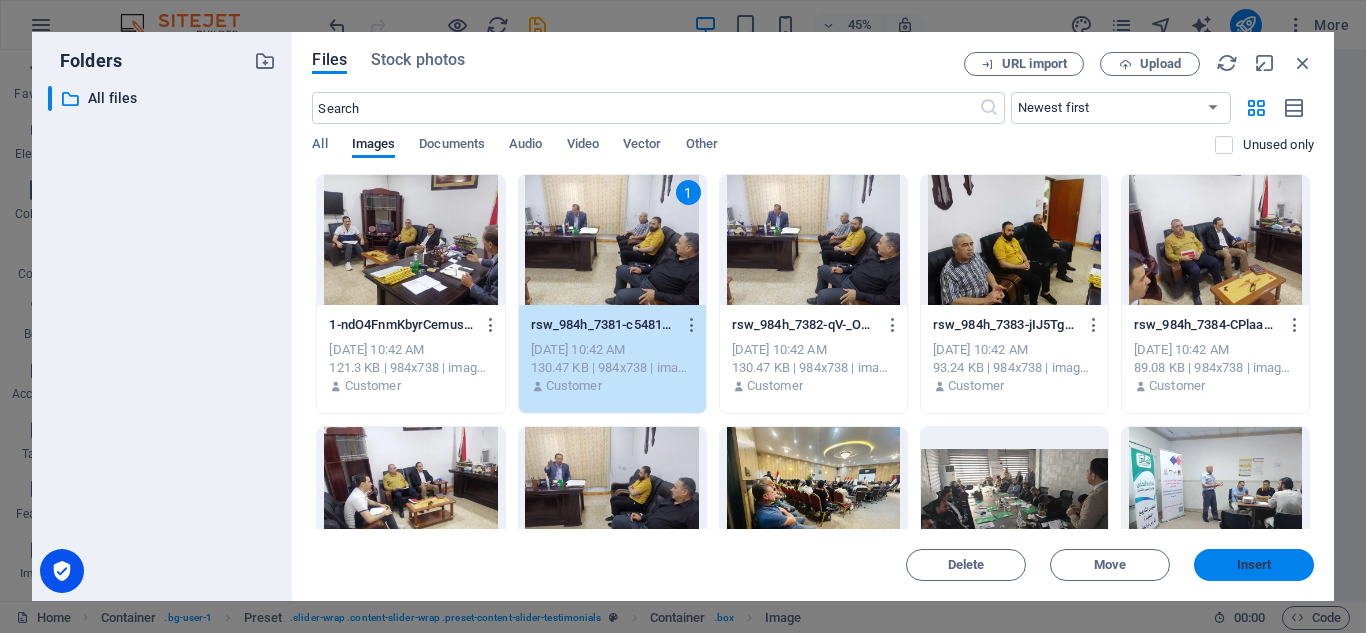 click on "Insert" at bounding box center [1254, 565] 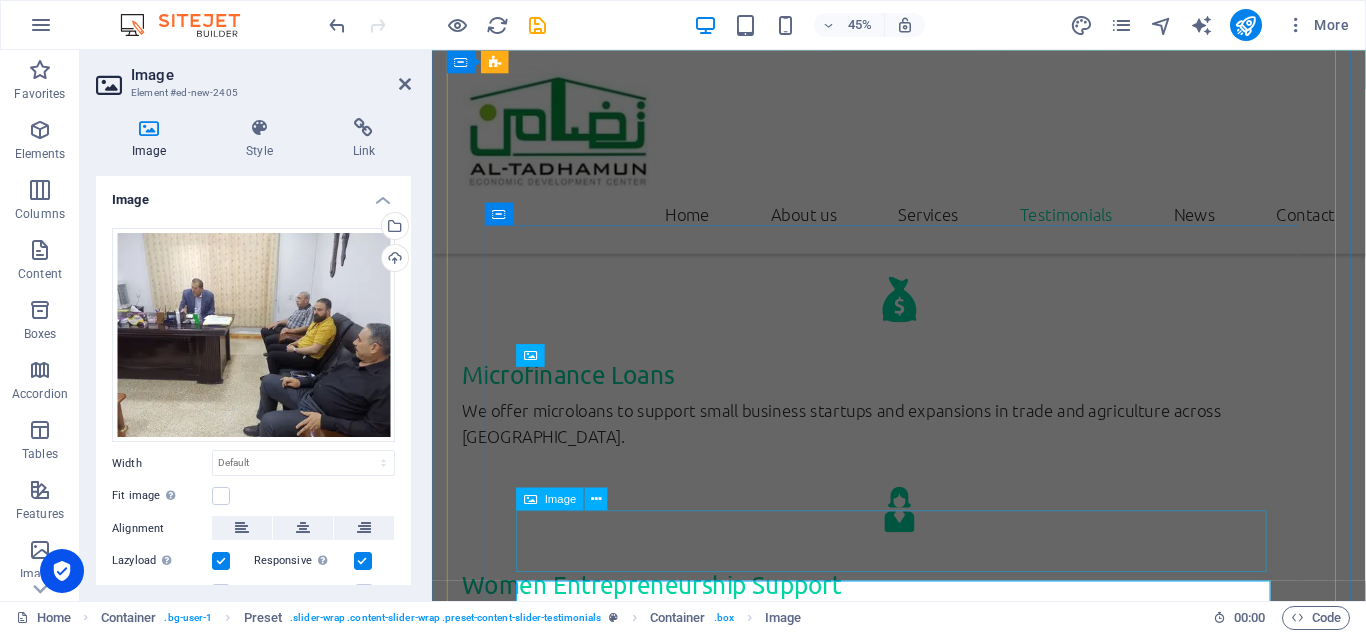 scroll, scrollTop: 3742, scrollLeft: 0, axis: vertical 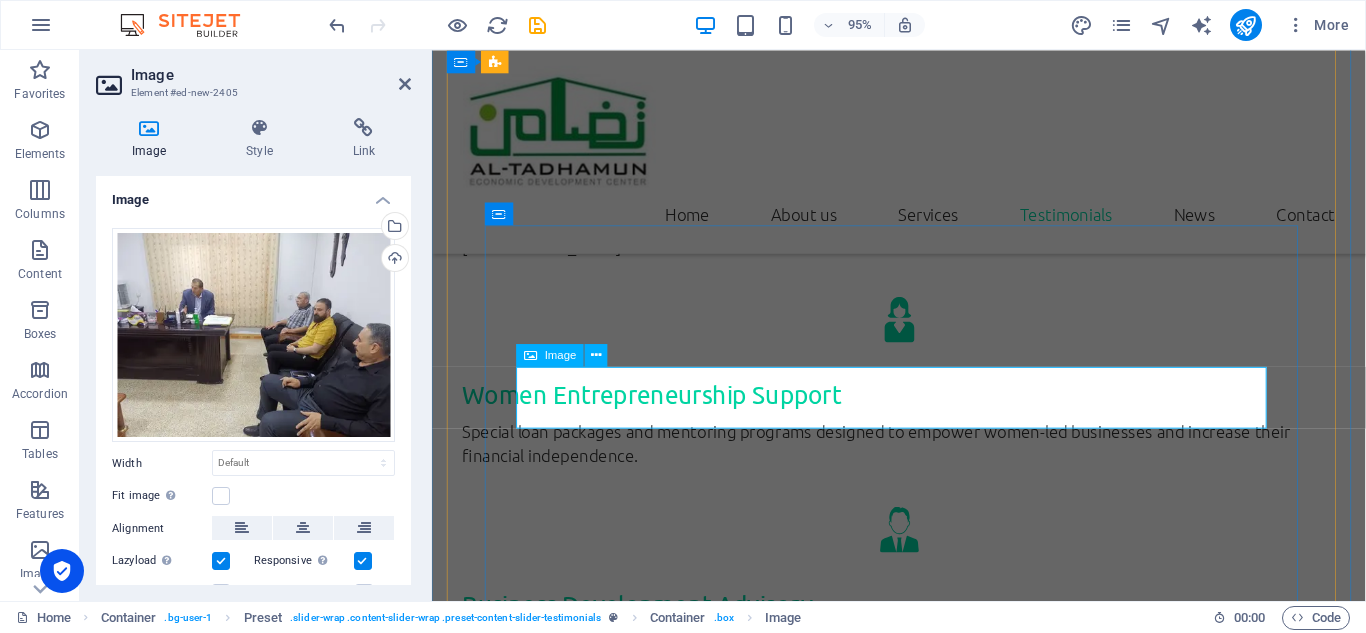 click at bounding box center (923, 2402) 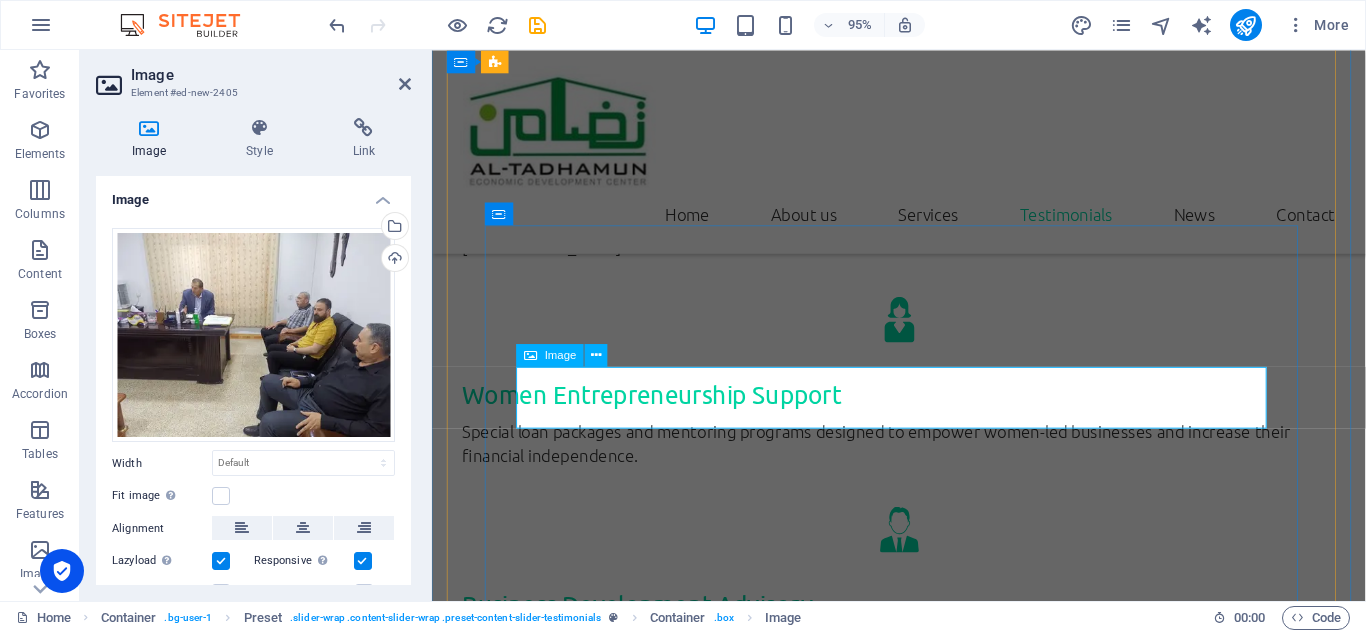 click at bounding box center (923, 2402) 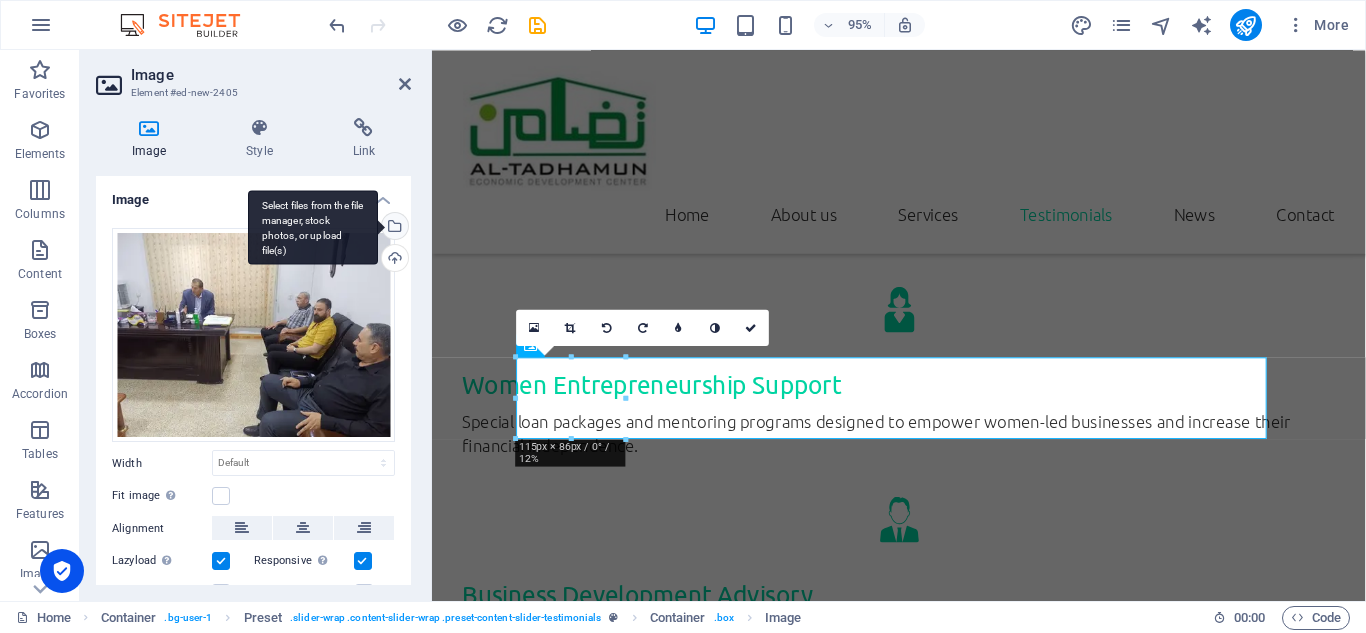 click on "Select files from the file manager, stock photos, or upload file(s)" at bounding box center [313, 227] 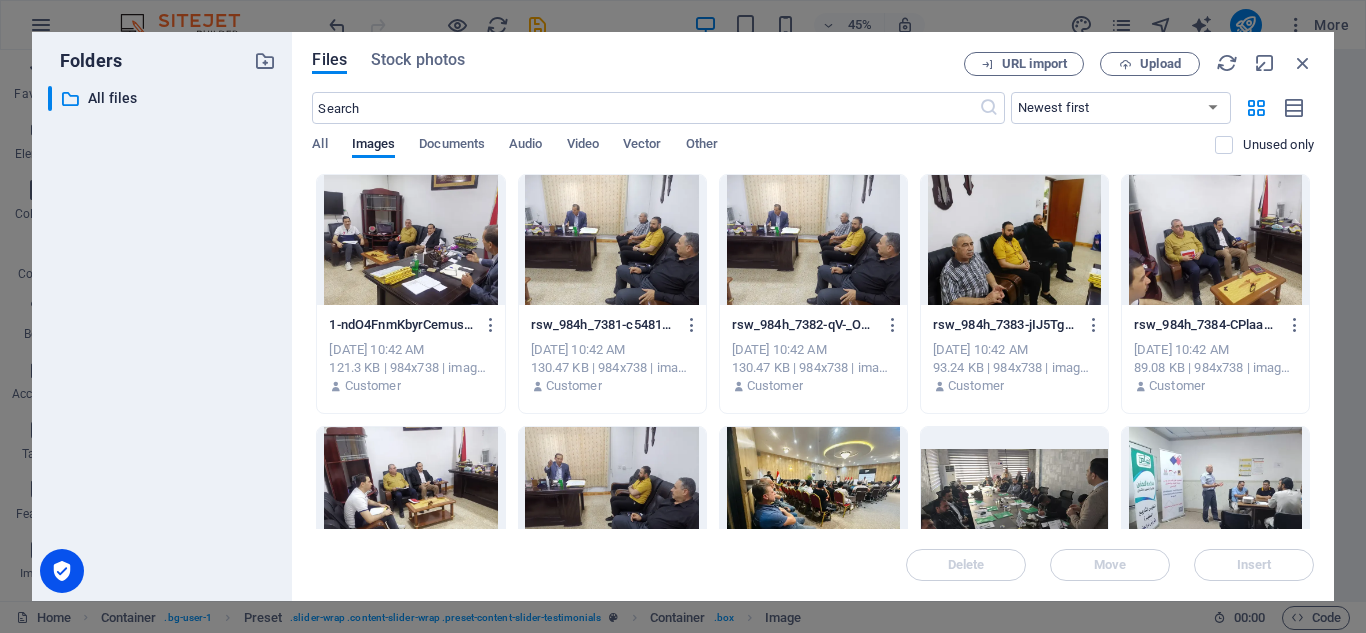 click at bounding box center [813, 240] 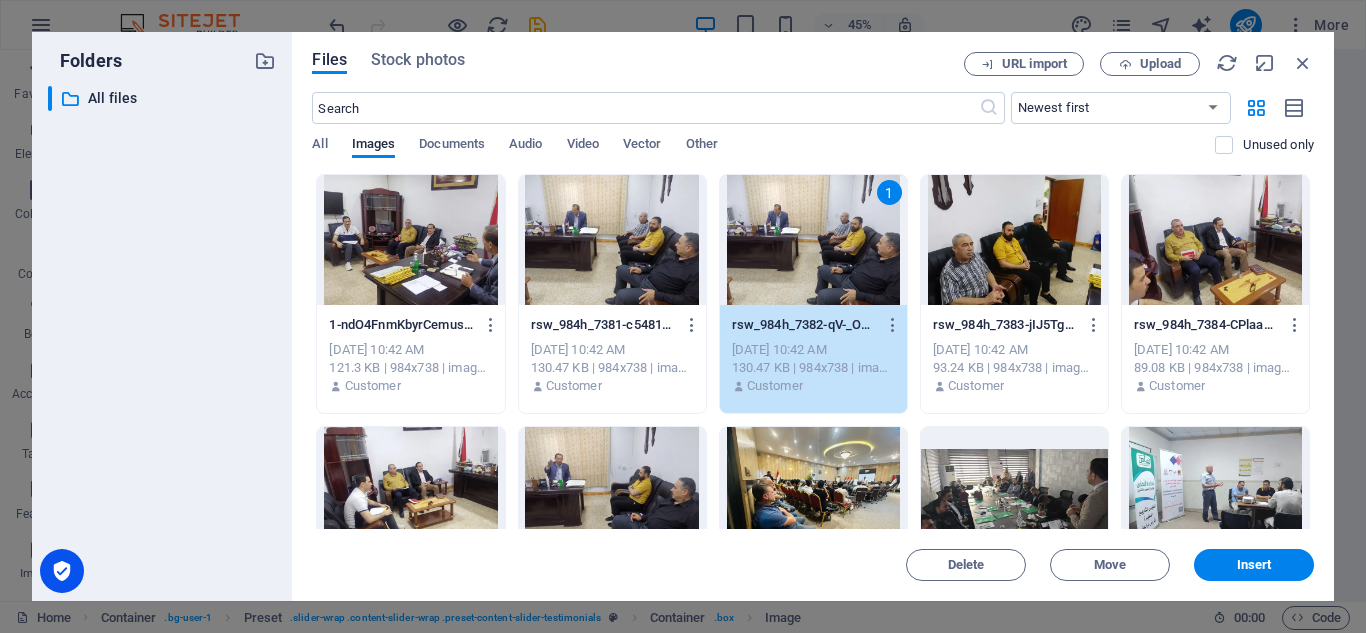 click on "1" at bounding box center [813, 240] 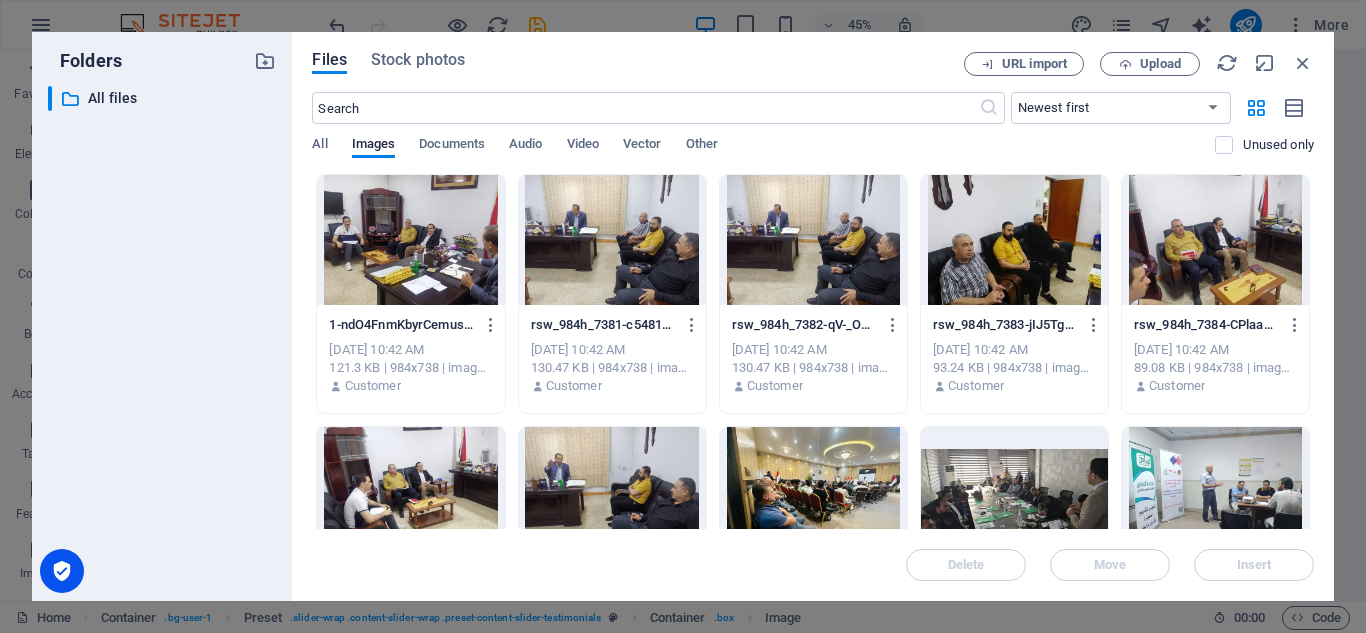 click at bounding box center (1215, 240) 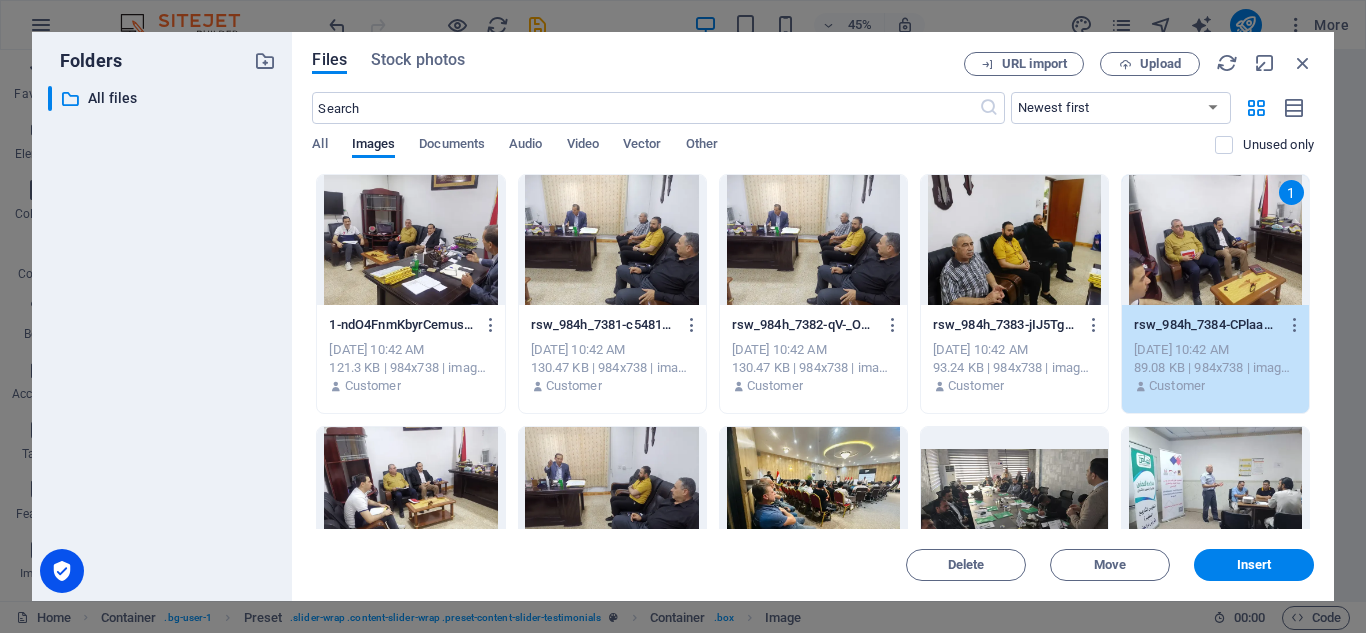 click on "1" at bounding box center (1215, 240) 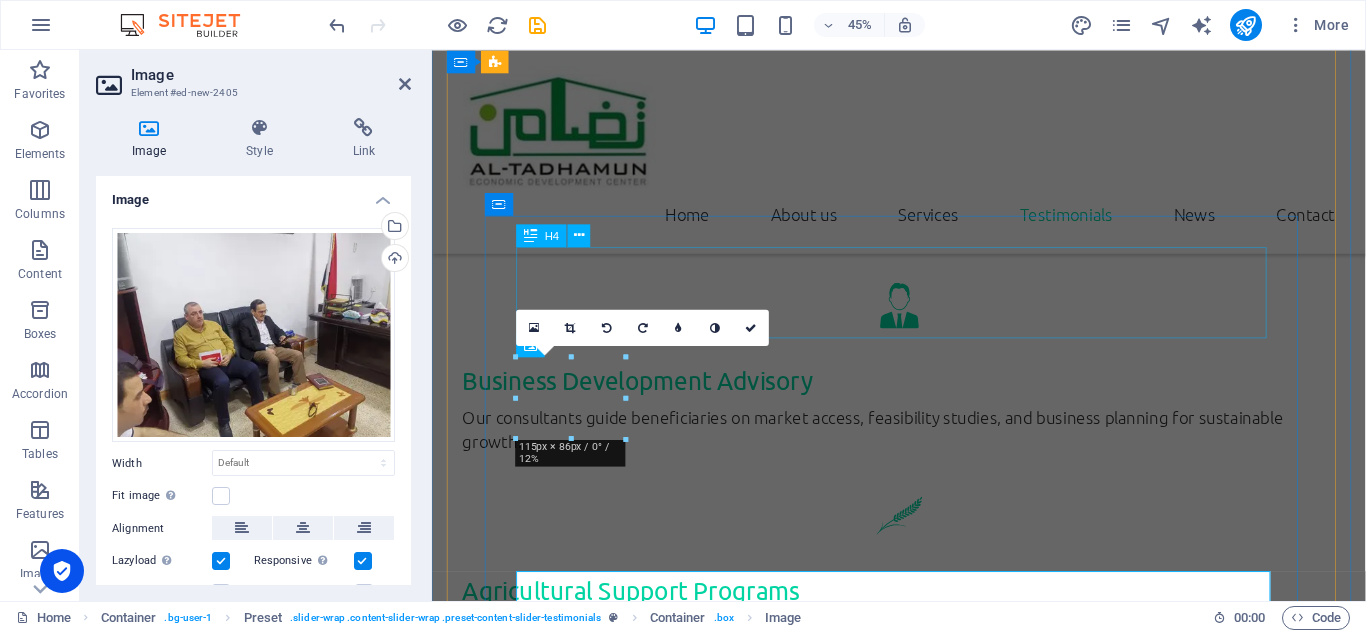 scroll, scrollTop: 3752, scrollLeft: 0, axis: vertical 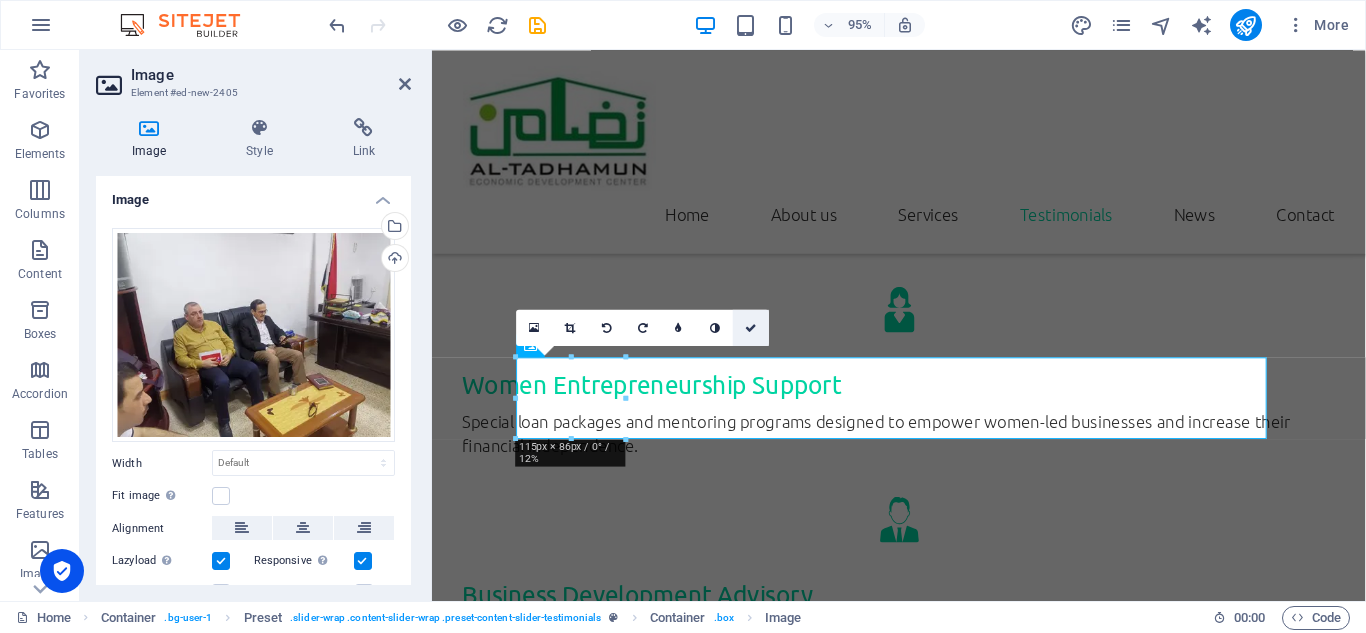 click at bounding box center [751, 327] 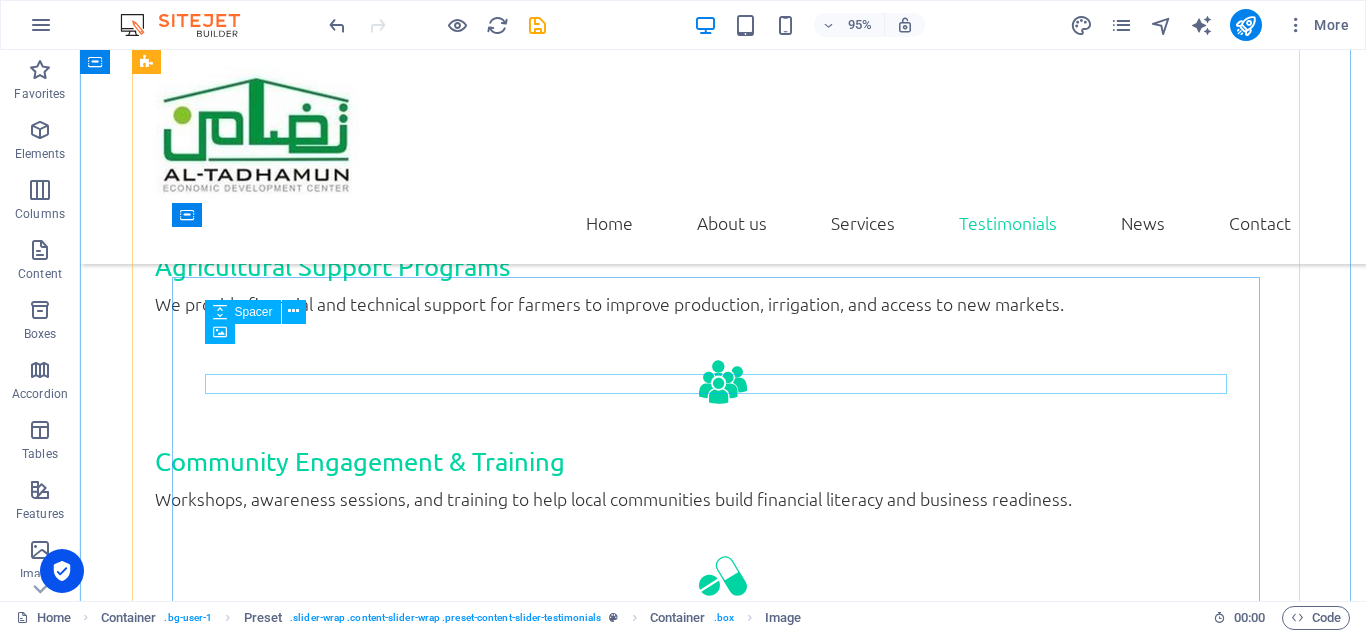scroll, scrollTop: 3119, scrollLeft: 0, axis: vertical 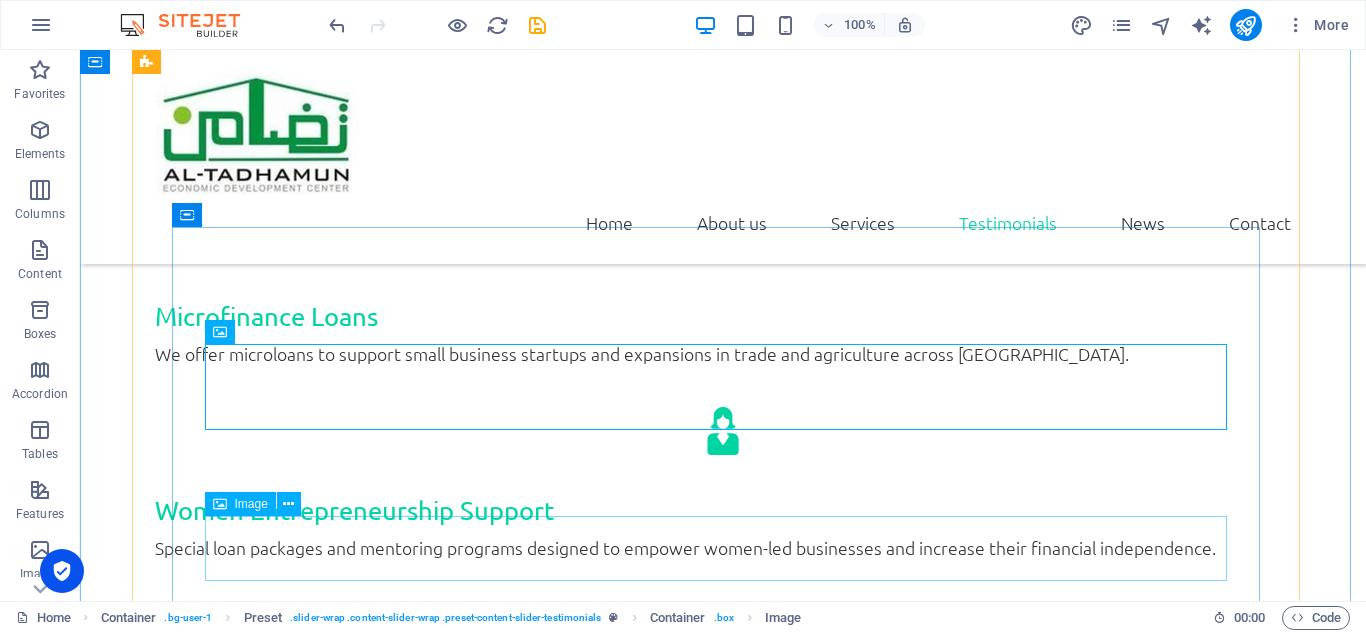 click at bounding box center (723, 2551) 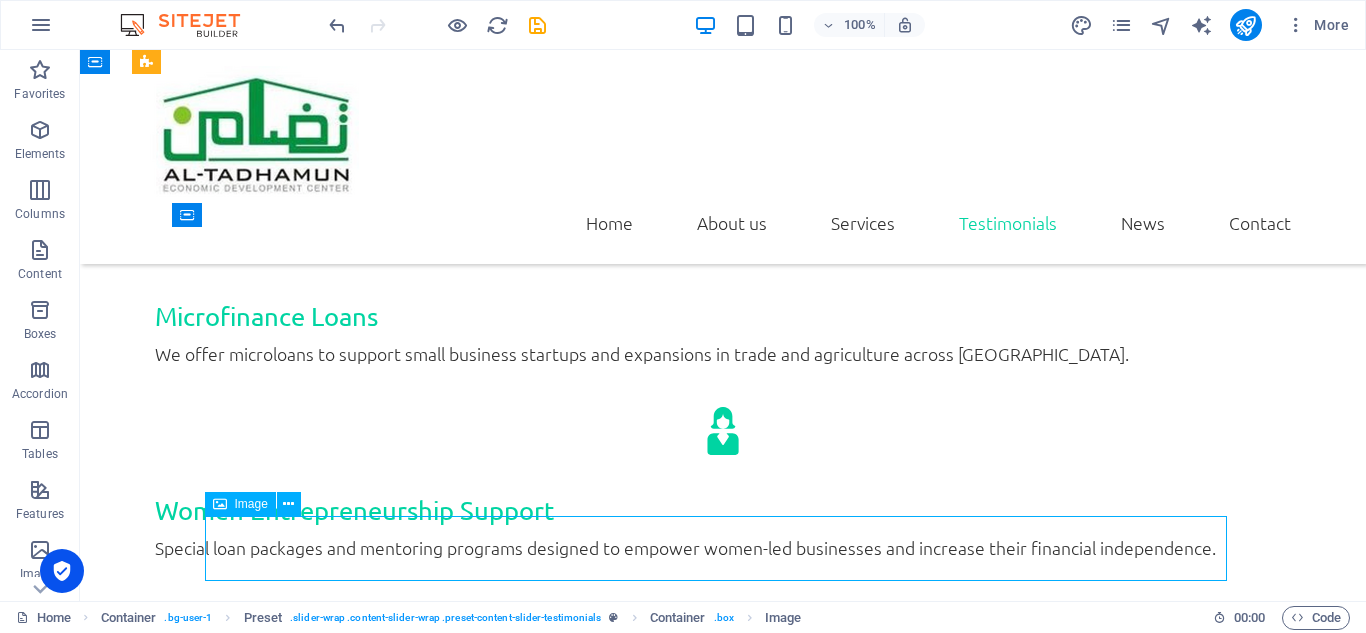 click at bounding box center (723, 2551) 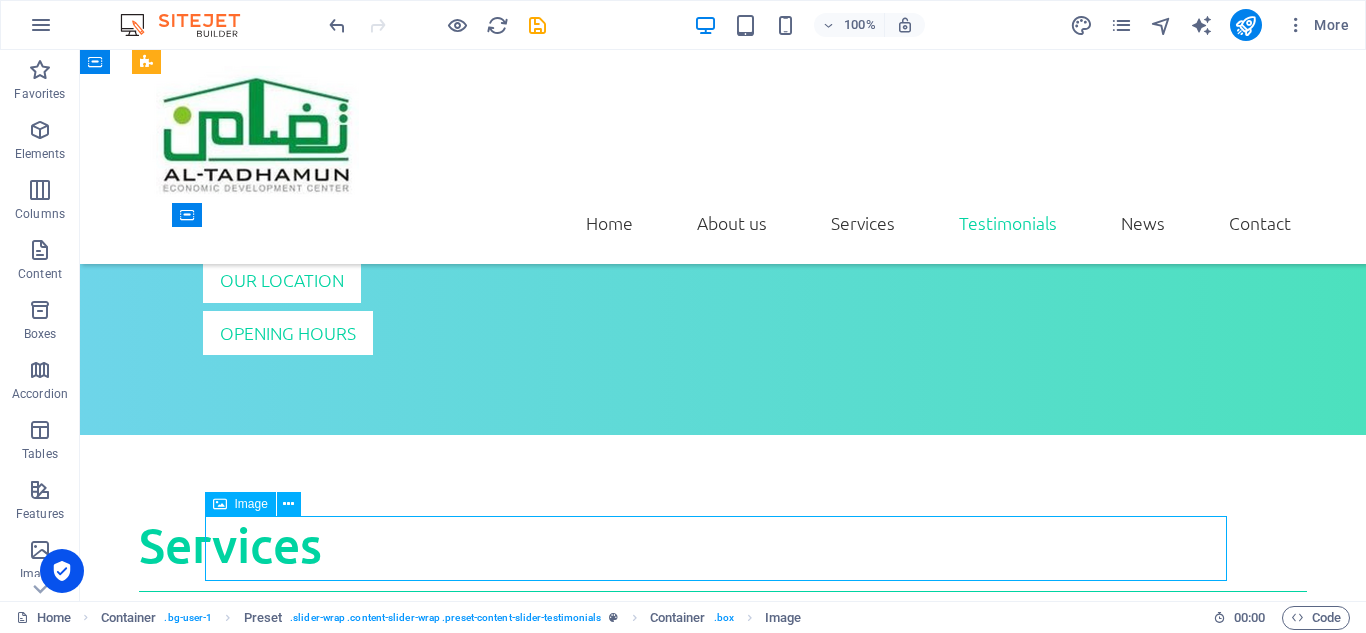 scroll, scrollTop: 3752, scrollLeft: 0, axis: vertical 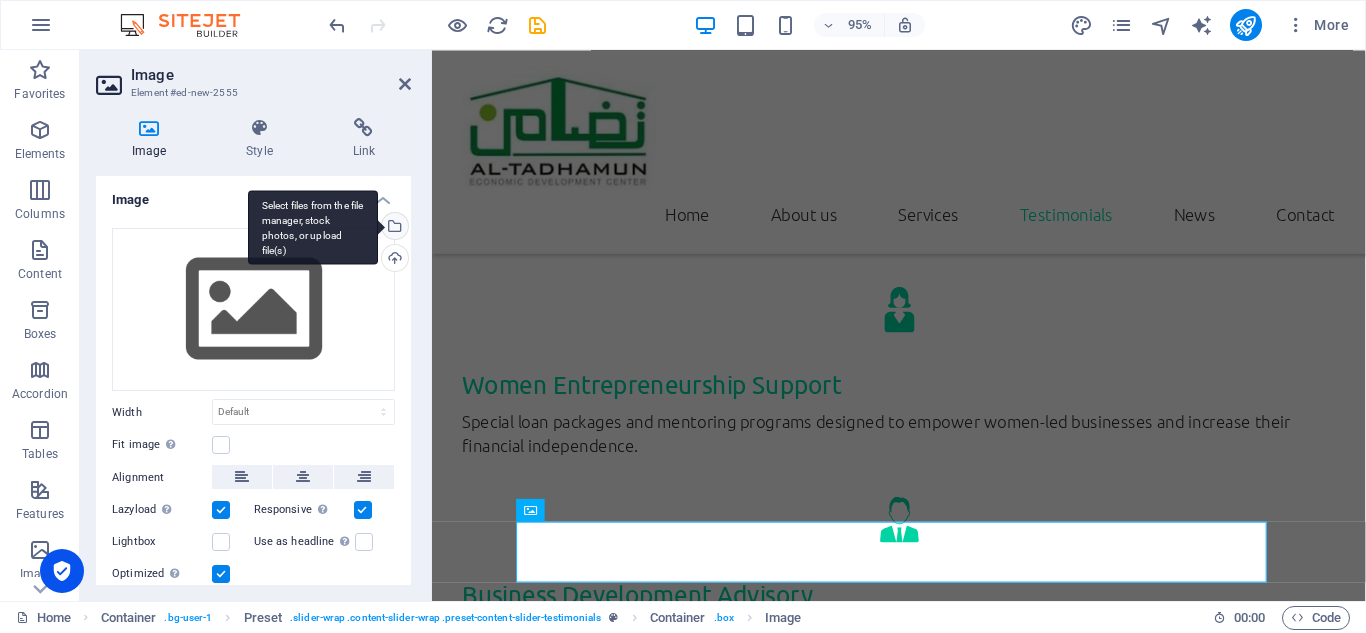 click on "Select files from the file manager, stock photos, or upload file(s)" at bounding box center [313, 227] 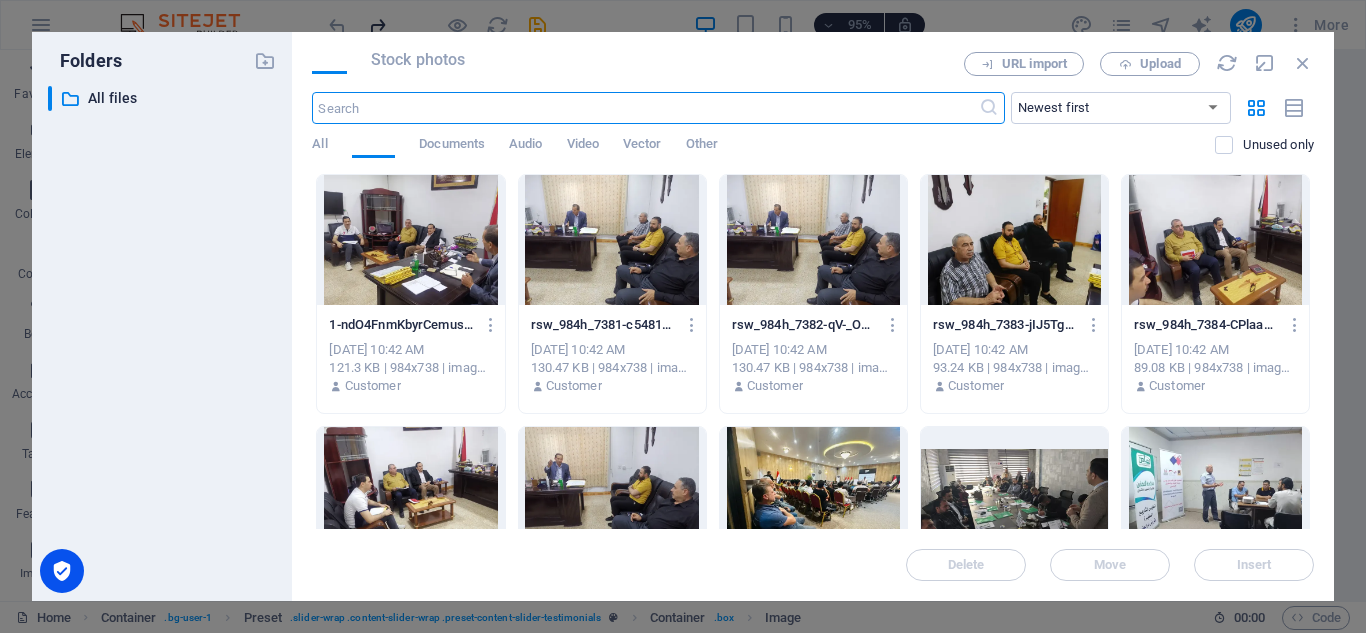 scroll, scrollTop: 3977, scrollLeft: 0, axis: vertical 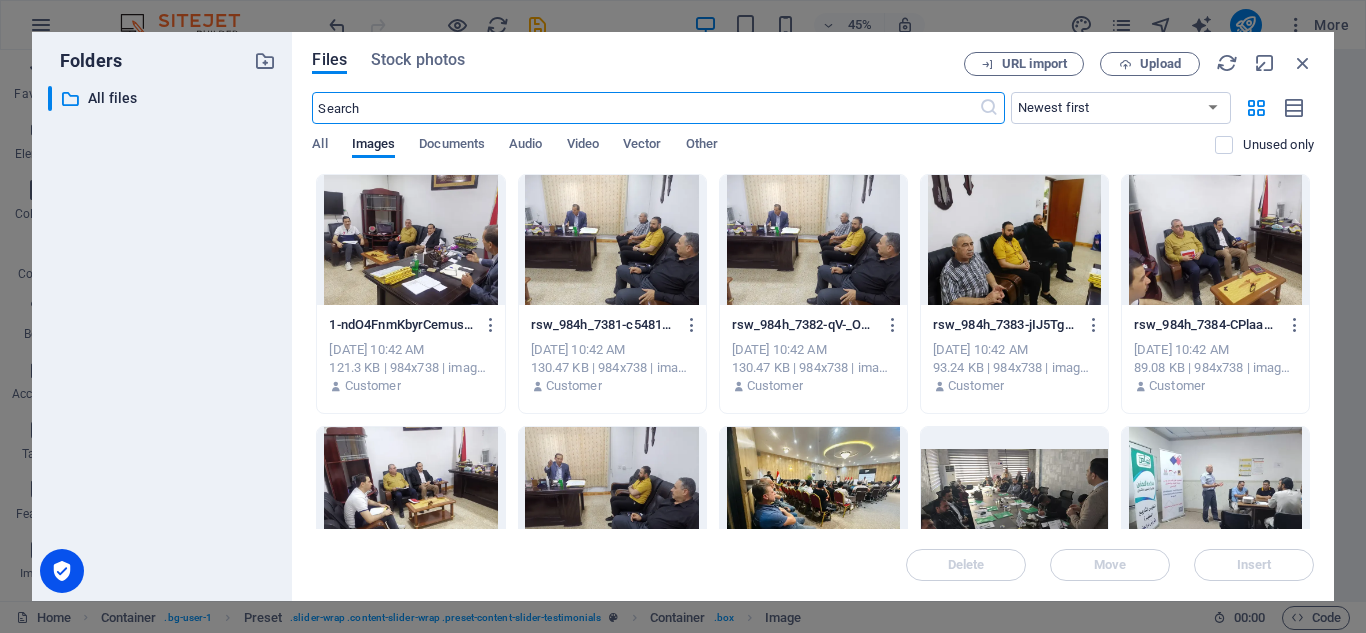 click at bounding box center (410, 492) 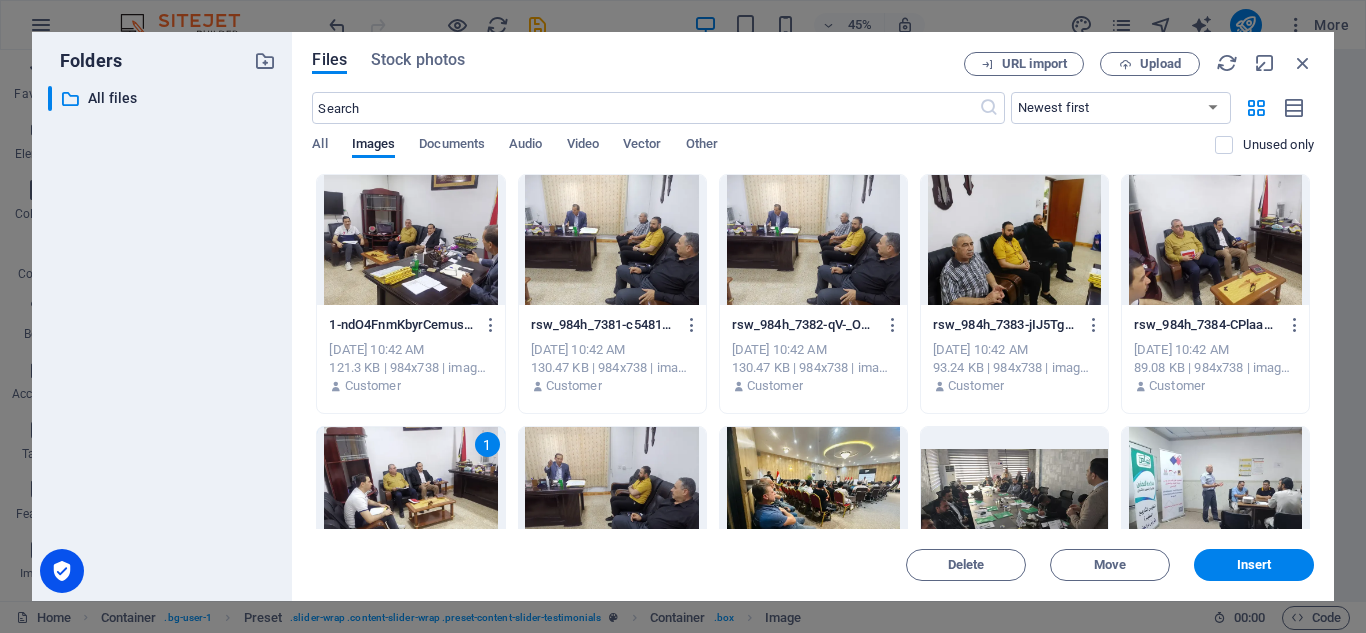 click on "1" at bounding box center (410, 492) 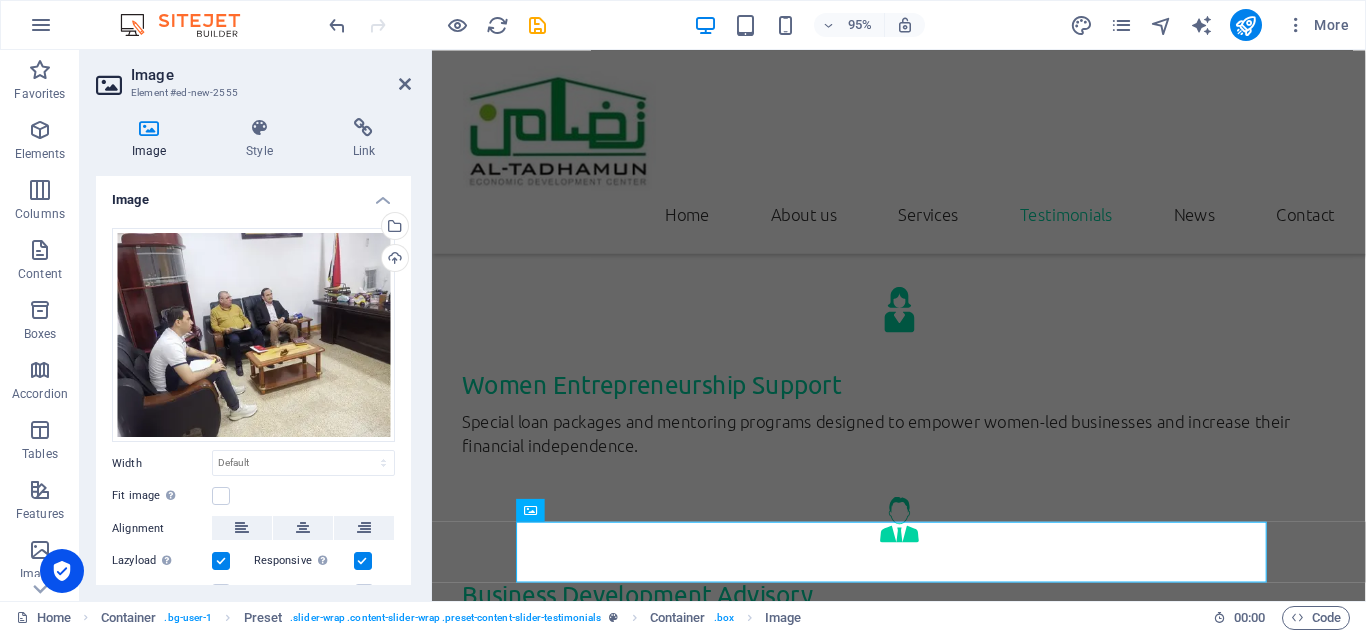 scroll, scrollTop: 3763, scrollLeft: 0, axis: vertical 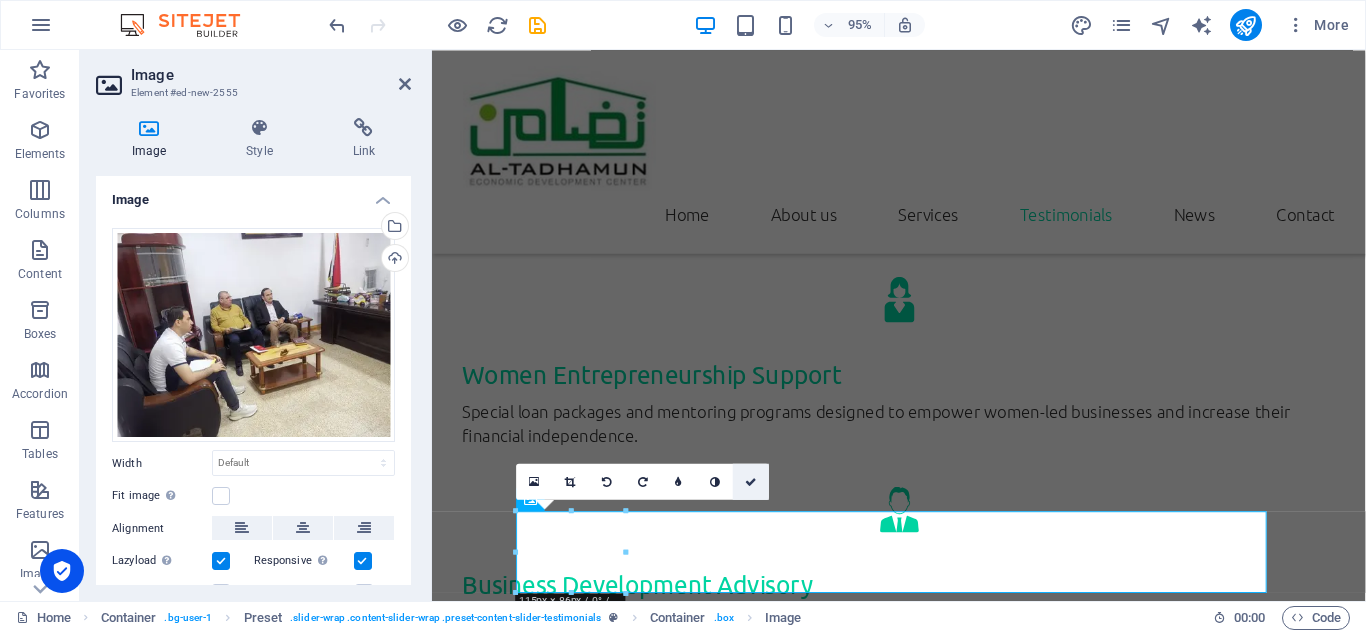 click at bounding box center [751, 481] 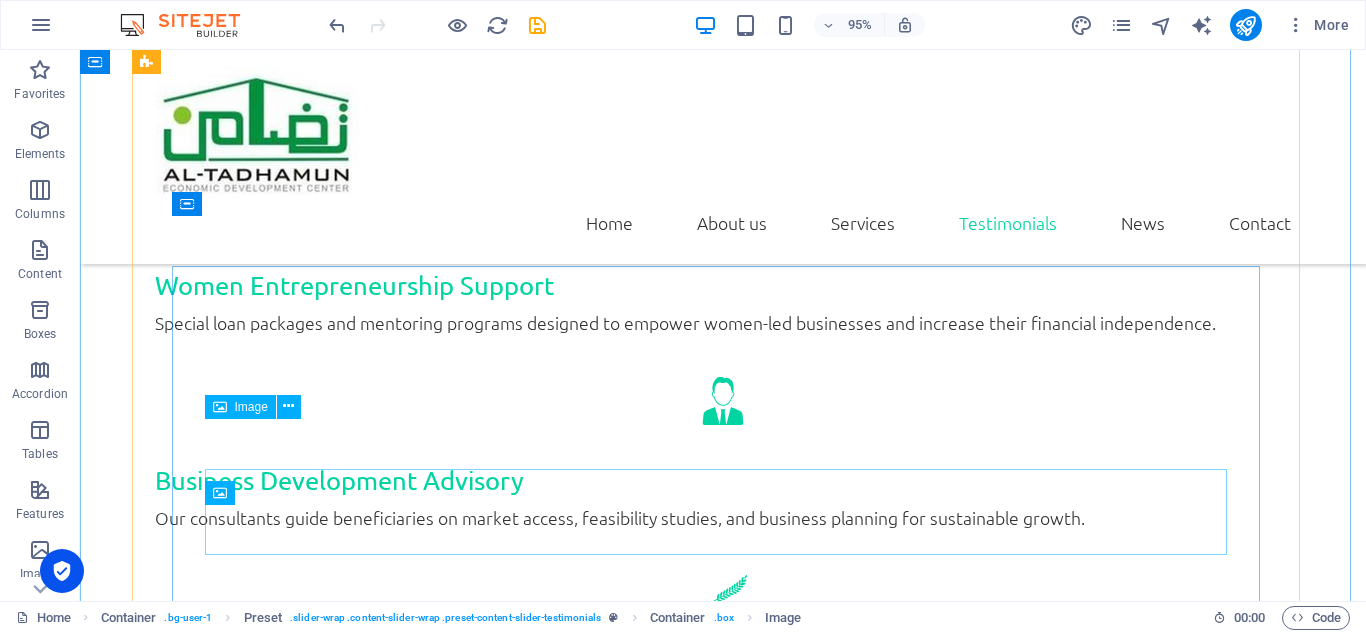 scroll, scrollTop: 3130, scrollLeft: 0, axis: vertical 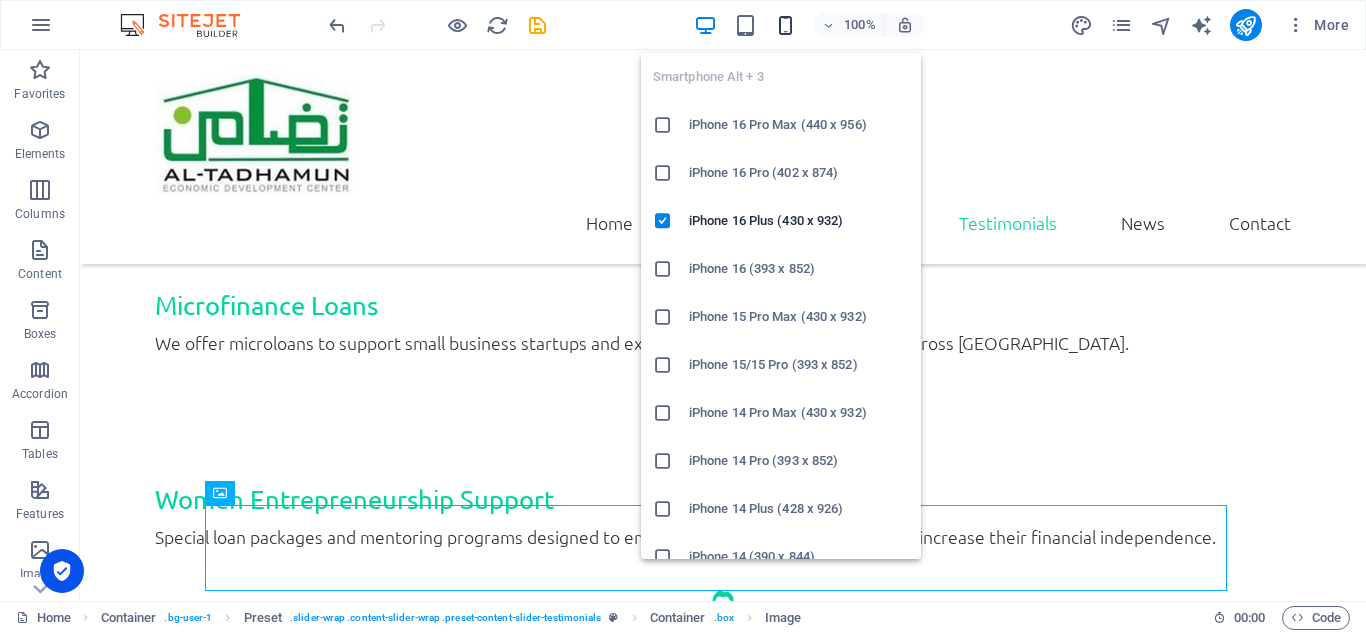 click at bounding box center [785, 25] 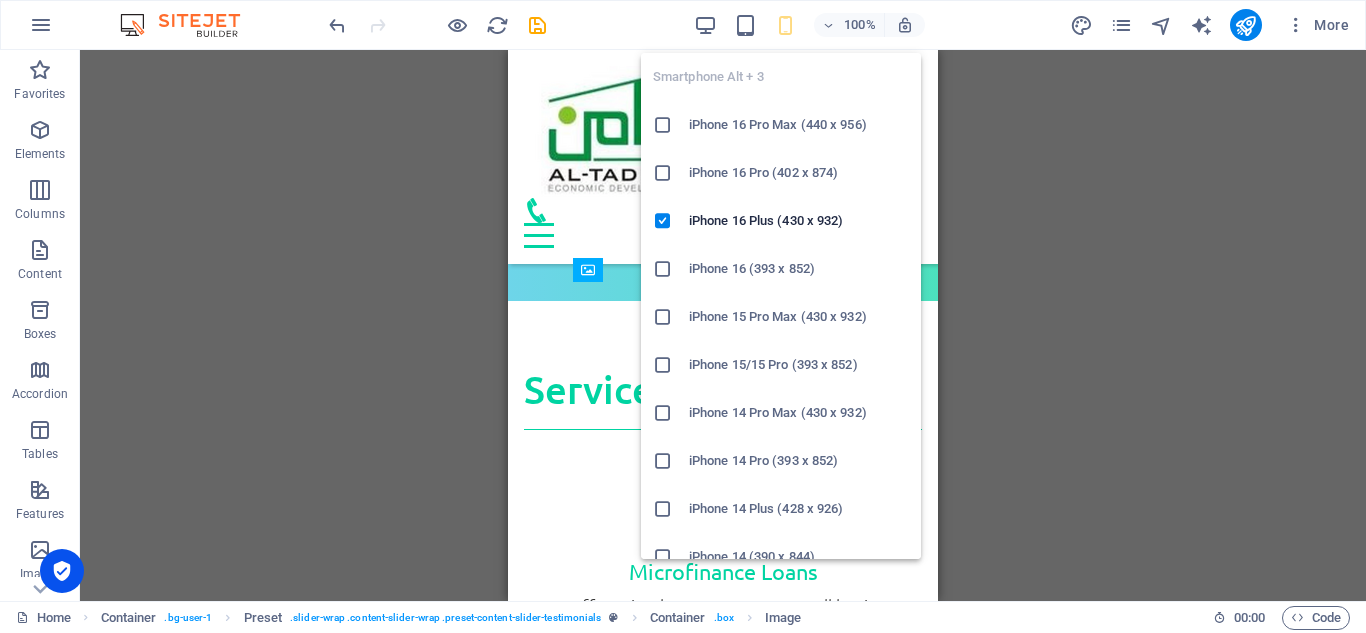 scroll, scrollTop: 5298, scrollLeft: 0, axis: vertical 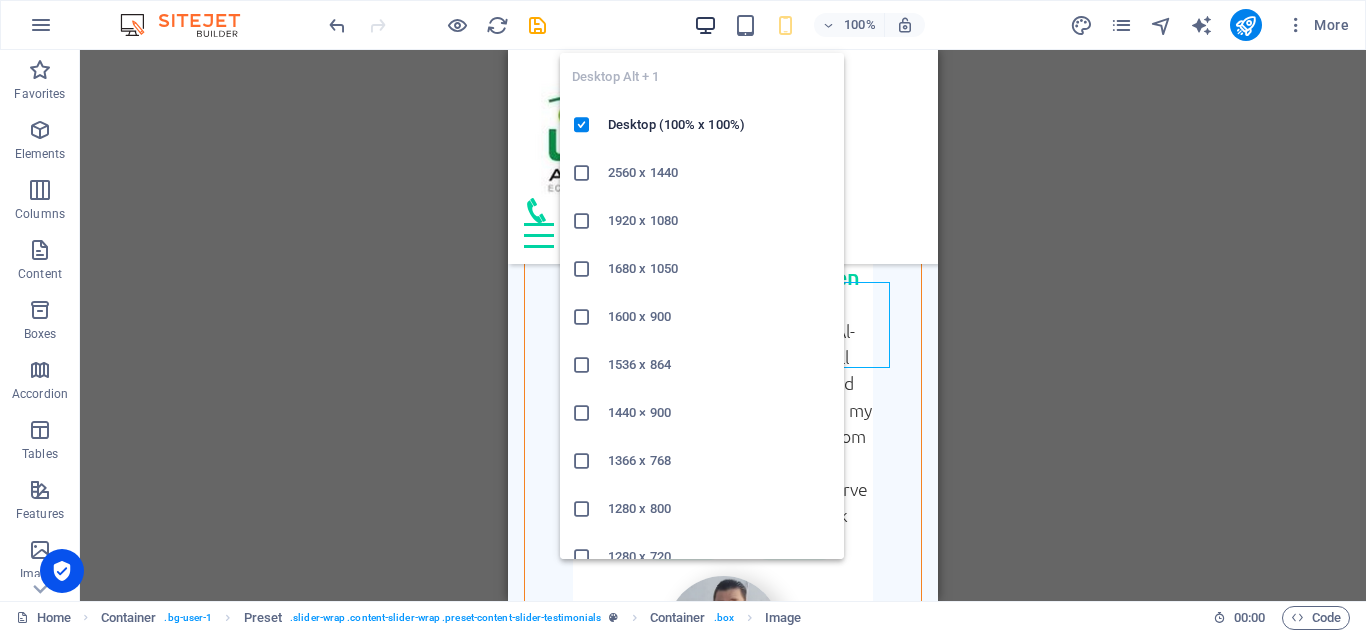 click at bounding box center (705, 25) 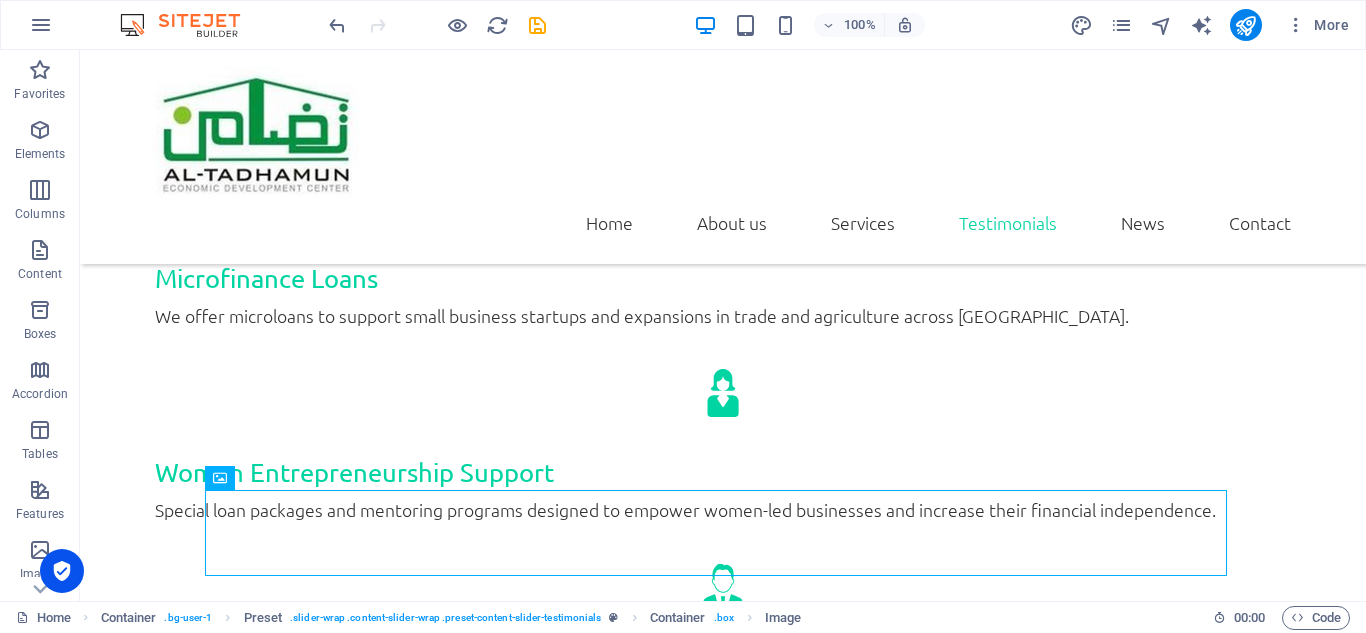 scroll, scrollTop: 3192, scrollLeft: 0, axis: vertical 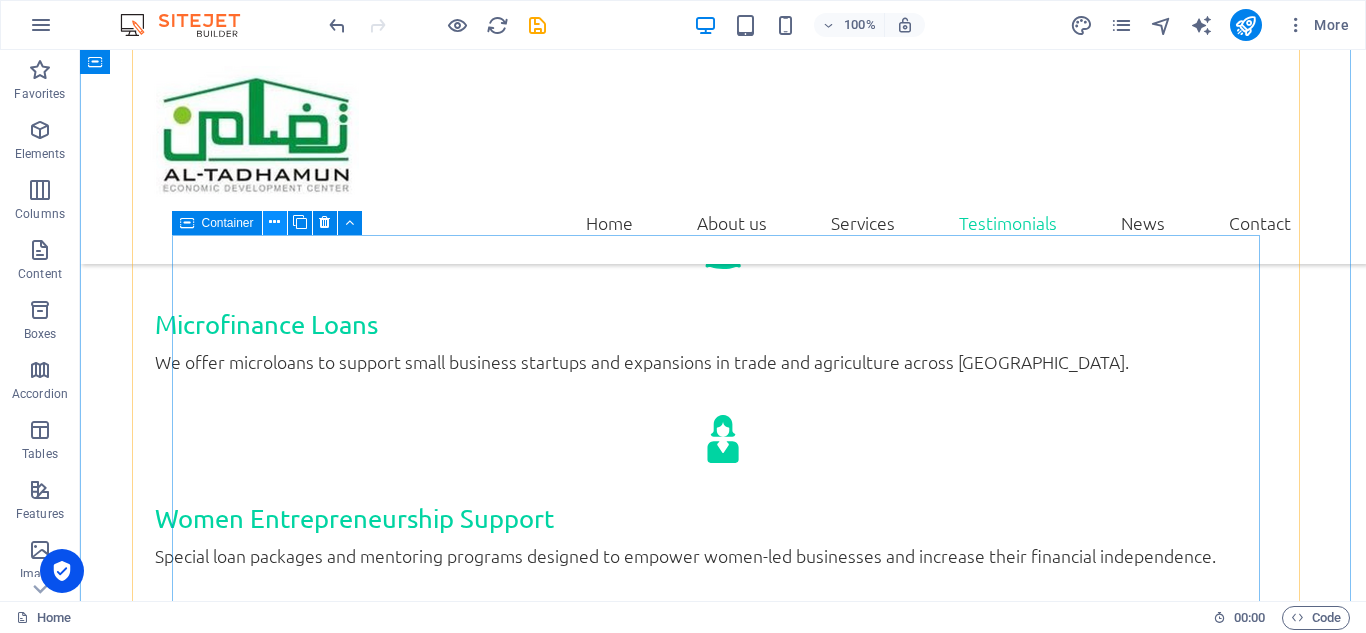 click at bounding box center (274, 222) 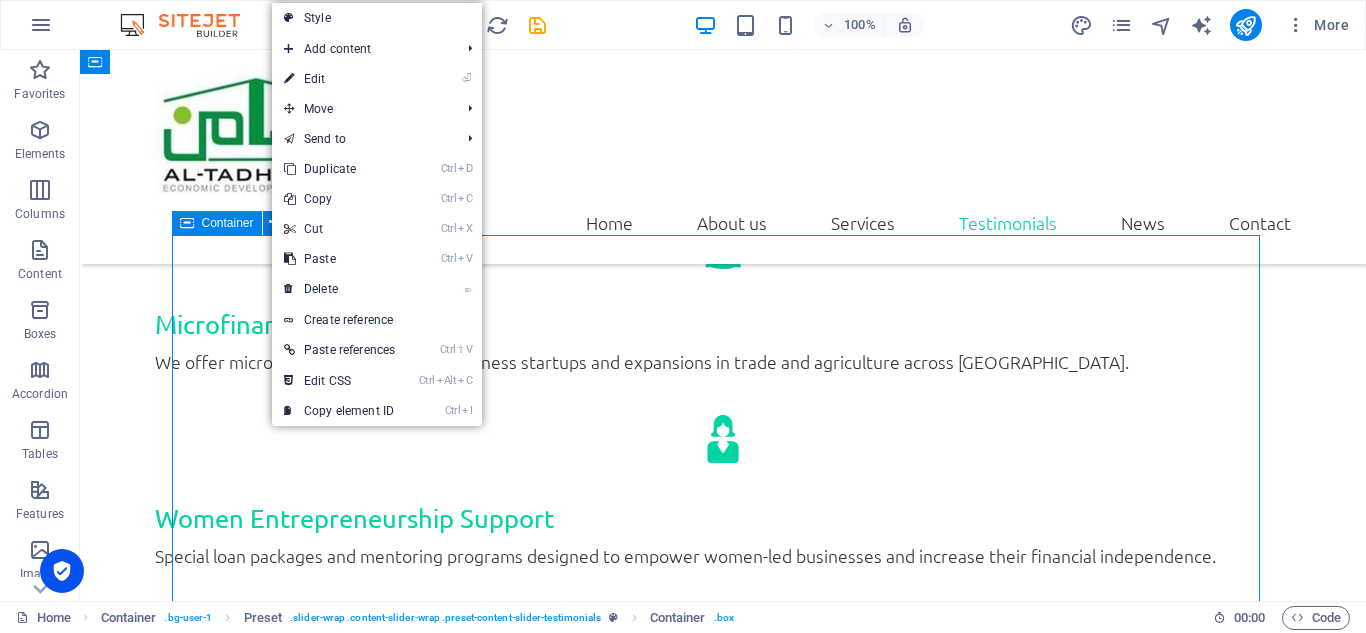 click on "Container" at bounding box center (228, 223) 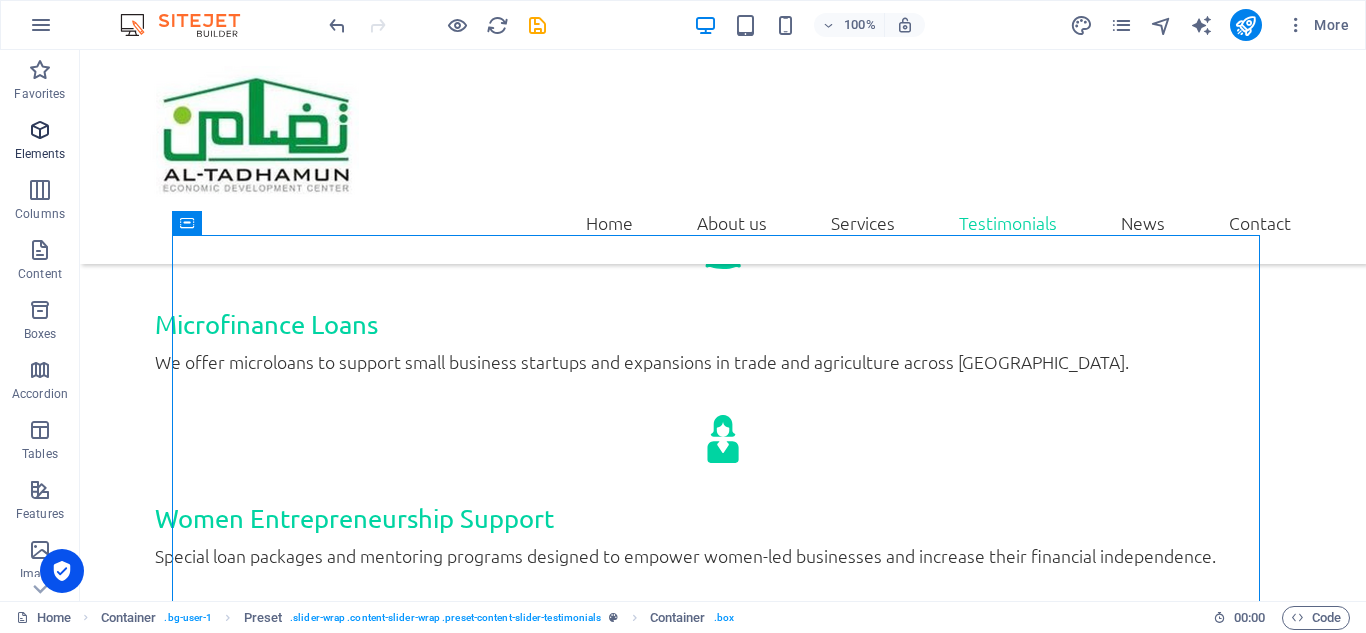 click on "Elements" at bounding box center (40, 154) 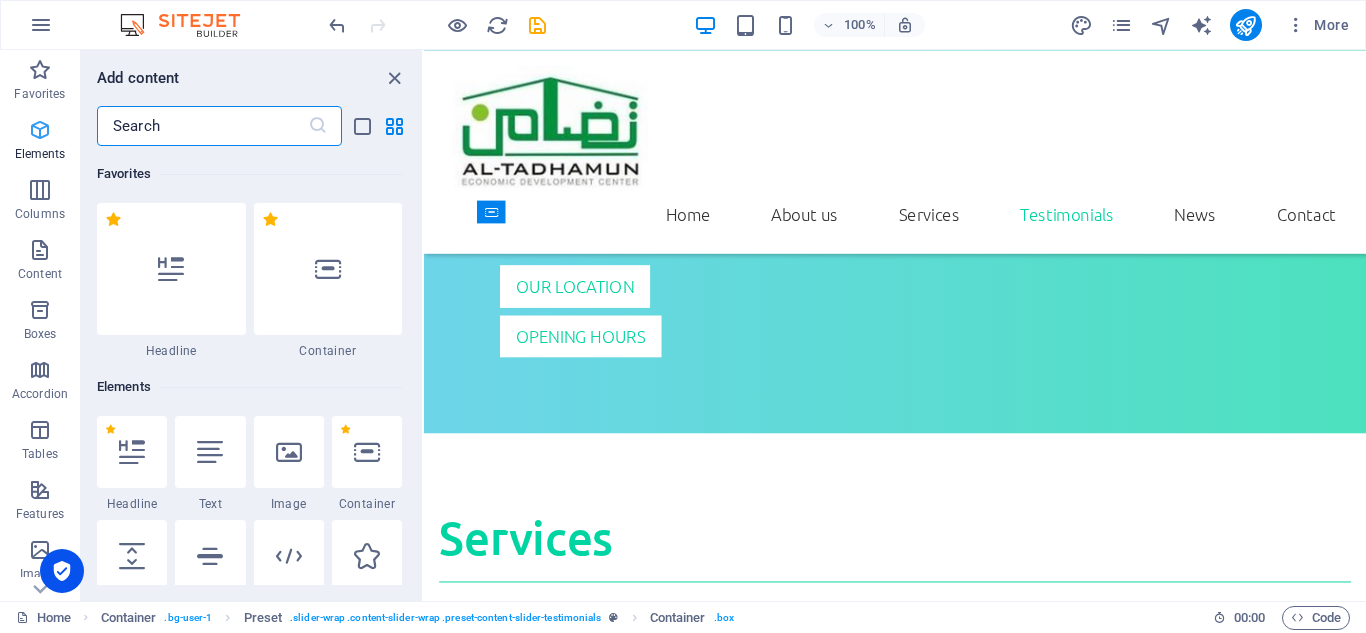 scroll, scrollTop: 3718, scrollLeft: 0, axis: vertical 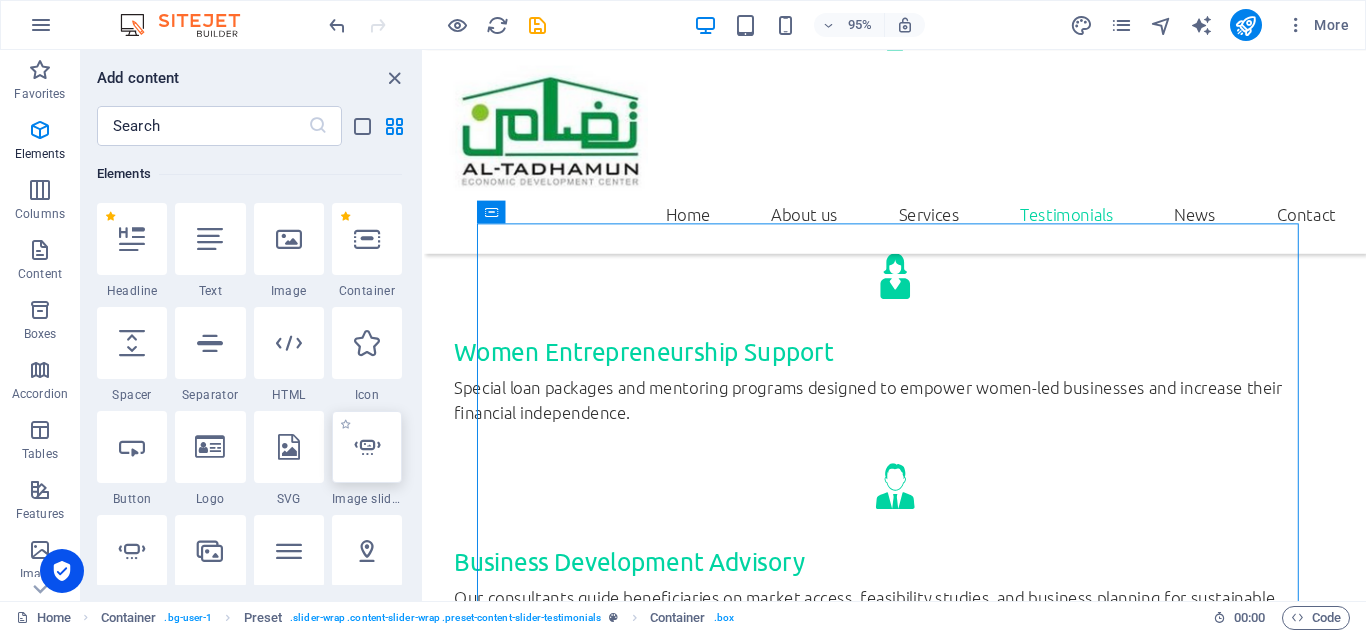 click at bounding box center [367, 447] 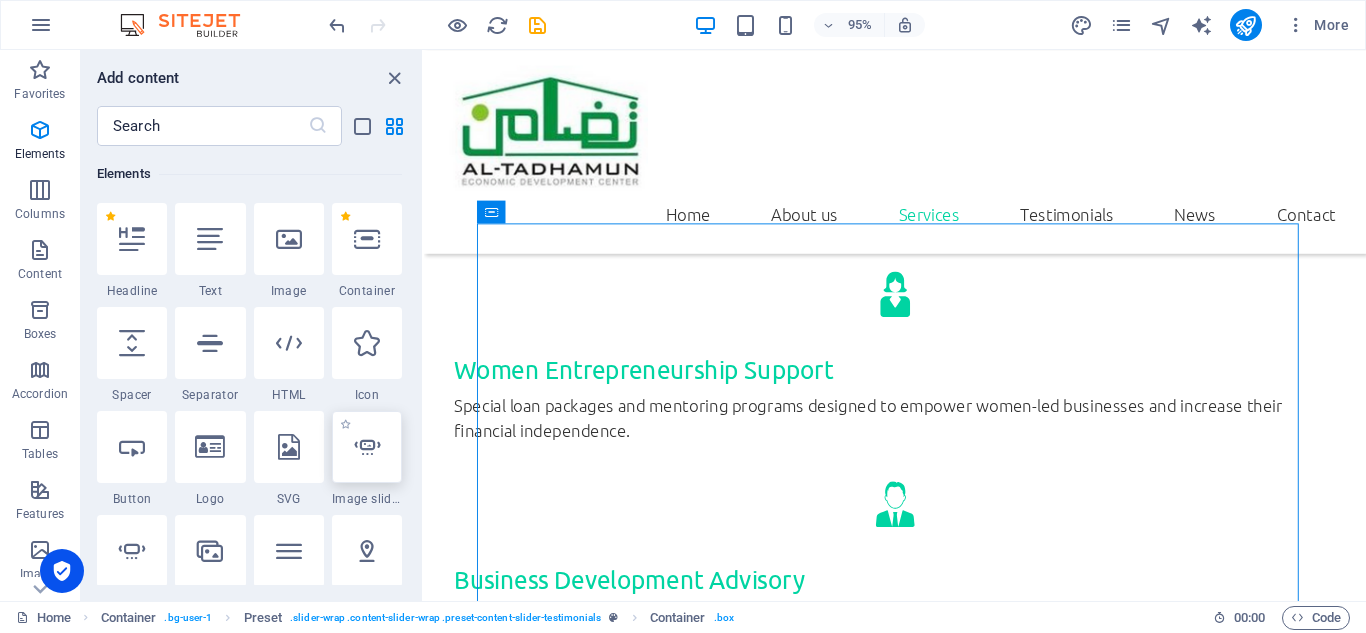 select on "ms" 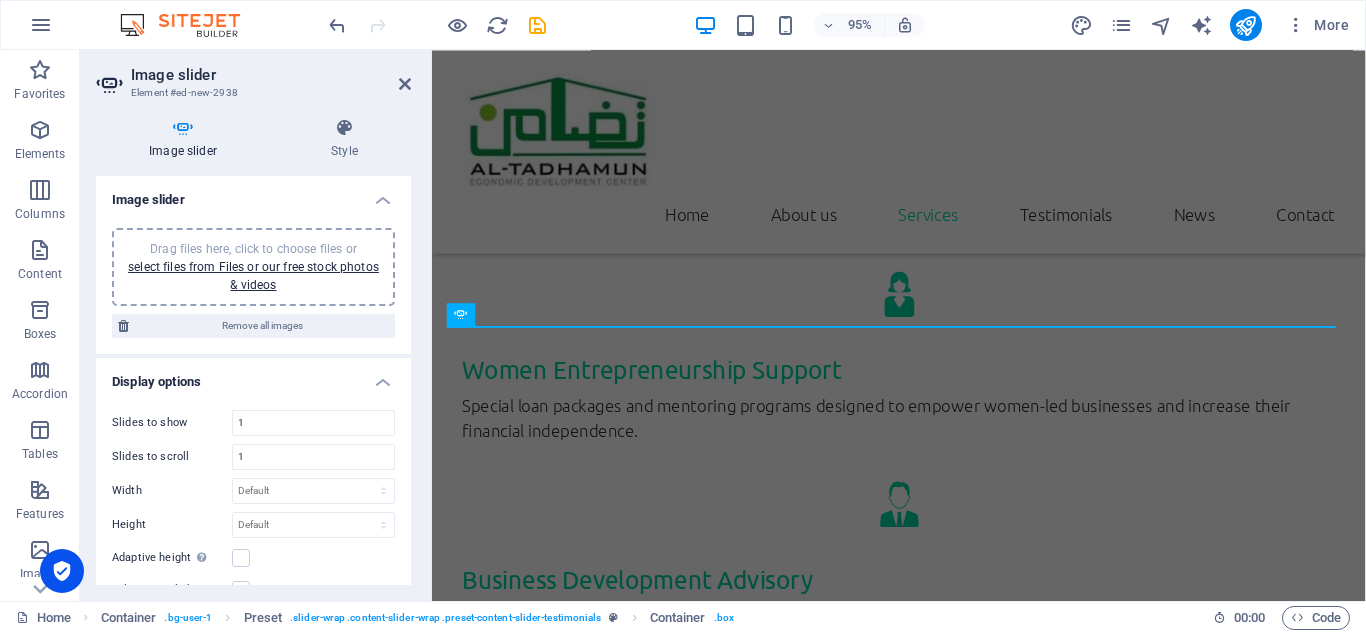 scroll, scrollTop: 2896, scrollLeft: 0, axis: vertical 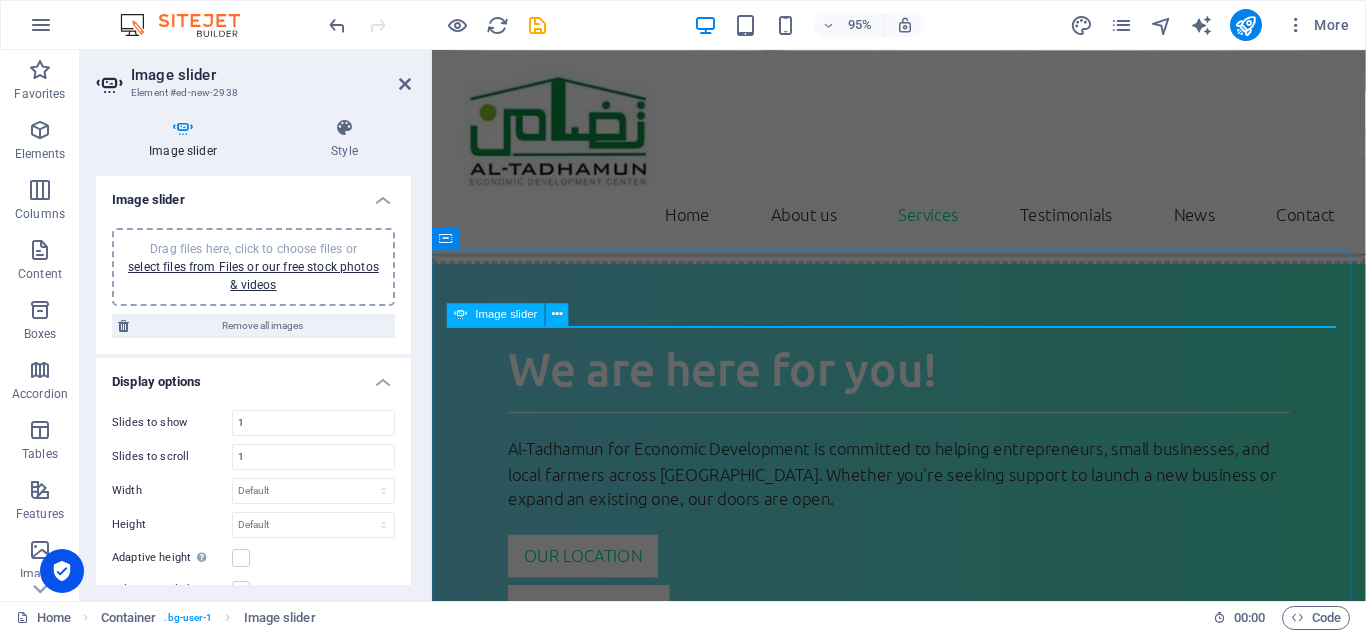 click at bounding box center [461, 314] 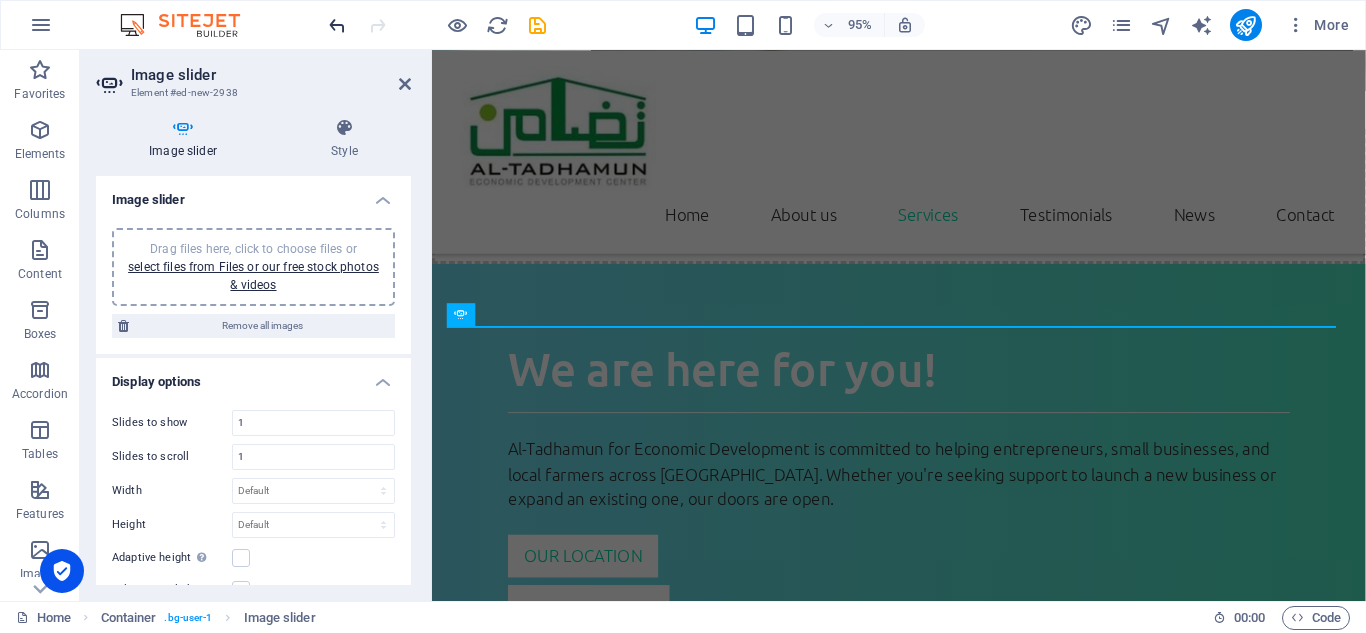 click at bounding box center (337, 25) 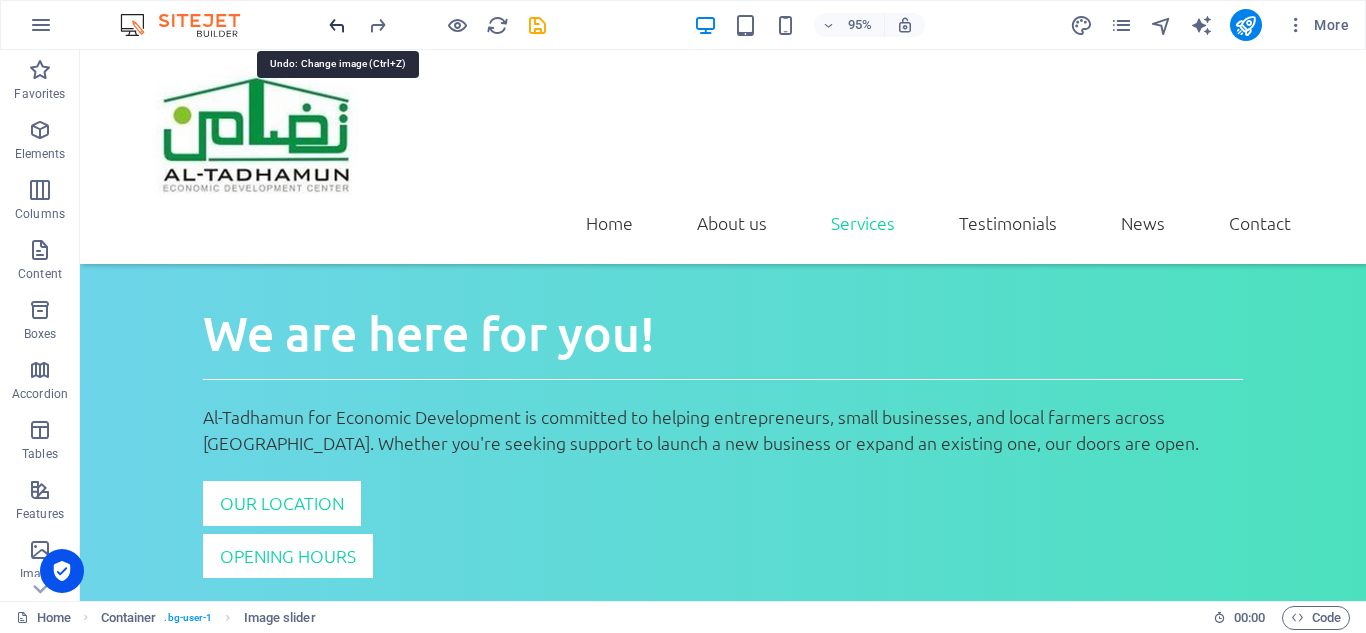 scroll, scrollTop: 2318, scrollLeft: 0, axis: vertical 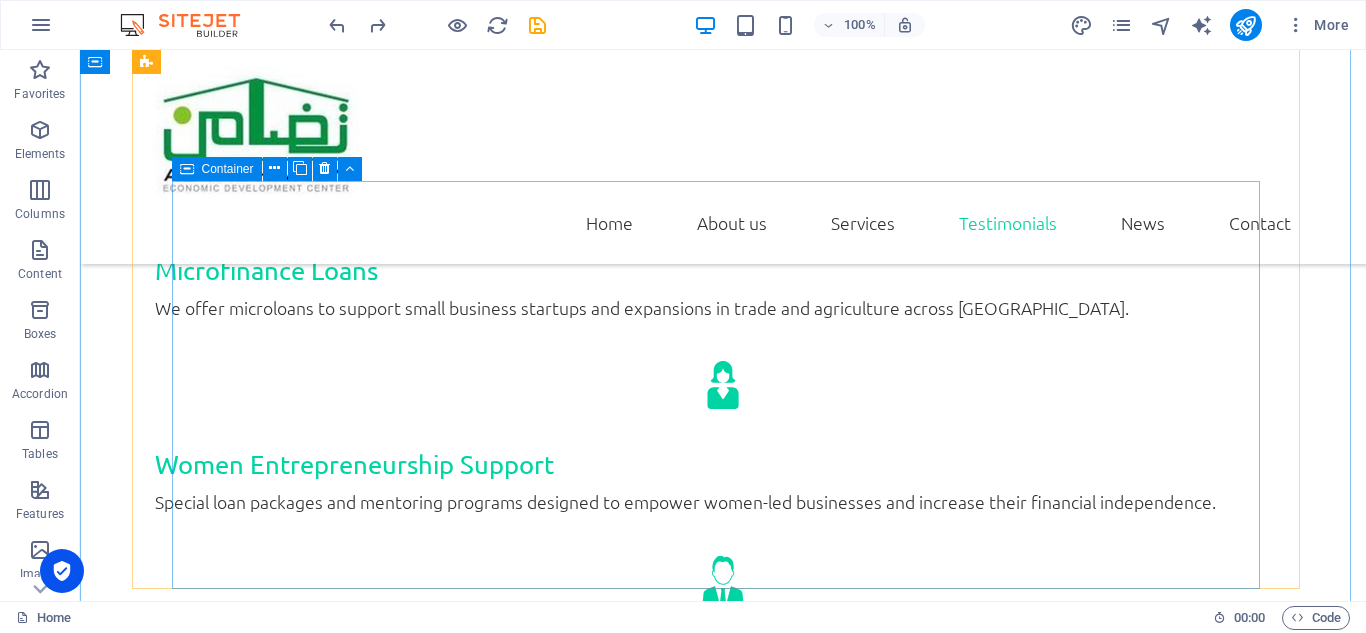 click on ""Participation of Al-Tadhamun in the Conference on Promoting Economic Recovery for Small Enterprises and Agriculture in [GEOGRAPHIC_DATA]"" at bounding box center (723, 2387) 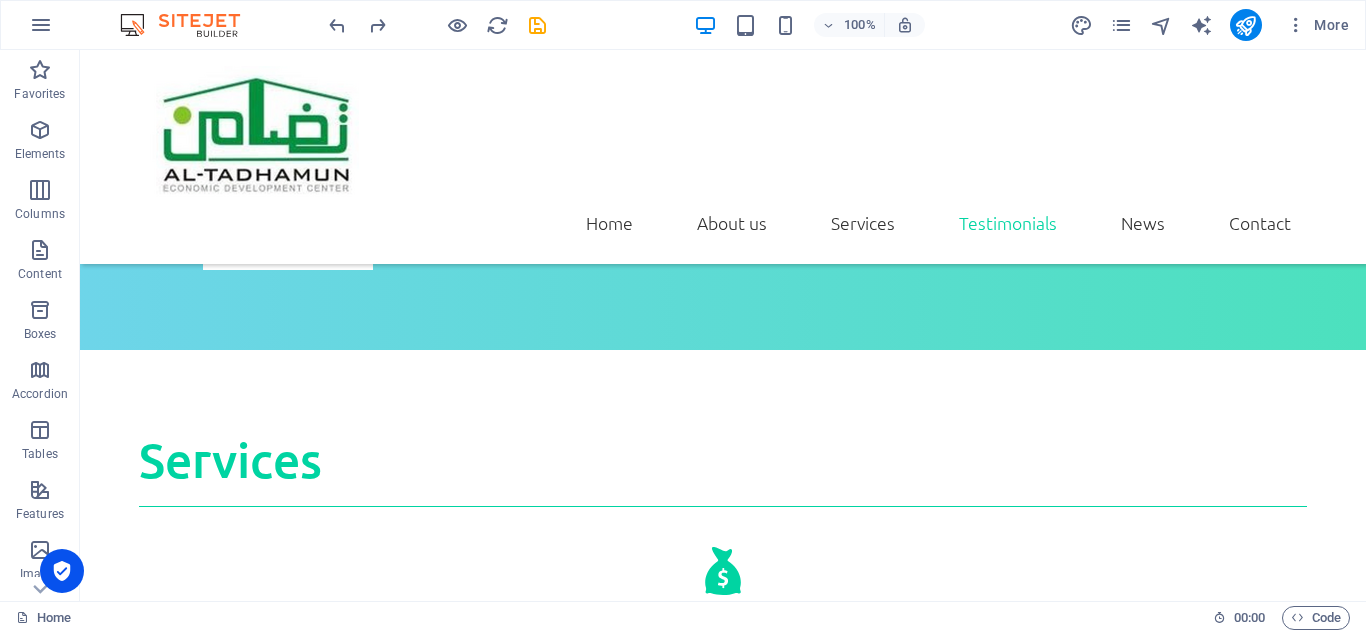 scroll, scrollTop: 2704, scrollLeft: 0, axis: vertical 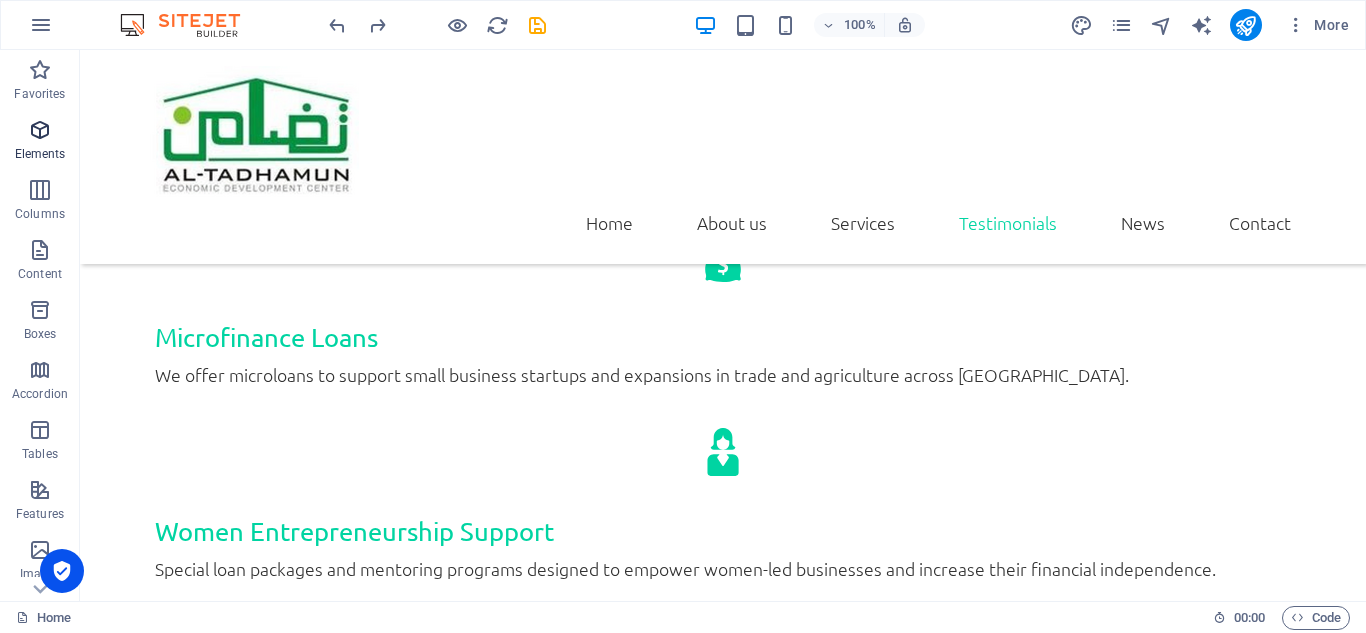 click at bounding box center (40, 130) 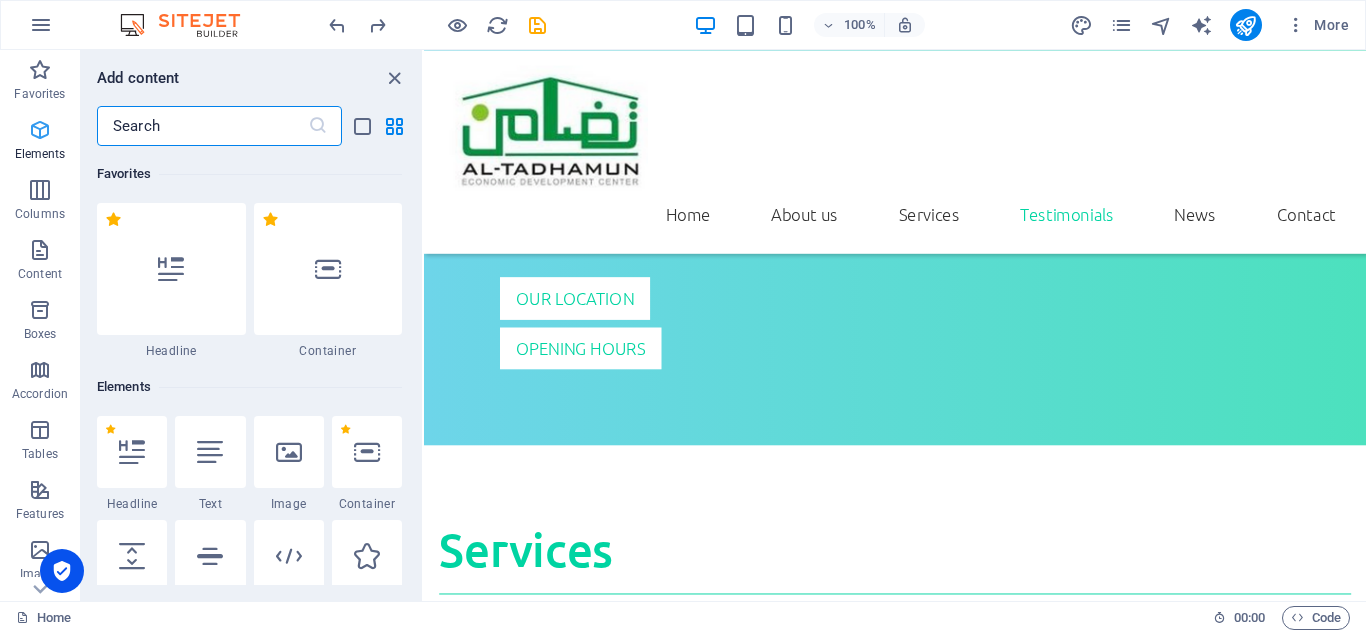 scroll, scrollTop: 3705, scrollLeft: 0, axis: vertical 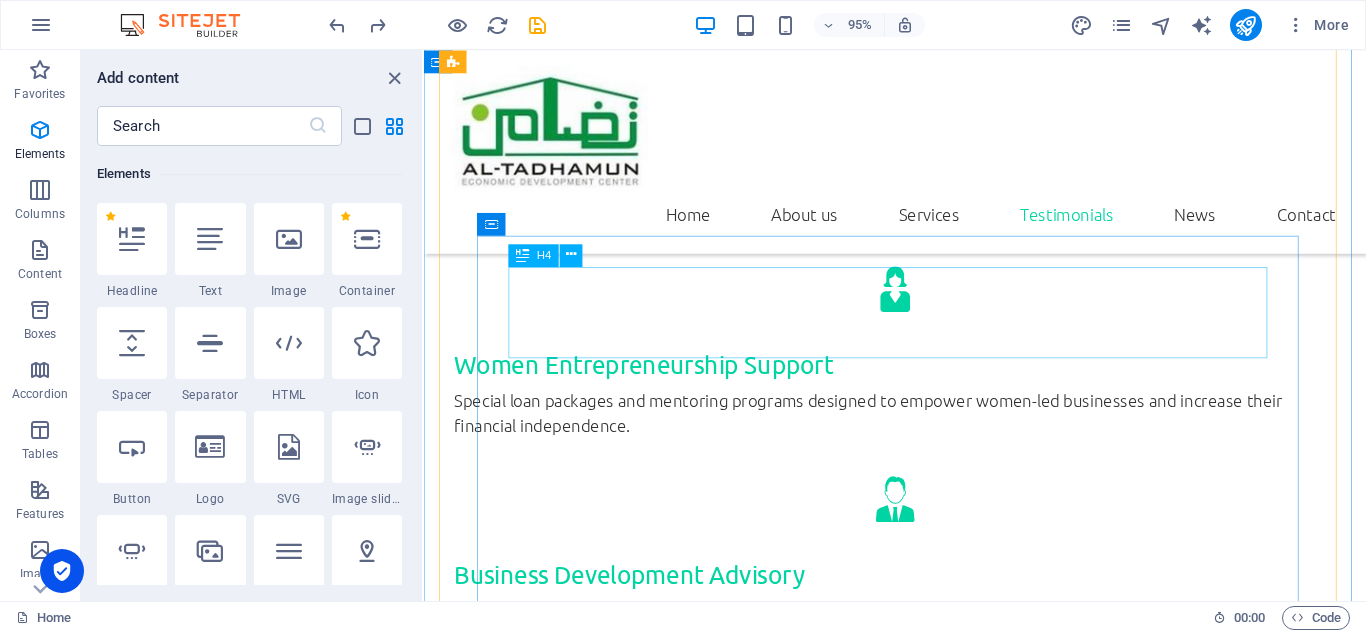 click on ""Participation of Al-Tadhamun in the Conference on Promoting Economic Recovery for Small Enterprises and Agriculture in [GEOGRAPHIC_DATA]"" at bounding box center [920, 2259] 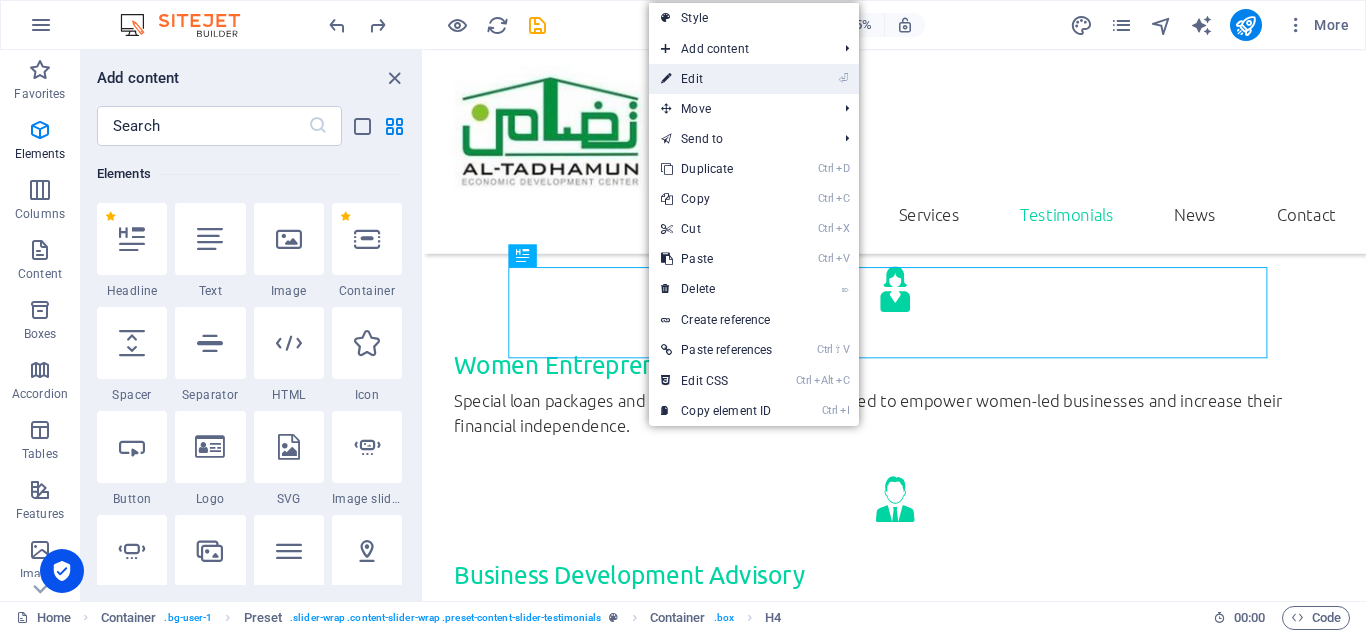 click on "⏎  Edit" at bounding box center [716, 79] 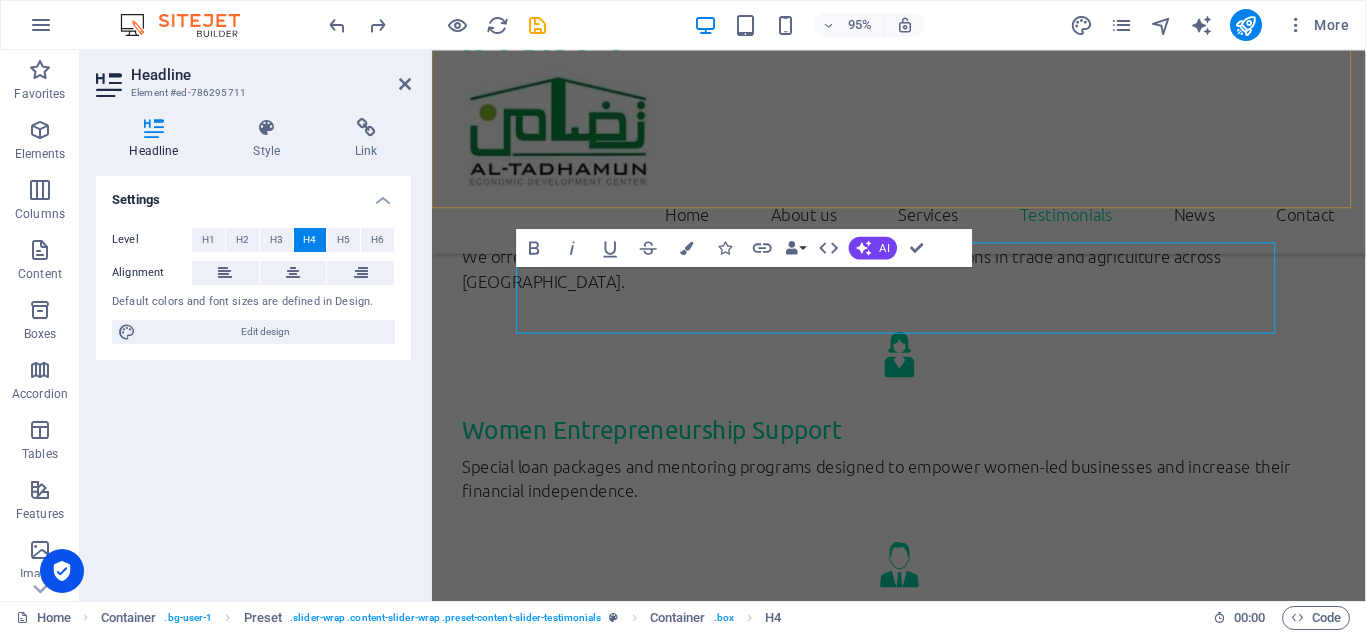 scroll, scrollTop: 3731, scrollLeft: 0, axis: vertical 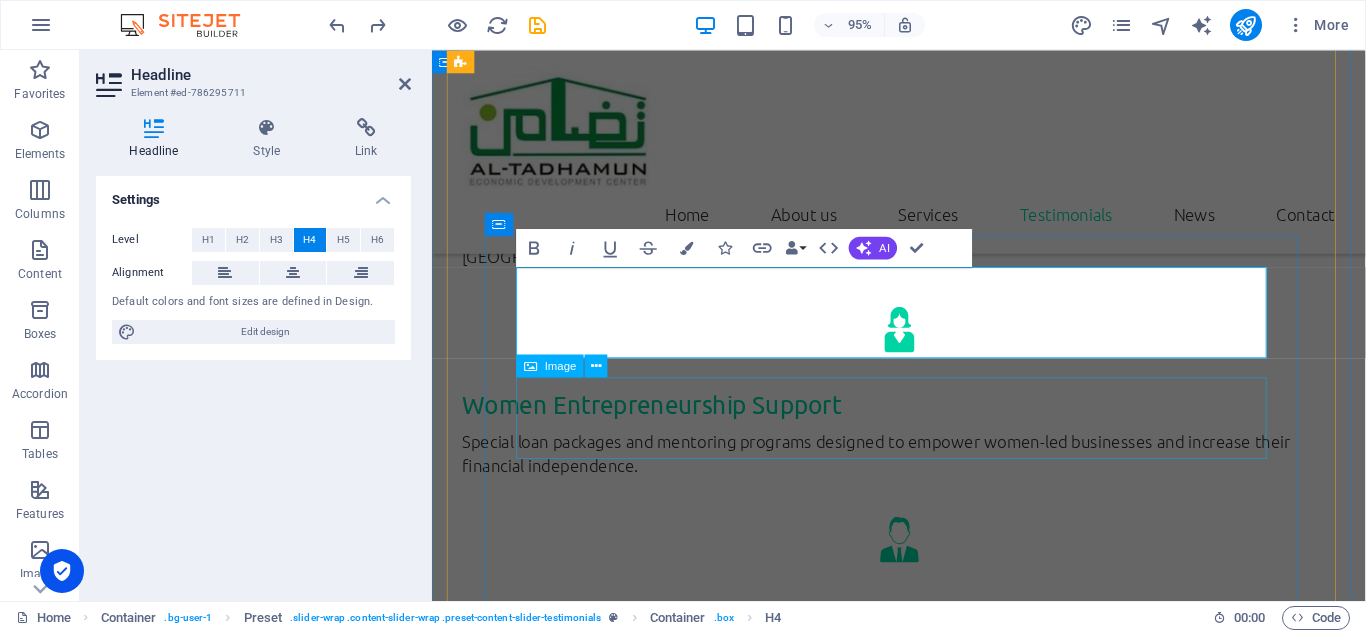 click at bounding box center [923, 2413] 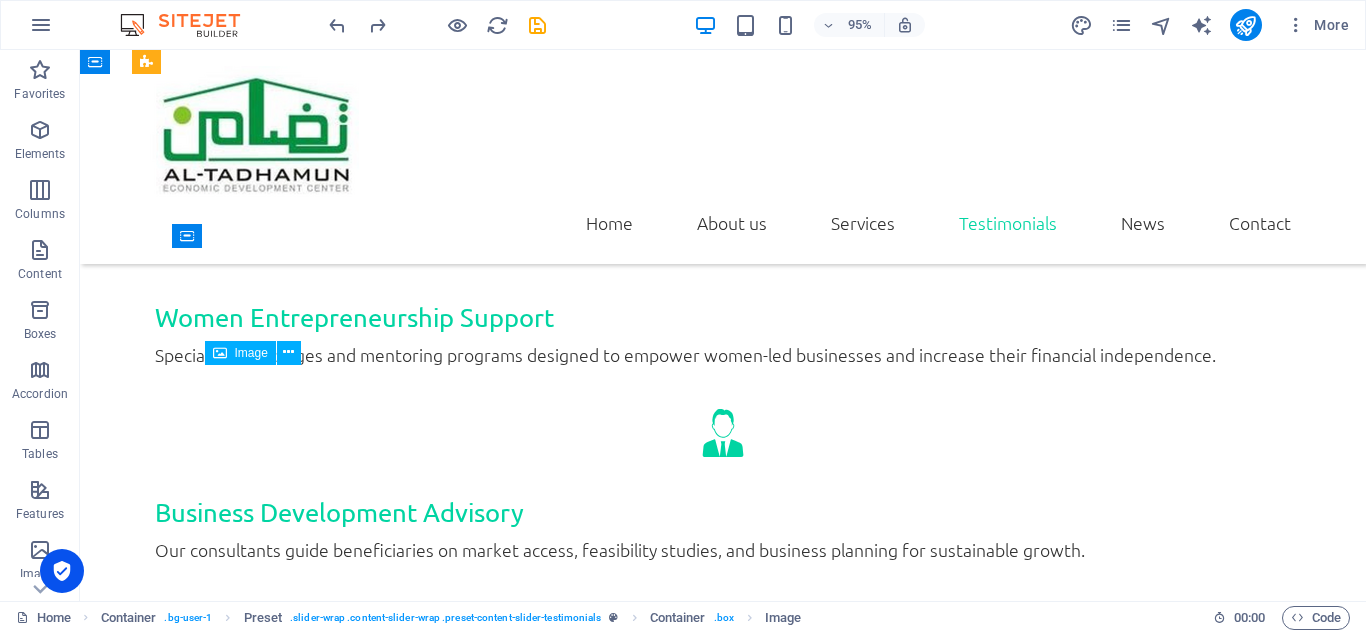 scroll, scrollTop: 3098, scrollLeft: 0, axis: vertical 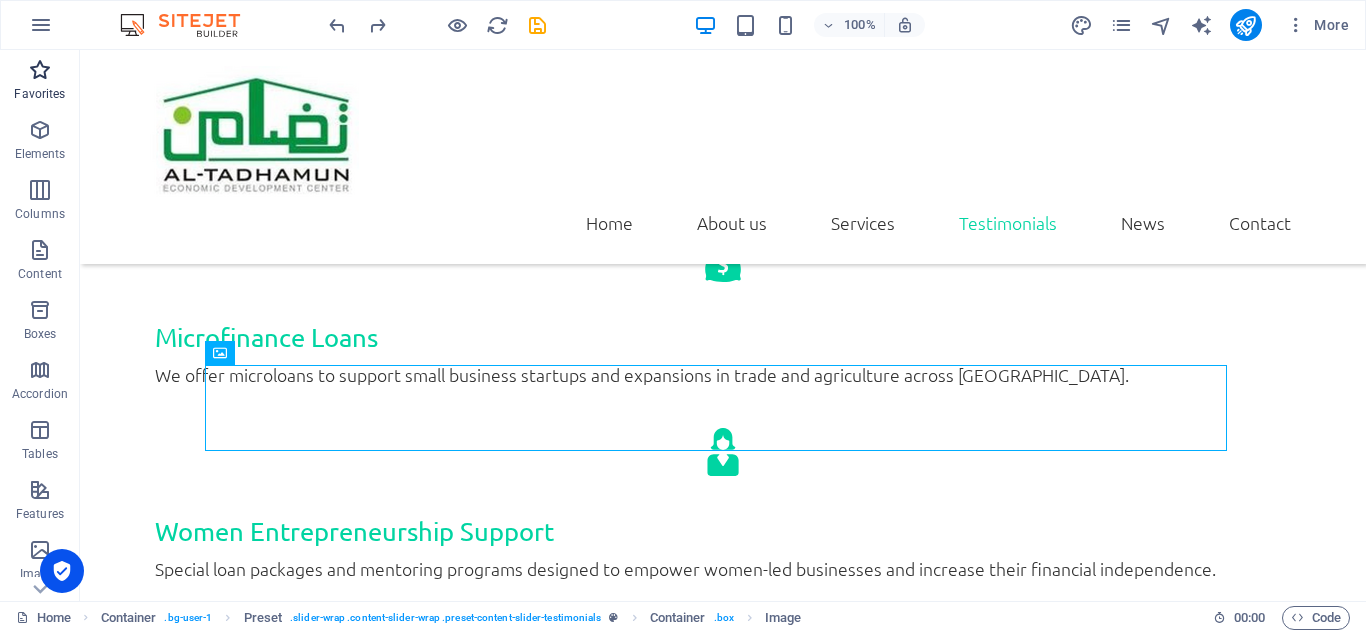 click on "Favorites" at bounding box center [39, 94] 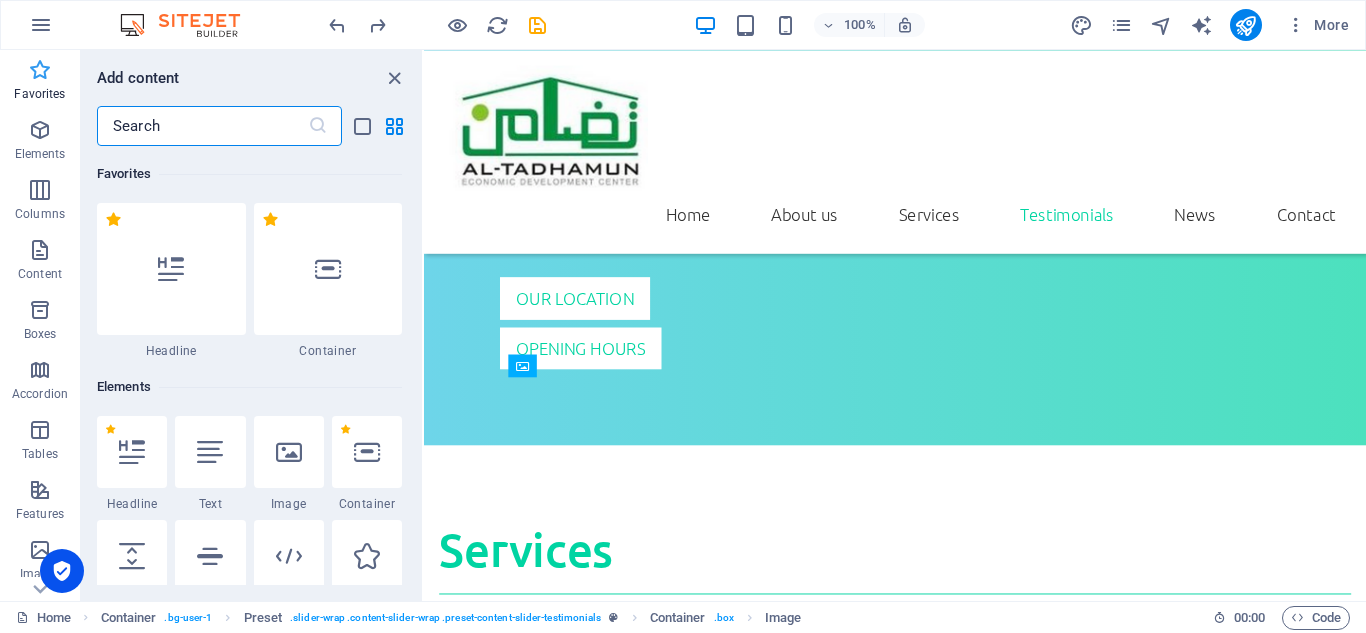 scroll, scrollTop: 3705, scrollLeft: 0, axis: vertical 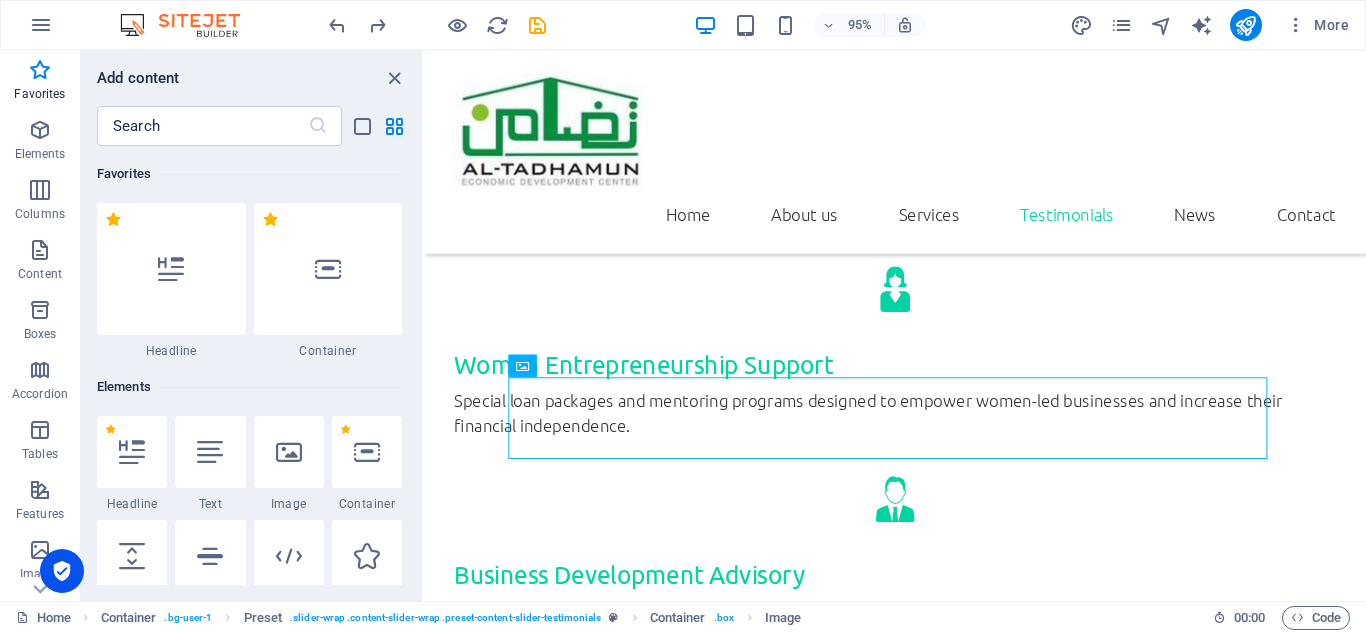 click on "Favorites 1 Star Headline 1 Star Container Elements 1 Star Headline 1 Star Text 1 Star Image 1 Star Container 1 Star Spacer 1 Star Separator 1 Star HTML 1 Star Icon 1 Star Button 1 Star Logo 1 Star SVG 1 Star Image slider 1 Star Slider 1 Star Gallery 1 Star Menu 1 Star Map 1 Star Facebook 1 Star Video 1 Star YouTube 1 Star Vimeo 1 Star Document 1 Star Audio 1 Star Iframe 1 Star Privacy 1 Star Languages Columns 1 Star Container 1 Star 2 columns 1 Star 3 columns 1 Star 4 columns 1 Star 5 columns 1 Star 6 columns 1 Star 40-60 1 Star 20-80 1 Star 80-20 1 Star 30-70 1 Star 70-30 1 Star Unequal Columns 1 Star 25-25-50 1 Star 25-50-25 1 Star 50-25-25 1 Star 20-60-20 1 Star [PHONE_NUMBER] 1 Star [PHONE_NUMBER] 1 Star Grid 2-1 1 Star Grid 1-2 1 Star Grid 3-1 1 Star Grid 1-3 1 Star Grid 4-1 1 Star Grid 1-4 1 Star Grid 1-2-1 1 Star Grid 1-1-2 1 Star Grid 2h-2v 1 Star Grid 2v-2h 1 Star Grid 2-1-2 1 Star Grid 3-4 Content 1 Star Text in columns 1 Star Text 1 Star Text with separator 1 Star Image with text box 1 Star 1 Star Boxes" at bounding box center (251, 365) 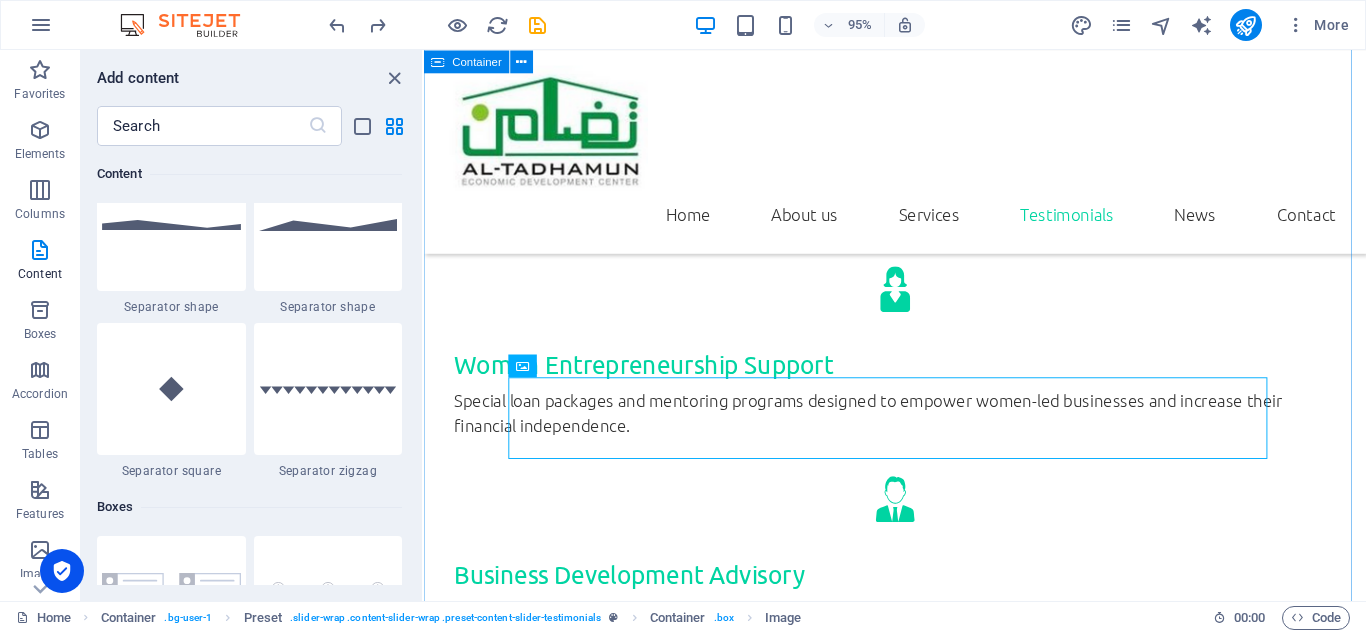 scroll, scrollTop: 5064, scrollLeft: 0, axis: vertical 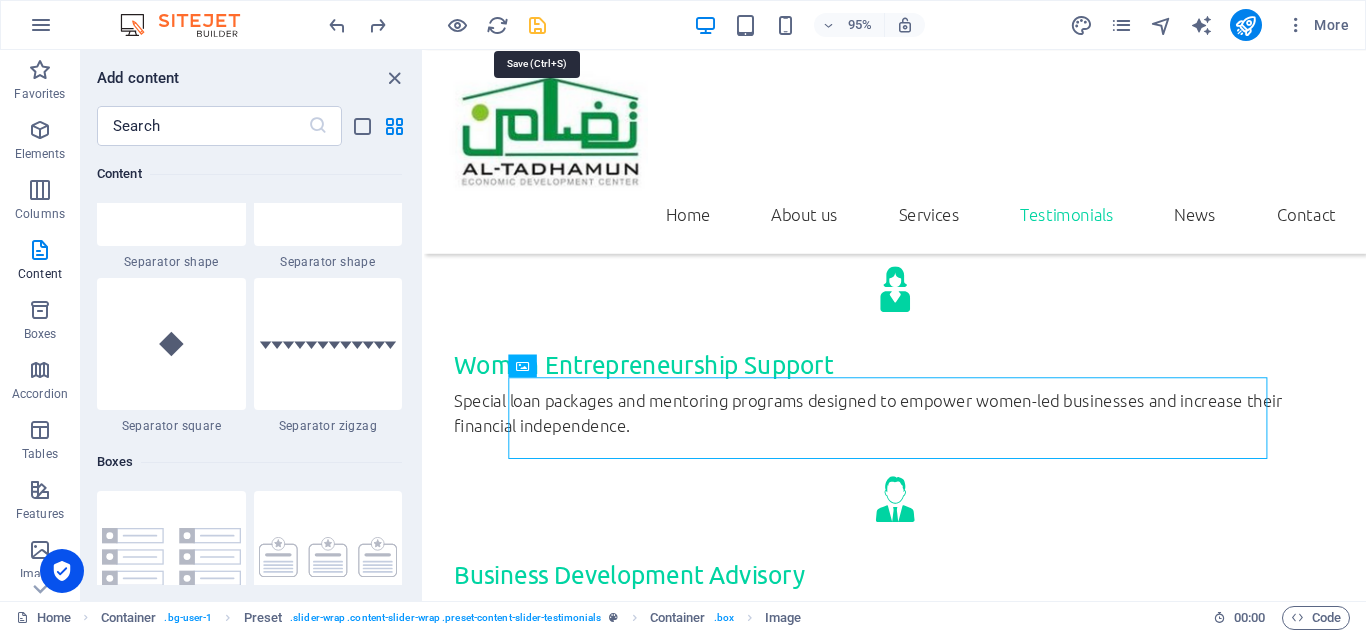 click at bounding box center [537, 25] 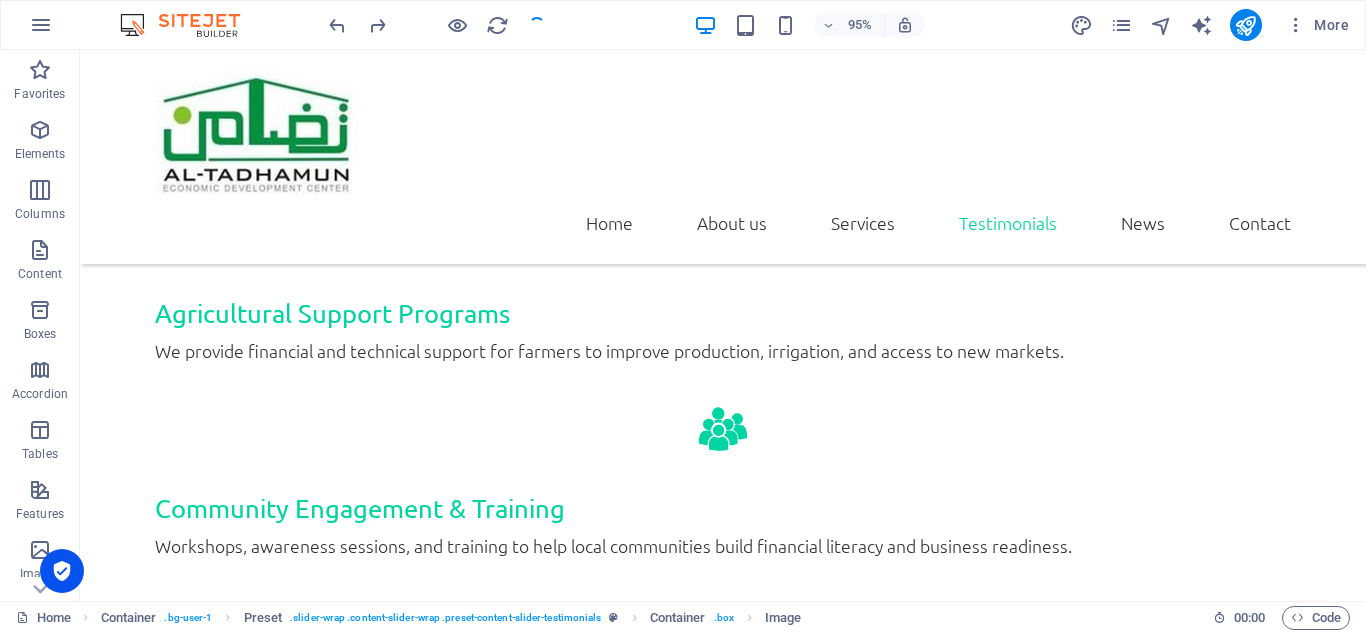 scroll, scrollTop: 3098, scrollLeft: 0, axis: vertical 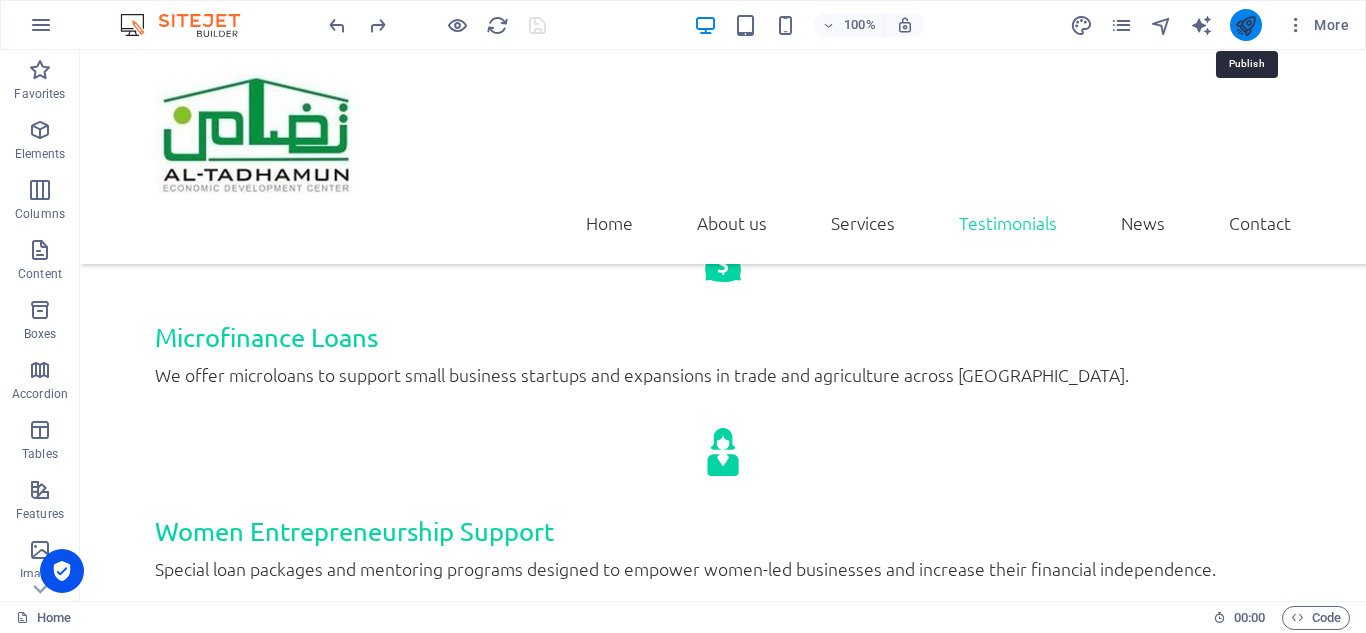 click at bounding box center (1245, 25) 